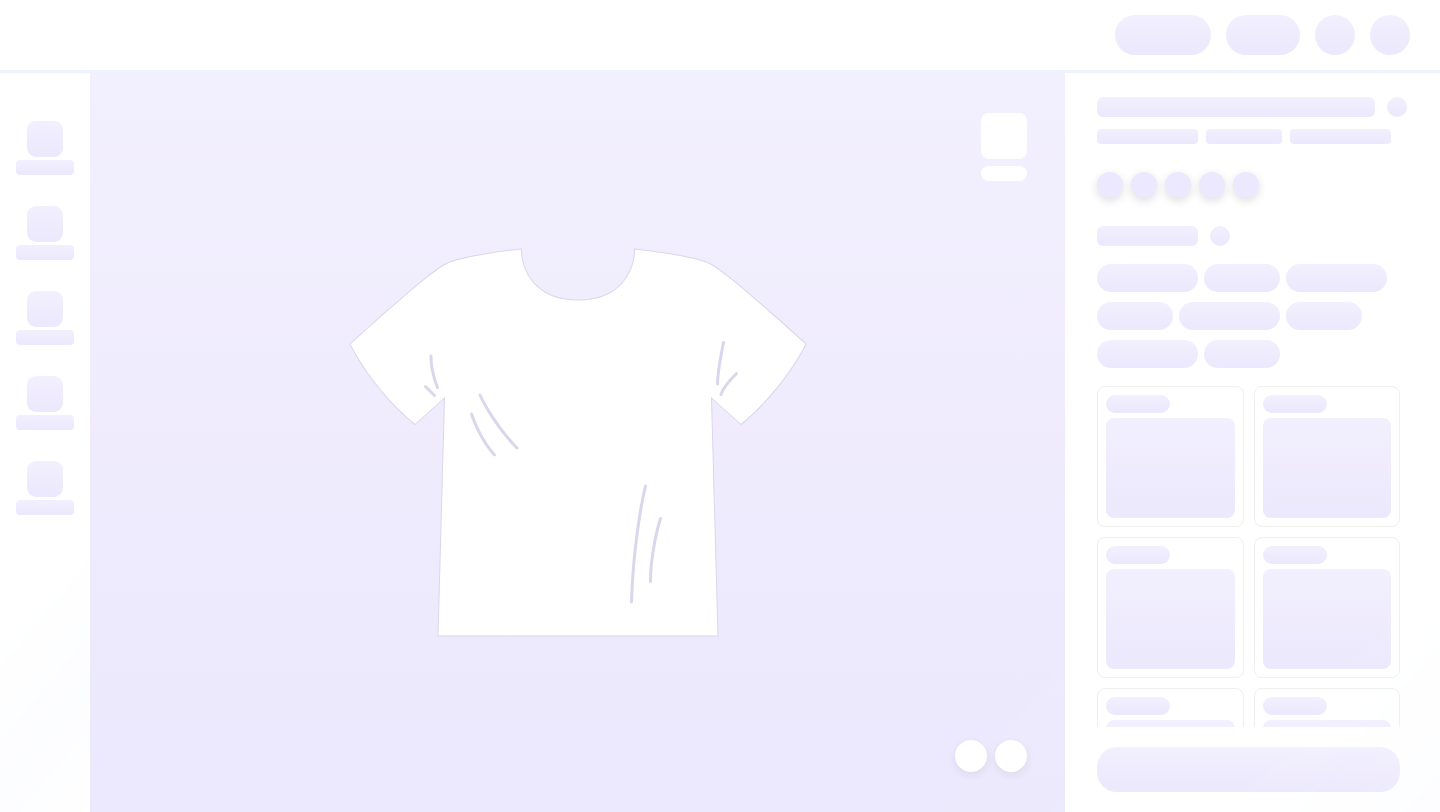 scroll, scrollTop: 0, scrollLeft: 0, axis: both 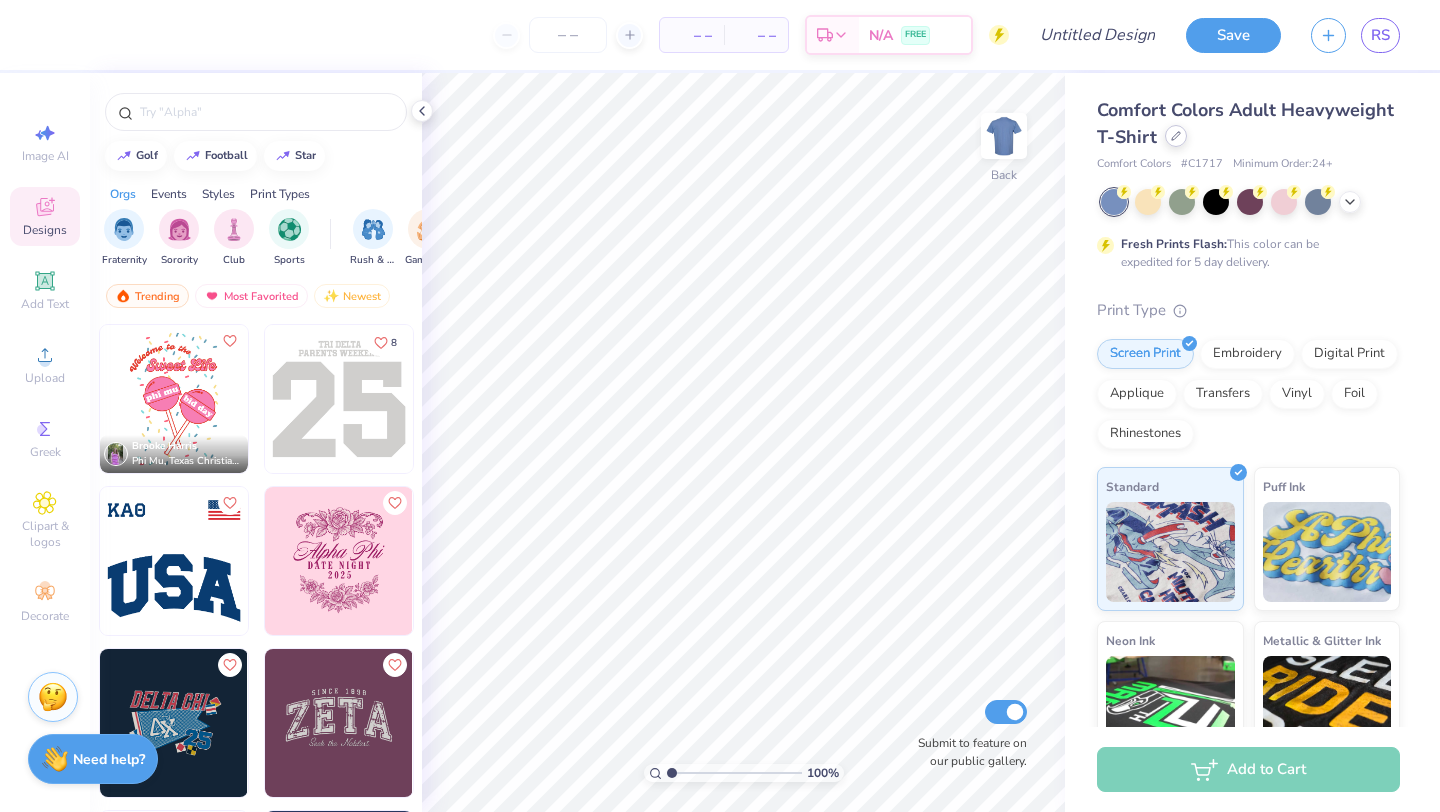 click at bounding box center (1176, 136) 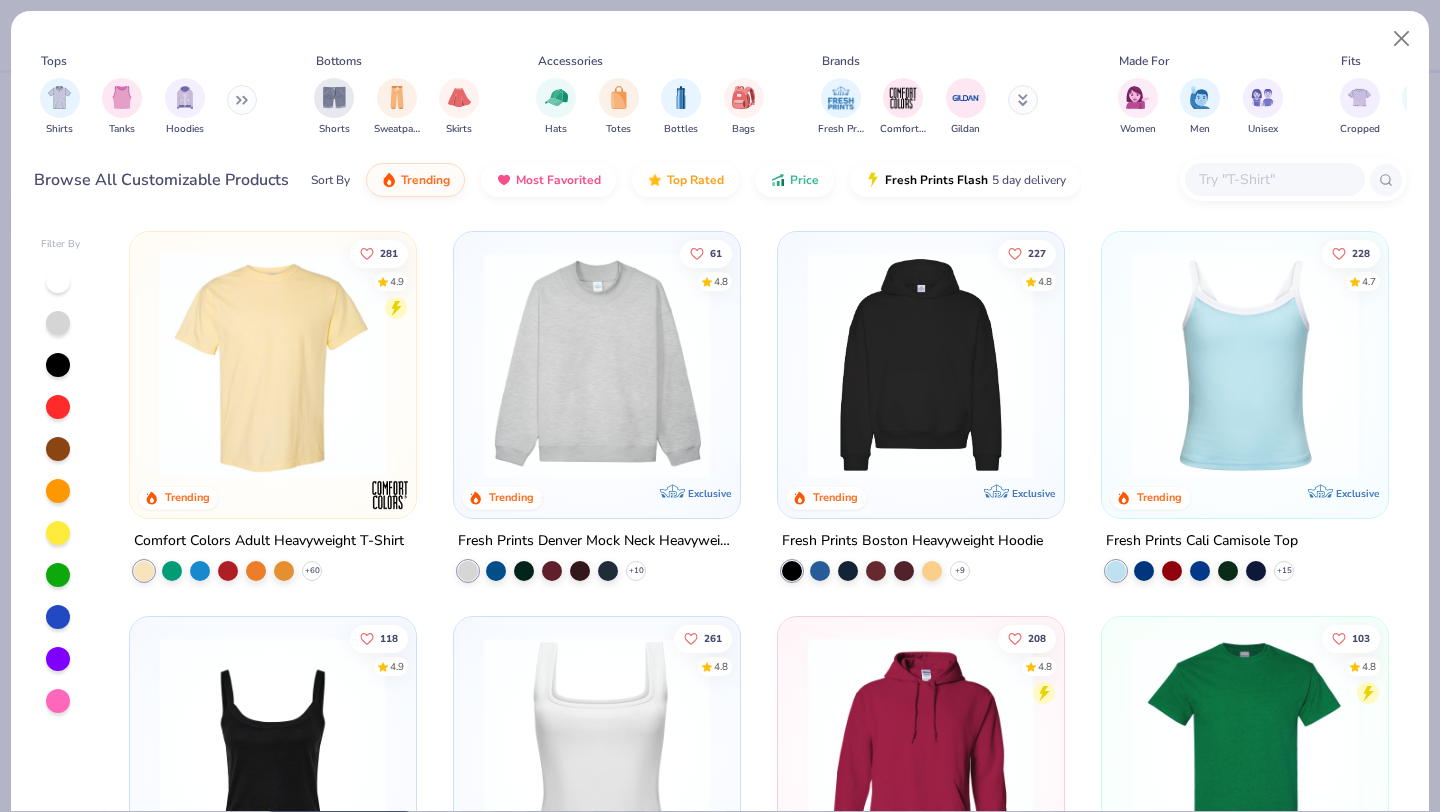 click at bounding box center (1274, 179) 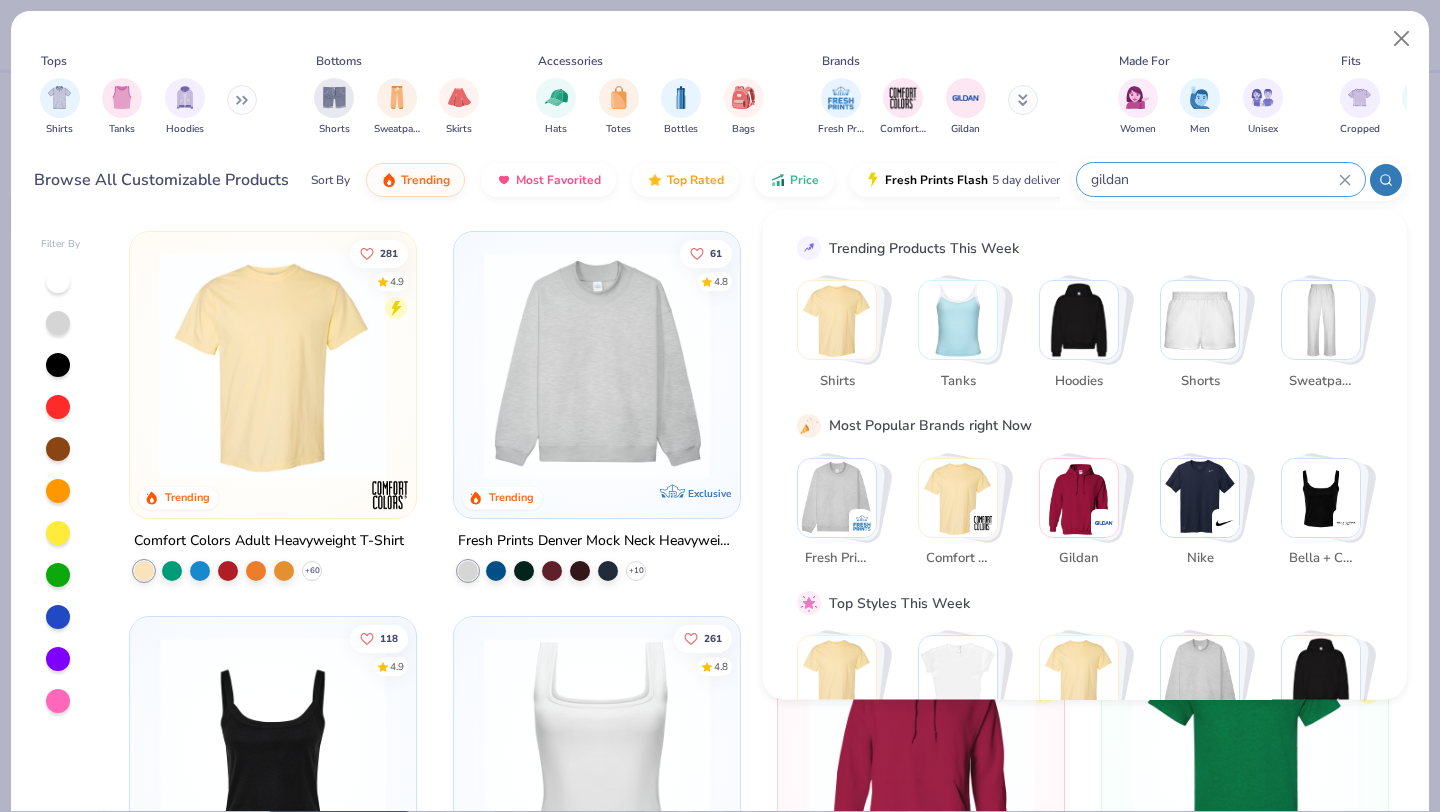 type on "gildan" 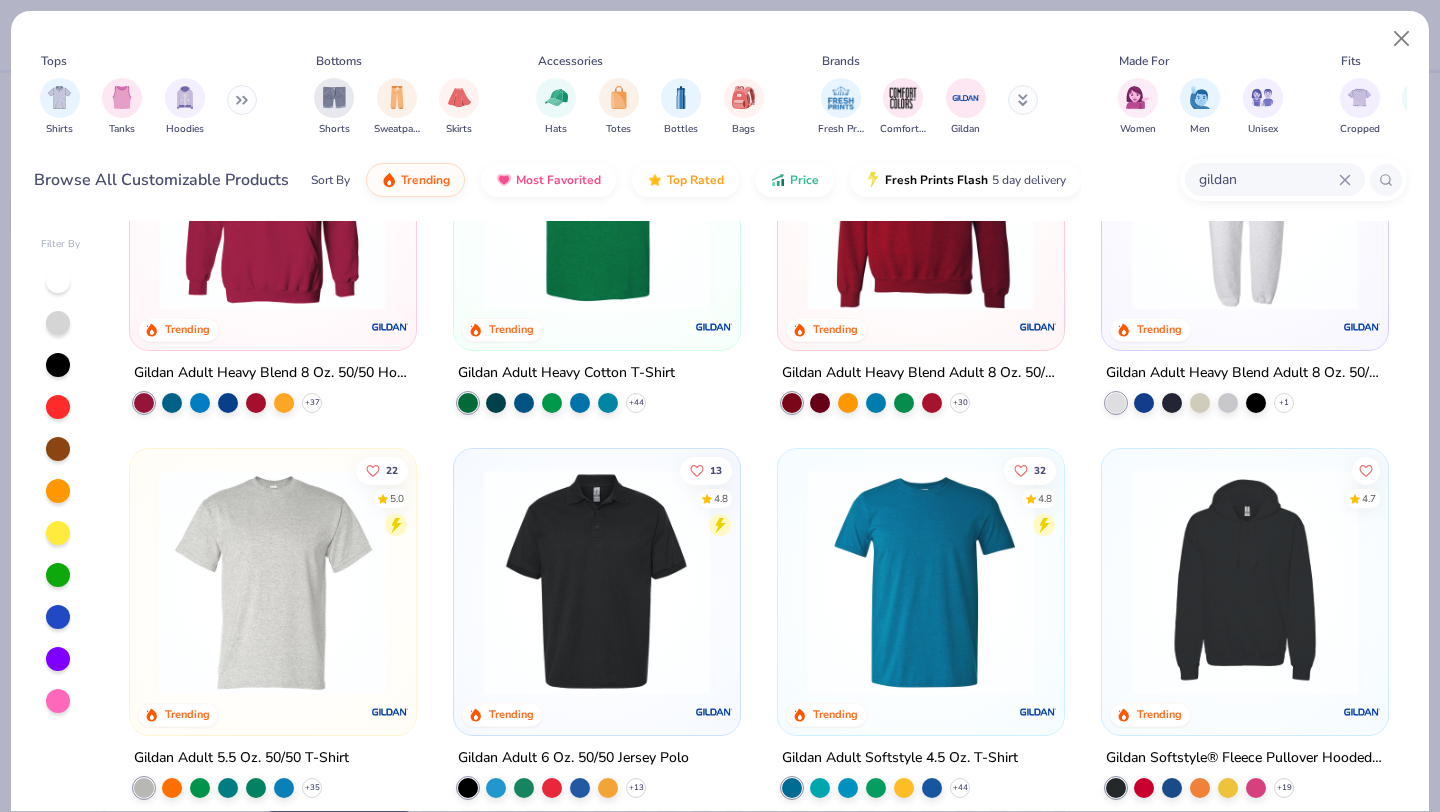 scroll, scrollTop: 0, scrollLeft: 0, axis: both 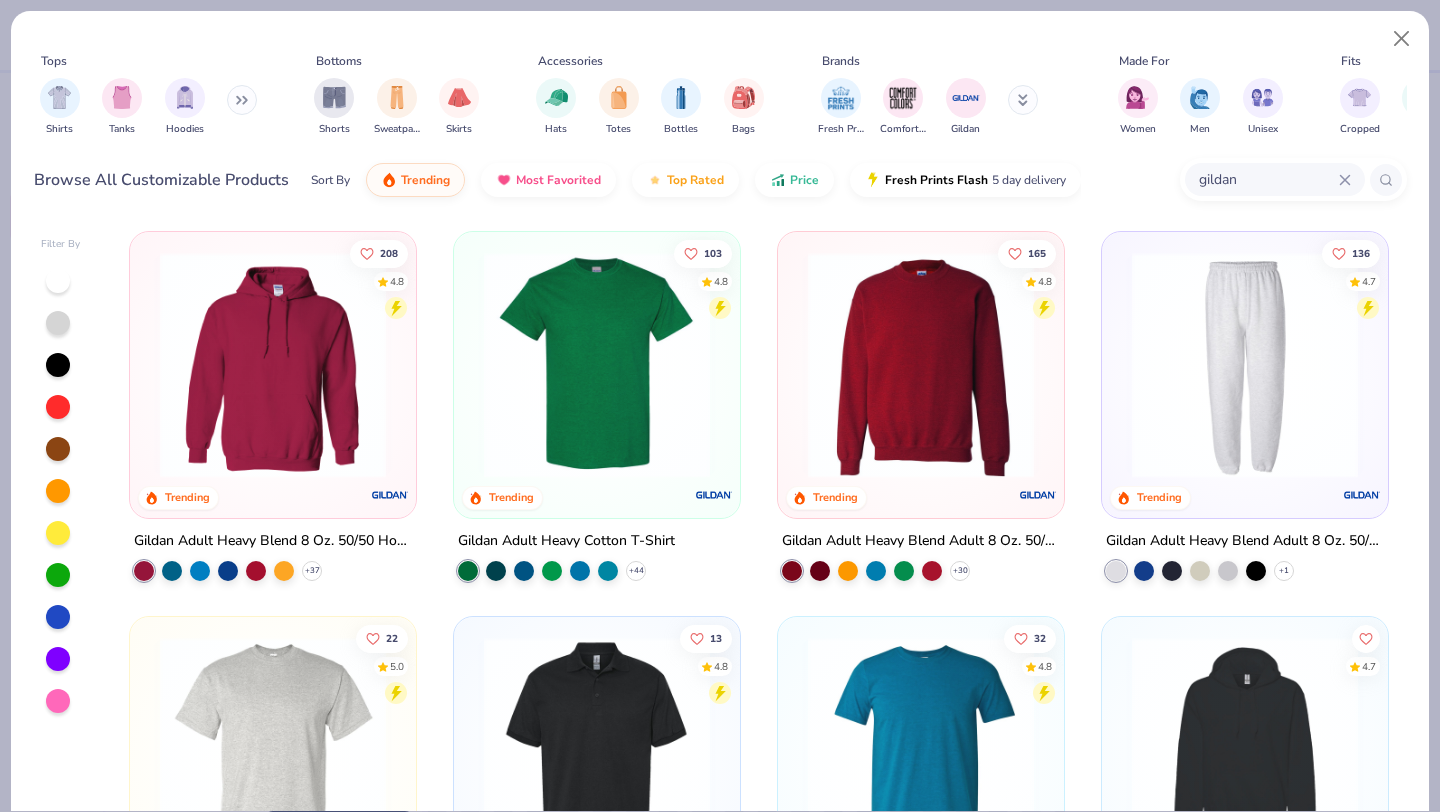 click at bounding box center (597, 365) 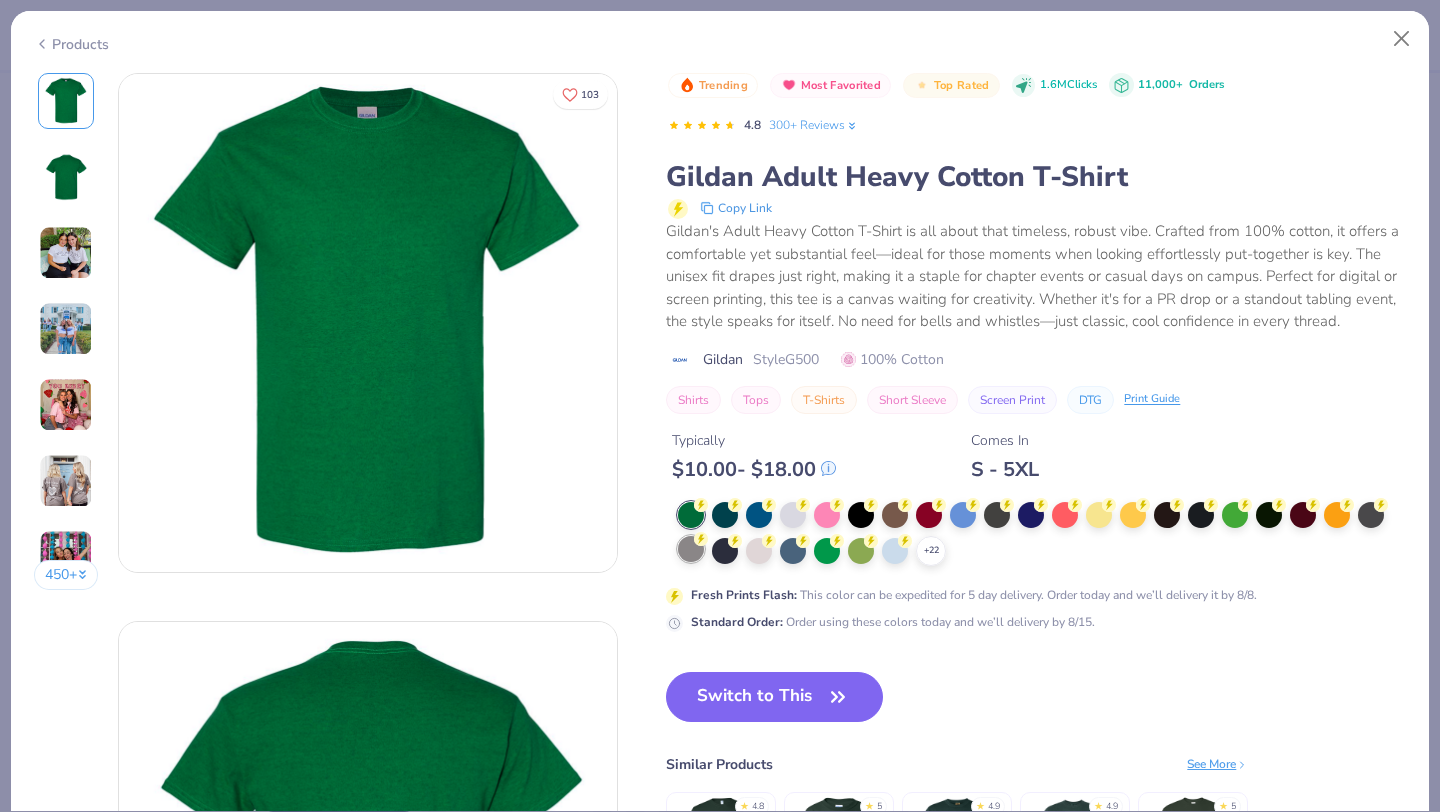 click at bounding box center (691, 549) 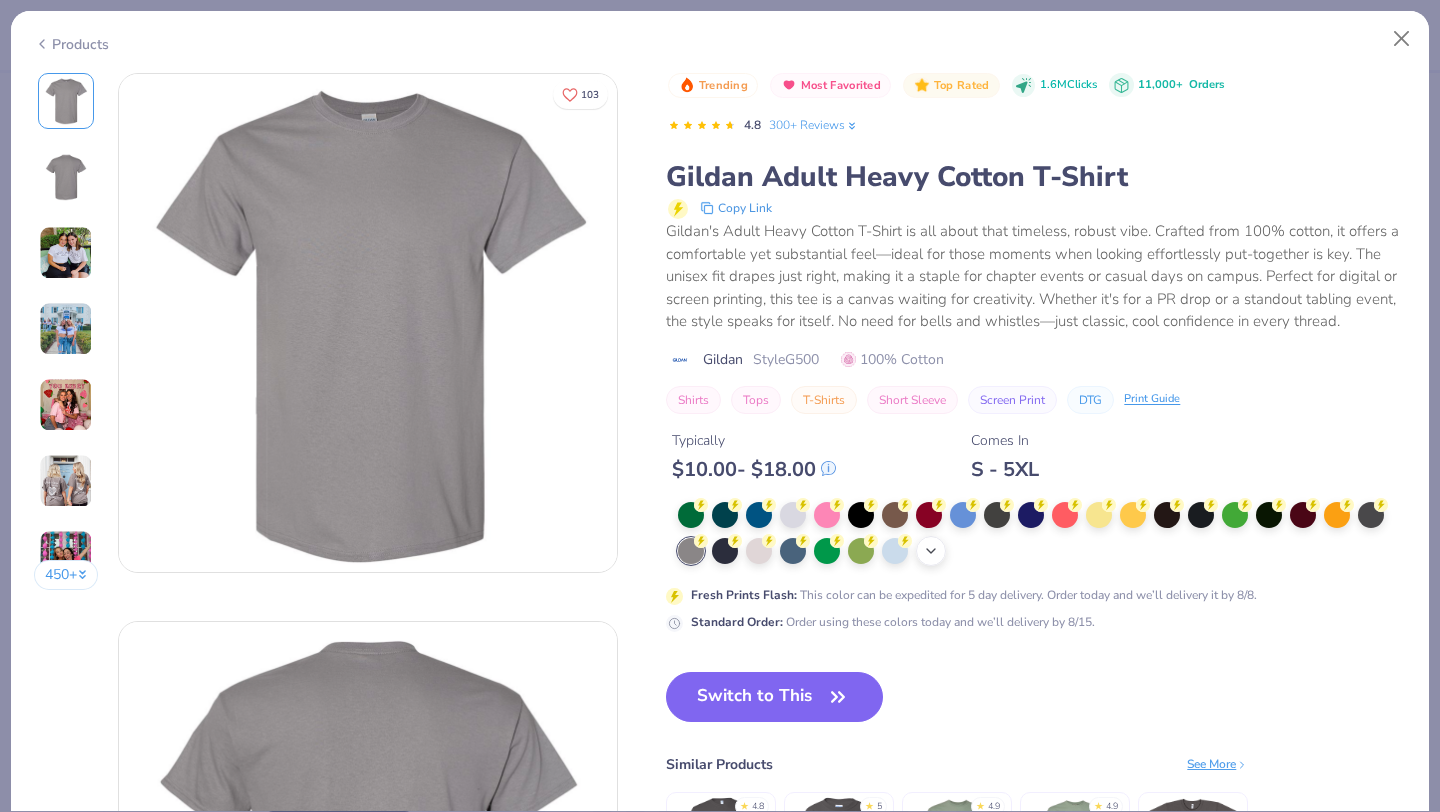 click 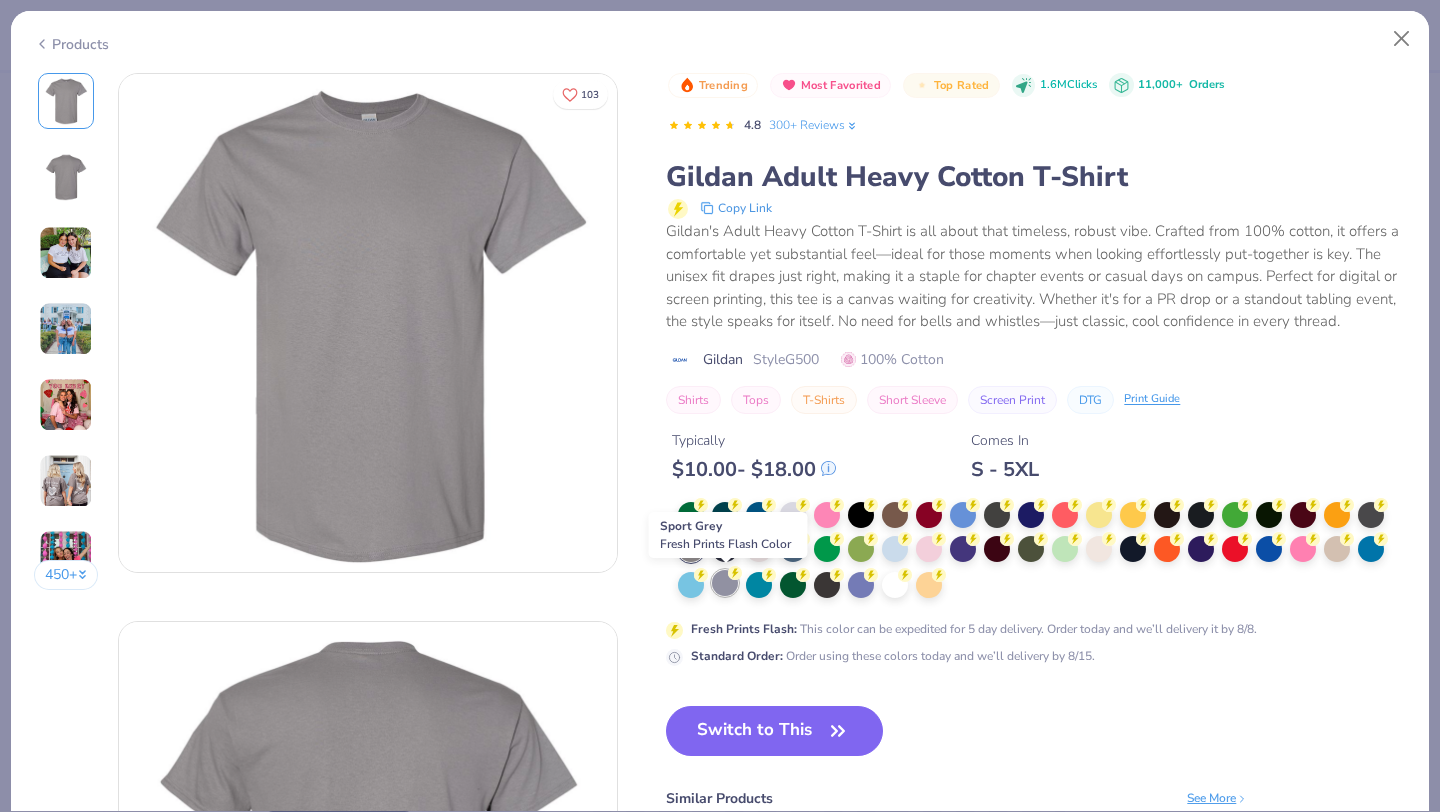 click at bounding box center (725, 583) 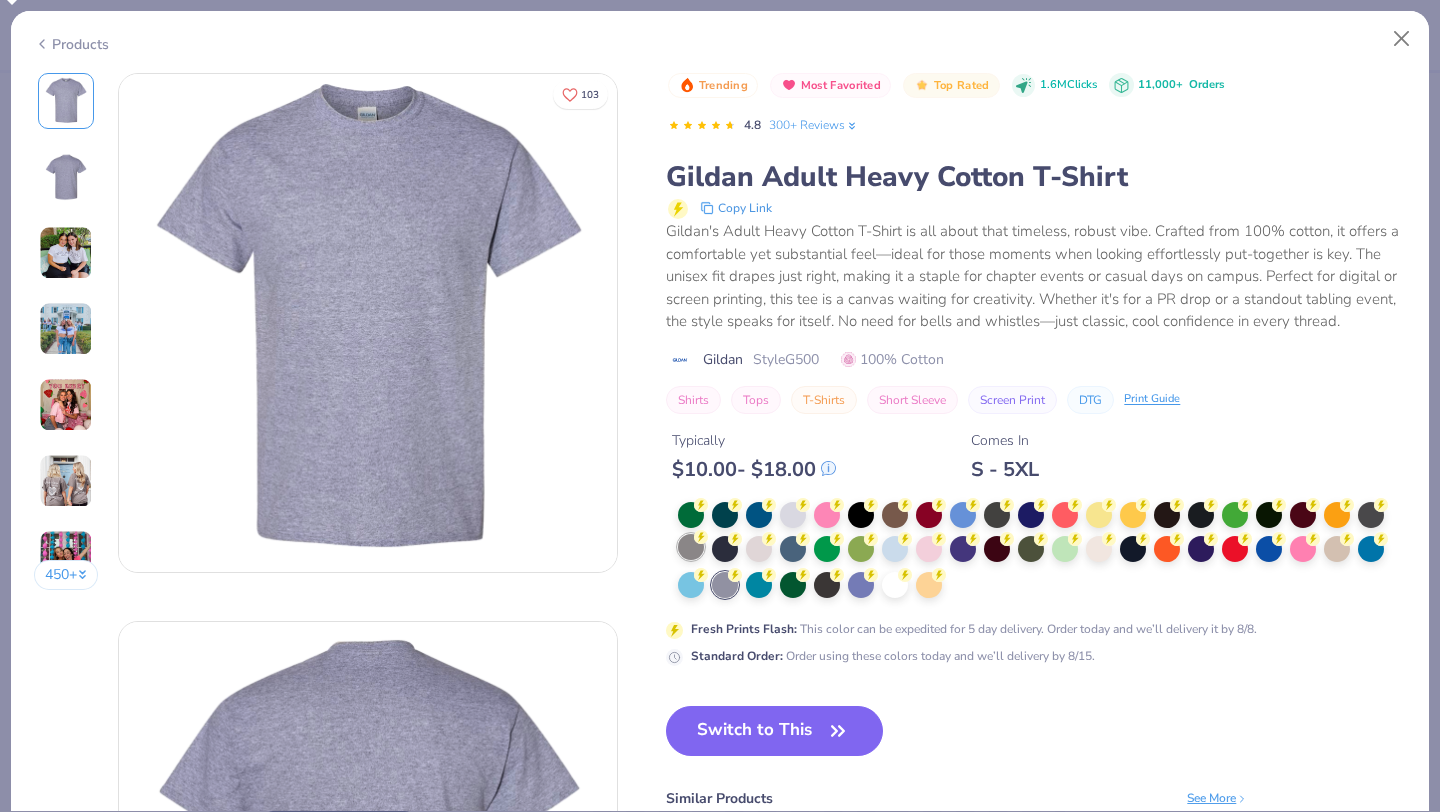 click at bounding box center [691, 547] 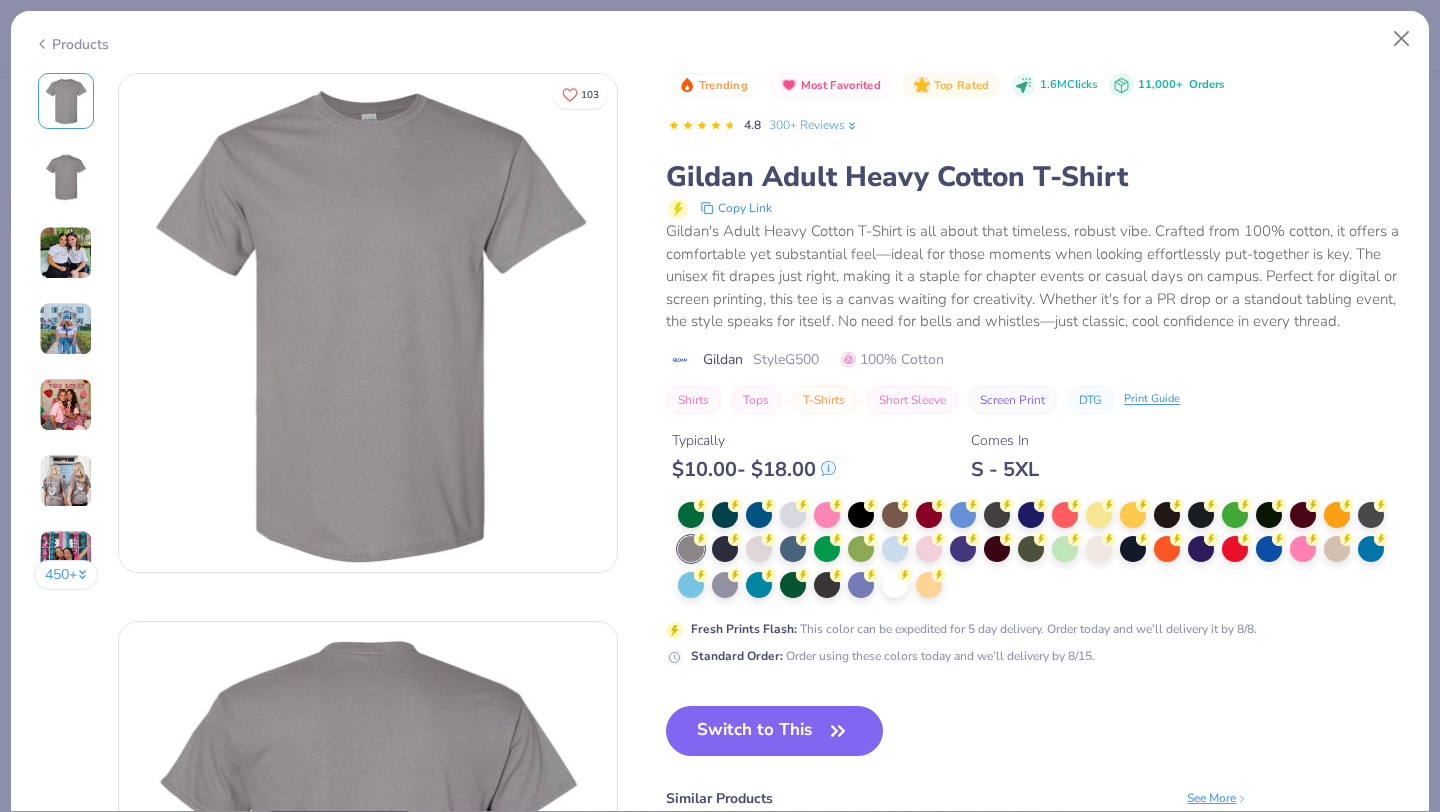 click on "Trending Most Favorited Top Rated 1.6M  Clicks 11,000+    Orders 4.8 300+ Reviews Gildan Adult Heavy Cotton T-Shirt Copy Link Gildan's Adult Heavy Cotton T-Shirt is all about that timeless, robust vibe. Crafted from 100% cotton, it offers a comfortable yet substantial feel—ideal for those moments when looking effortlessly put-together is key. The unisex fit drapes just right, making it a staple for chapter events or casual days on campus. Perfect for digital or screen printing, this tee is a canvas waiting for creativity. Whether it's for a PR drop or a standout tabling event, the style speaks for itself. No need for bells and whistles—just classic, cool confidence in every thread. Gildan Style  G500   100% Cotton Shirts Tops T-Shirts Short Sleeve Screen Print DTG Print Guide Typically   $ 10.00  - $ 18.00   Comes In S - 5XL     Fresh Prints Flash :   This color can be expedited for 5 day delivery. Order today and we’ll delivery it by 8/8. Standard Order :" at bounding box center [1036, 369] 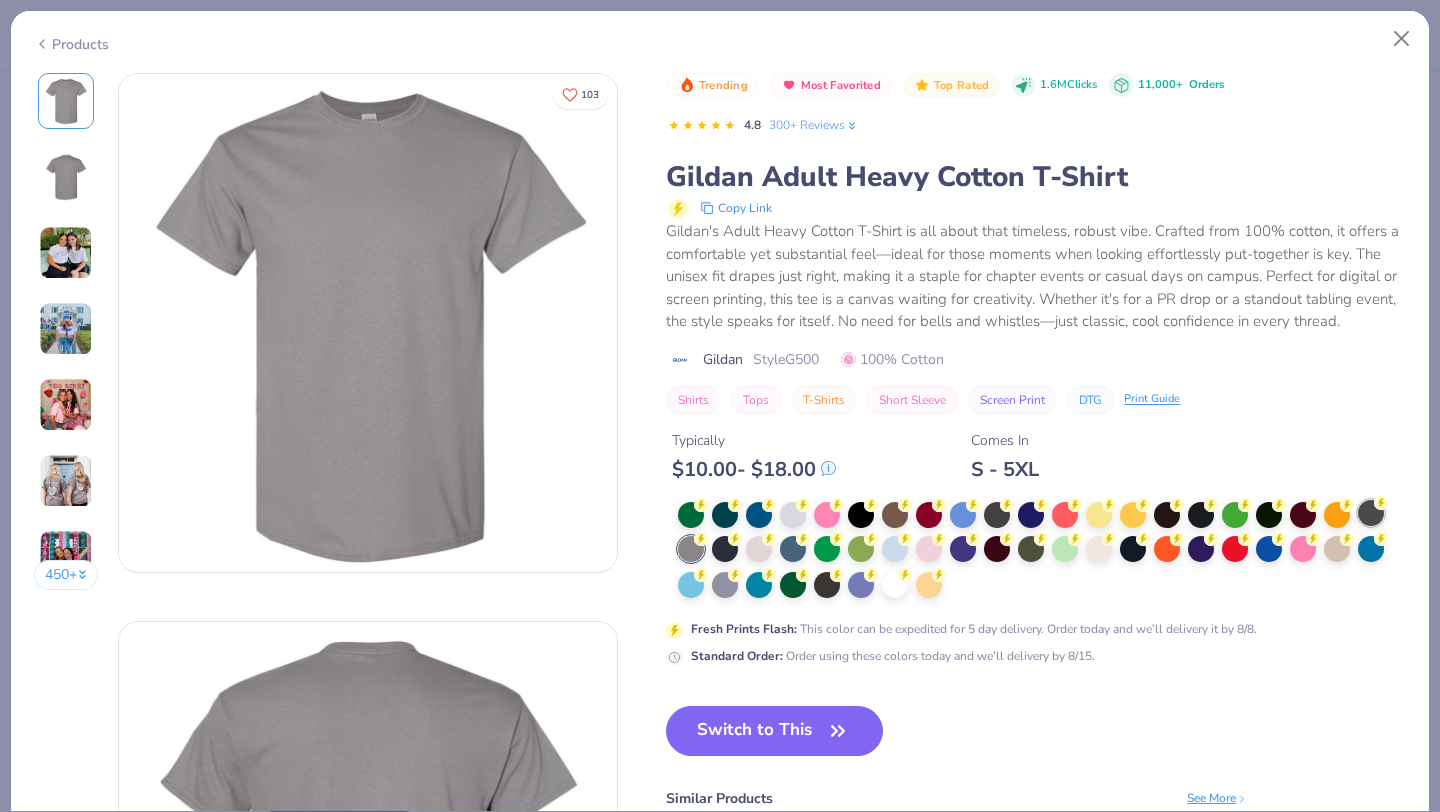 click at bounding box center [1371, 513] 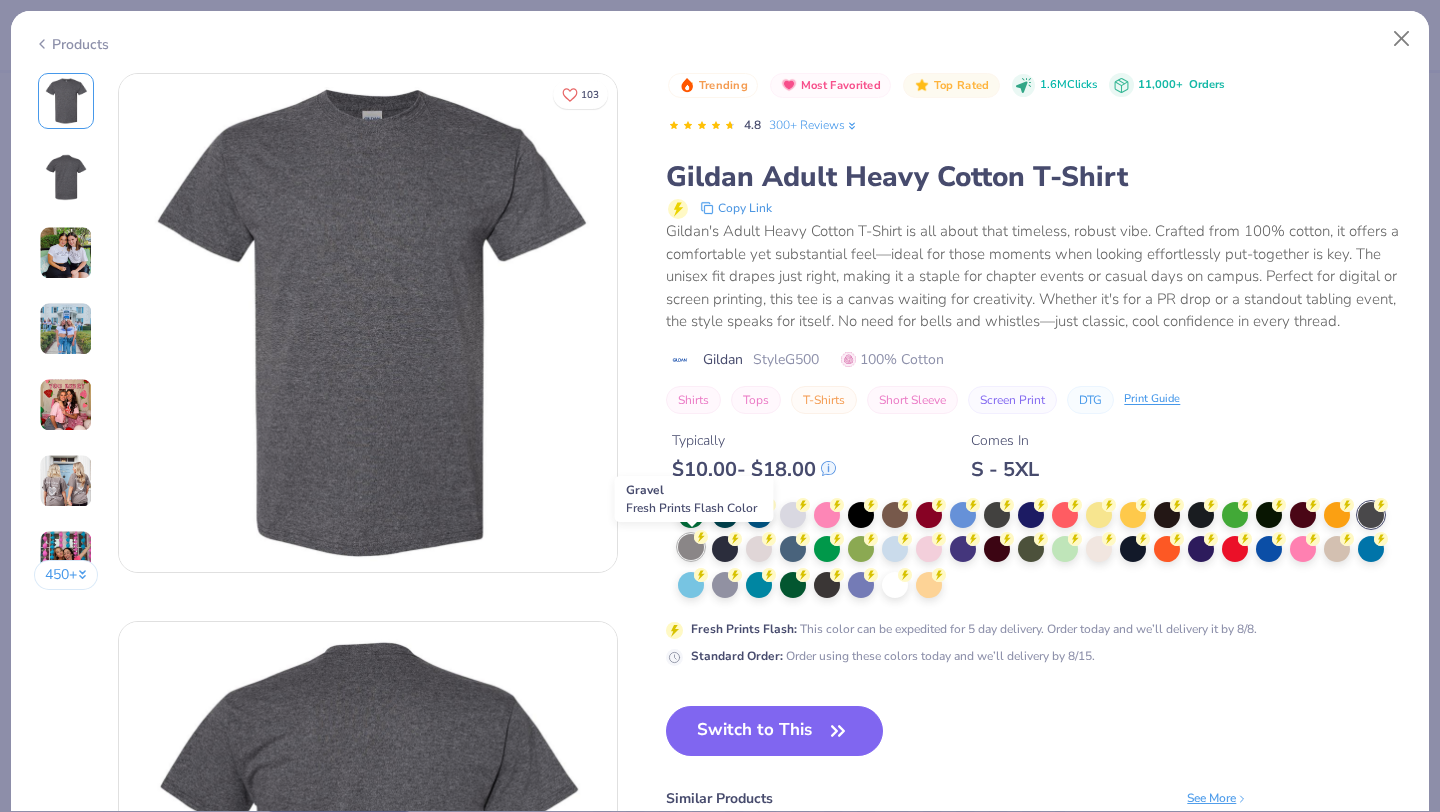 click at bounding box center (691, 547) 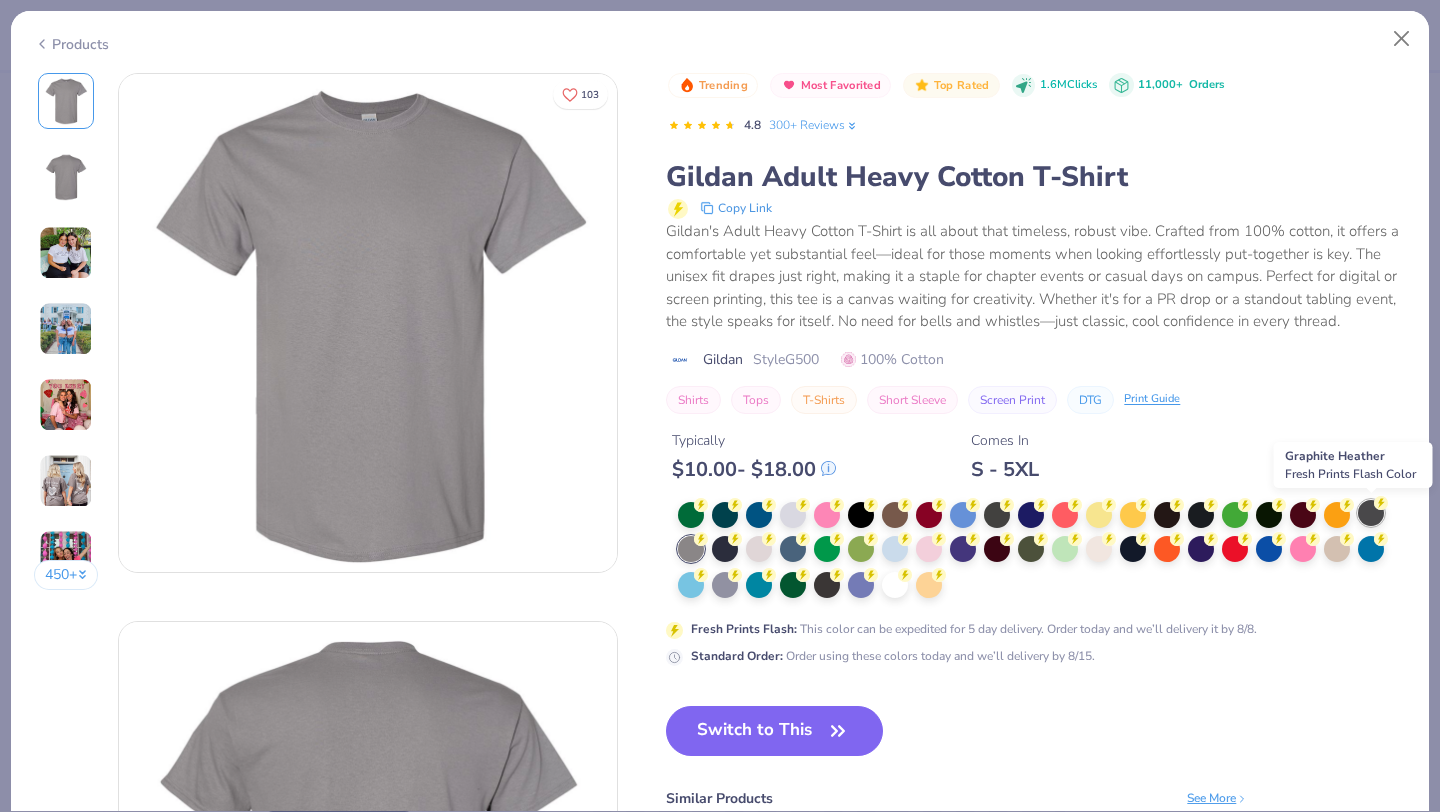 click 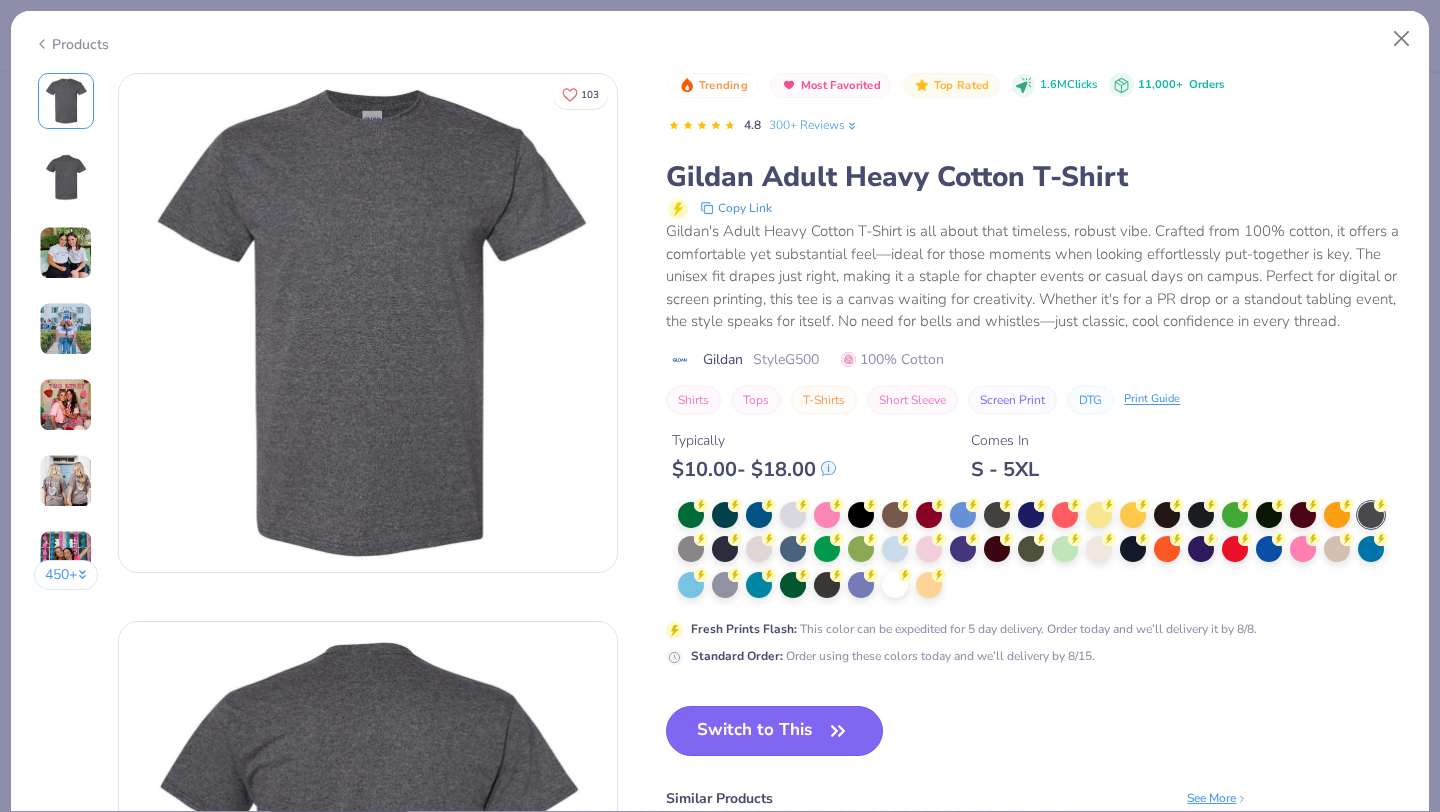 click on "Switch to This" at bounding box center [774, 731] 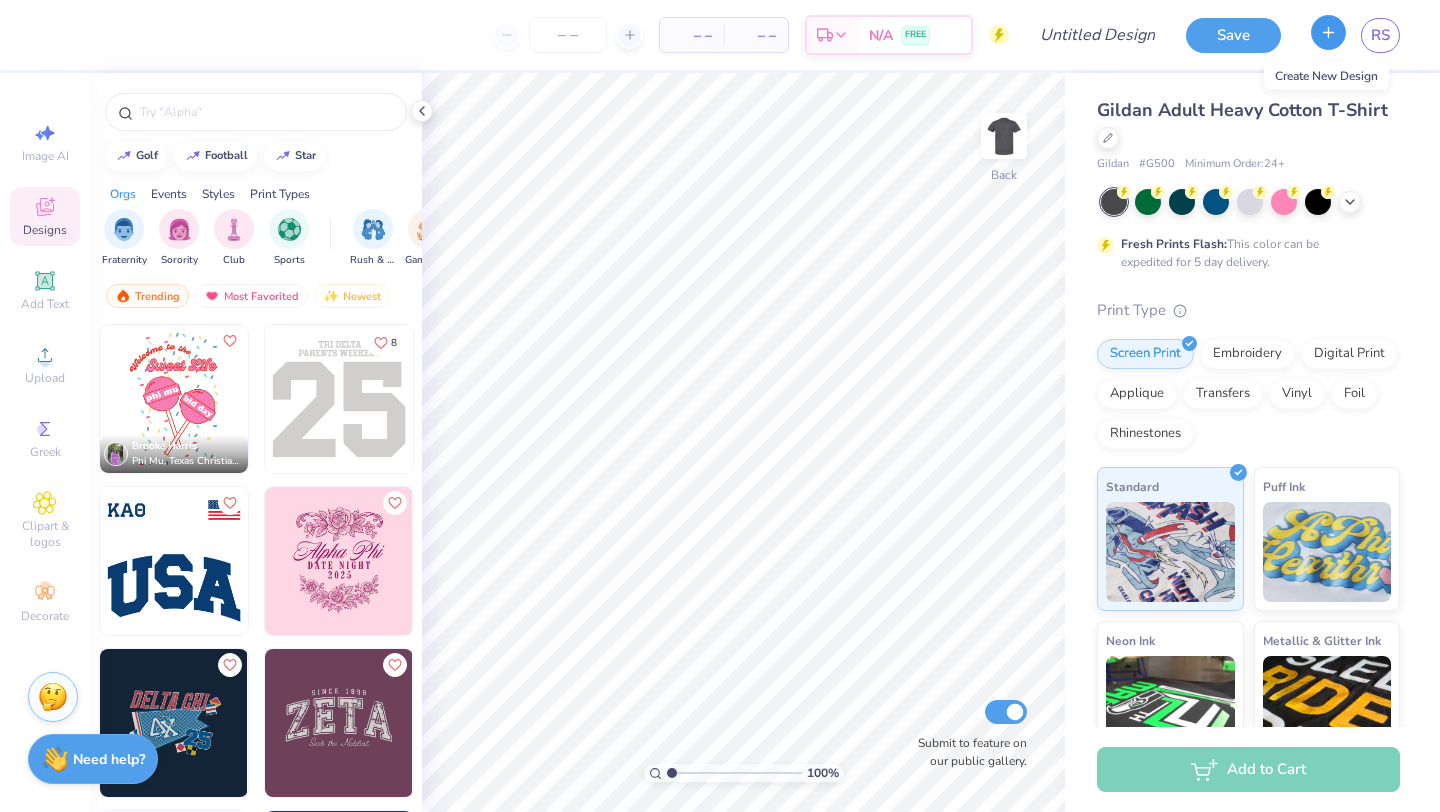 click 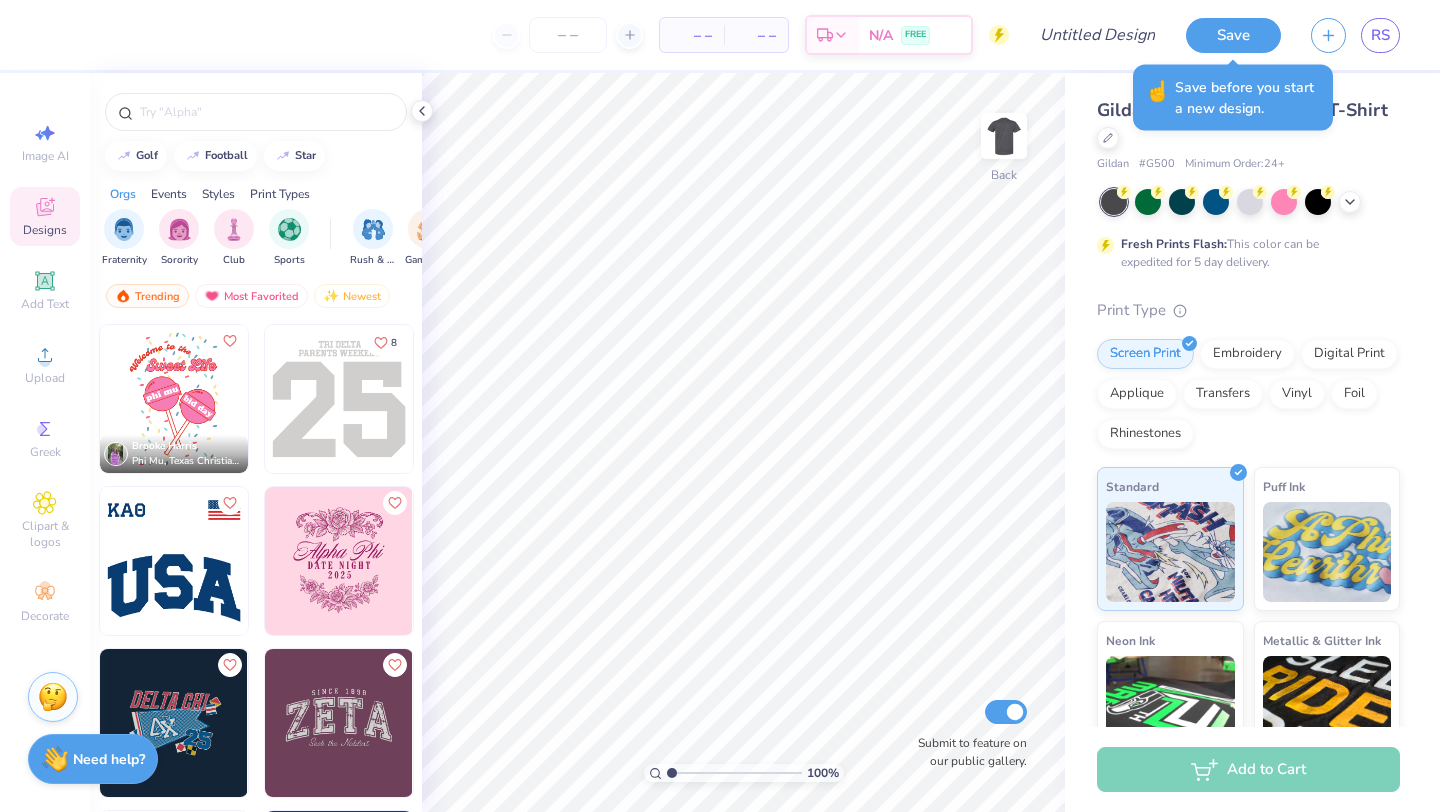 click on "Gildan Adult Heavy Cotton T-Shirt Gildan # G500 Minimum Order:  24 +   Fresh Prints Flash:  This color can be expedited for 5 day delivery. Print Type Screen Print Embroidery Digital Print Applique Transfers Vinyl Foil Rhinestones Standard Puff Ink Neon Ink Metallic & Glitter Ink Glow in the Dark Ink Water based Ink" at bounding box center (1248, 508) 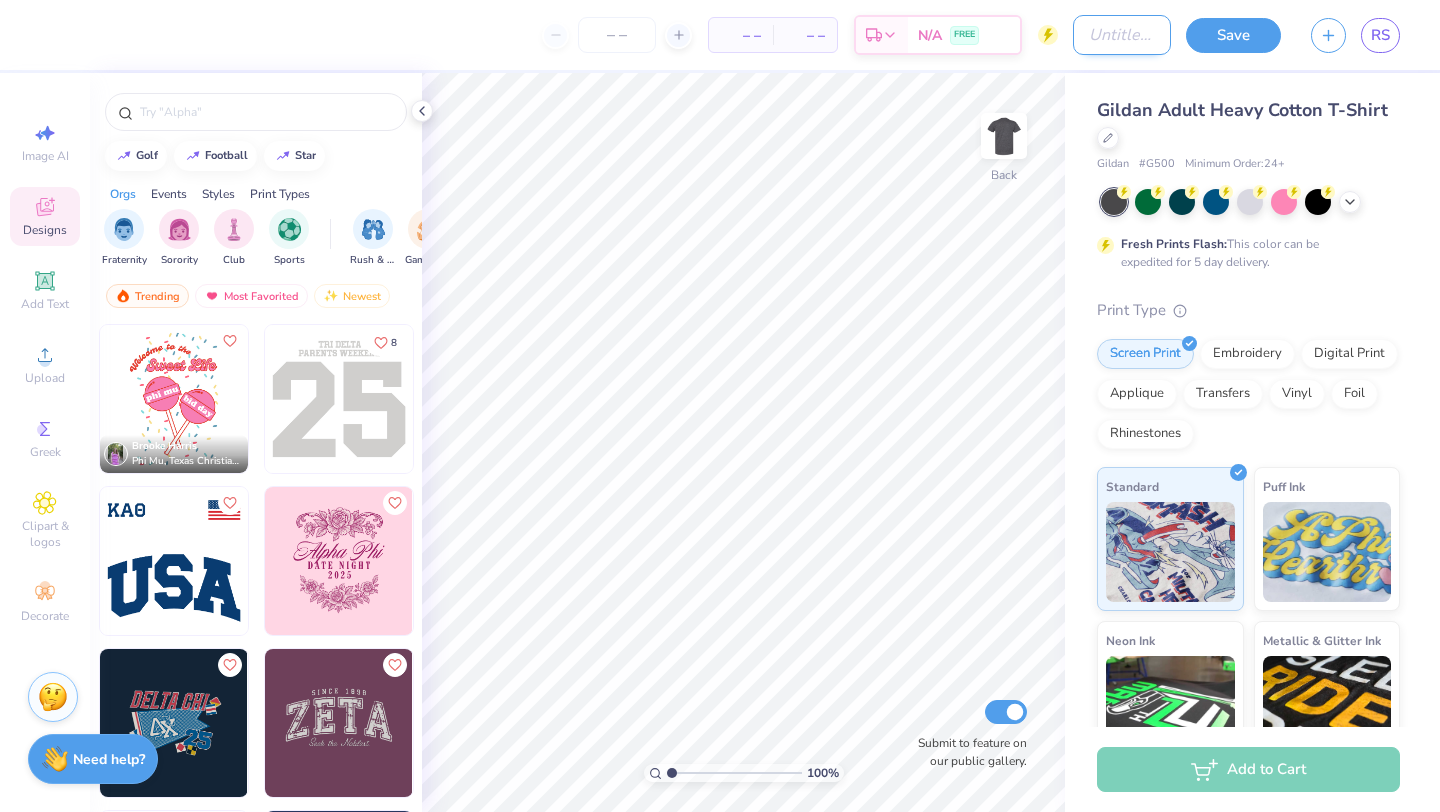 click on "Design Title" at bounding box center [1122, 35] 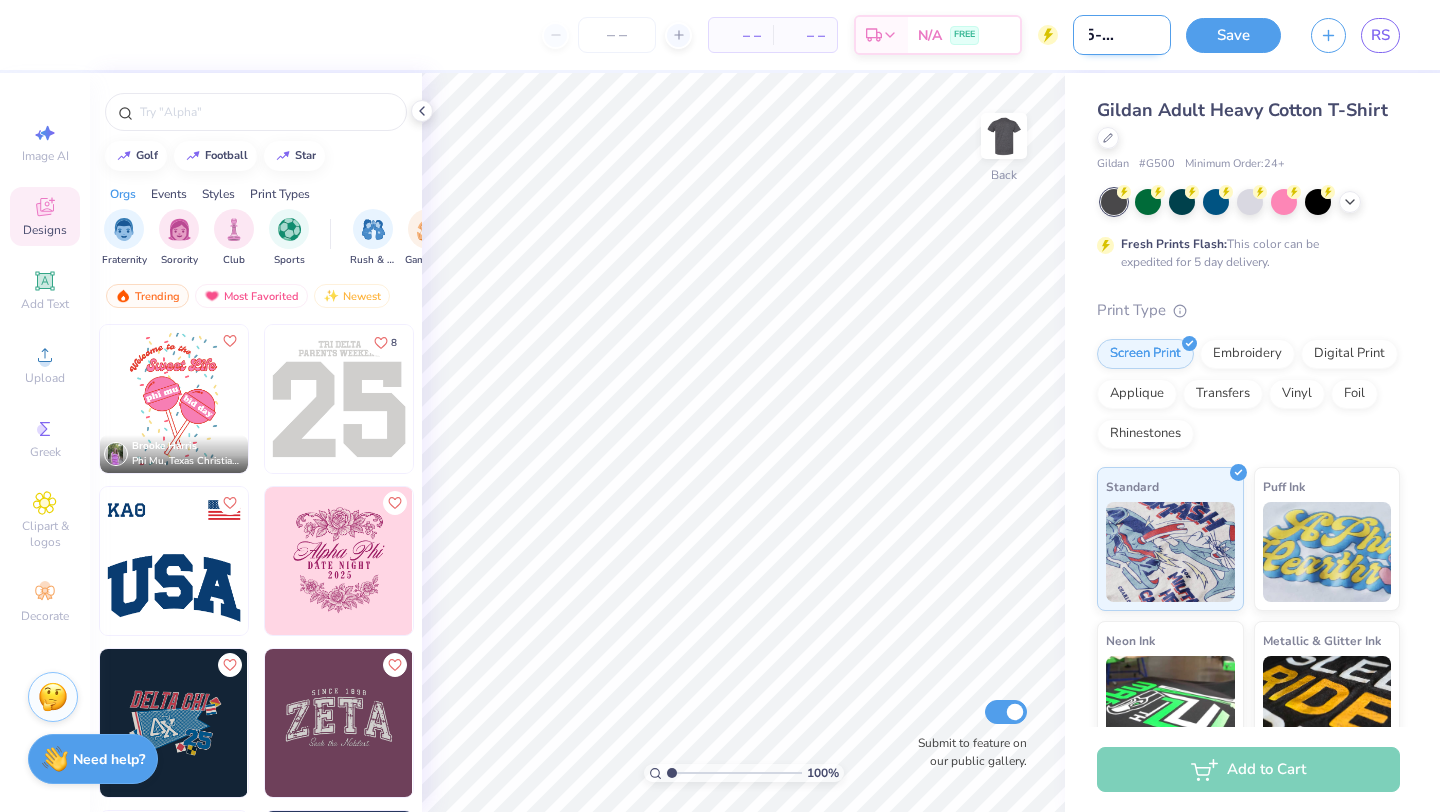 scroll, scrollTop: 0, scrollLeft: 46, axis: horizontal 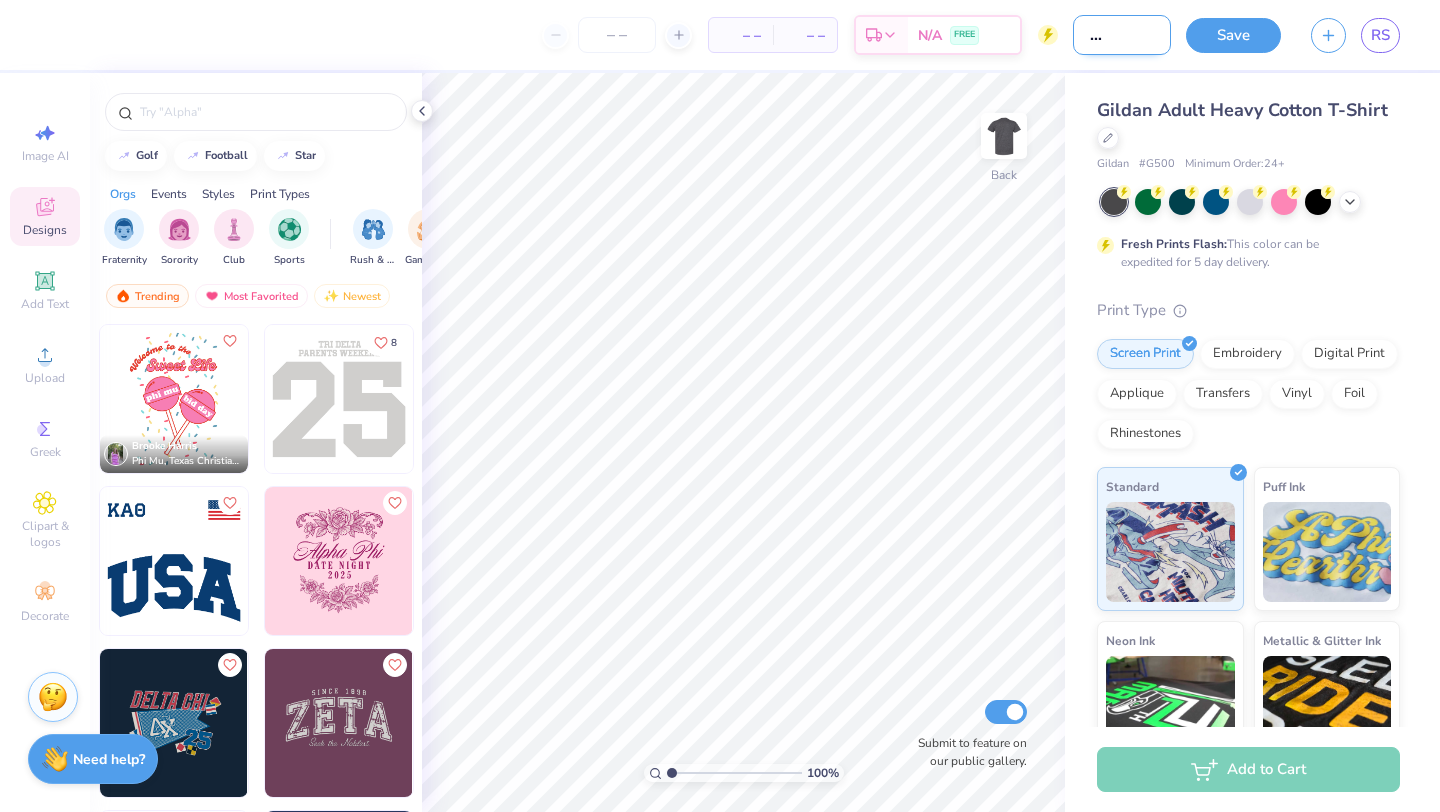 type on "2025-2026 DH" 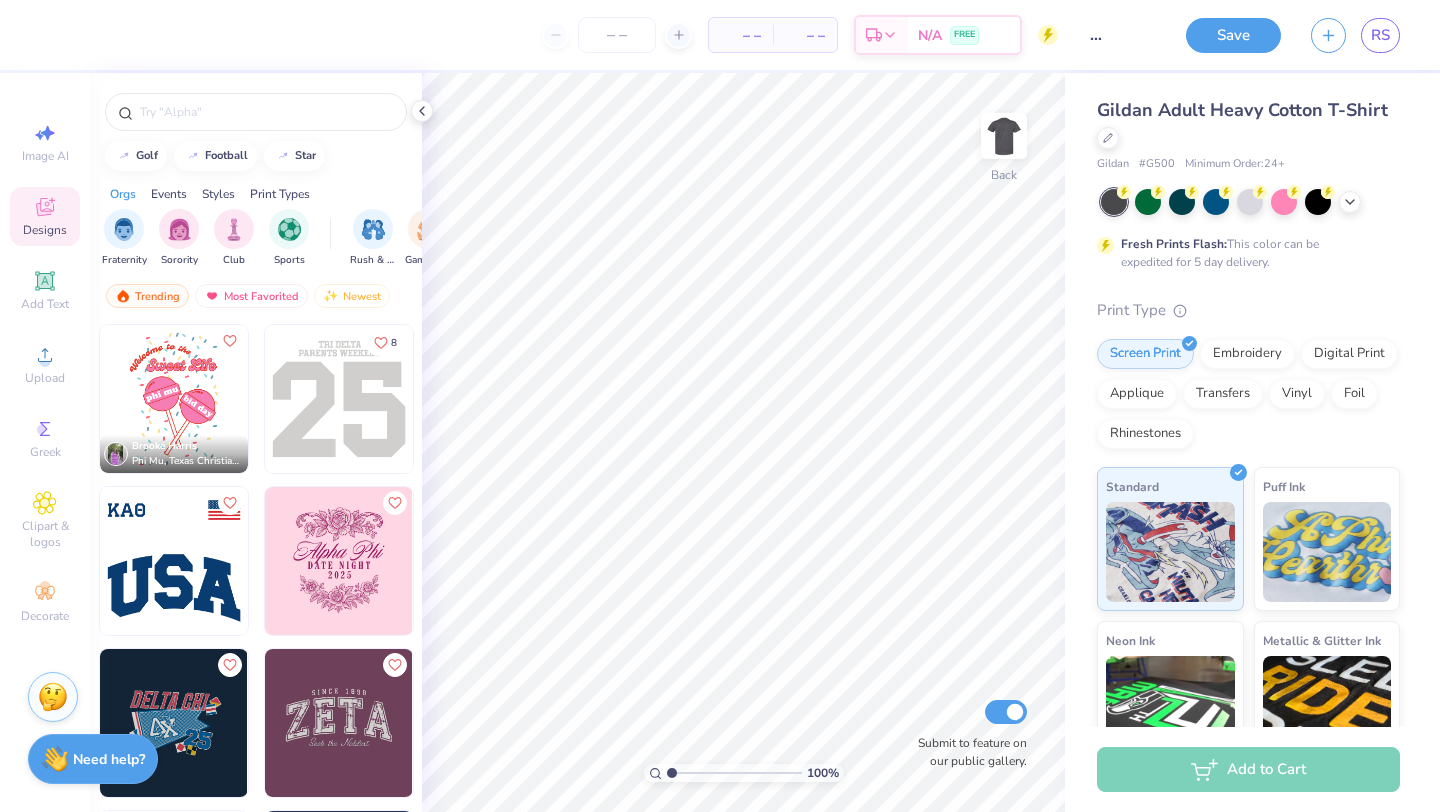 click on "Gildan Adult Heavy Cotton T-Shirt Gildan # G500 Minimum Order:  24 +   Fresh Prints Flash:  This color can be expedited for 5 day delivery. Print Type Screen Print Embroidery Digital Print Applique Transfers Vinyl Foil Rhinestones Standard Puff Ink Neon Ink Metallic & Glitter Ink Glow in the Dark Ink Water based Ink" at bounding box center [1248, 508] 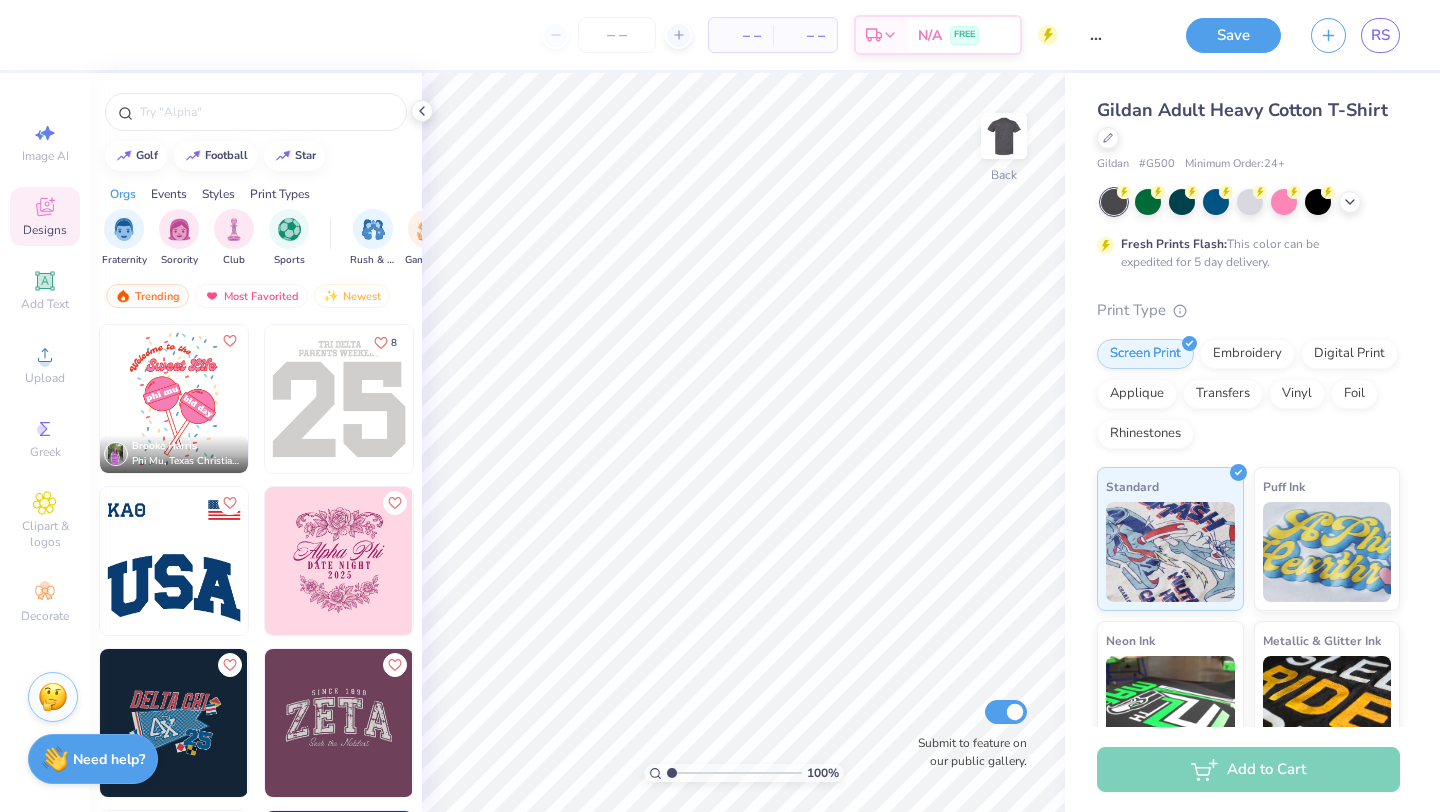 scroll, scrollTop: 0, scrollLeft: 0, axis: both 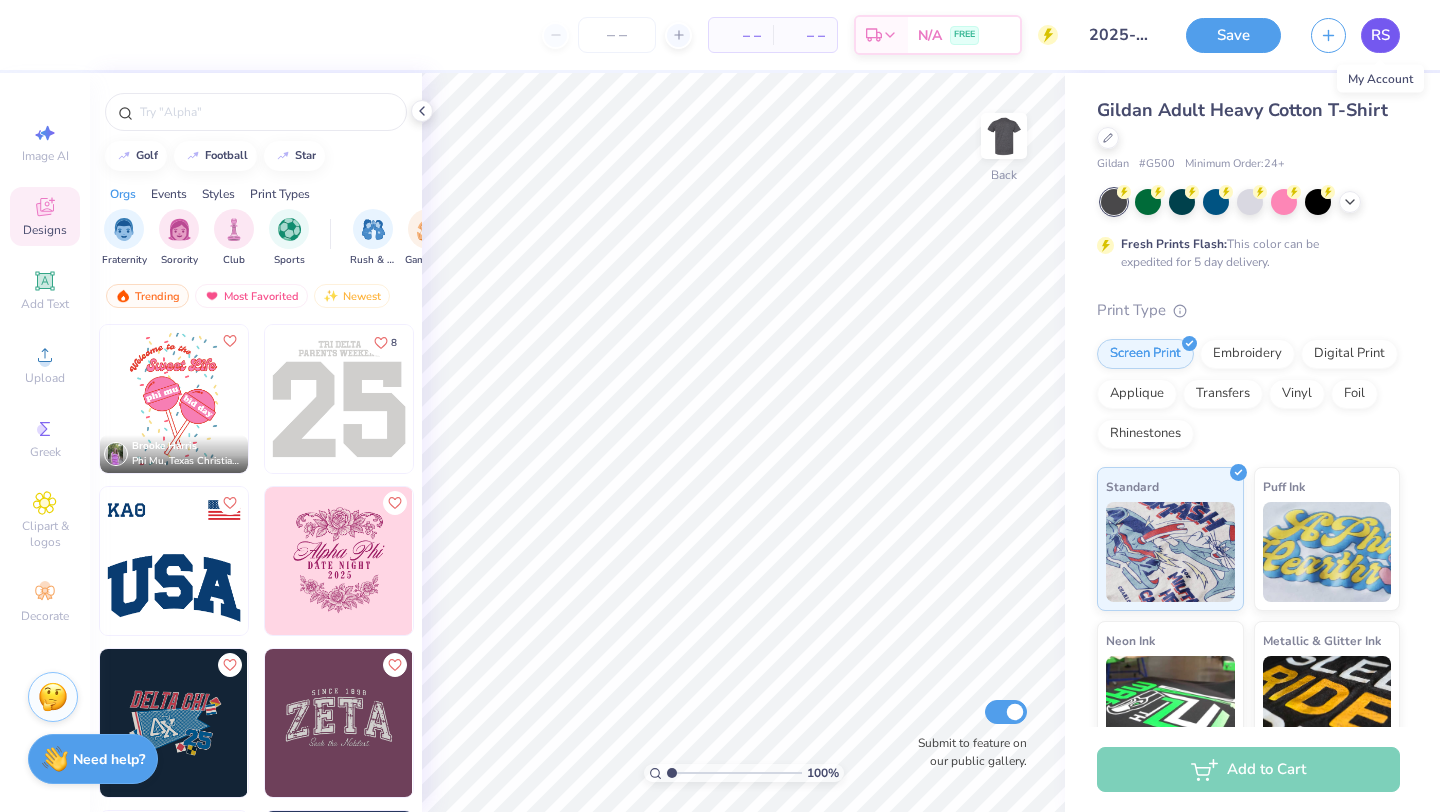 click on "RS" at bounding box center [1380, 35] 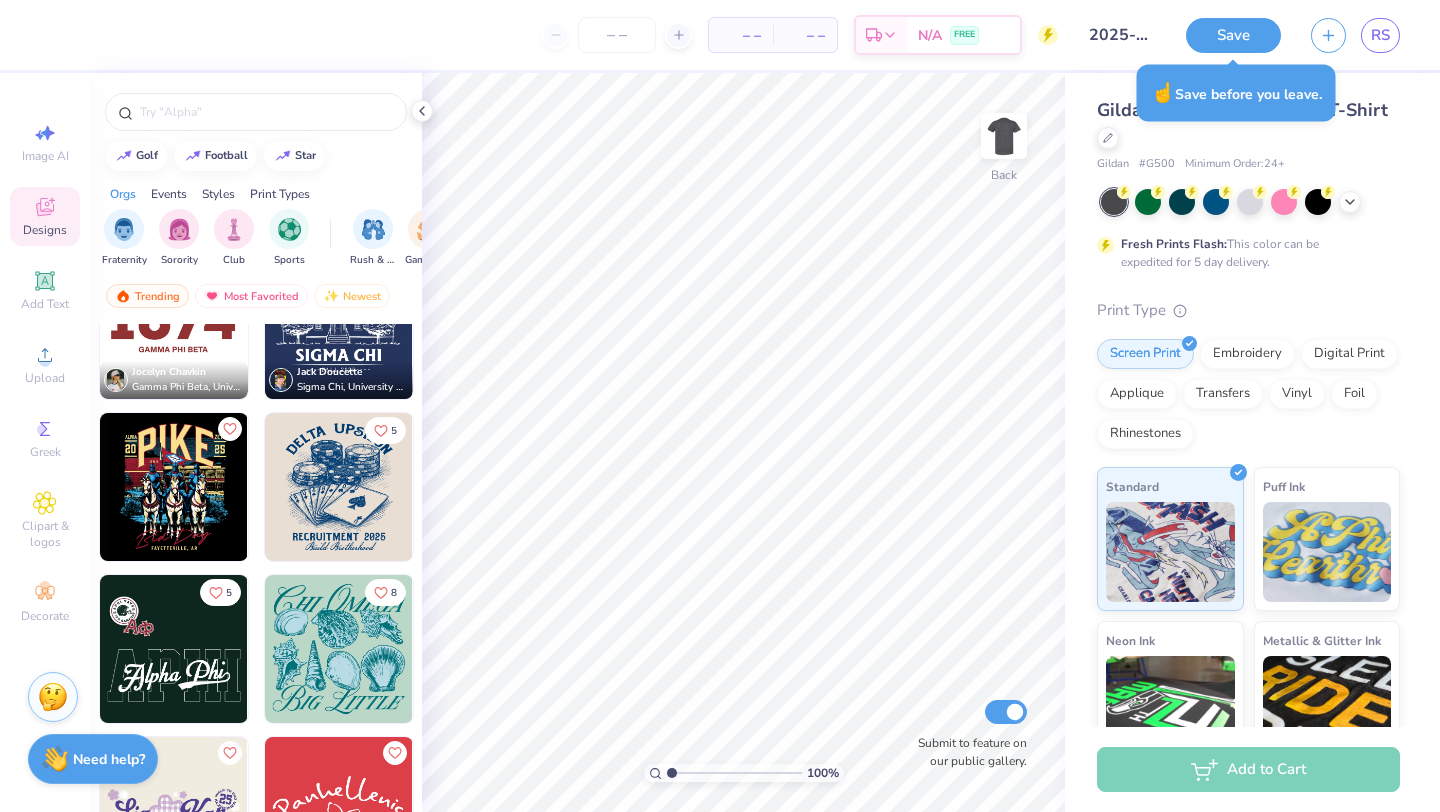 scroll, scrollTop: 565, scrollLeft: 0, axis: vertical 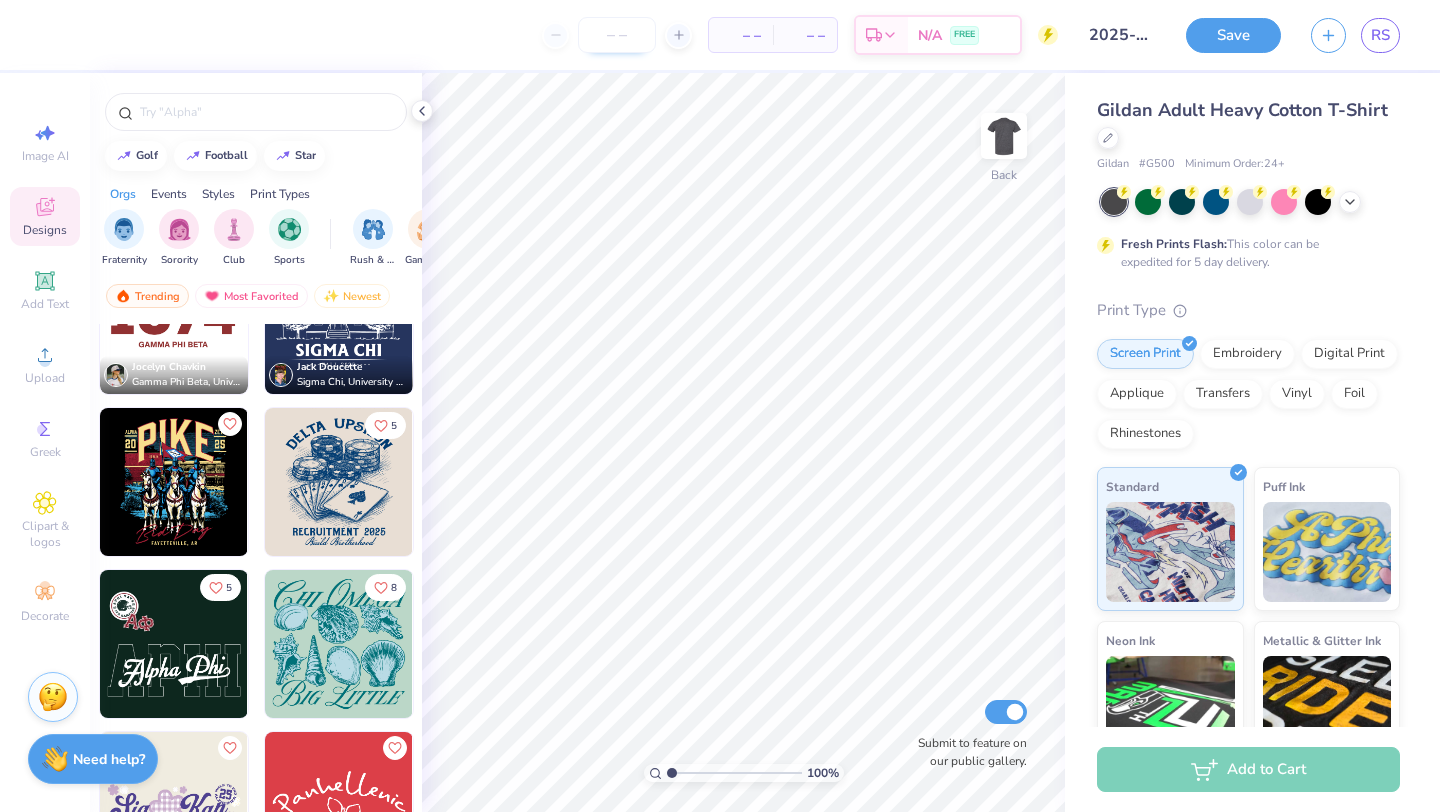 click at bounding box center [617, 35] 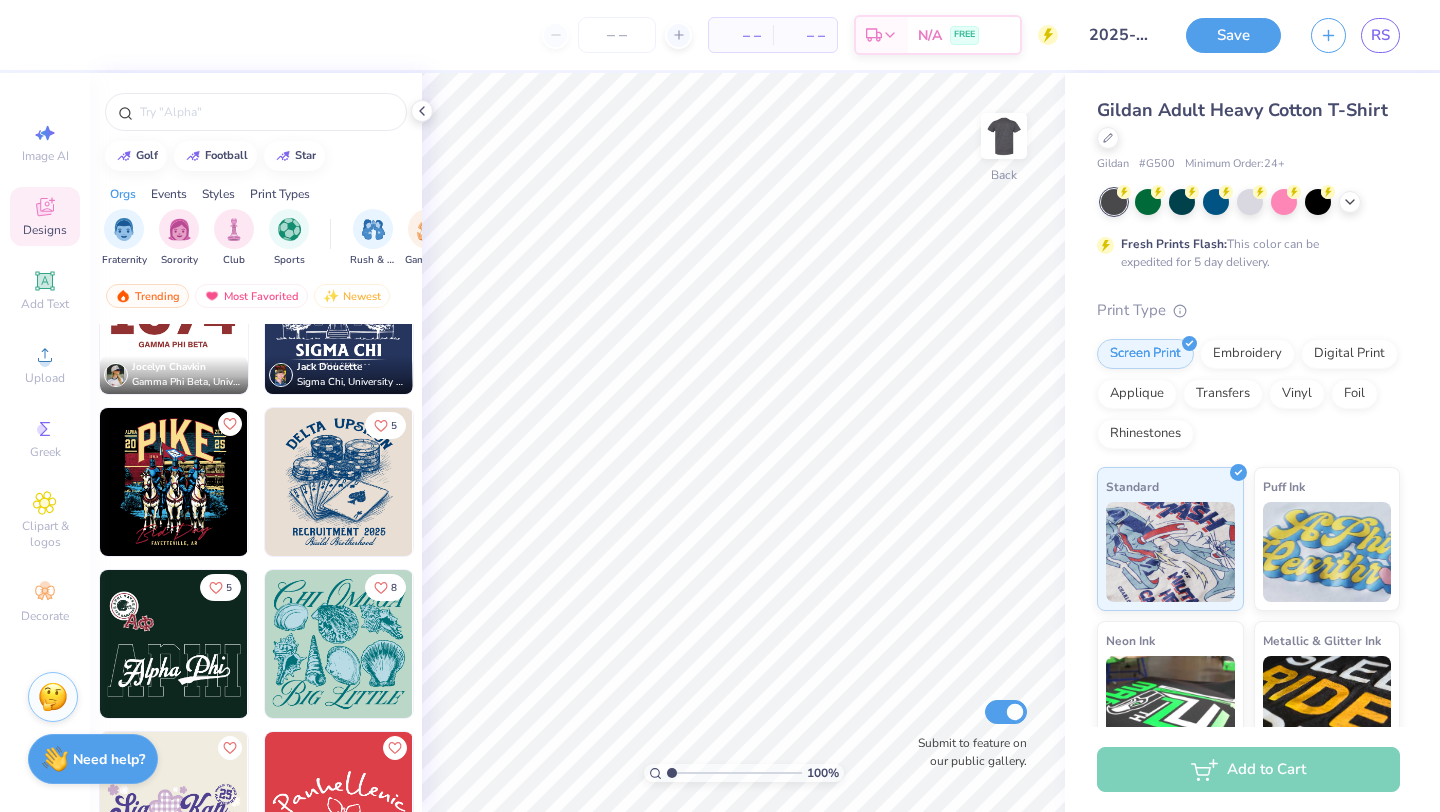 click on "– –" at bounding box center (741, 35) 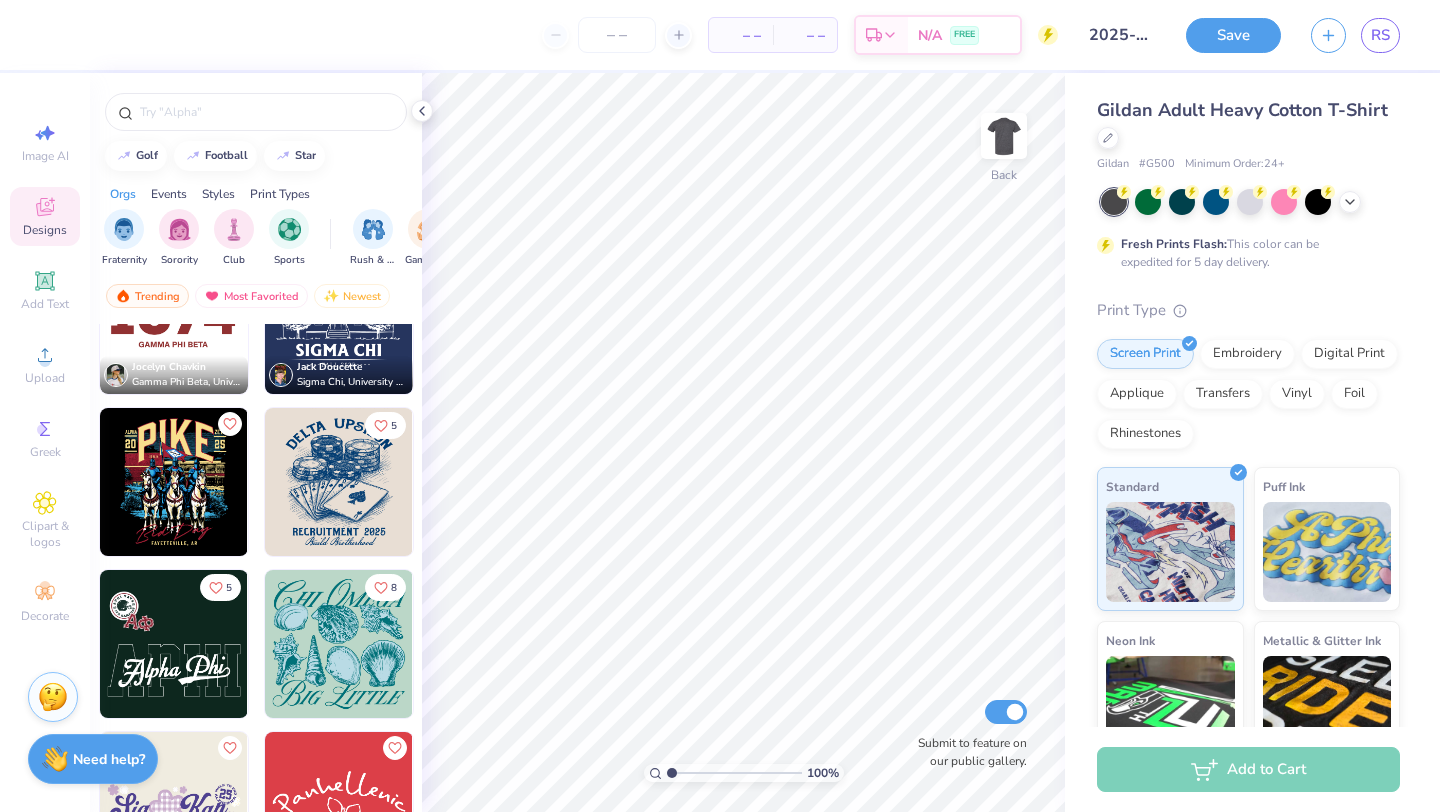 click on "– – Total" at bounding box center (805, 35) 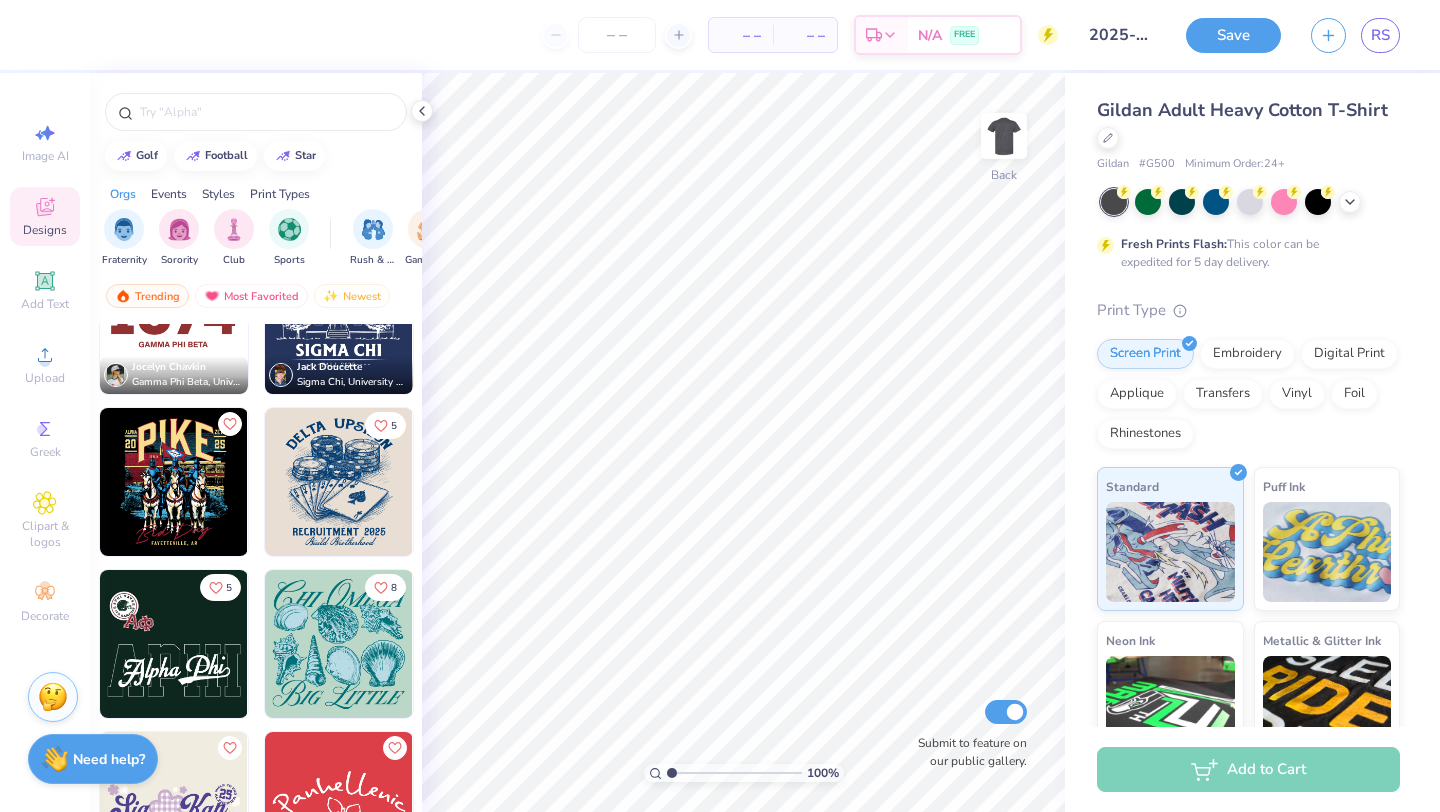 click on "– –" at bounding box center (805, 35) 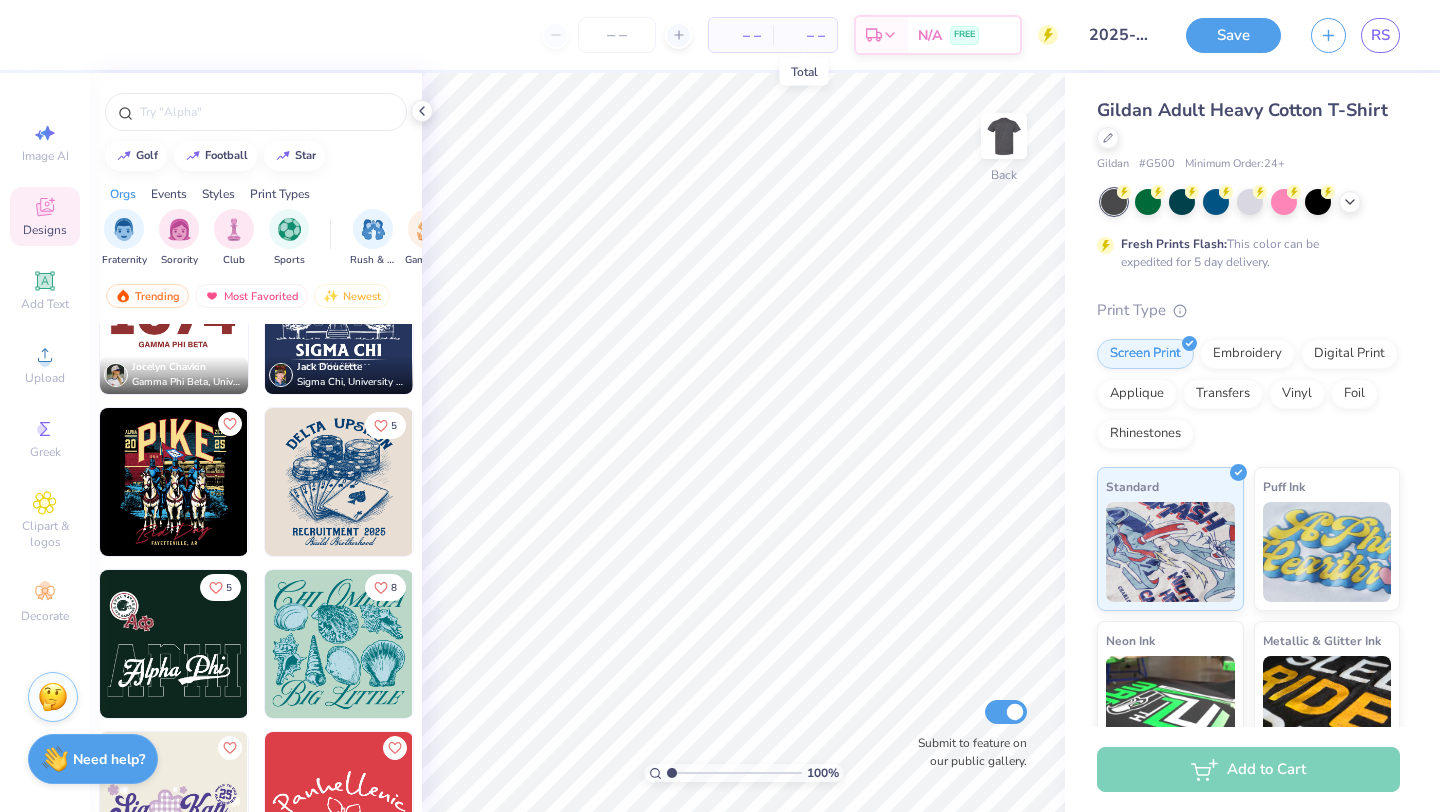 click on "– –" at bounding box center (805, 35) 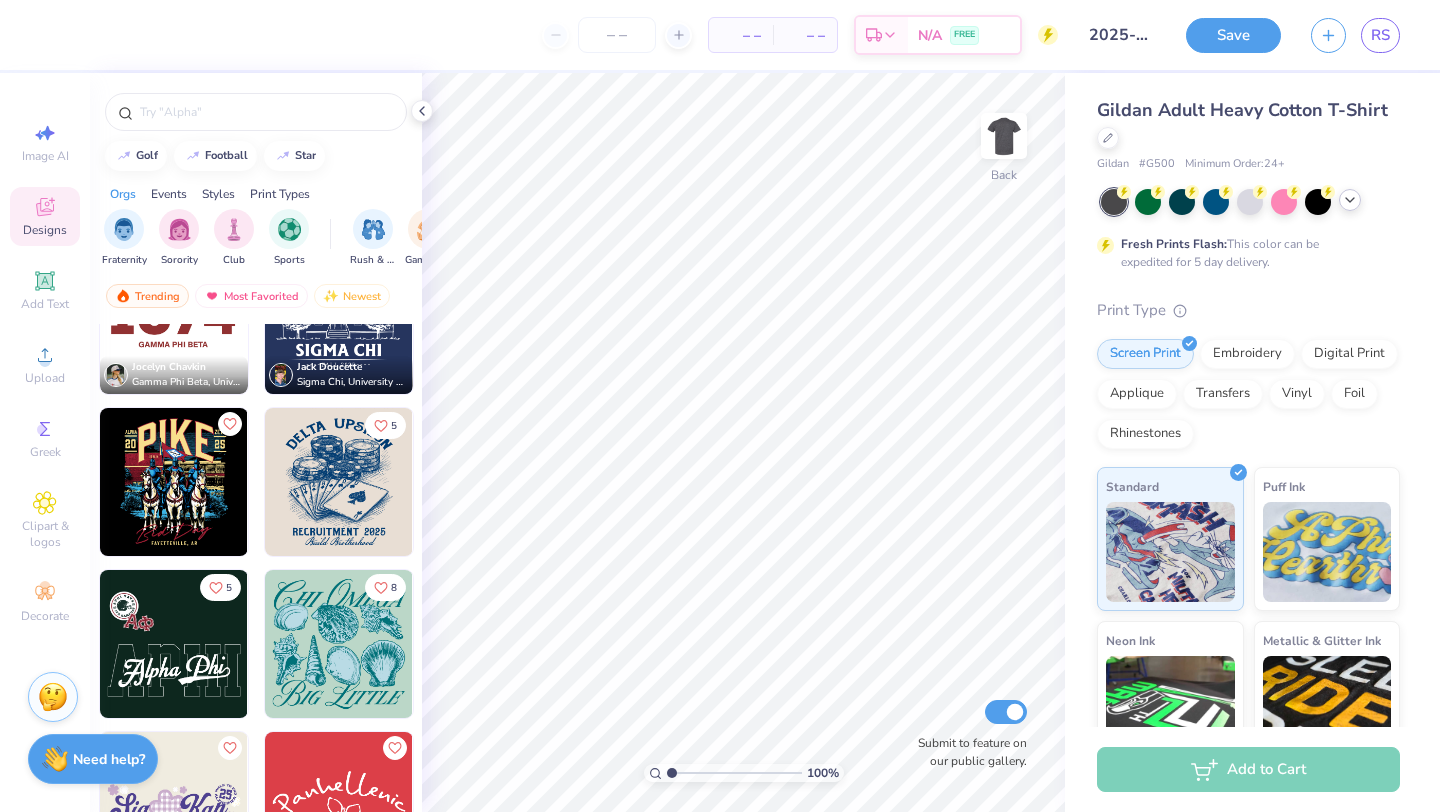 click 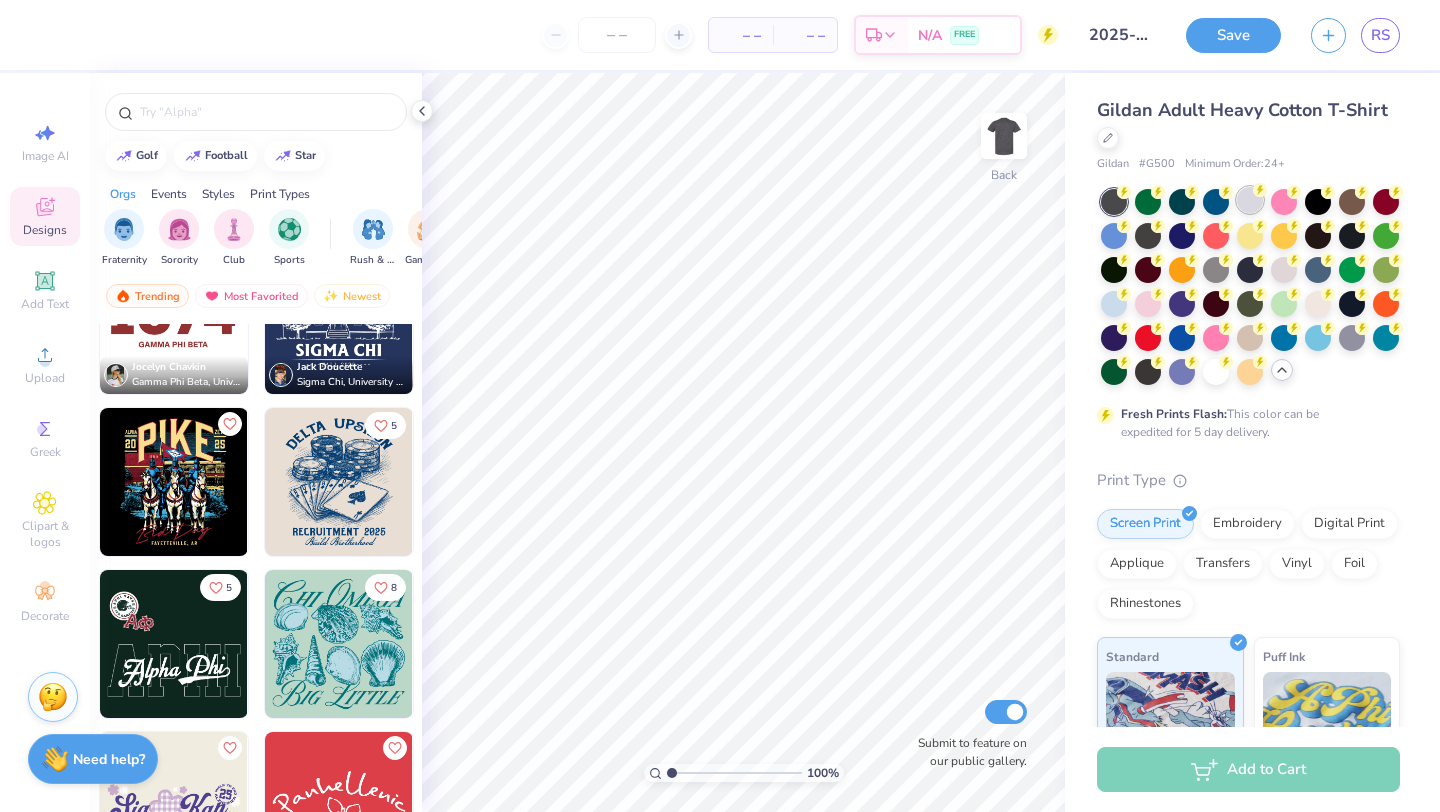click at bounding box center [1250, 200] 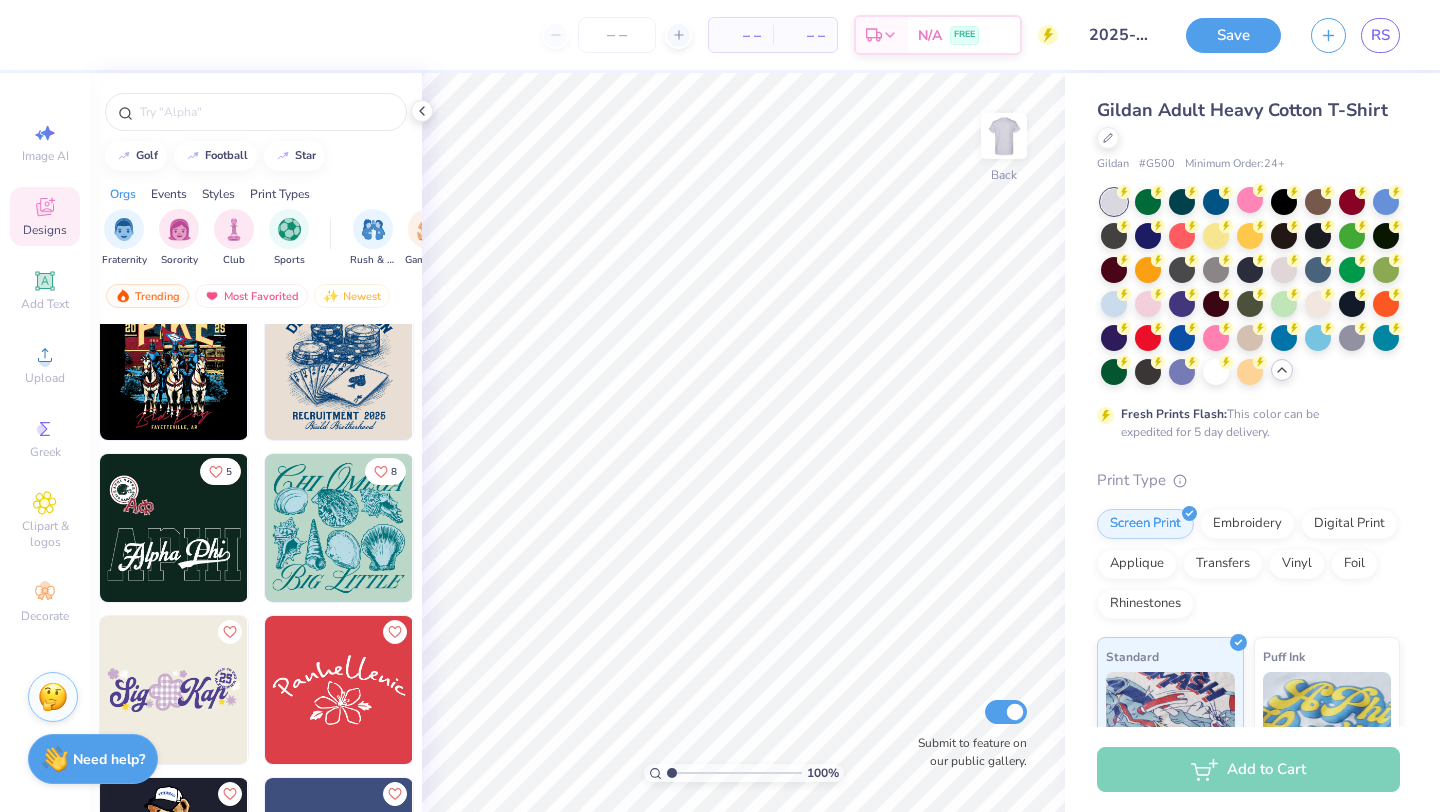 scroll, scrollTop: 686, scrollLeft: 0, axis: vertical 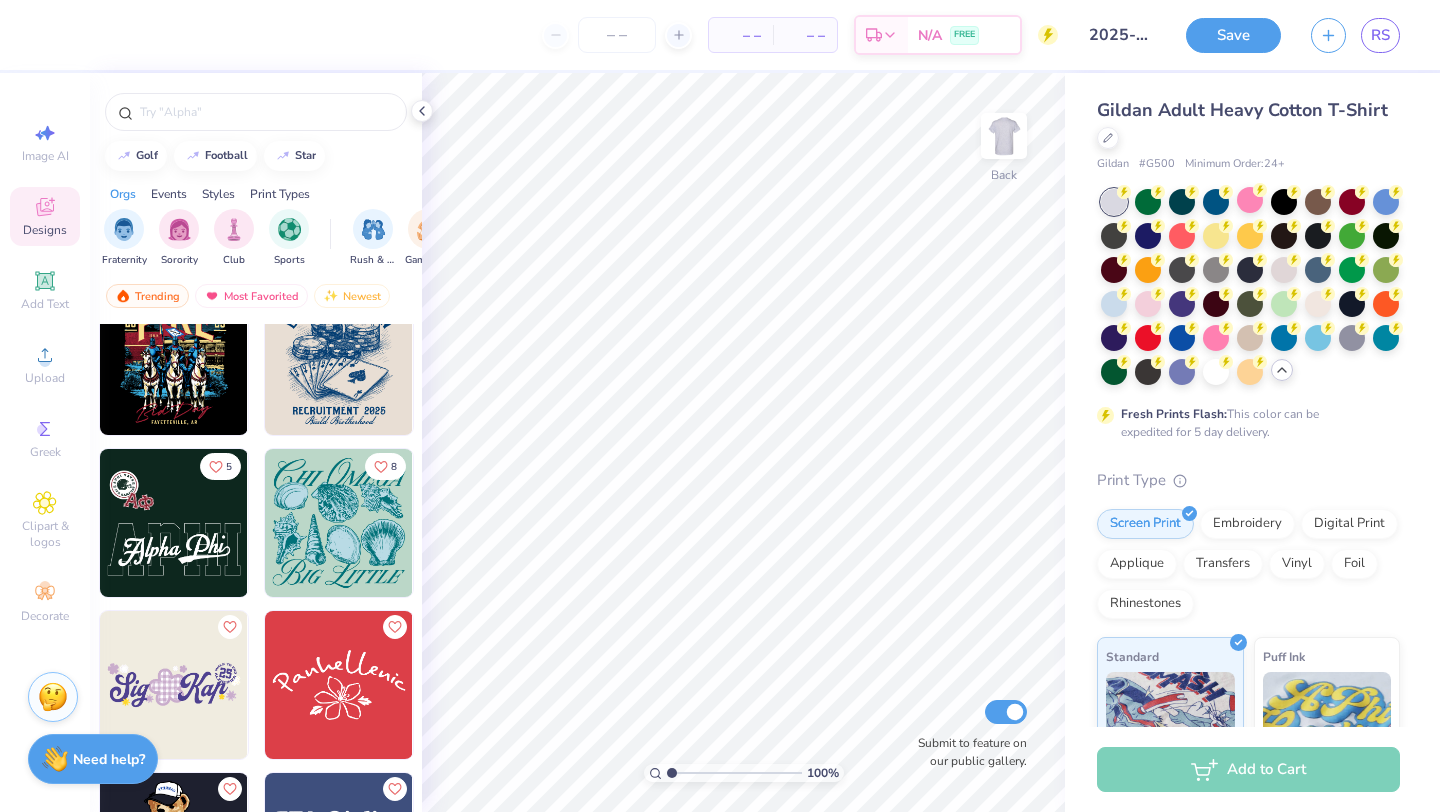 click at bounding box center [174, 523] 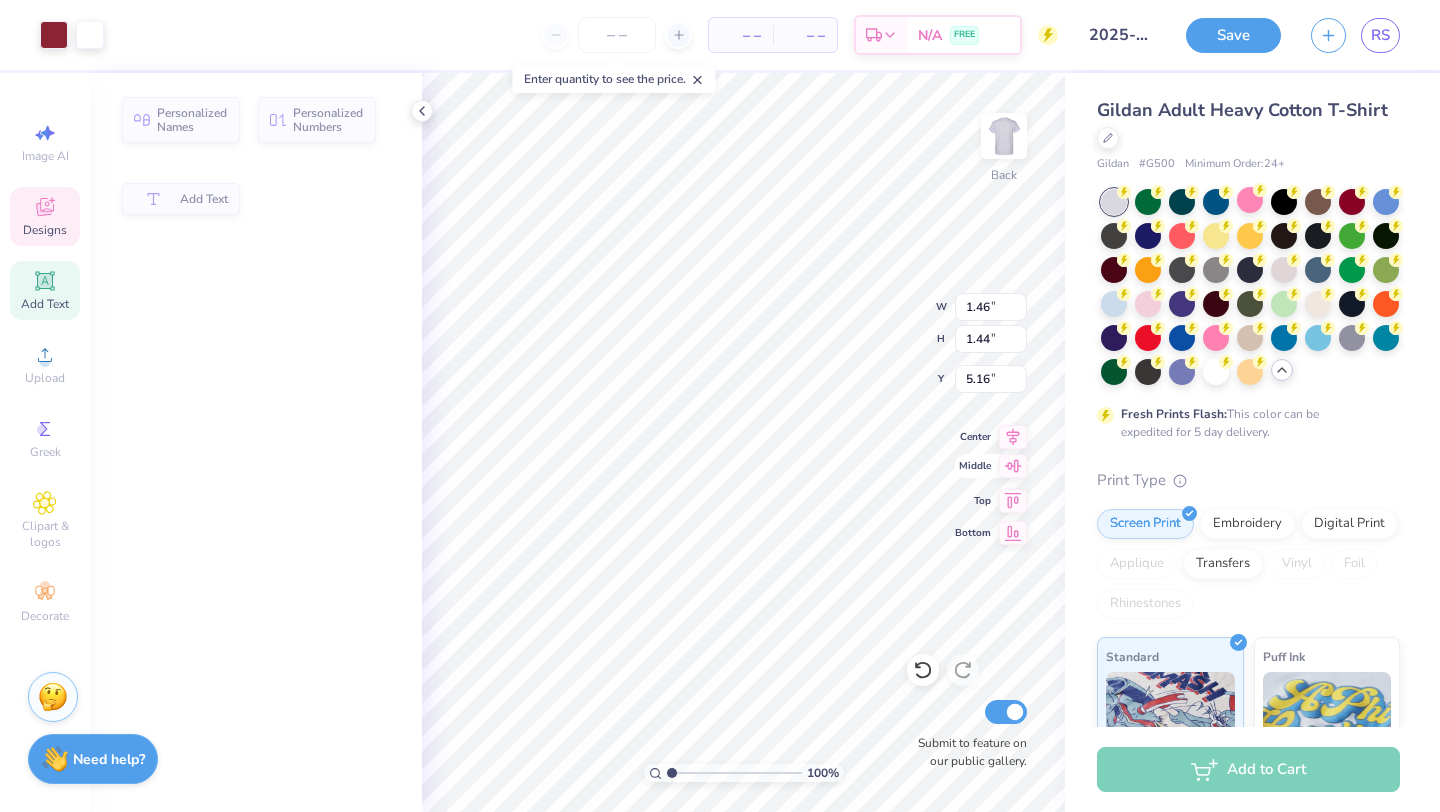 type on "1.46" 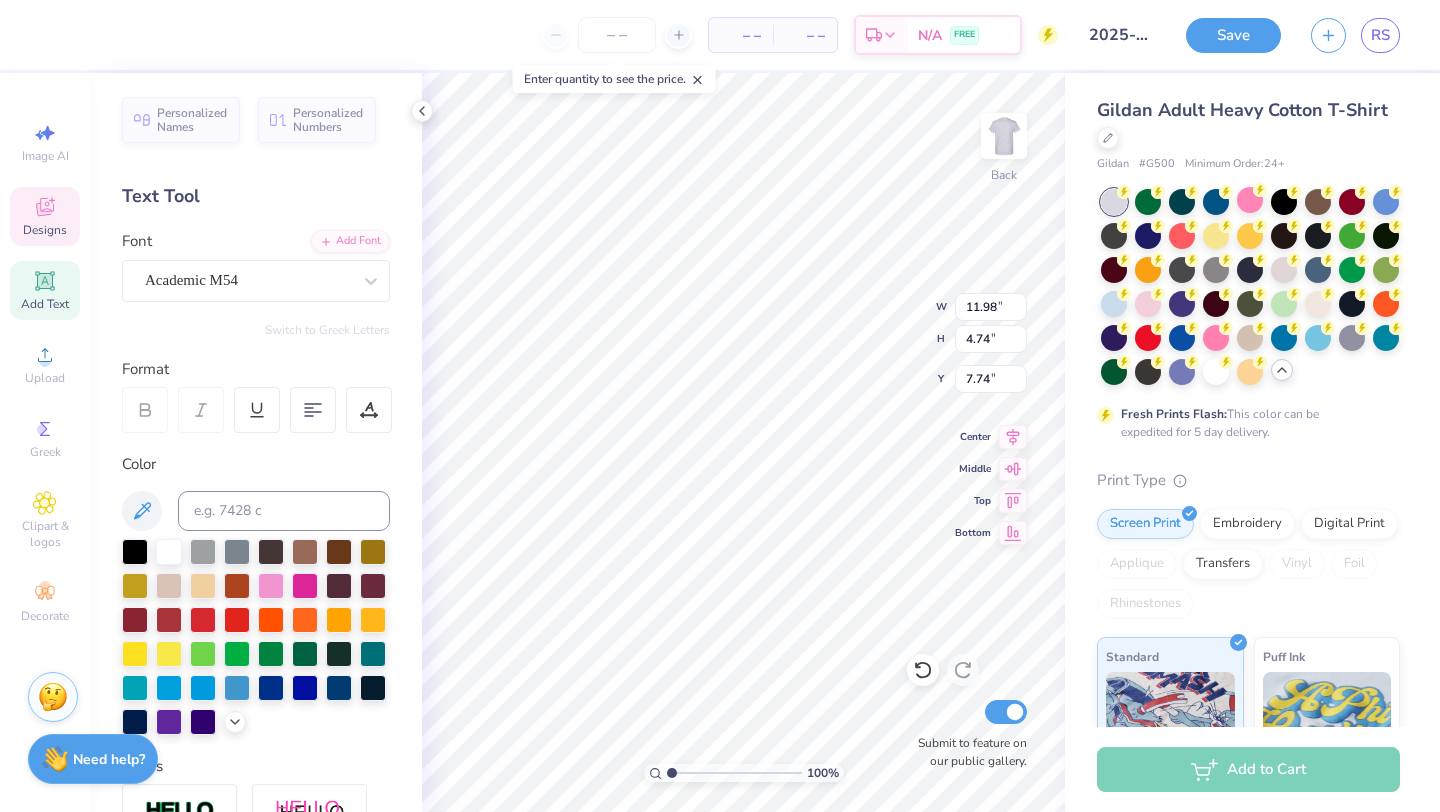 type on "11.98" 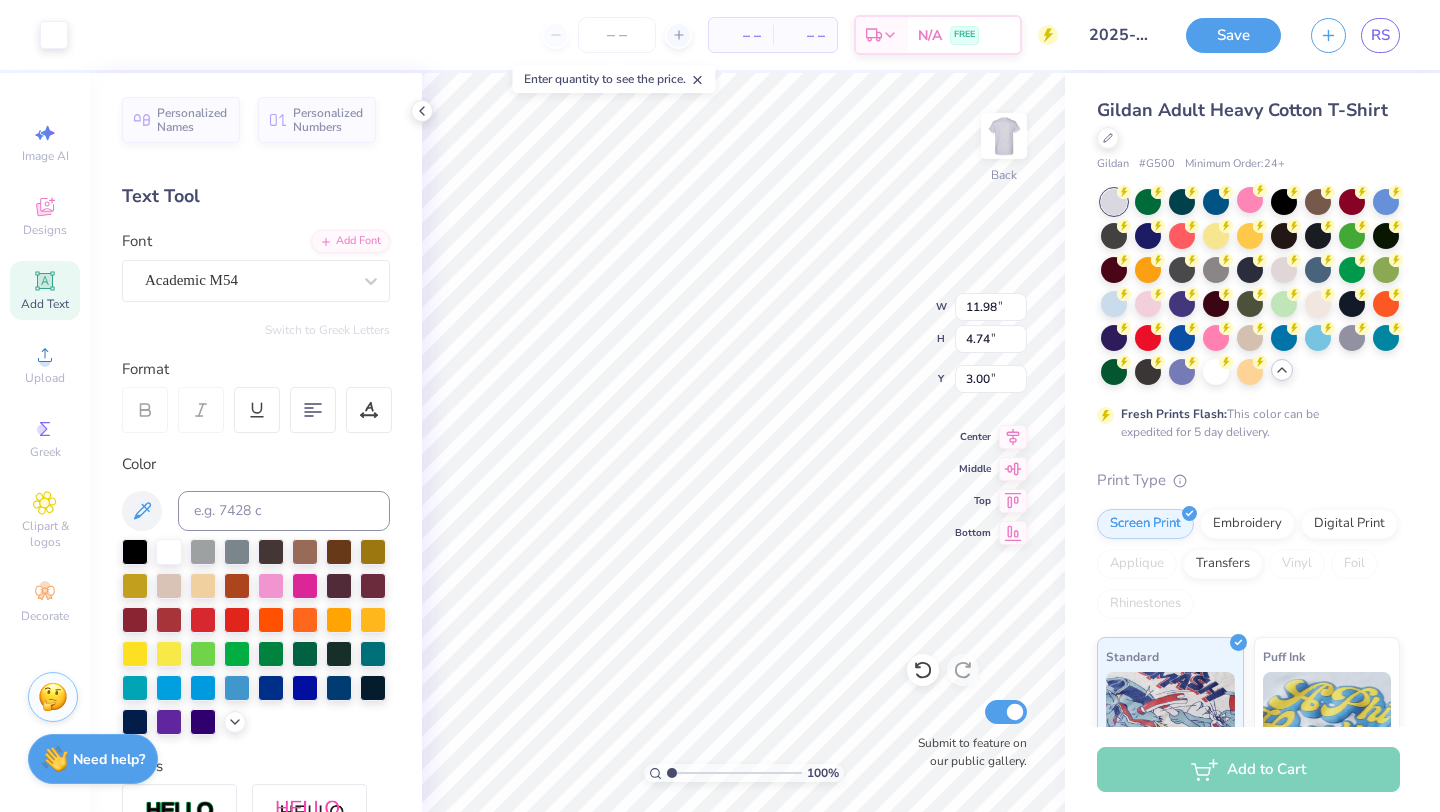 type on "3.00" 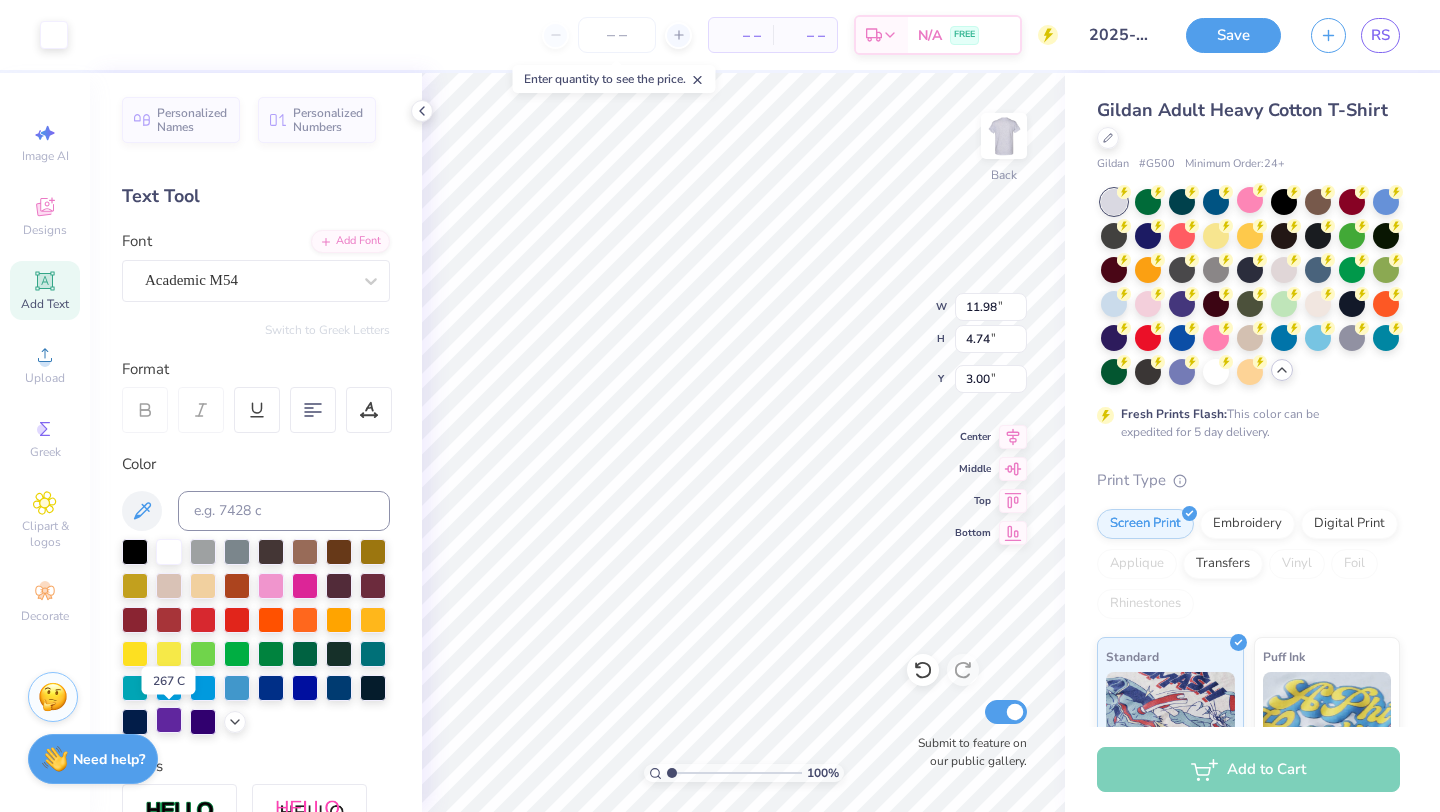 click at bounding box center [169, 720] 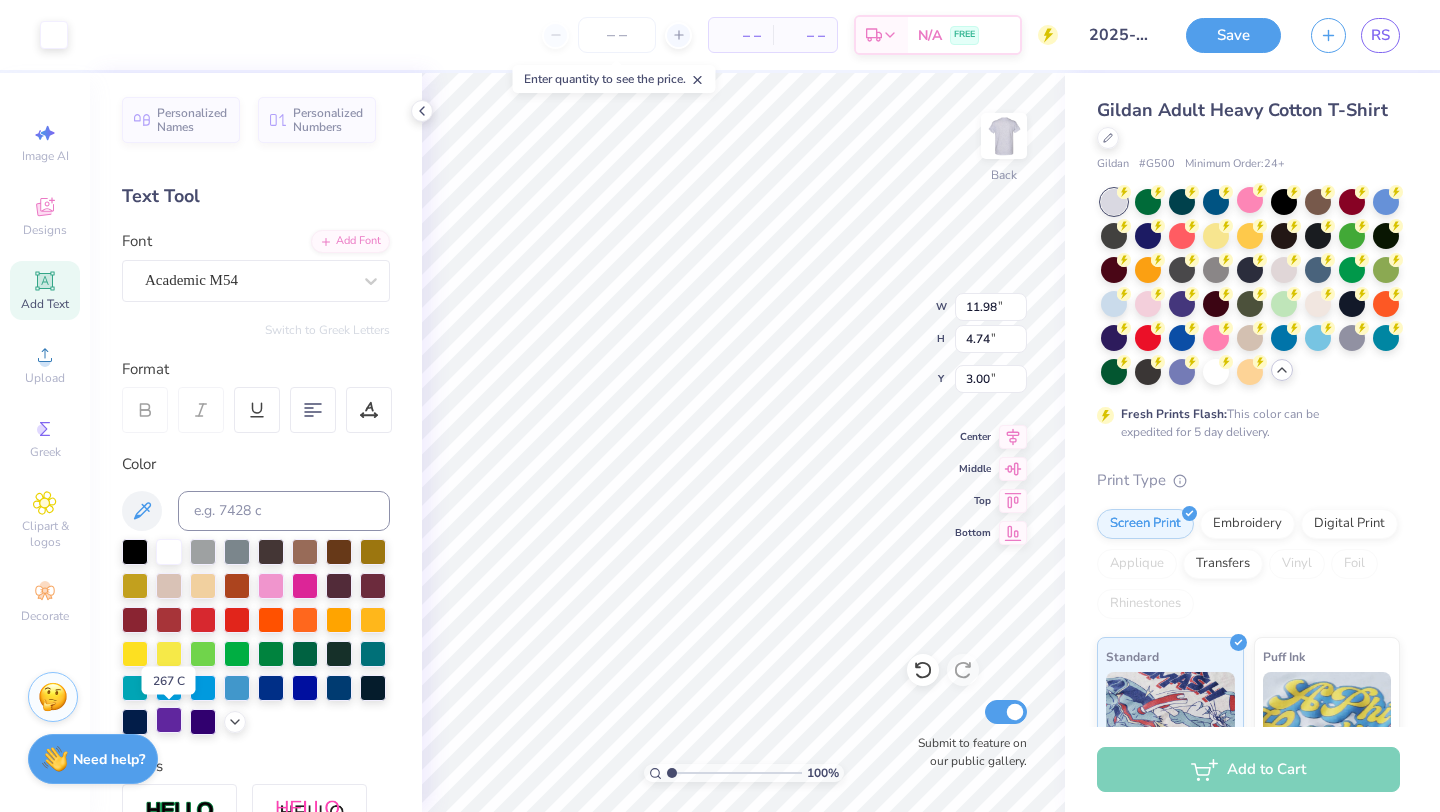 click at bounding box center [169, 720] 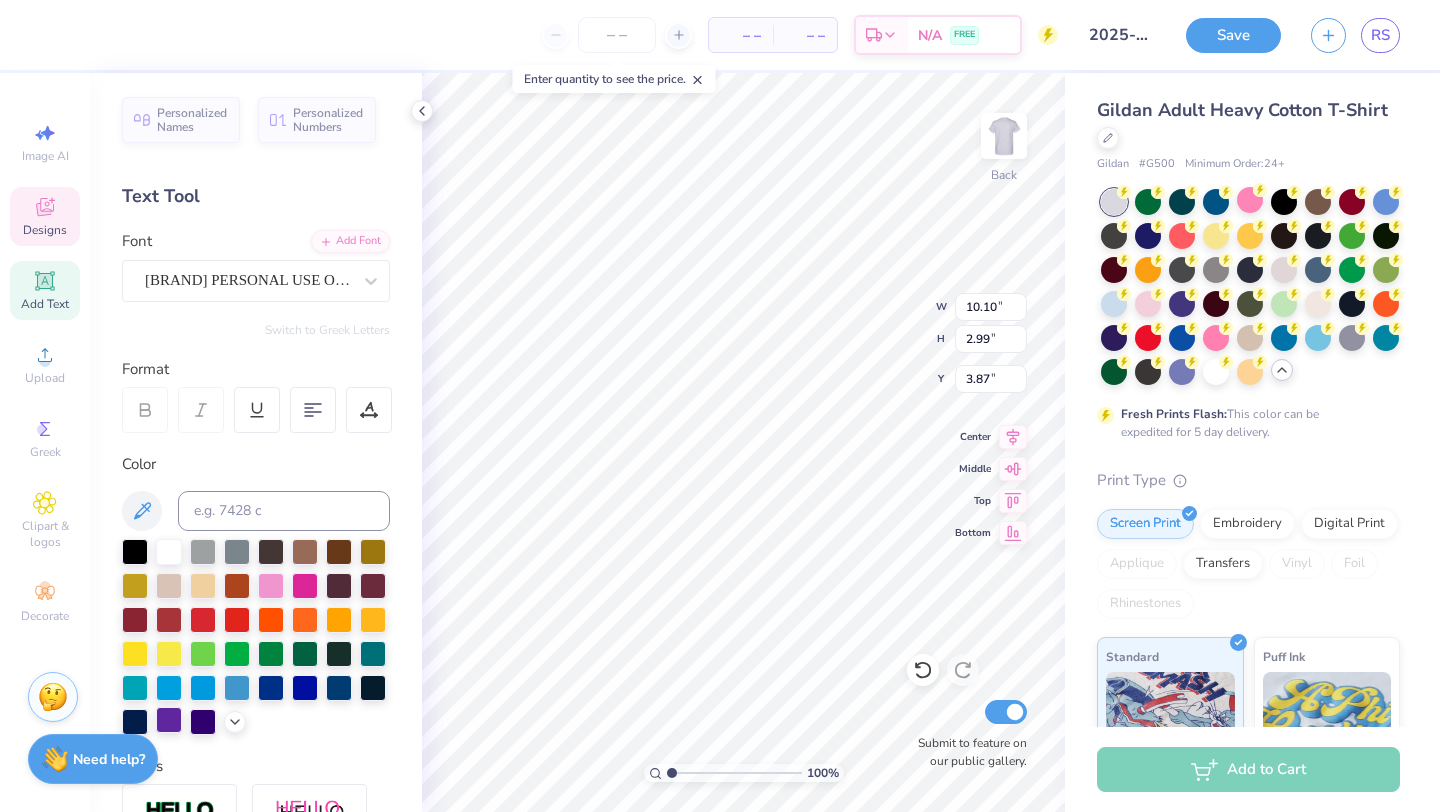scroll, scrollTop: 0, scrollLeft: 0, axis: both 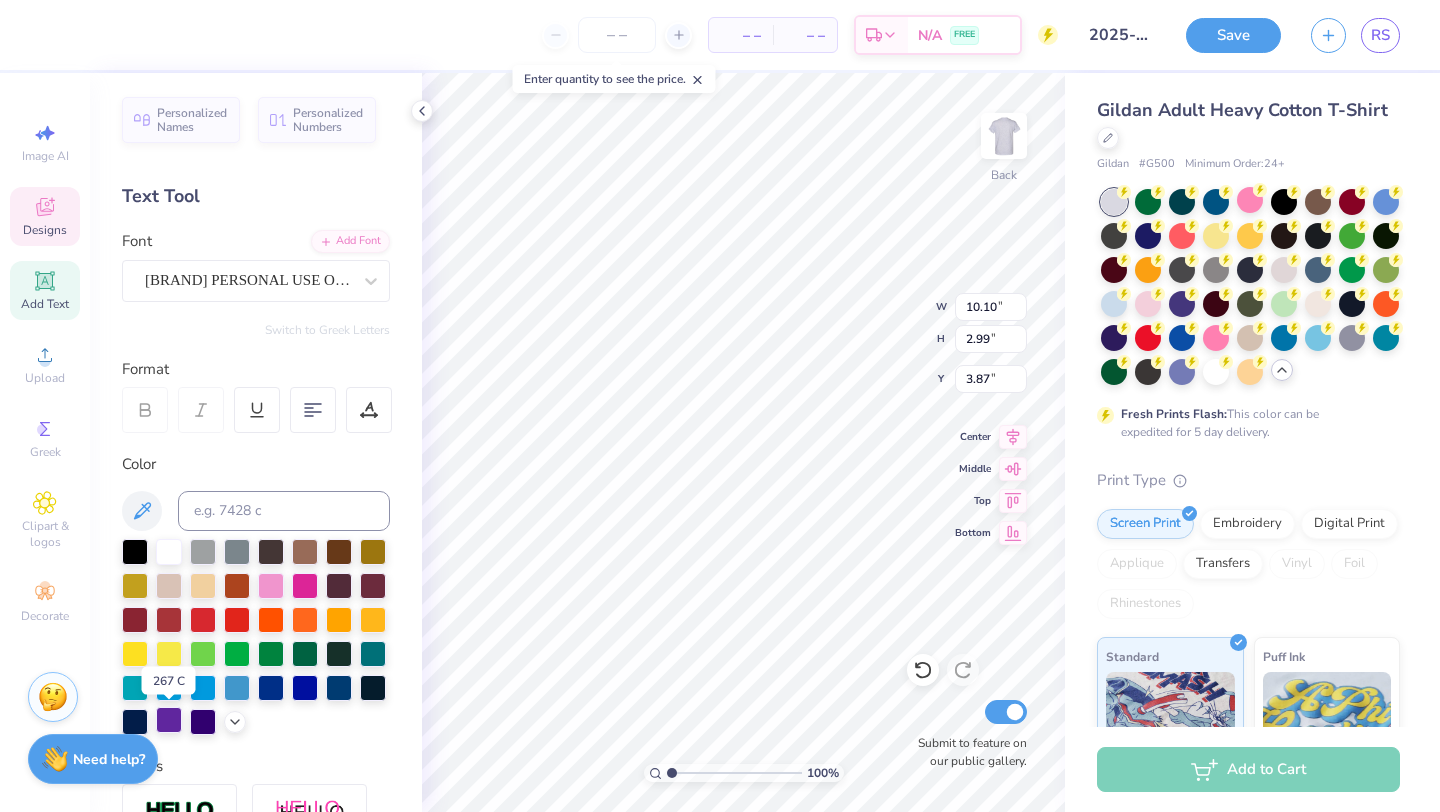 click at bounding box center (169, 720) 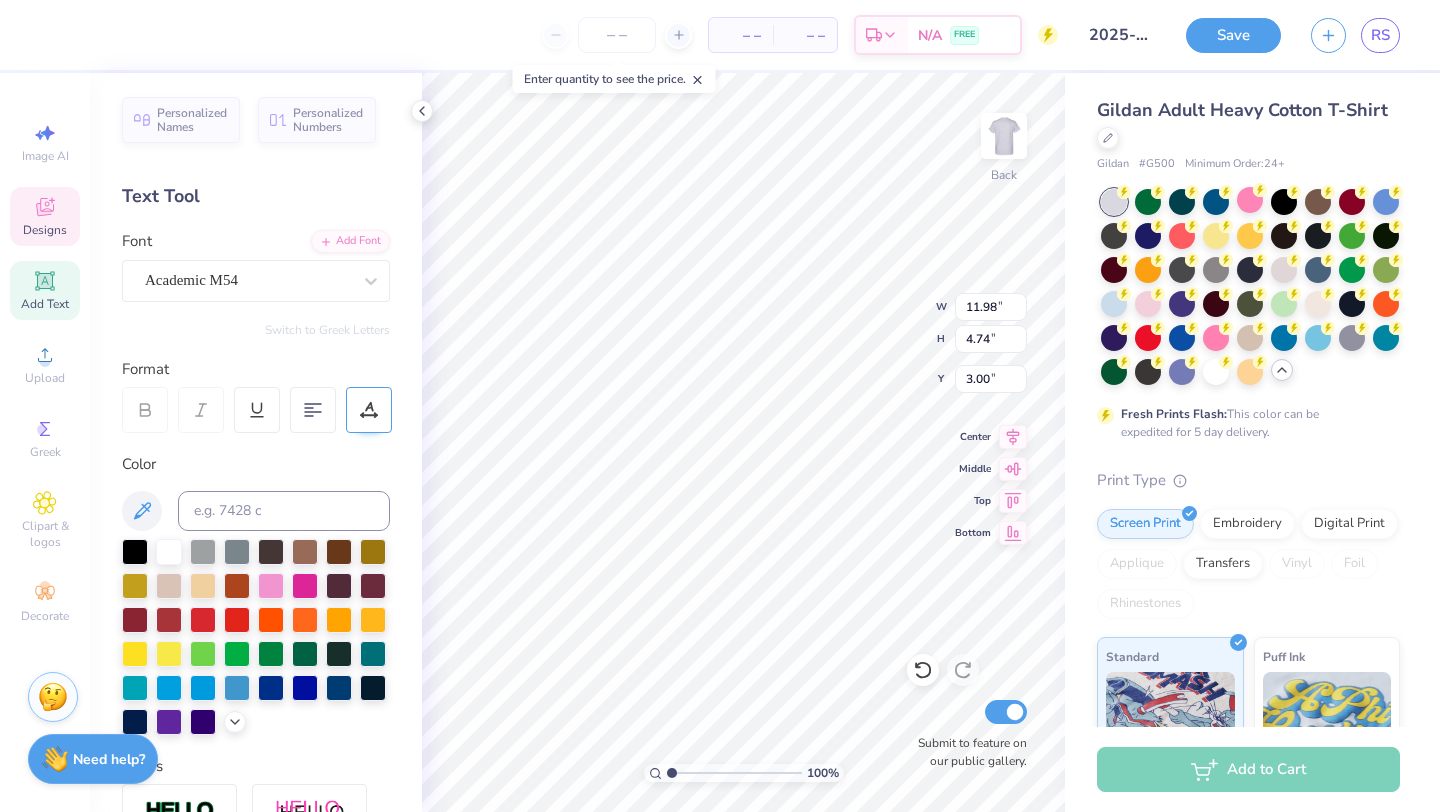 scroll, scrollTop: 0, scrollLeft: 0, axis: both 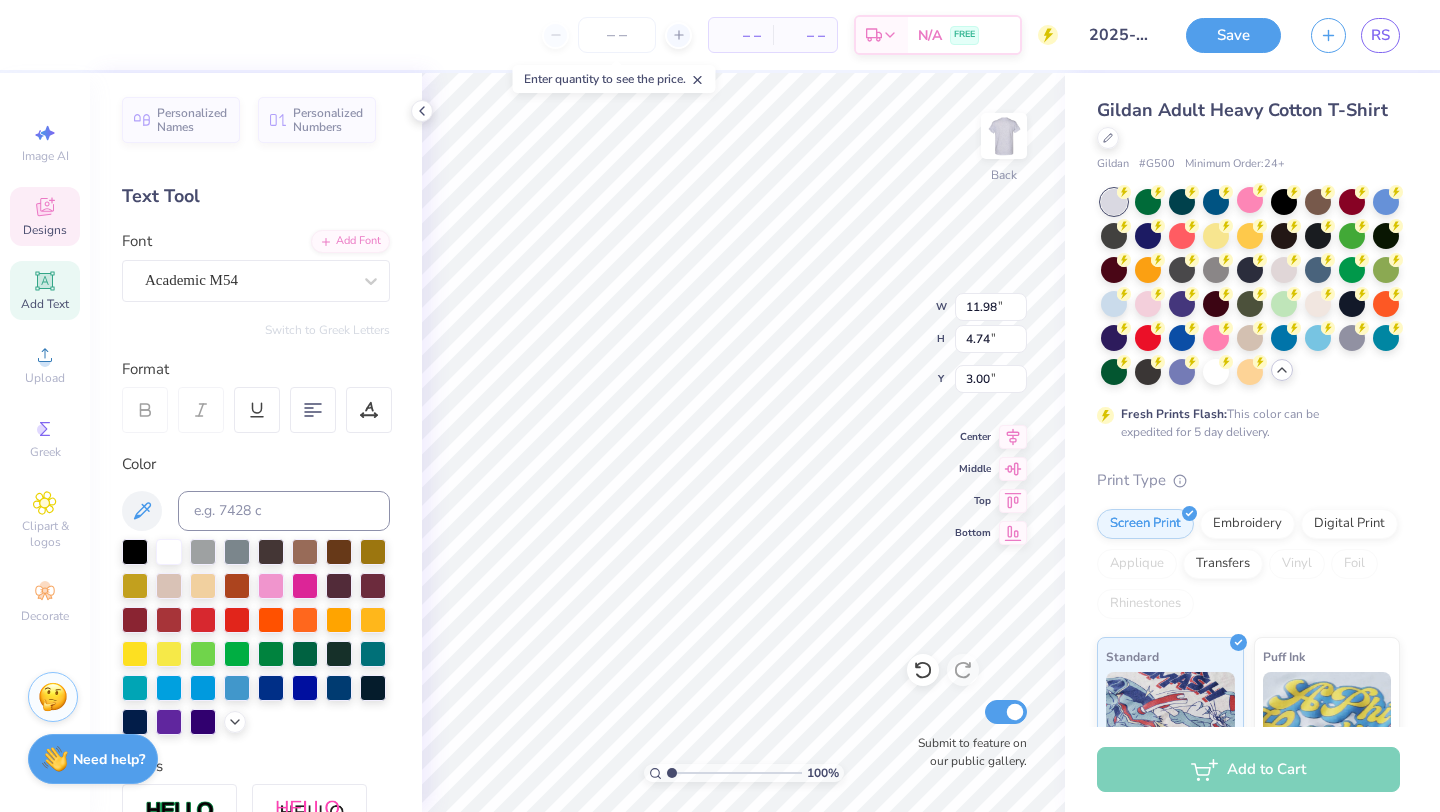 type on "A" 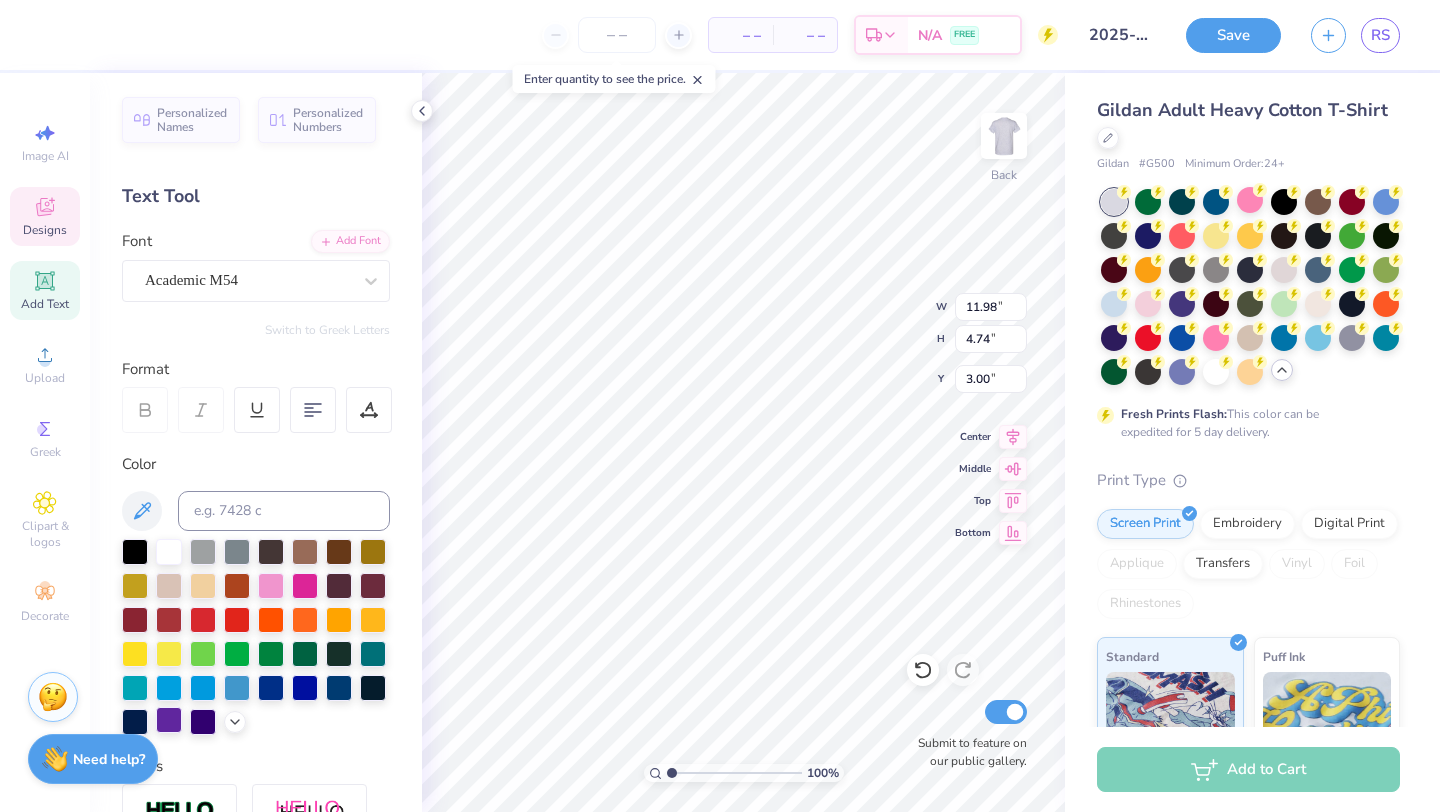 click at bounding box center (169, 720) 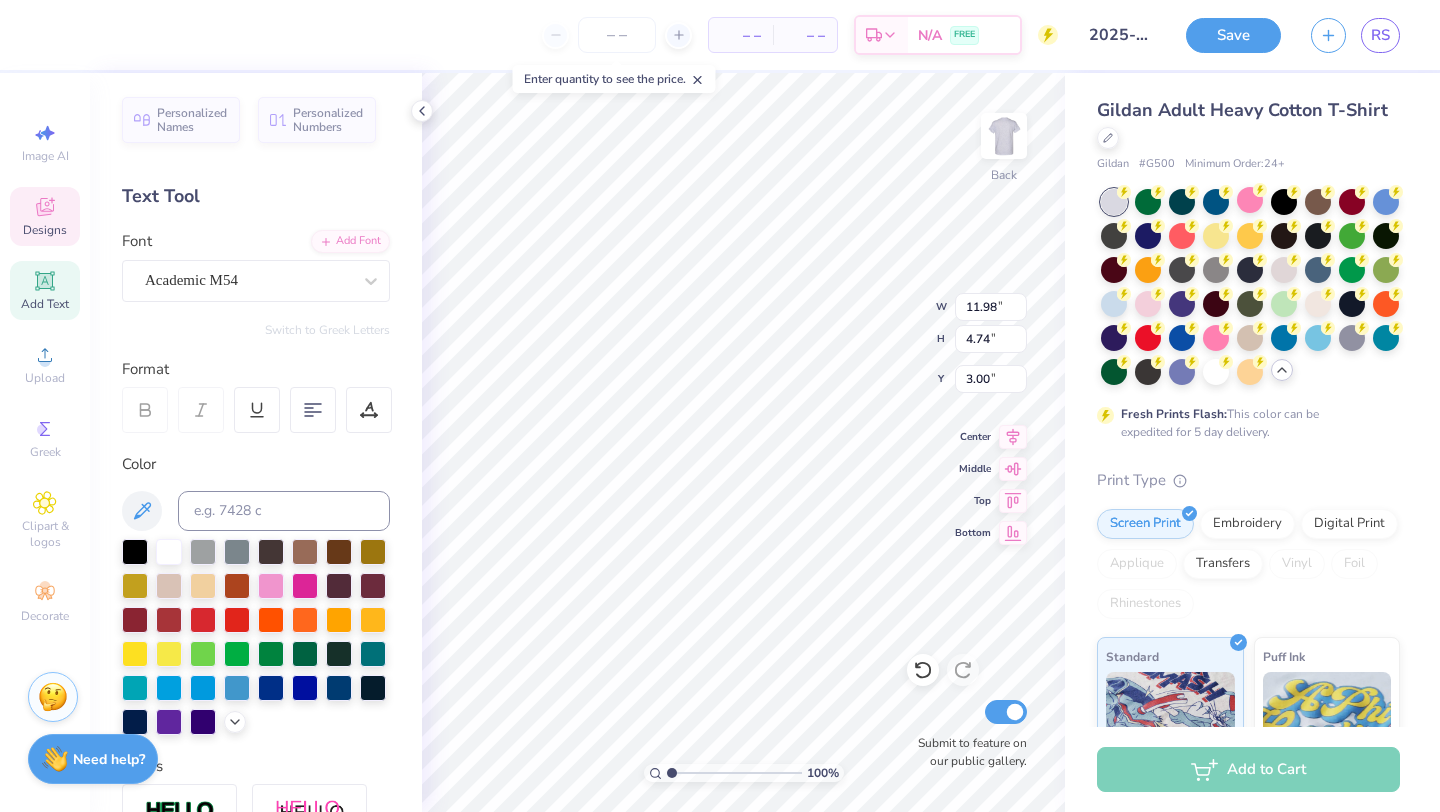 scroll, scrollTop: 0, scrollLeft: 1, axis: horizontal 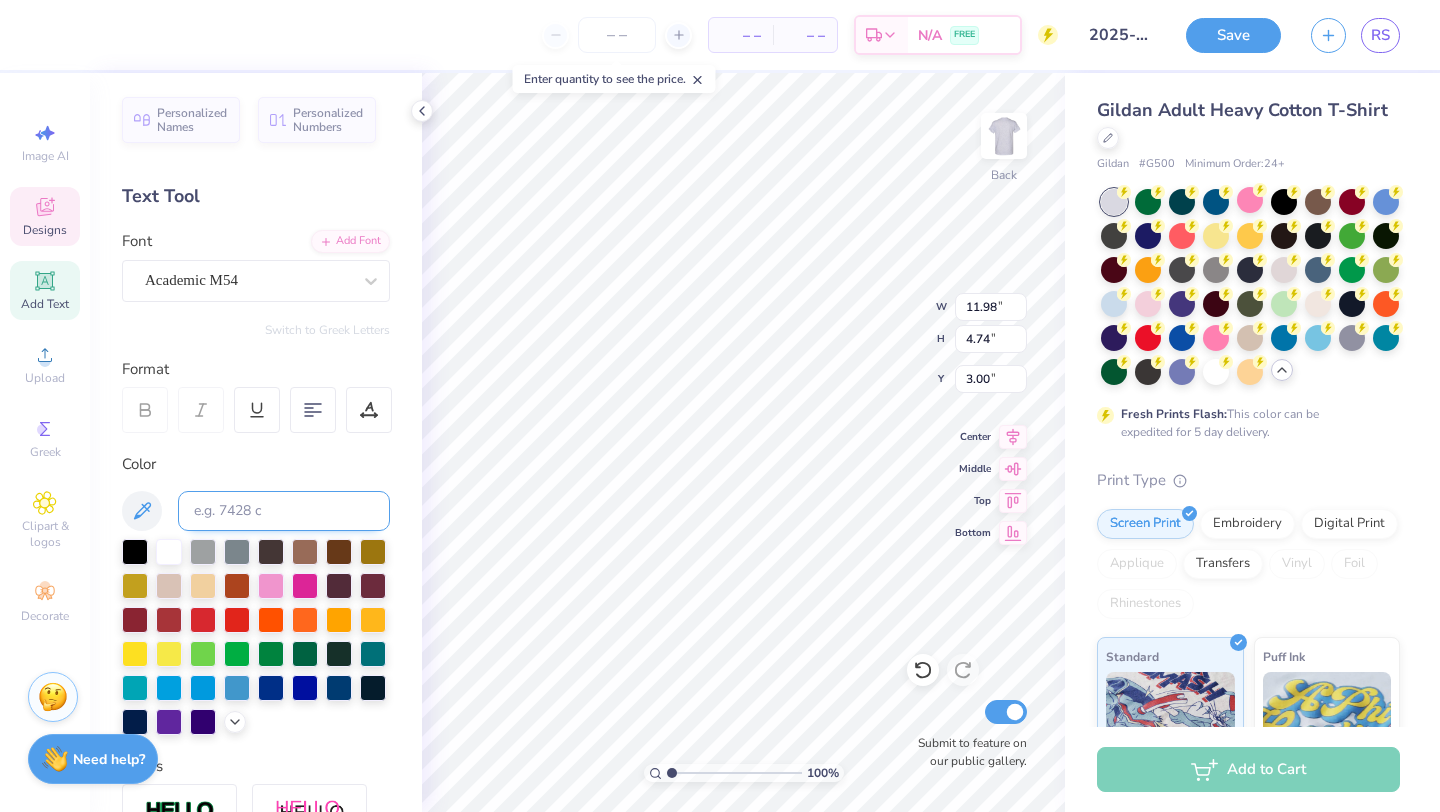type on "dental" 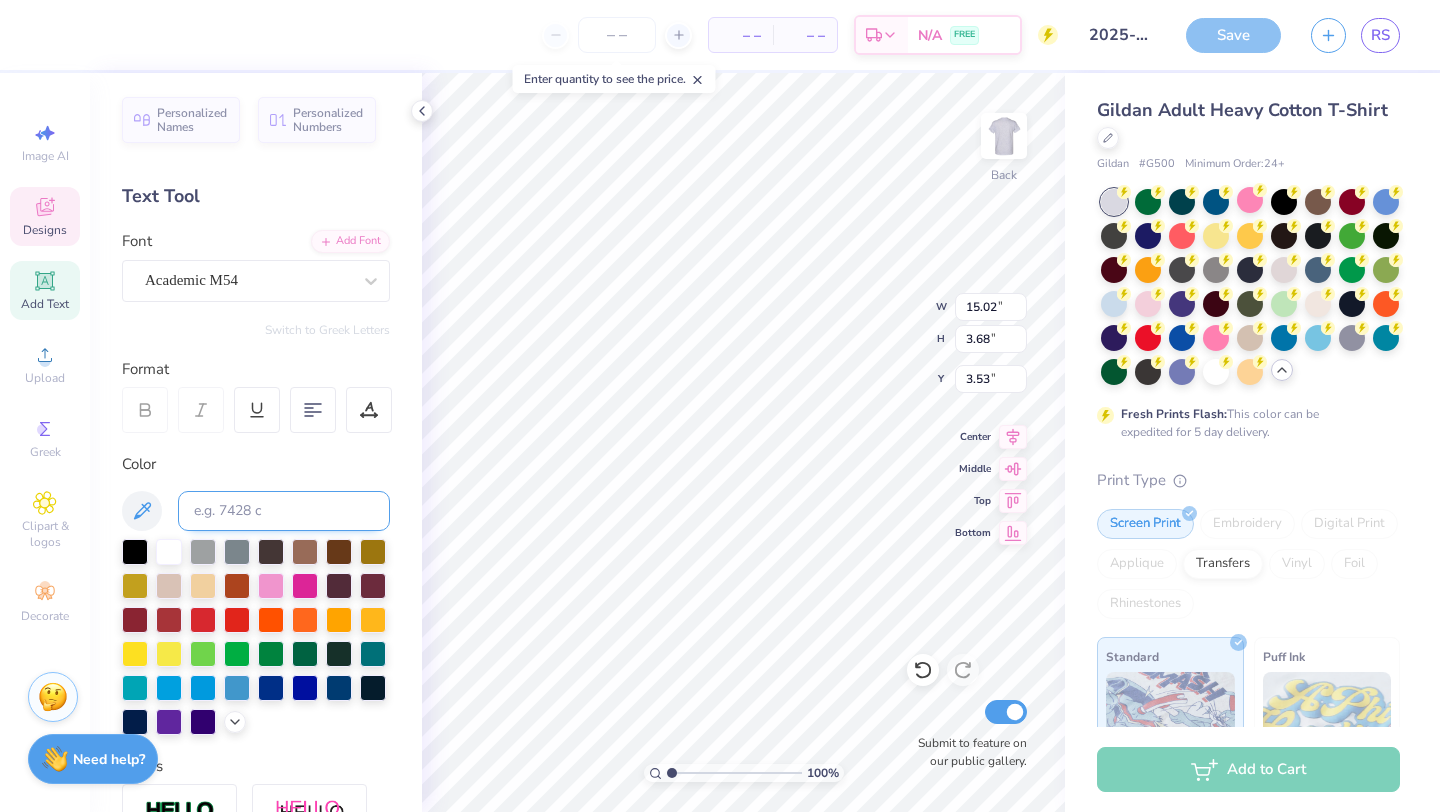 type on "10.10" 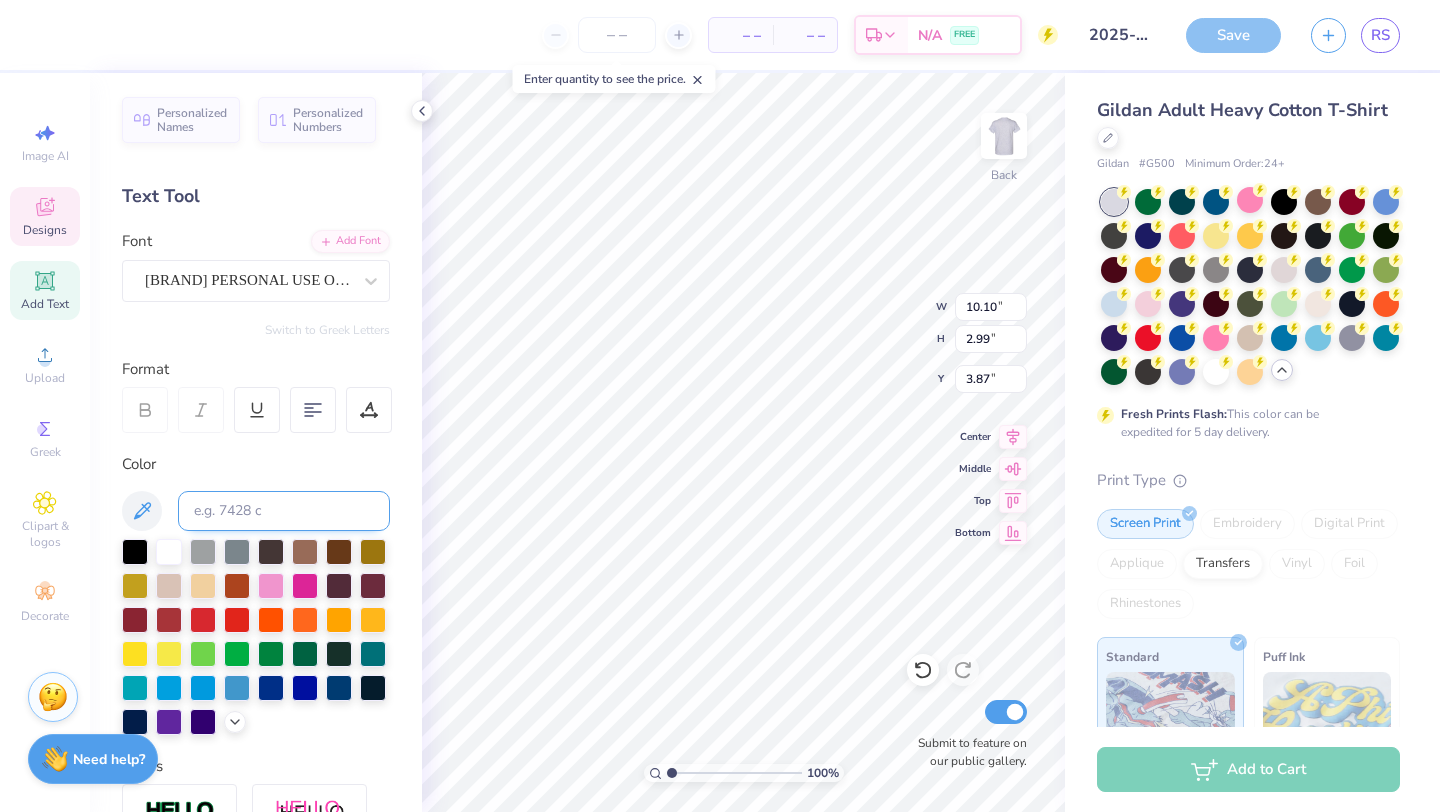 type on "15.02" 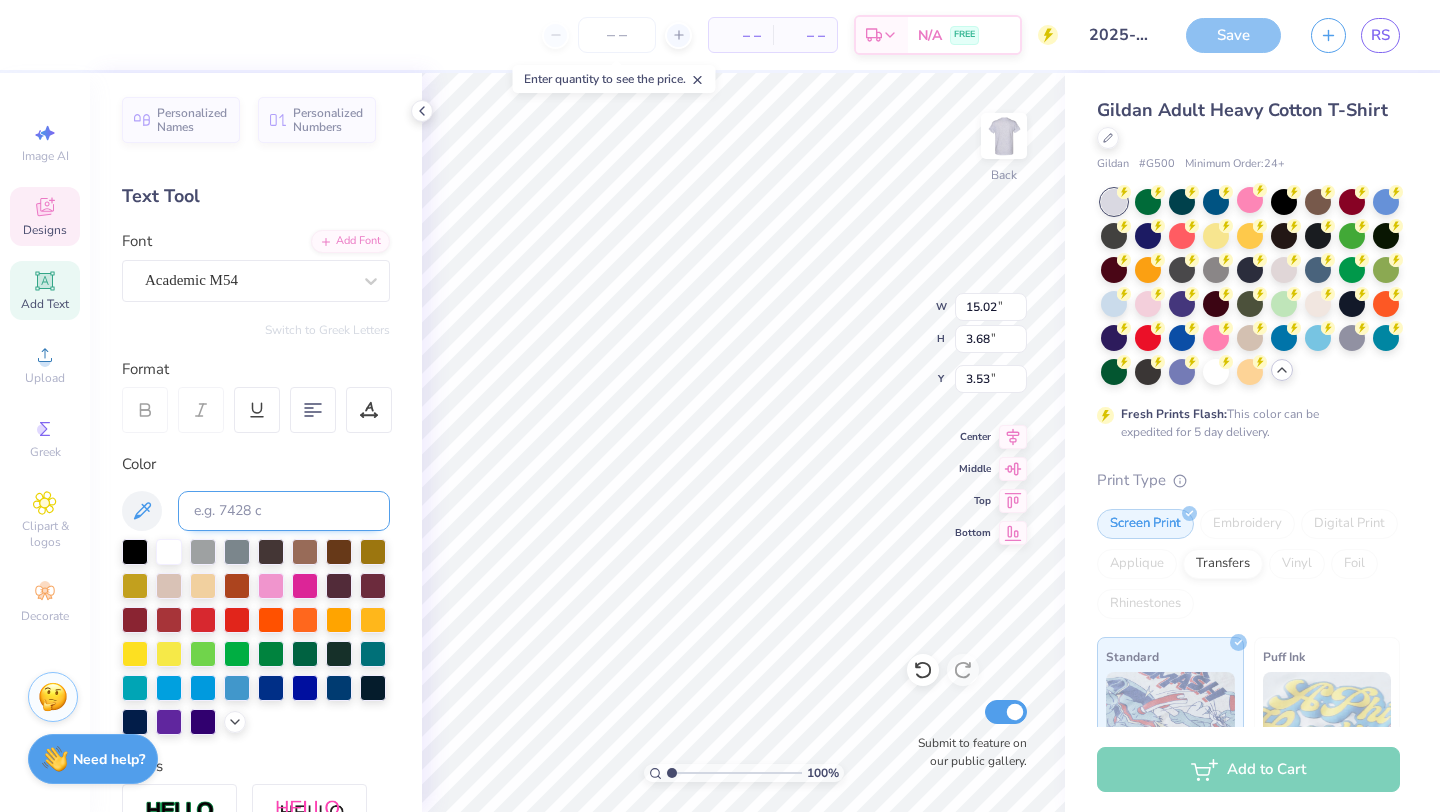 scroll, scrollTop: 0, scrollLeft: 0, axis: both 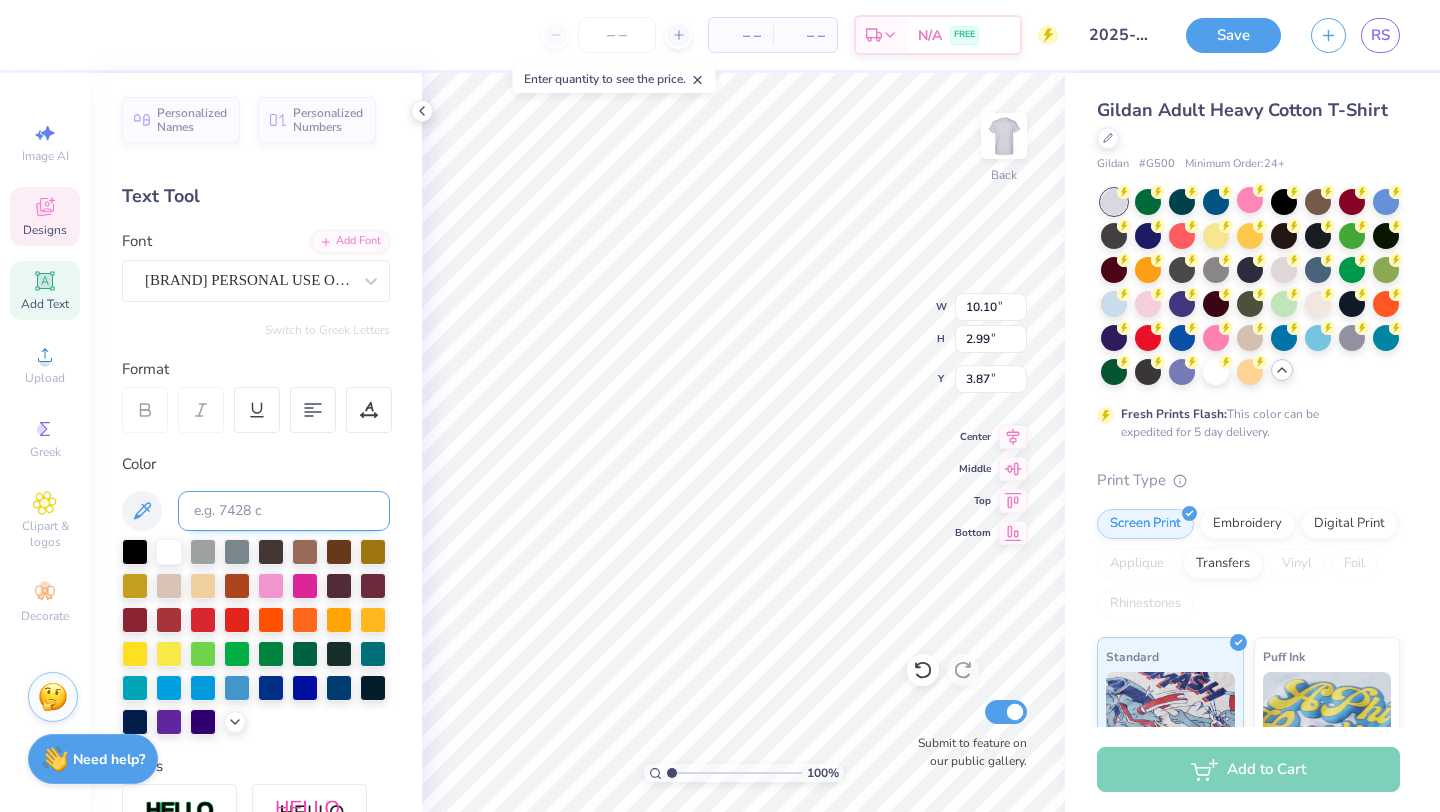 type on "Dental Hygiene{" 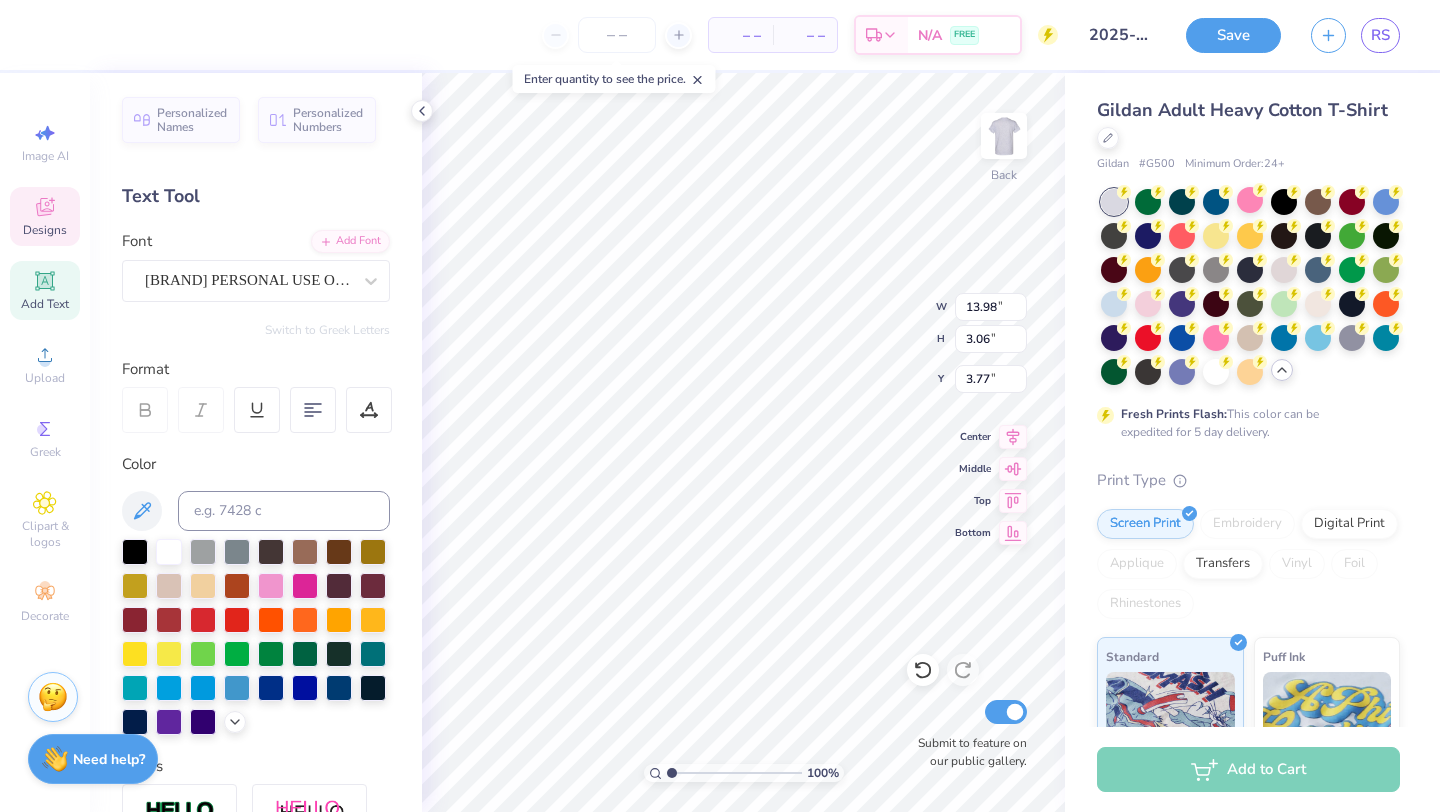 type on "13.98" 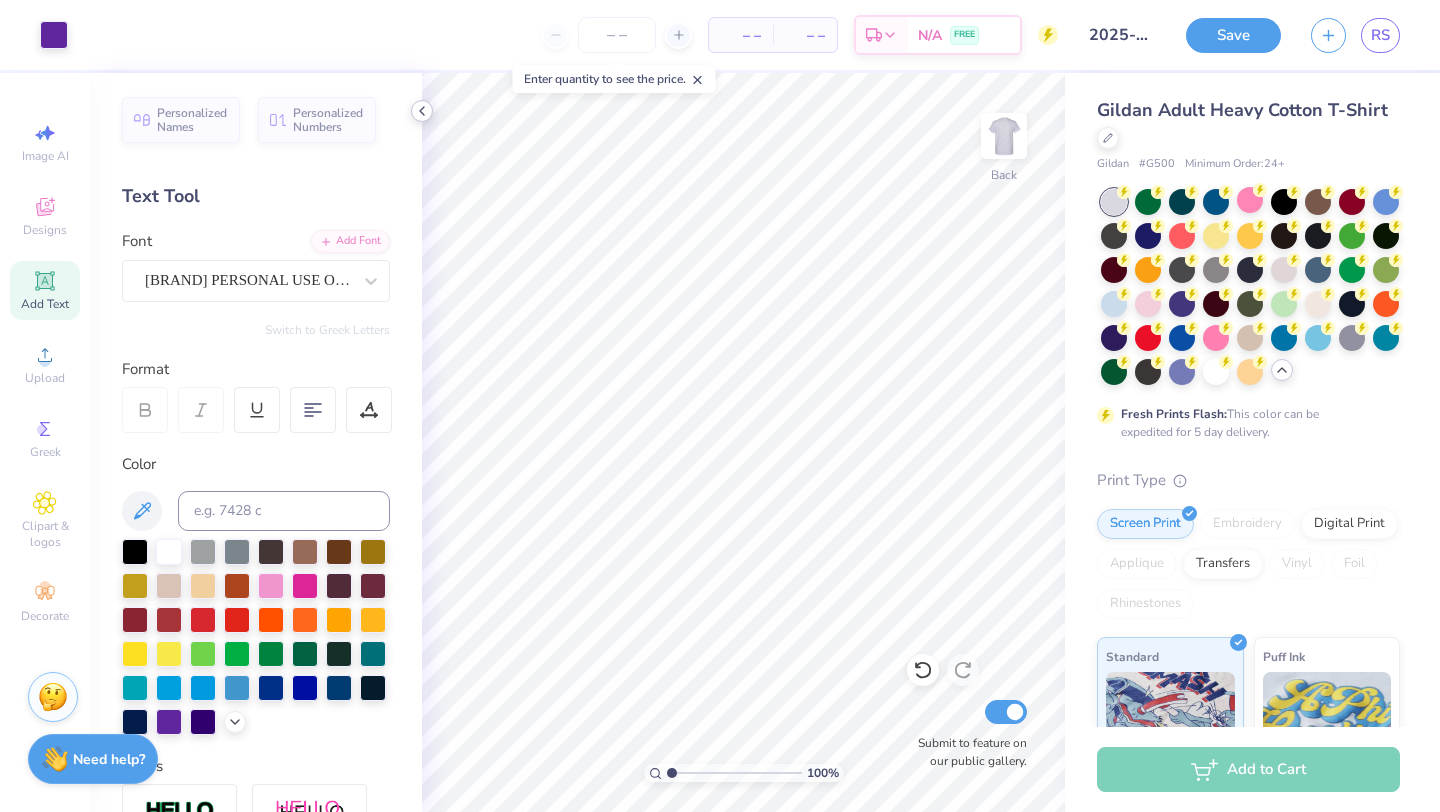 click 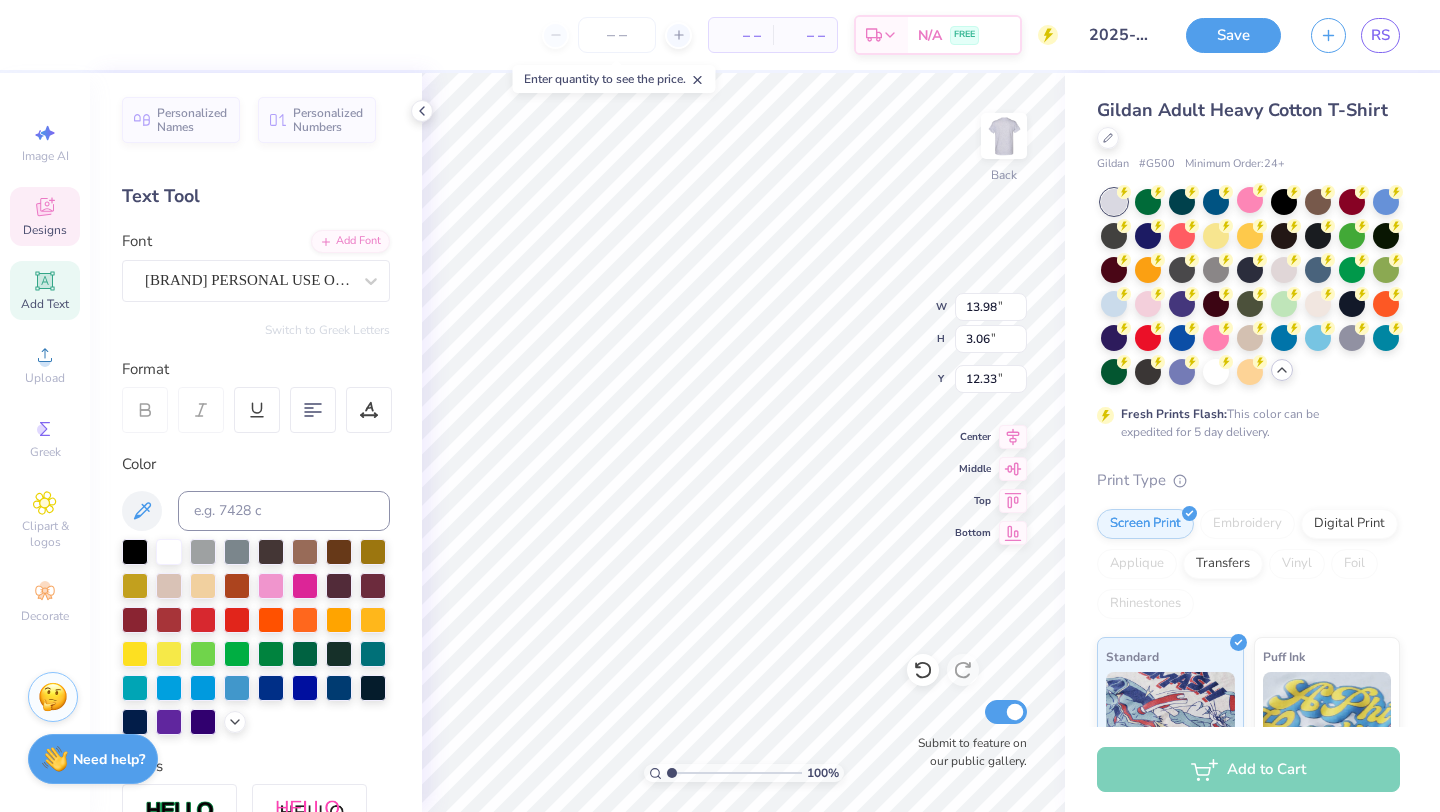 type on "12.33" 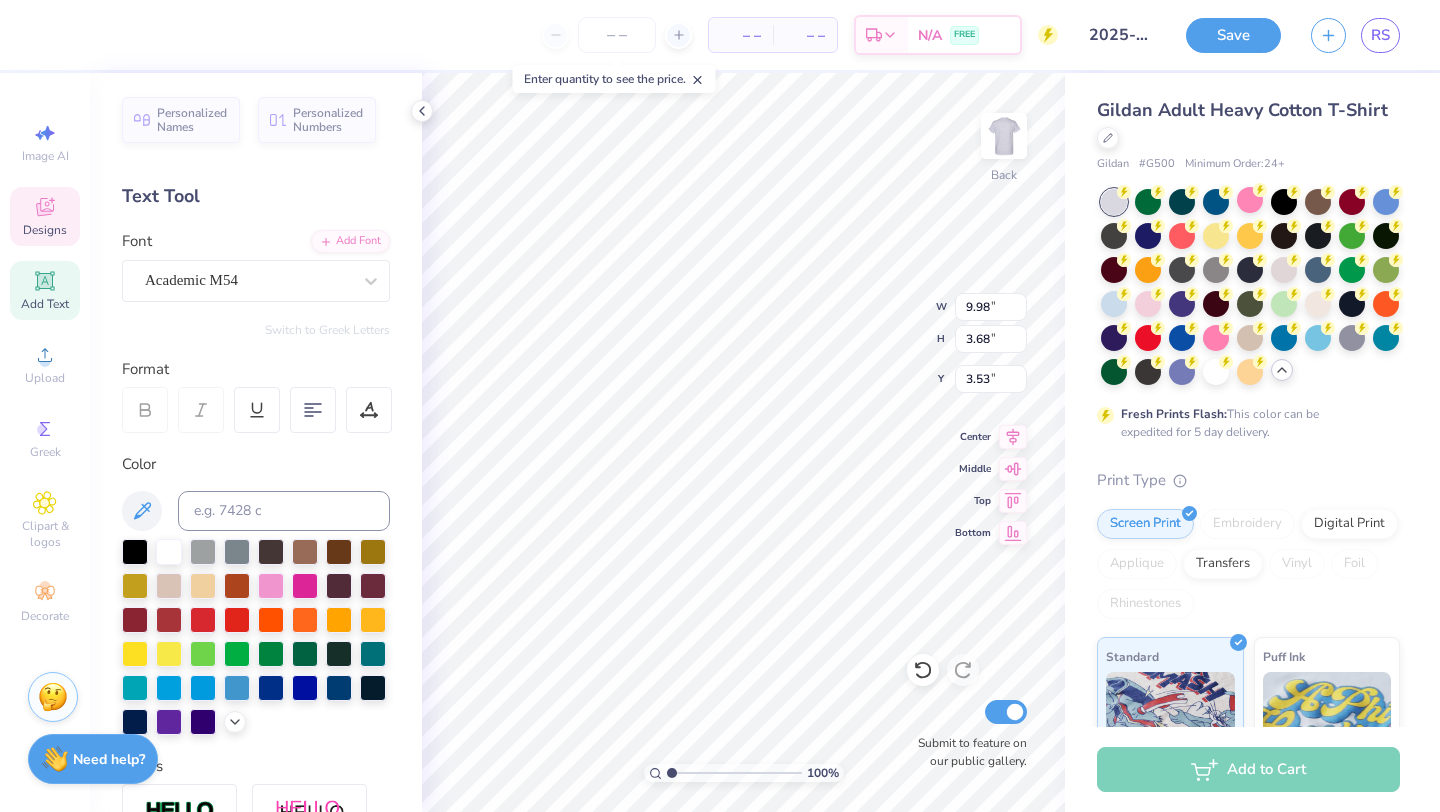 scroll, scrollTop: 0, scrollLeft: 0, axis: both 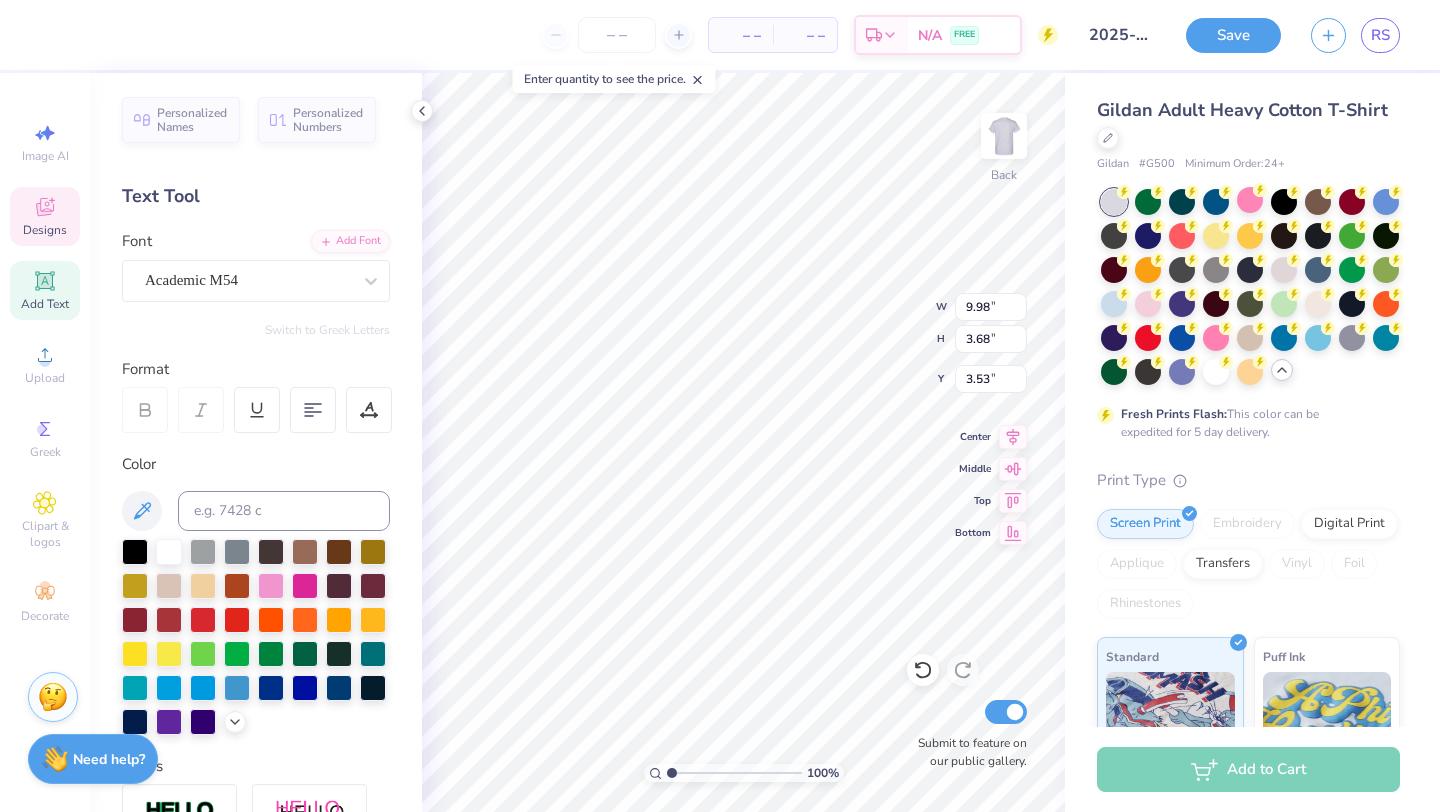 type on "Dental" 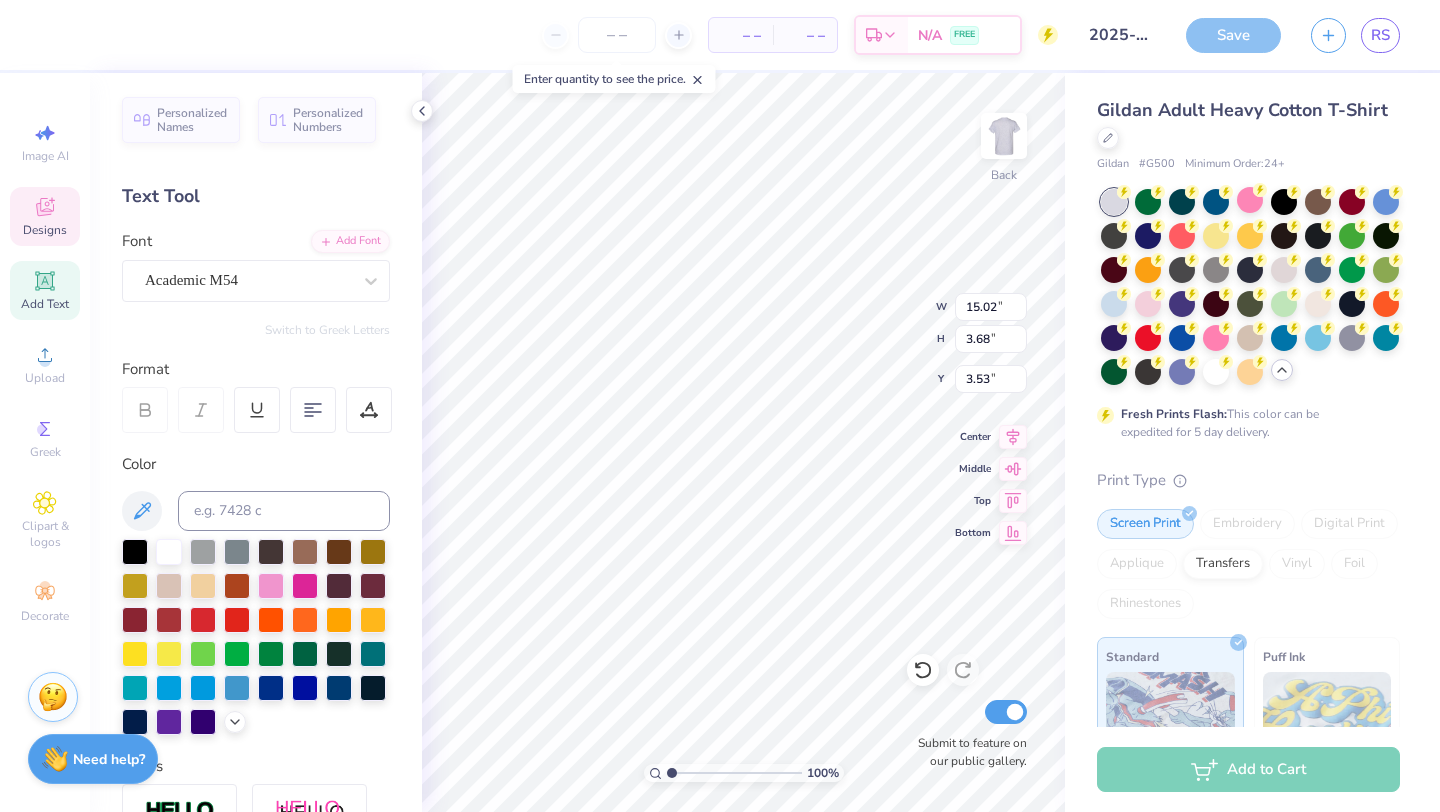 type on "11.14" 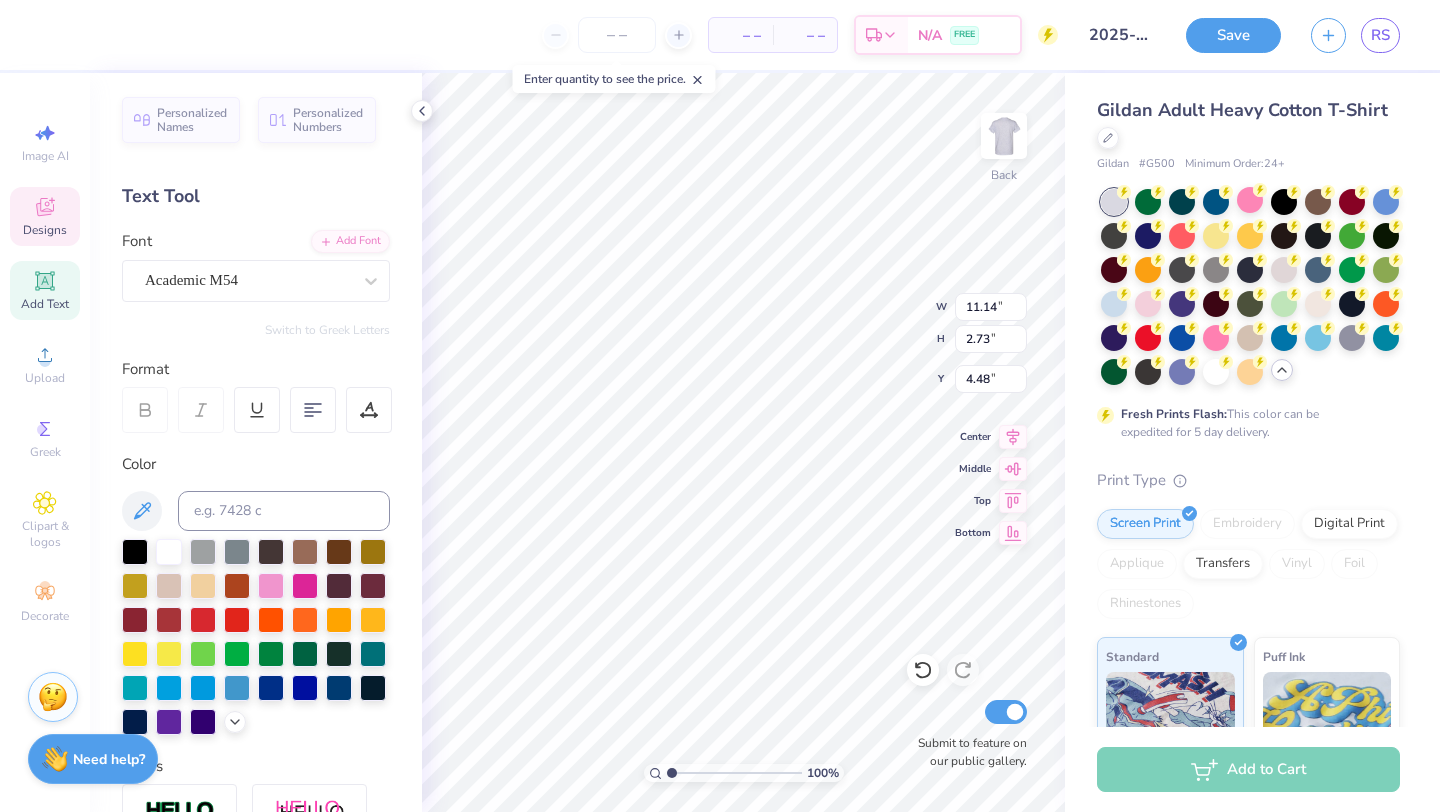 type on "5.99" 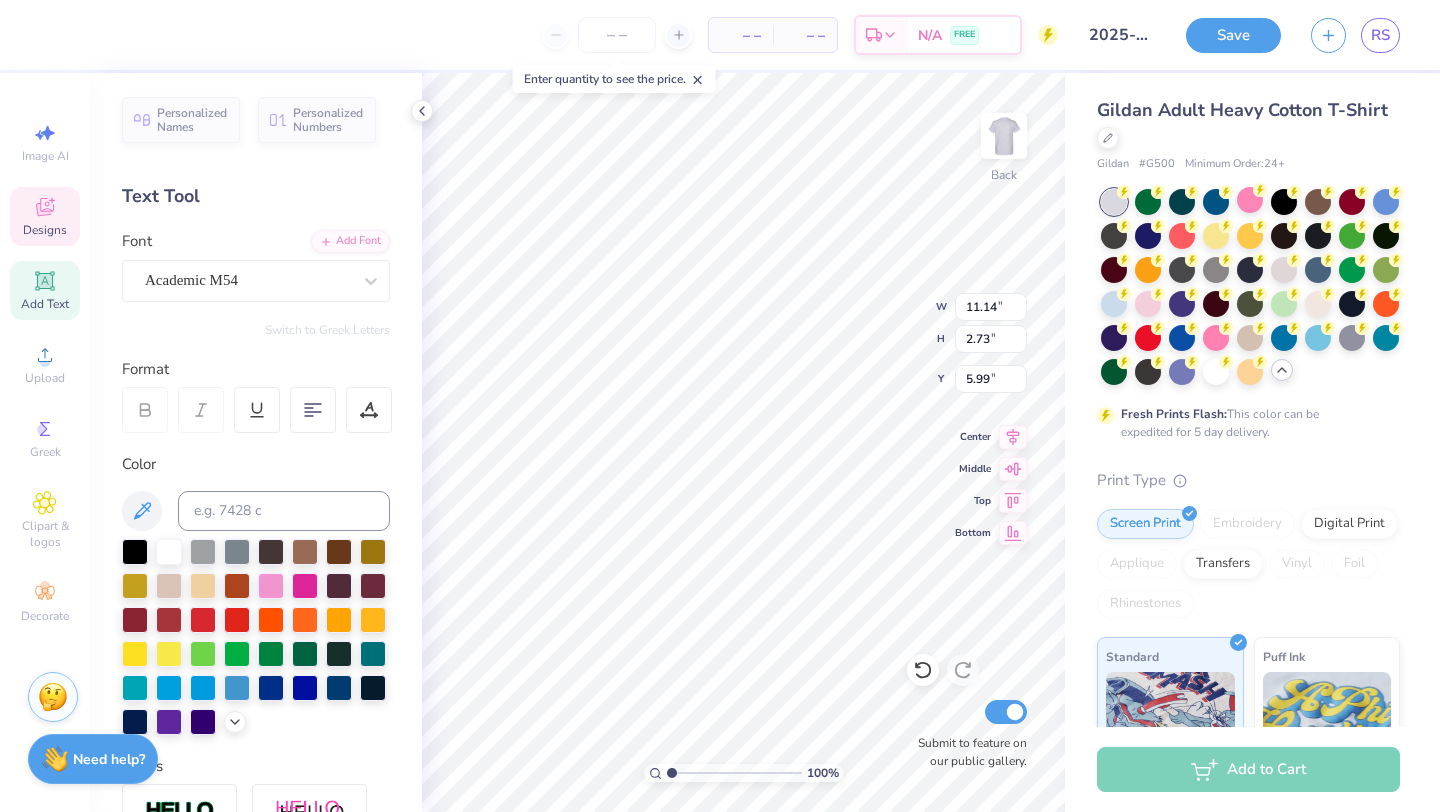 type on "13.98" 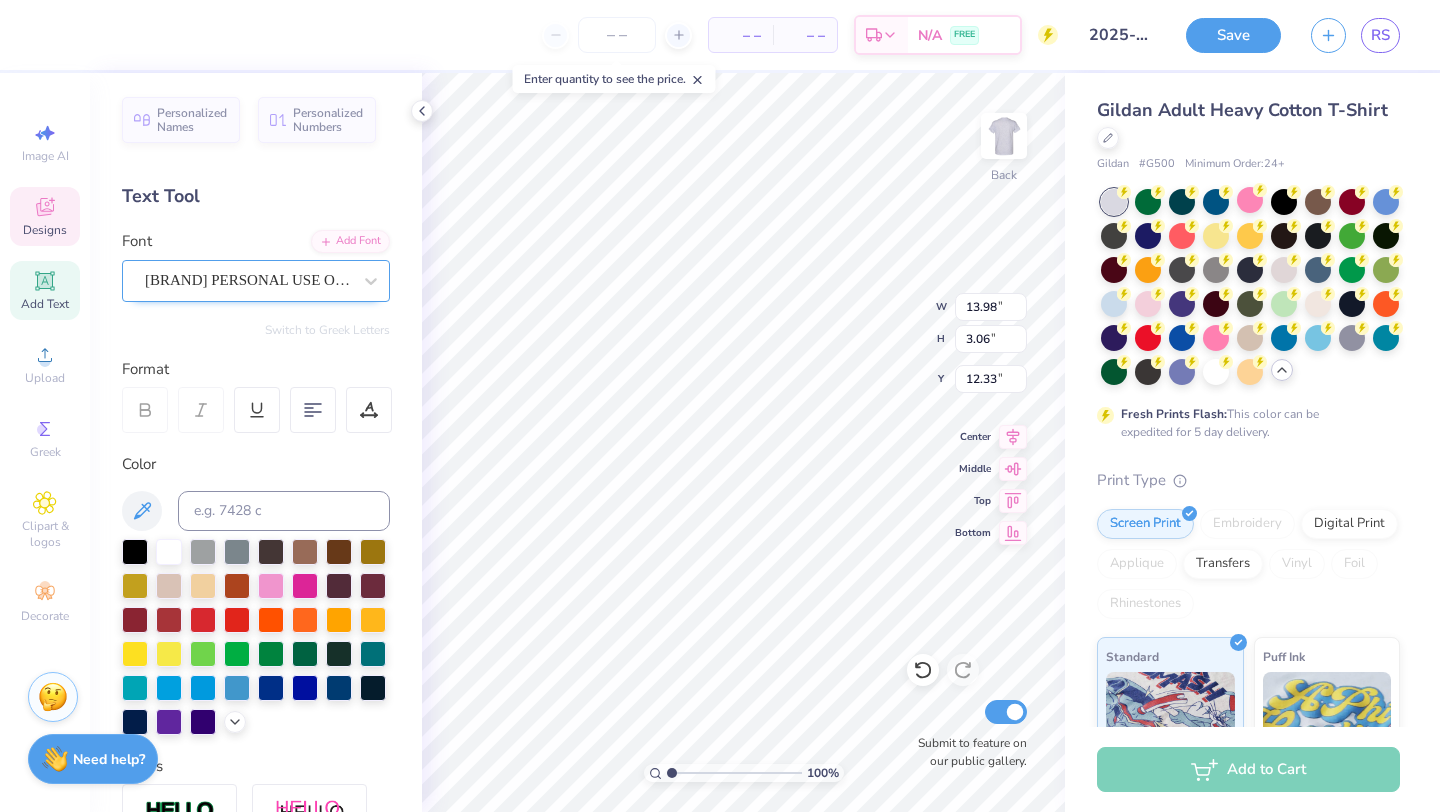 click on "Lacosta PERSONAL USE ONLY" at bounding box center (248, 280) 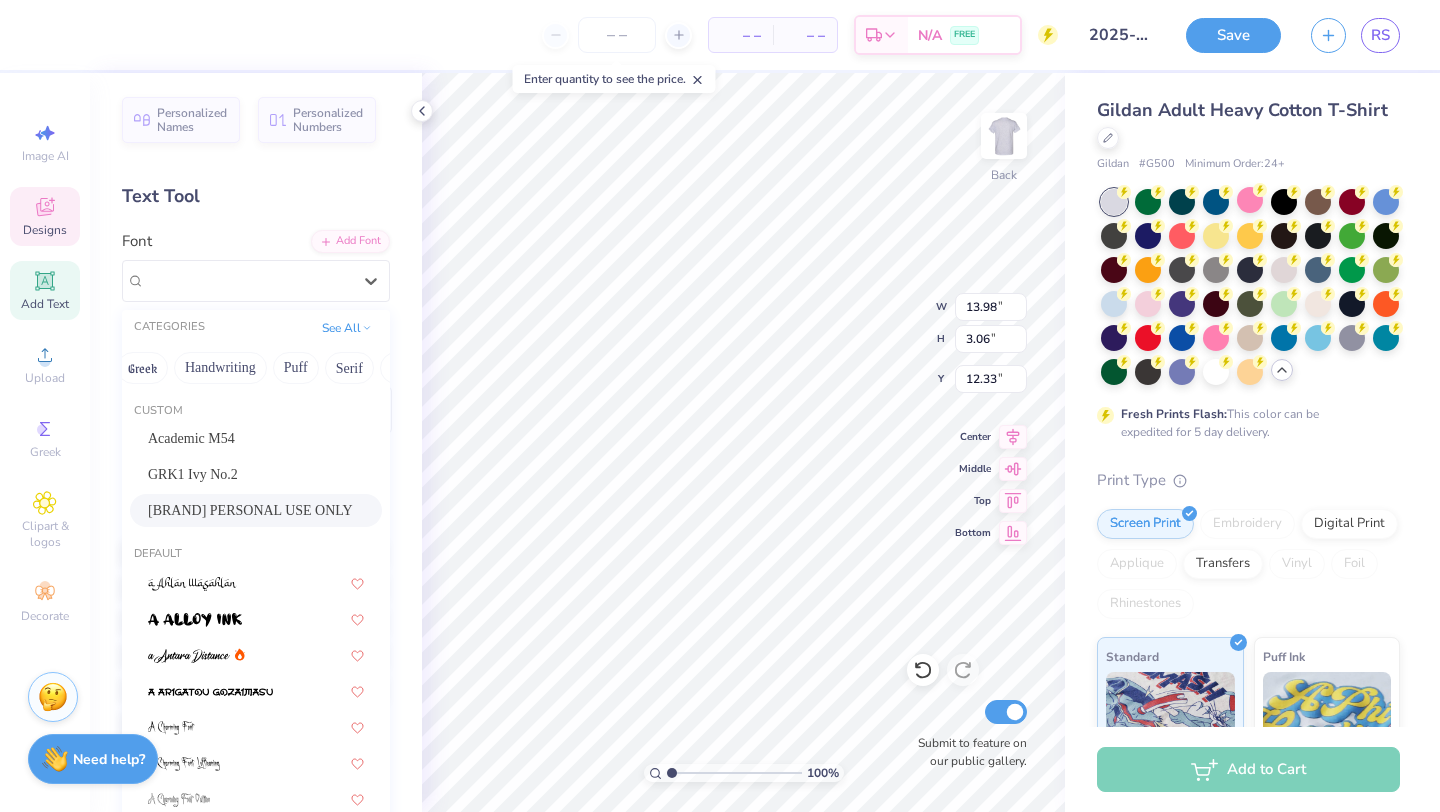 scroll, scrollTop: 0, scrollLeft: 0, axis: both 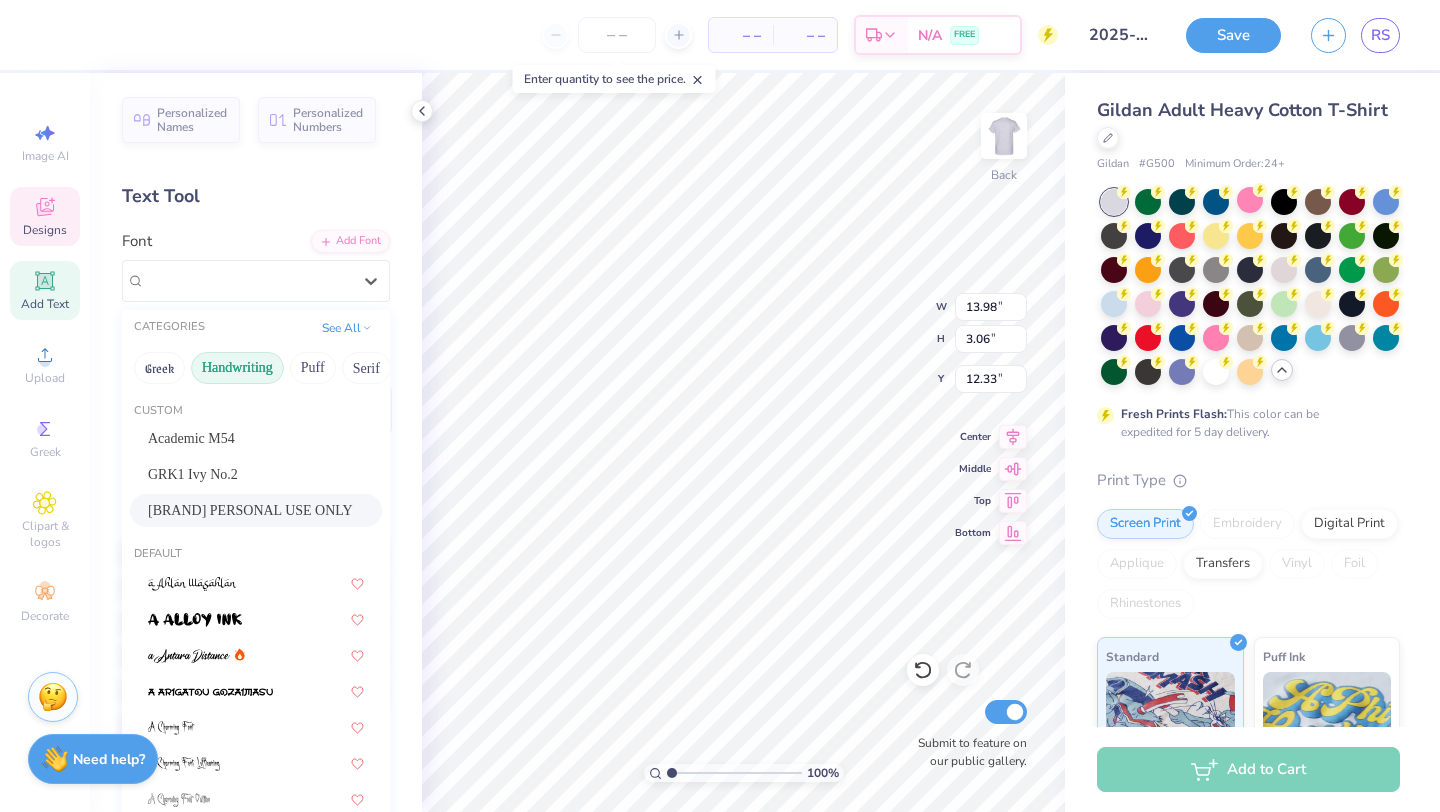 click on "Handwriting" at bounding box center (237, 368) 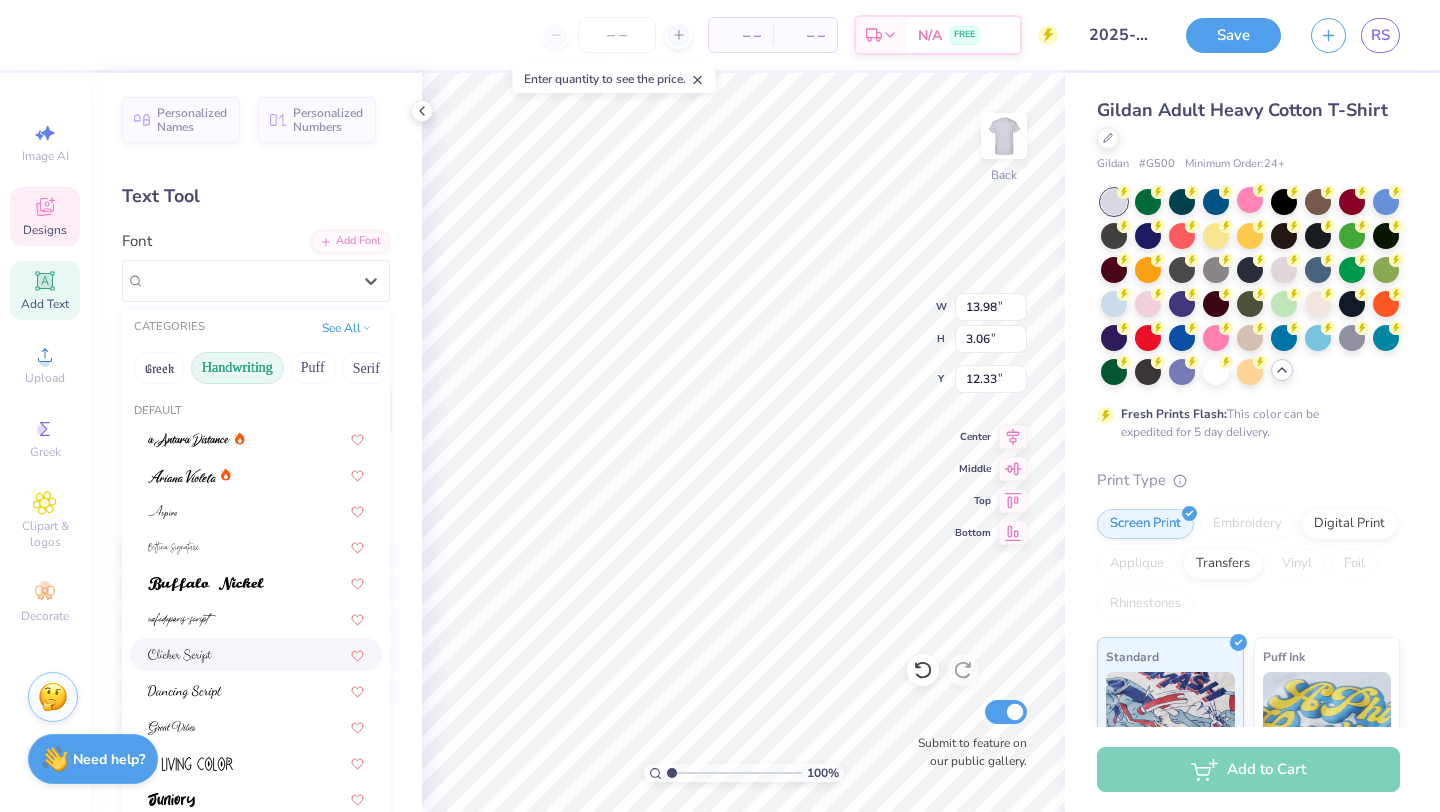 click at bounding box center (256, 654) 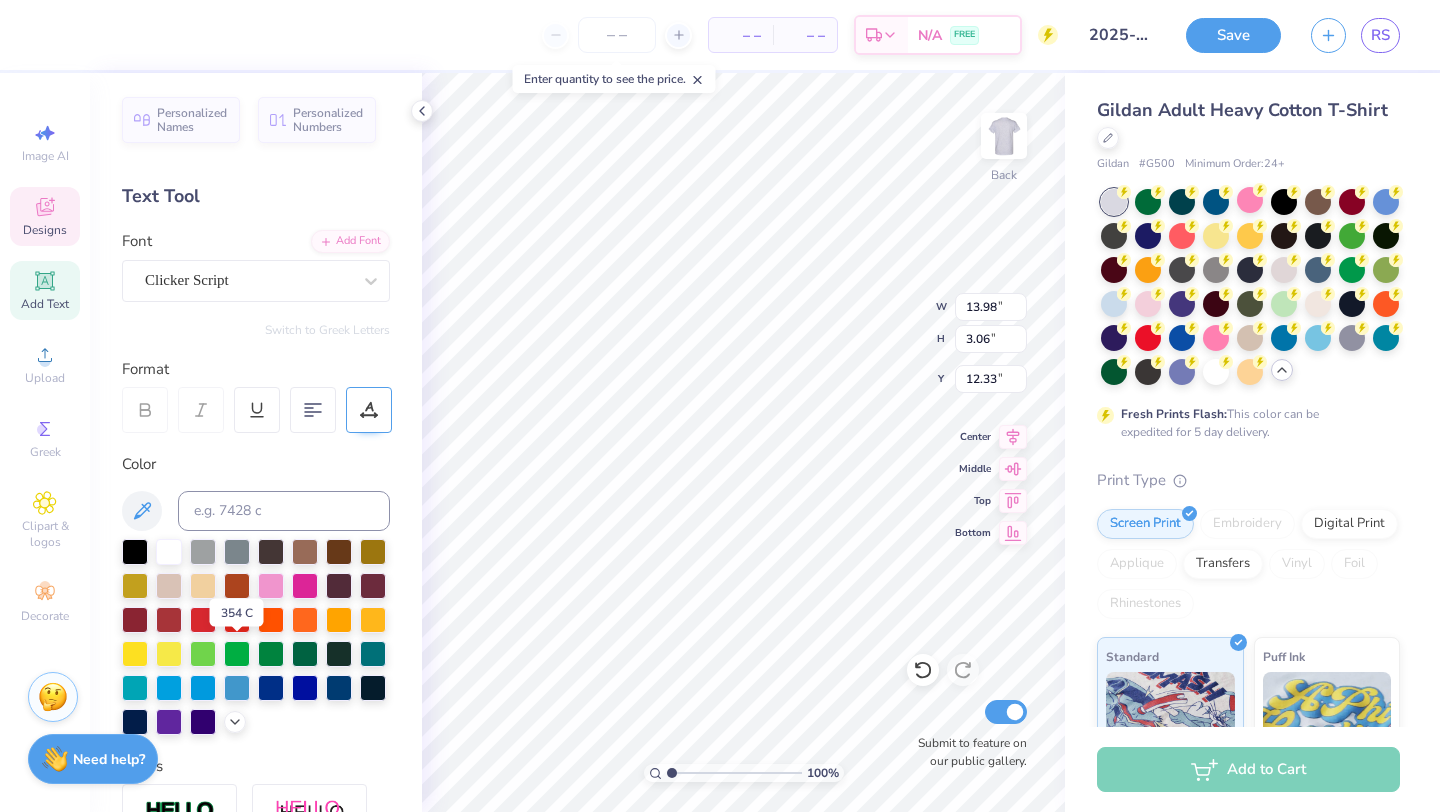 type on "10.73" 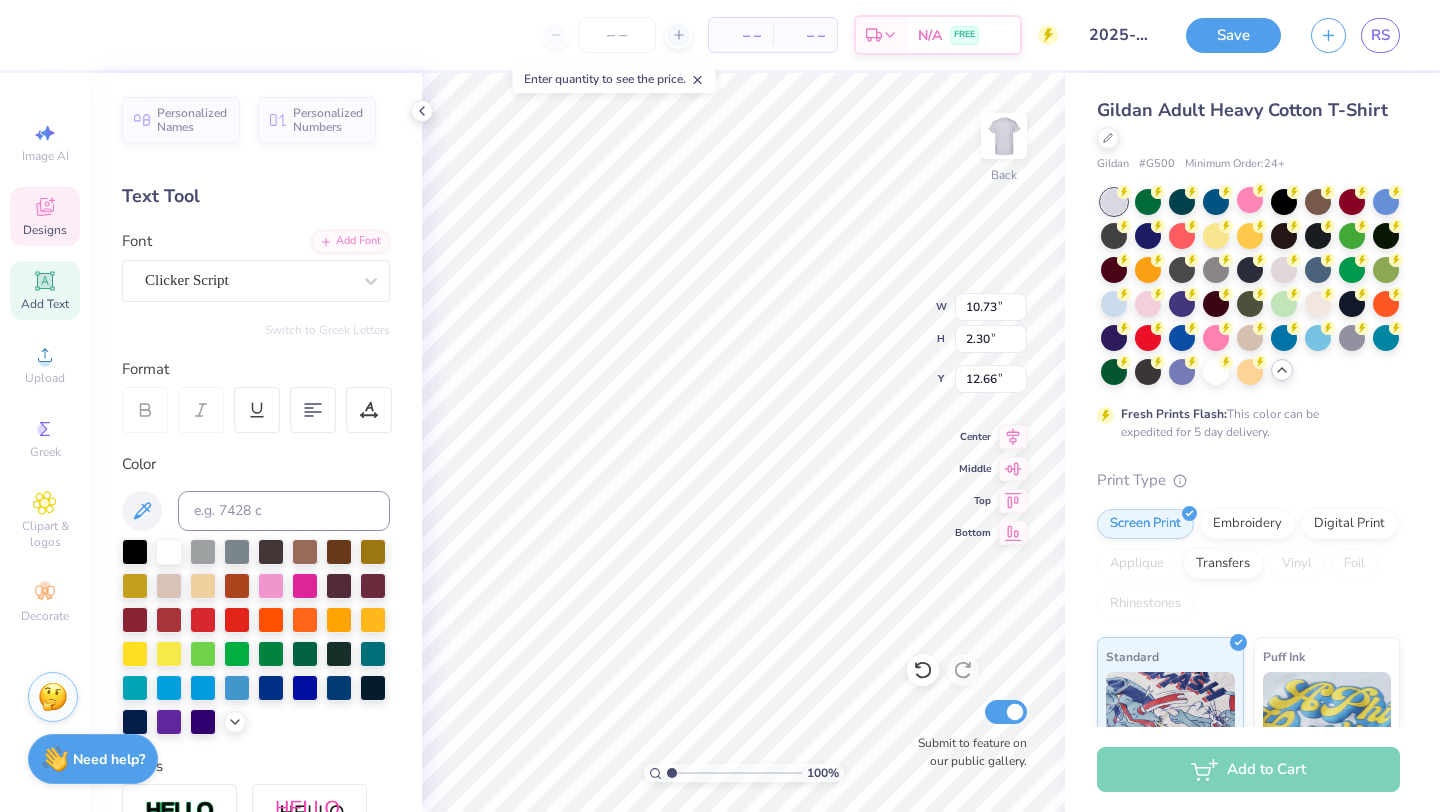type on "Dental Hygiene" 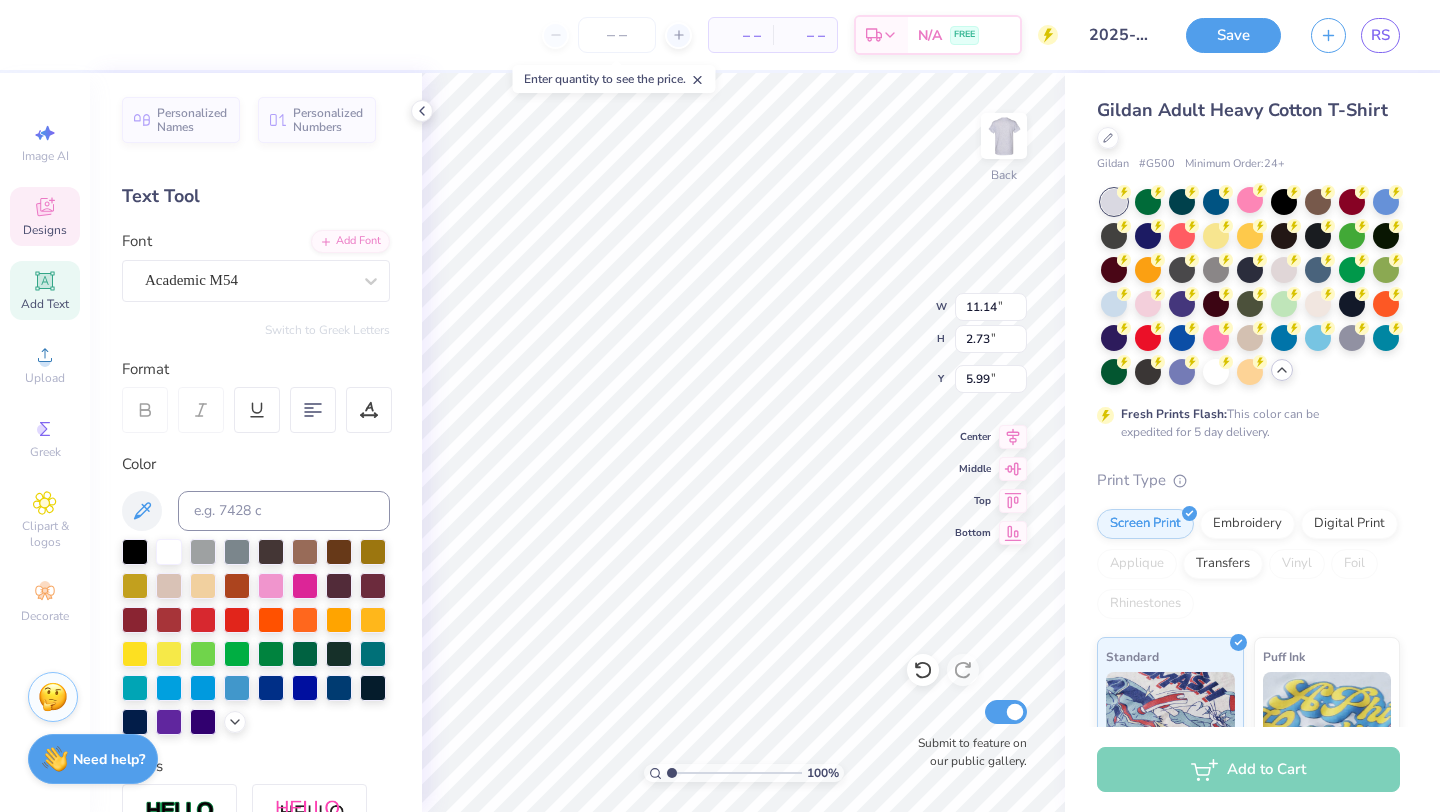 type on "6.07" 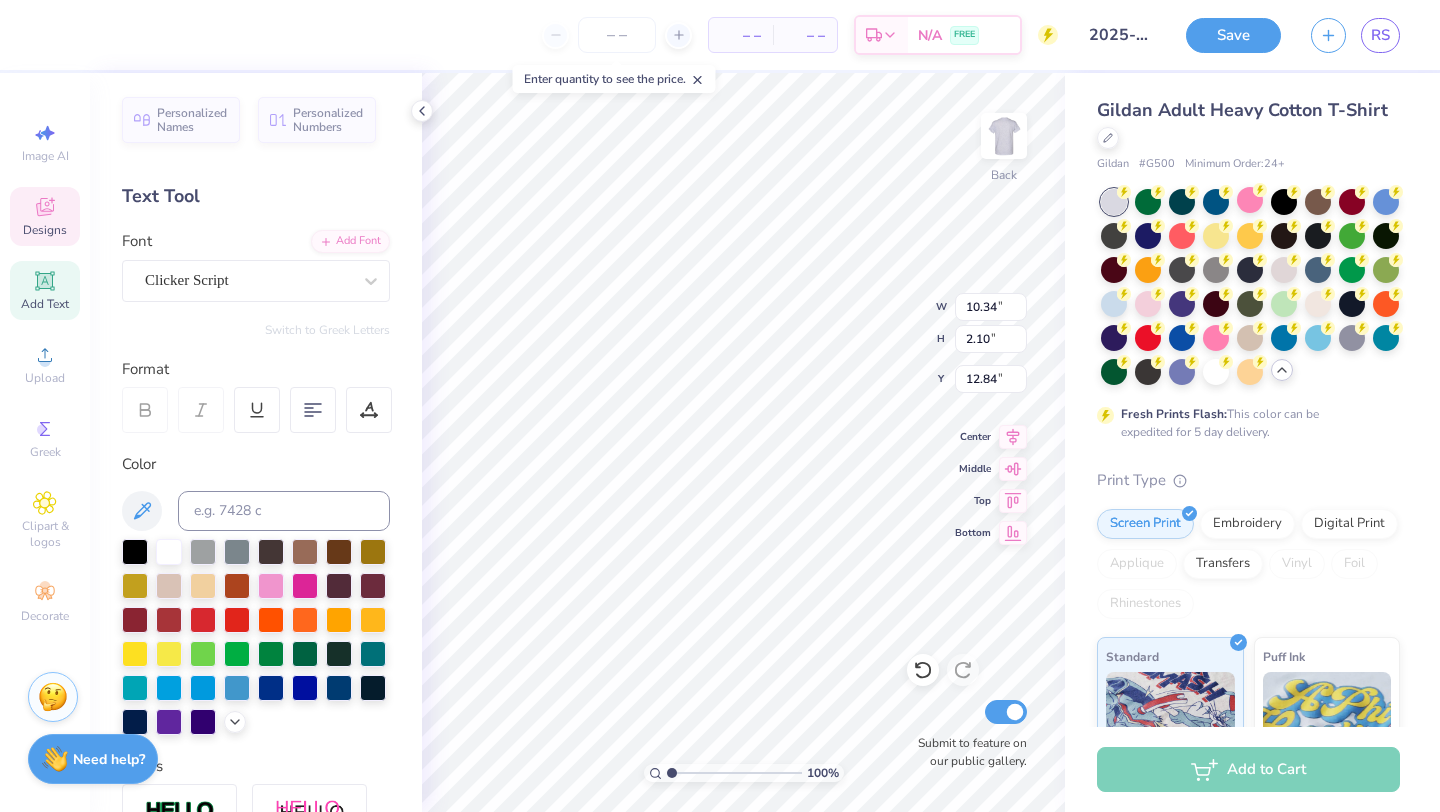 type on "12.74" 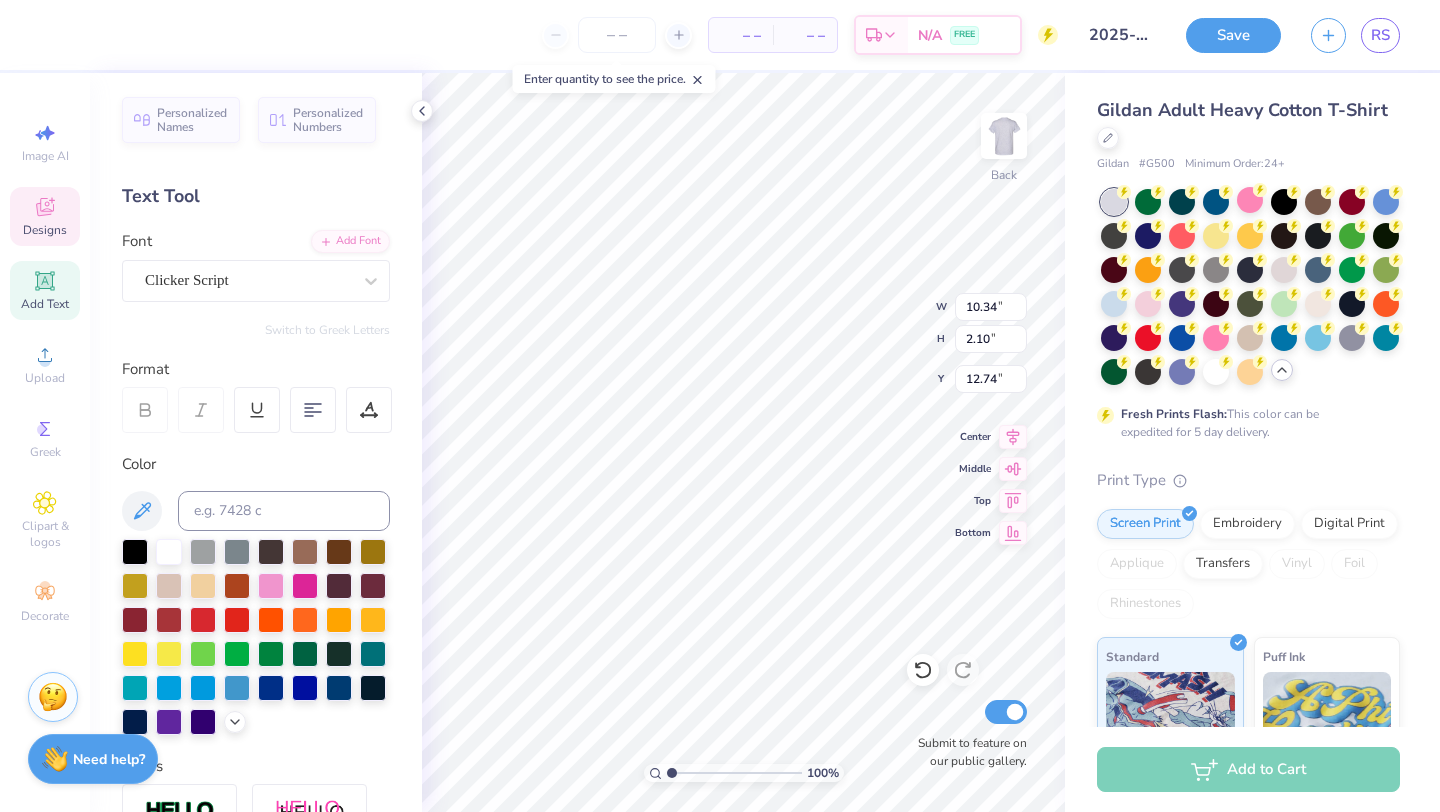 scroll, scrollTop: 0, scrollLeft: 3, axis: horizontal 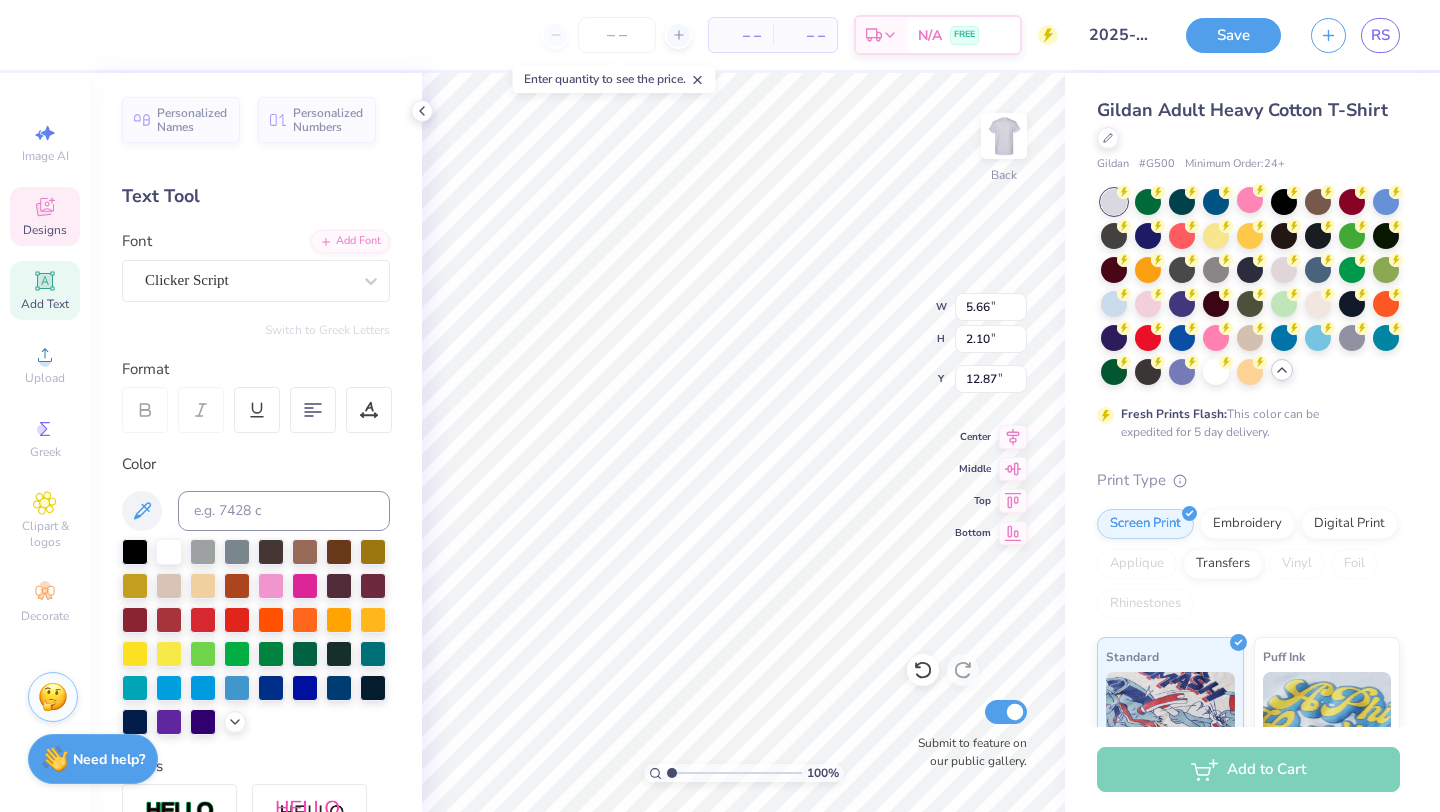 type on "12.20" 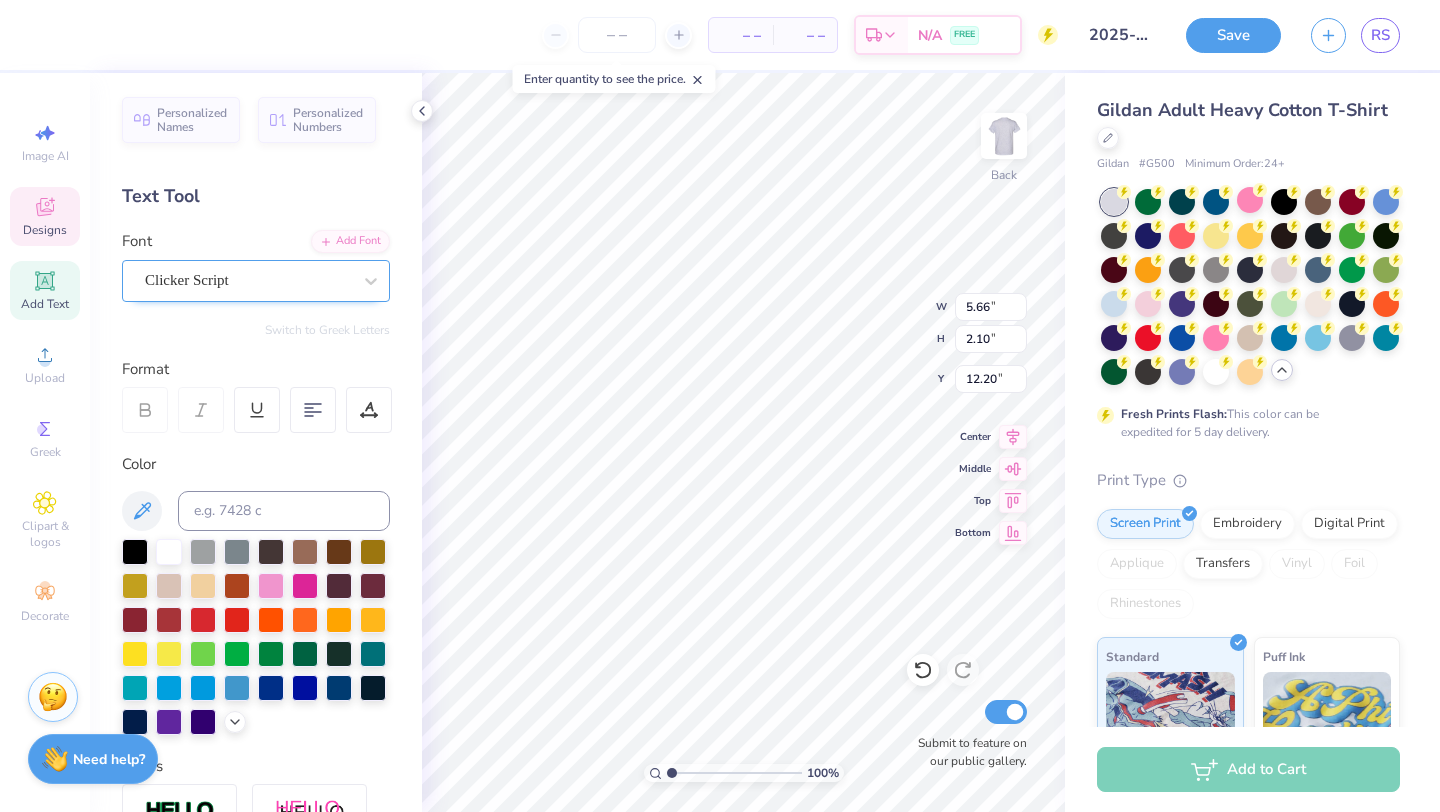 click on "Clicker Script" at bounding box center [256, 281] 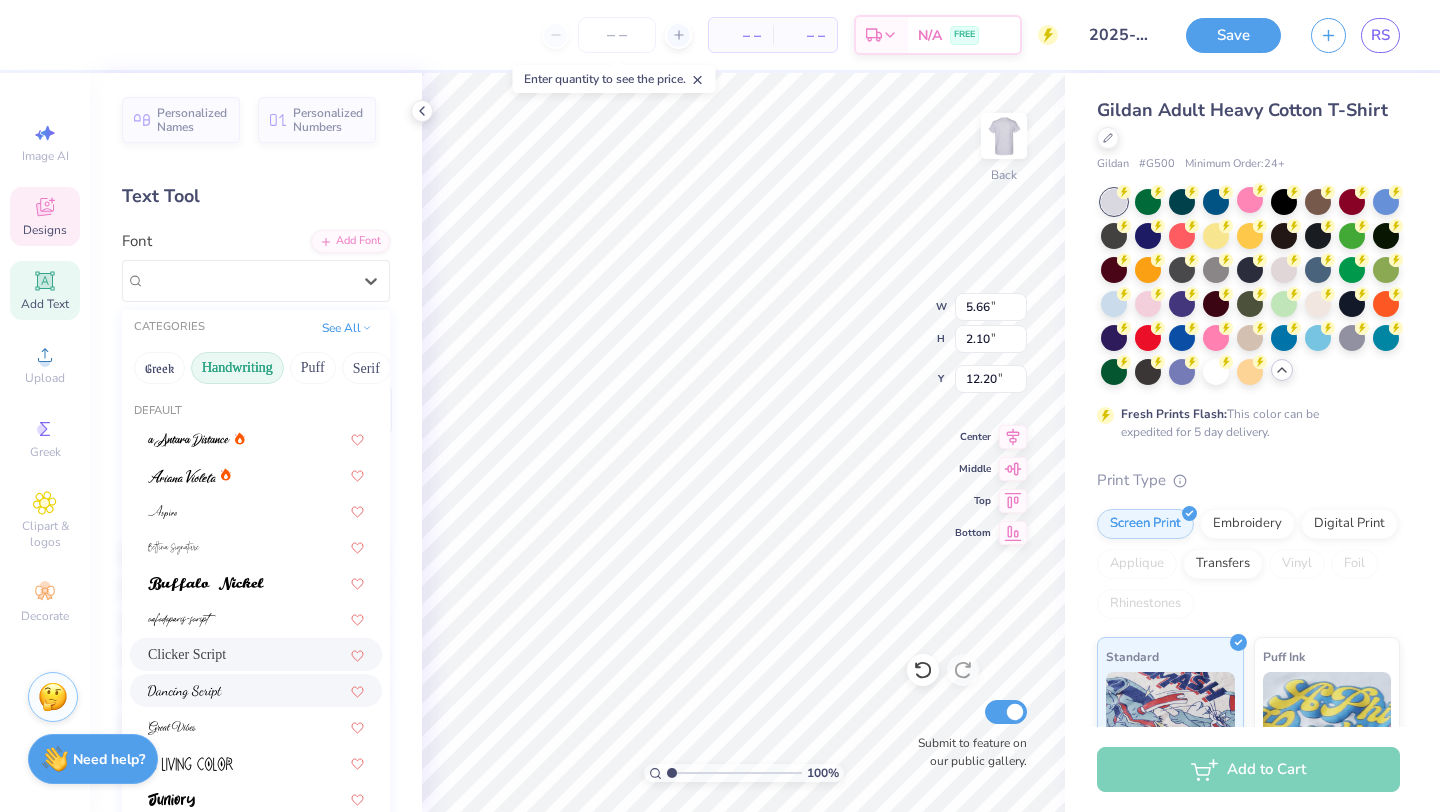 click at bounding box center [256, 690] 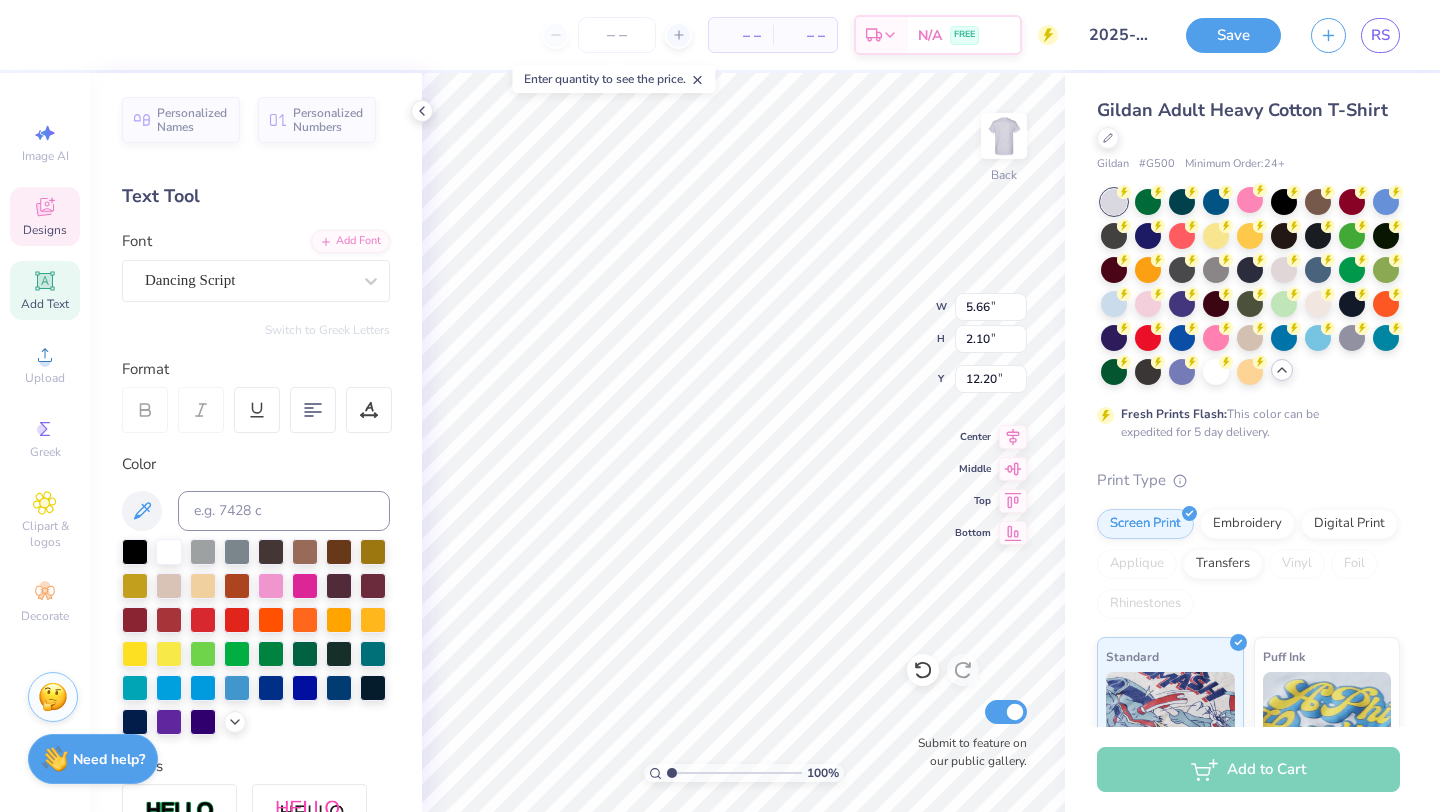 type on "5.53" 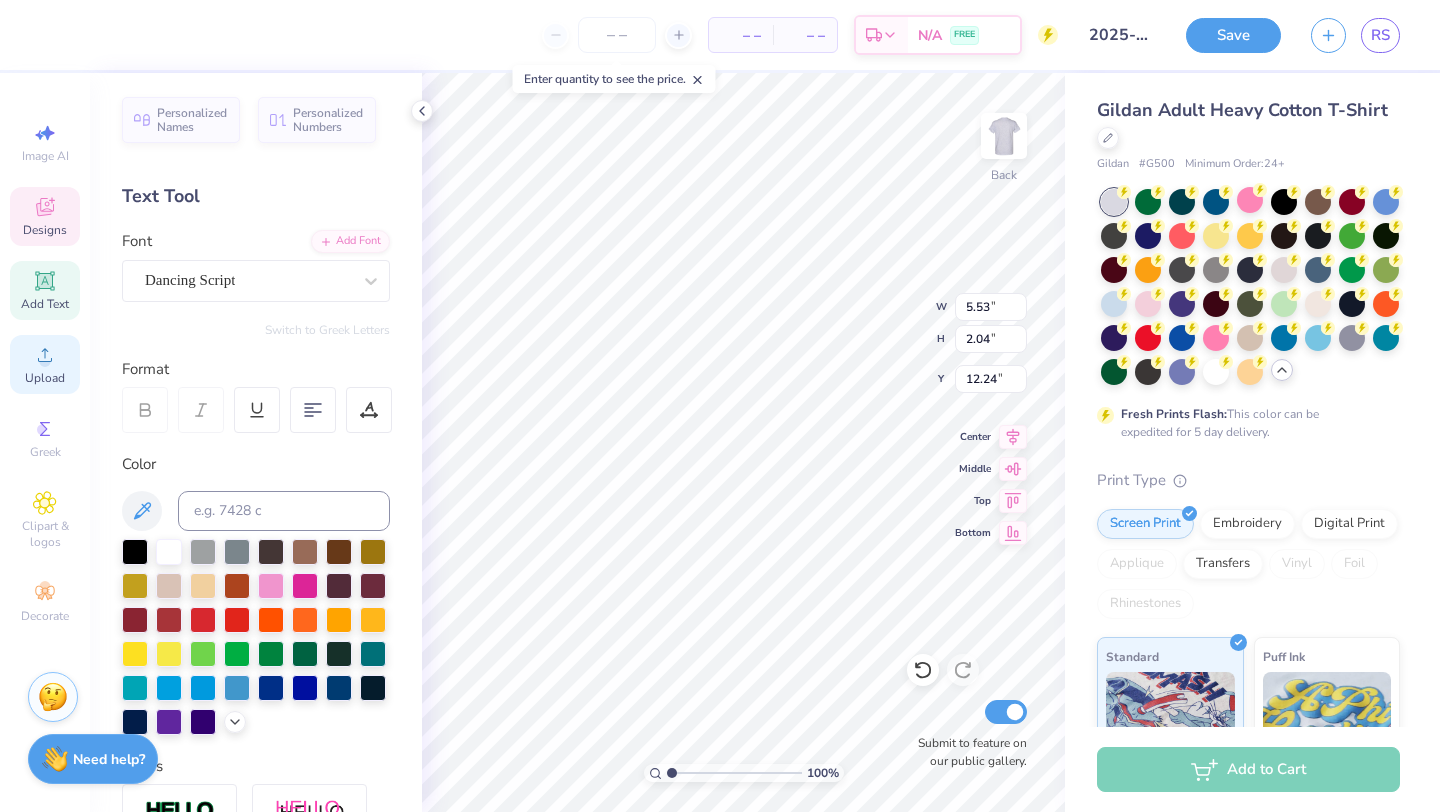click 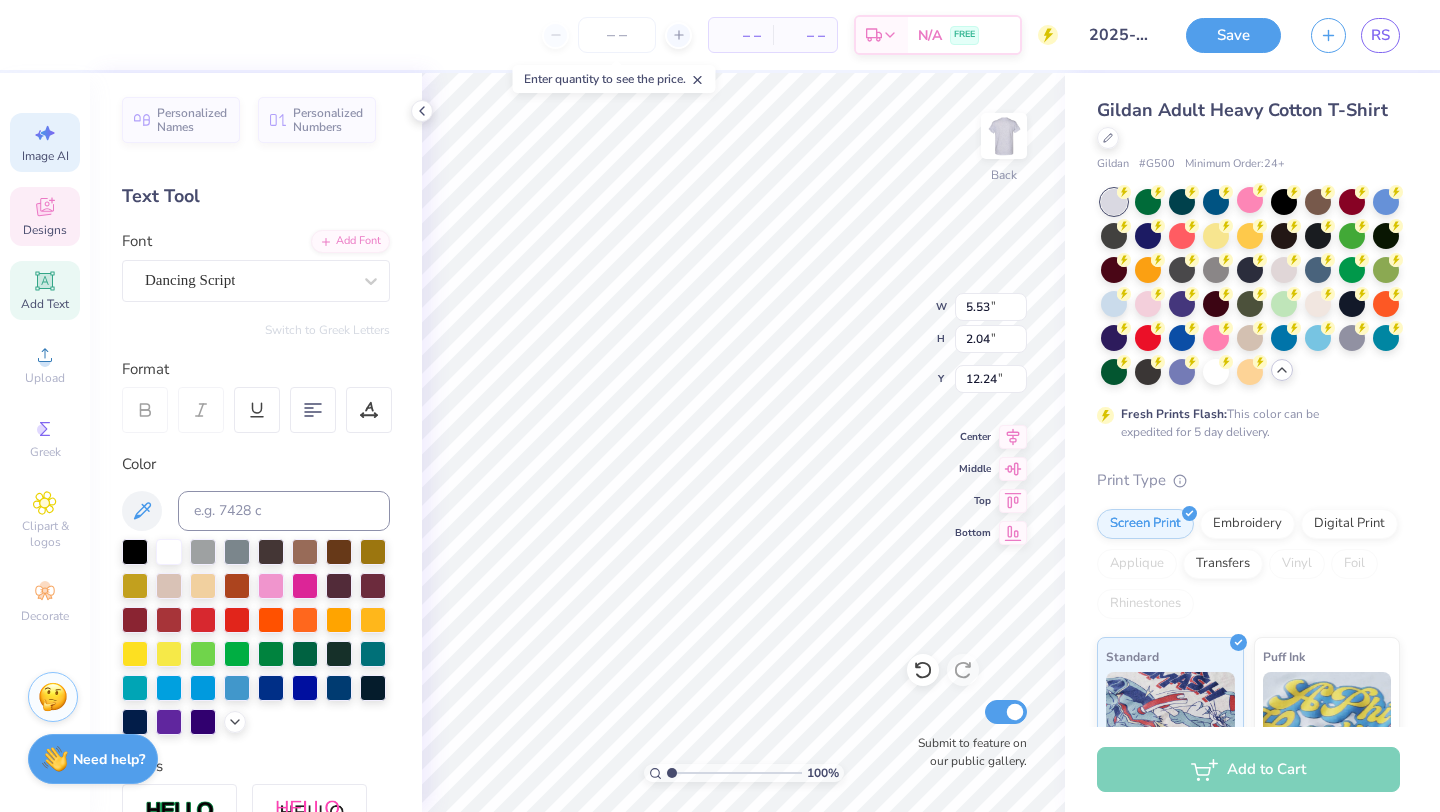 click on "Image AI" at bounding box center [45, 156] 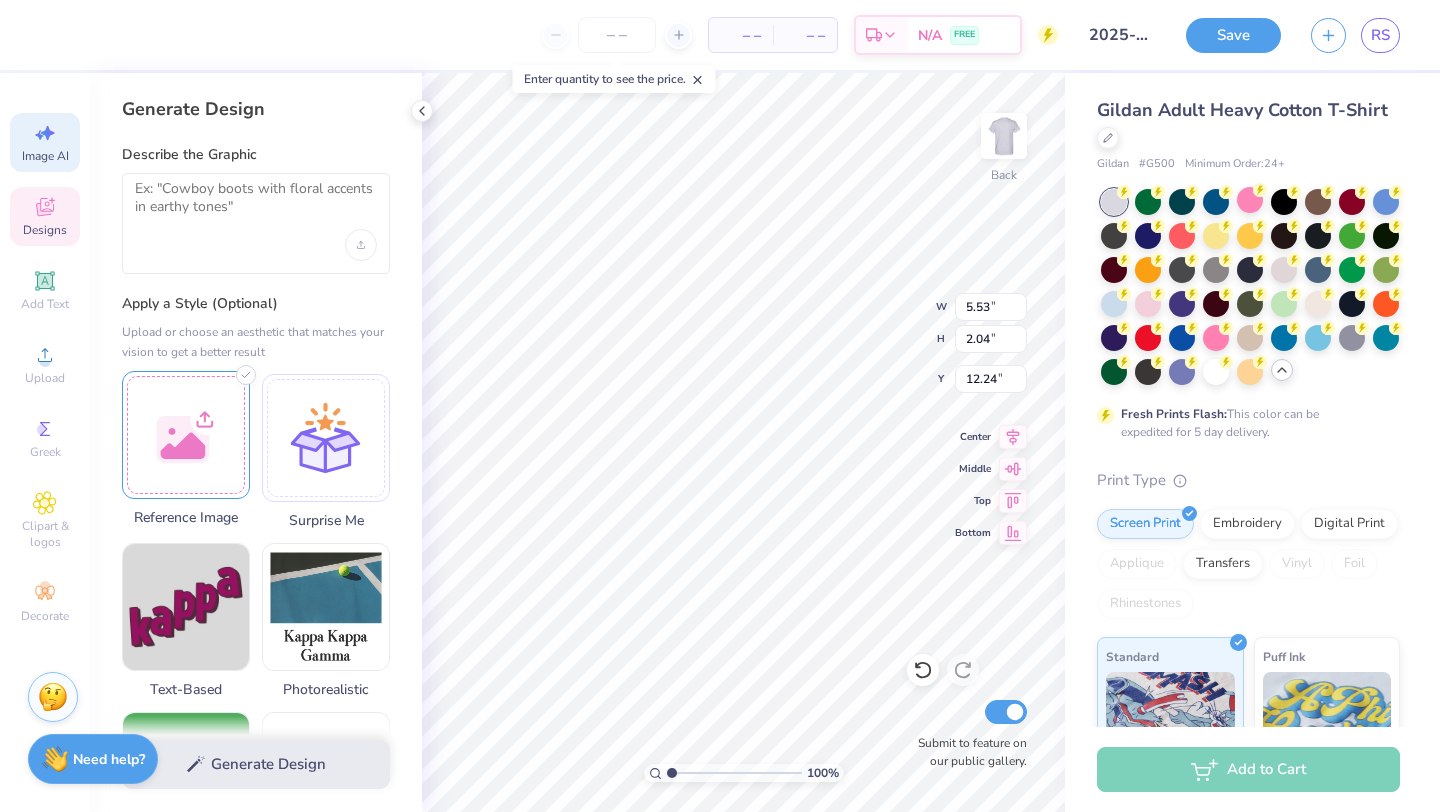 click at bounding box center [186, 435] 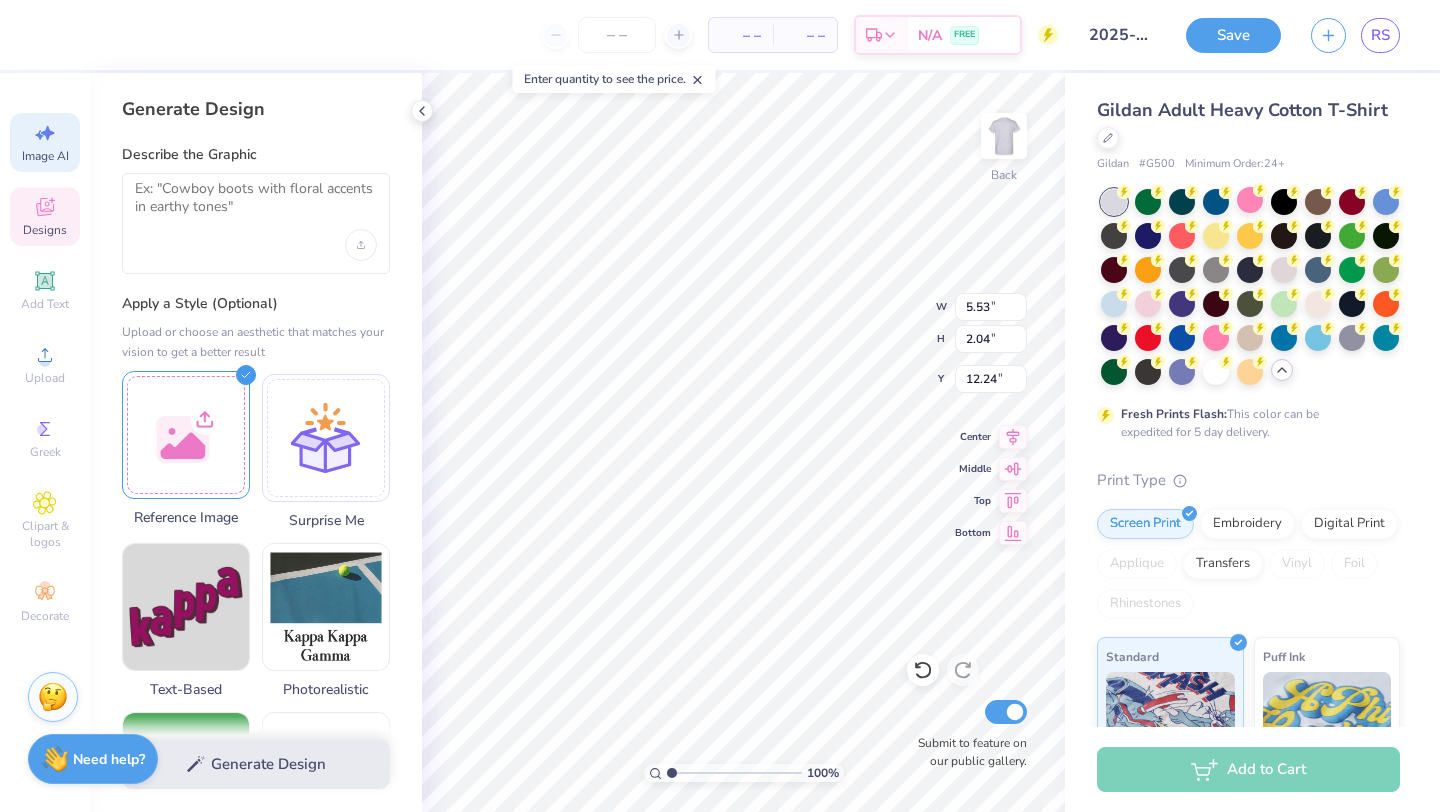 click at bounding box center (186, 435) 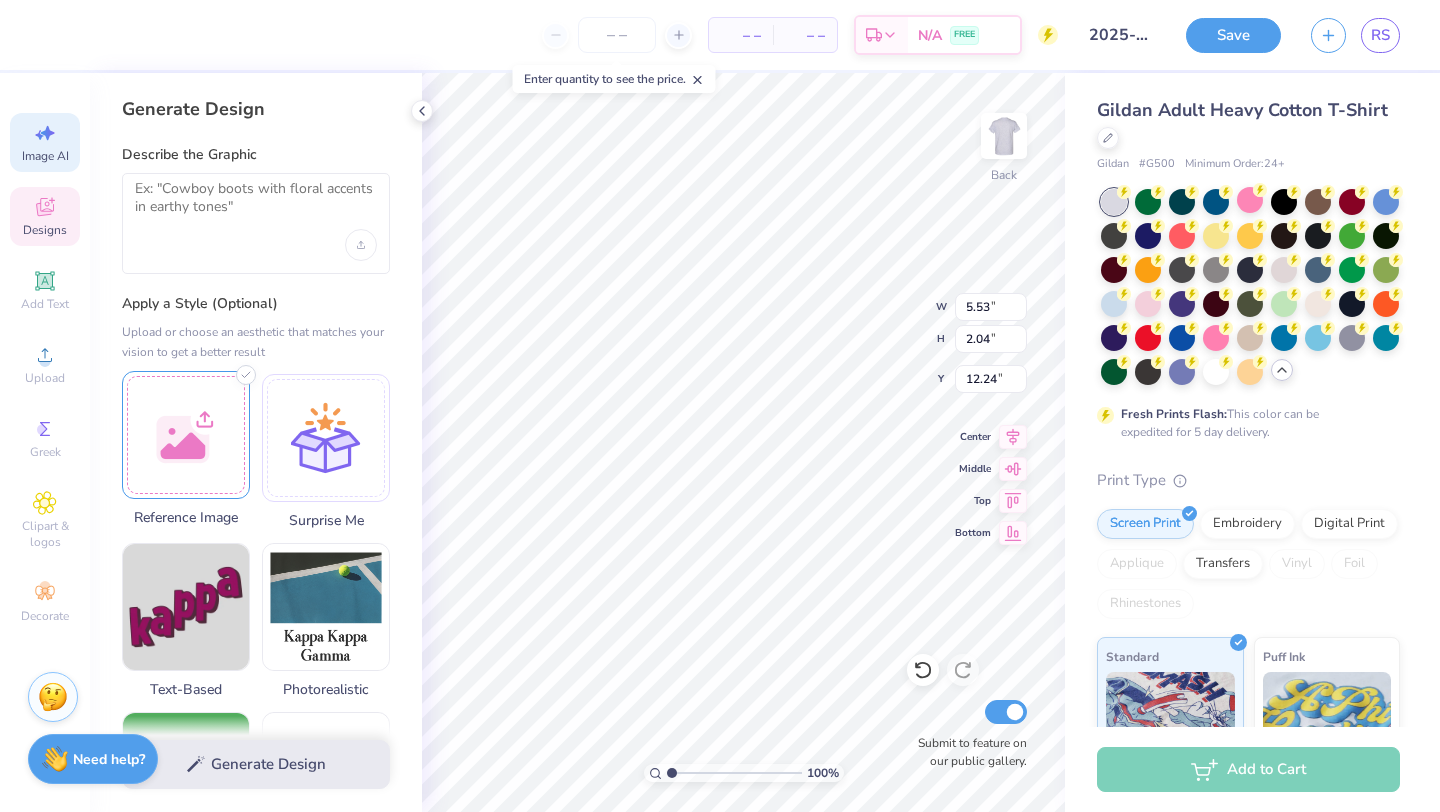 click at bounding box center [186, 435] 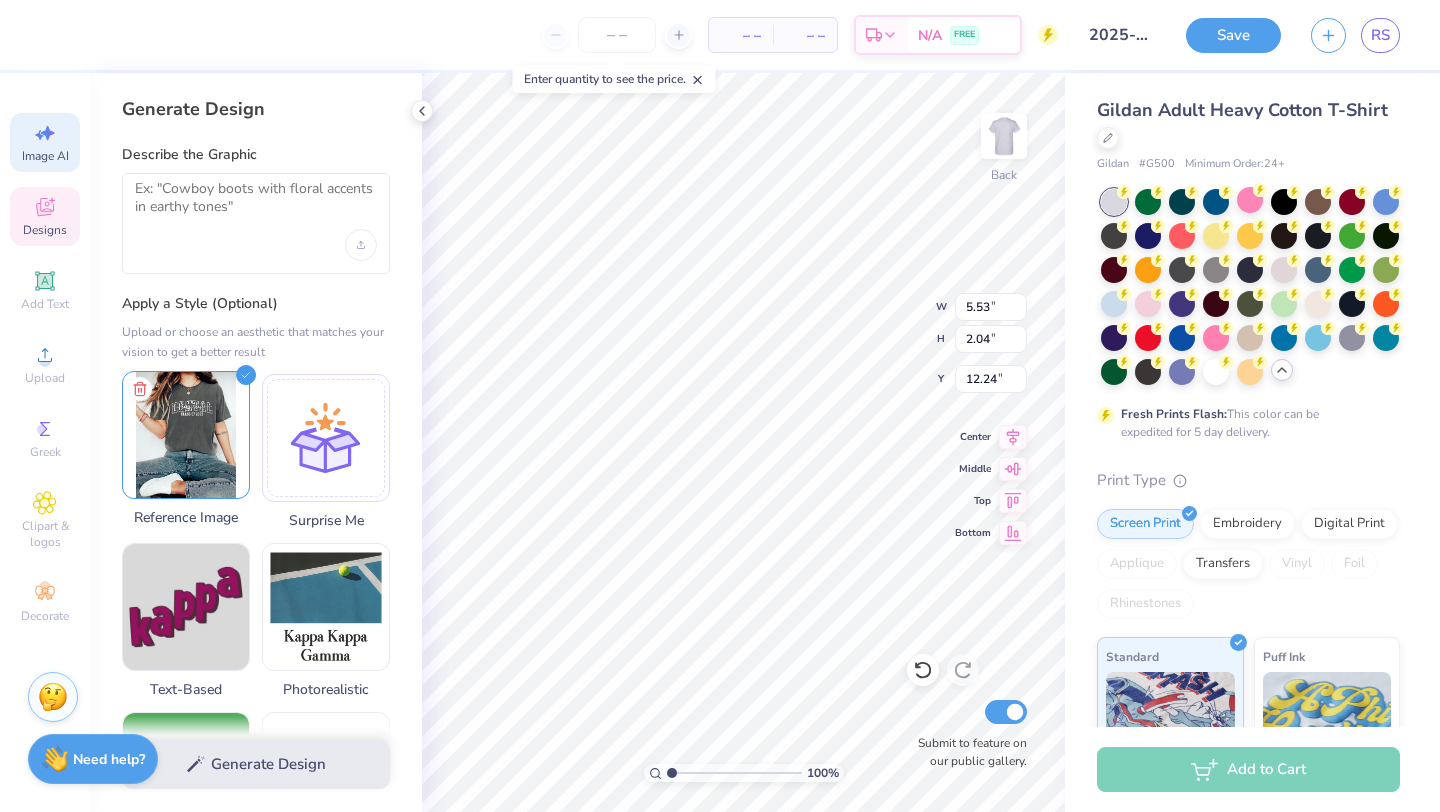 click at bounding box center [186, 435] 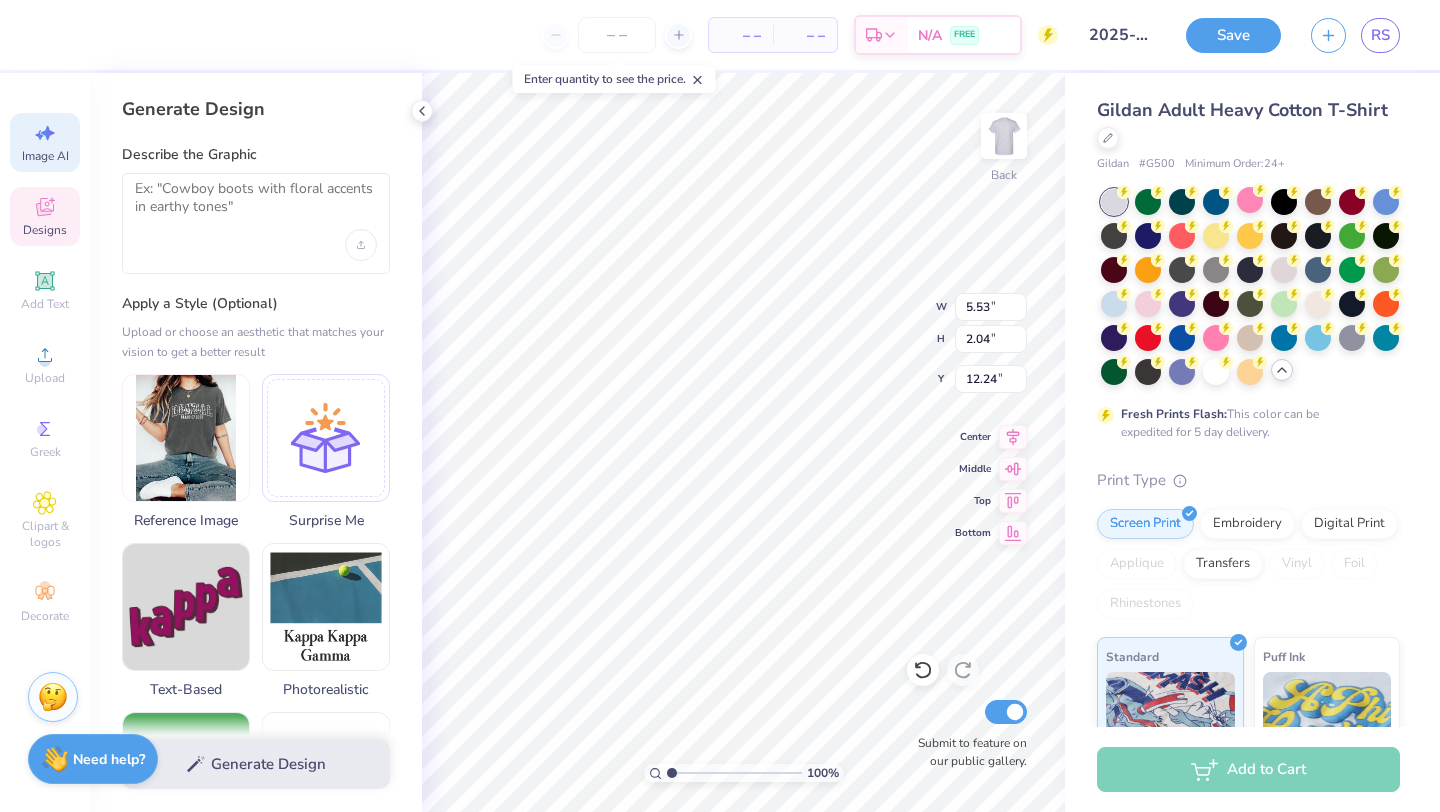 click on "Generate Design" at bounding box center [256, 764] 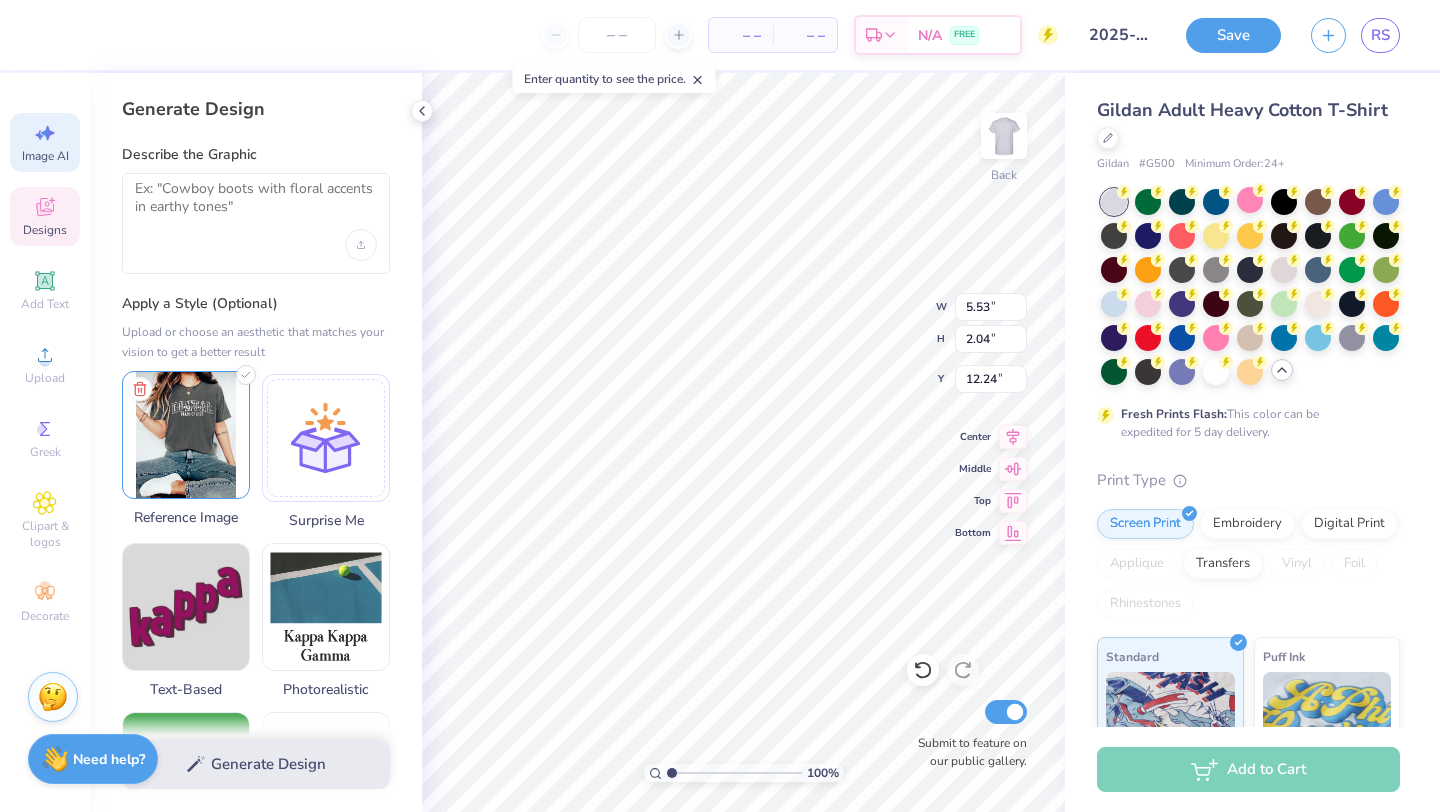 click at bounding box center (186, 435) 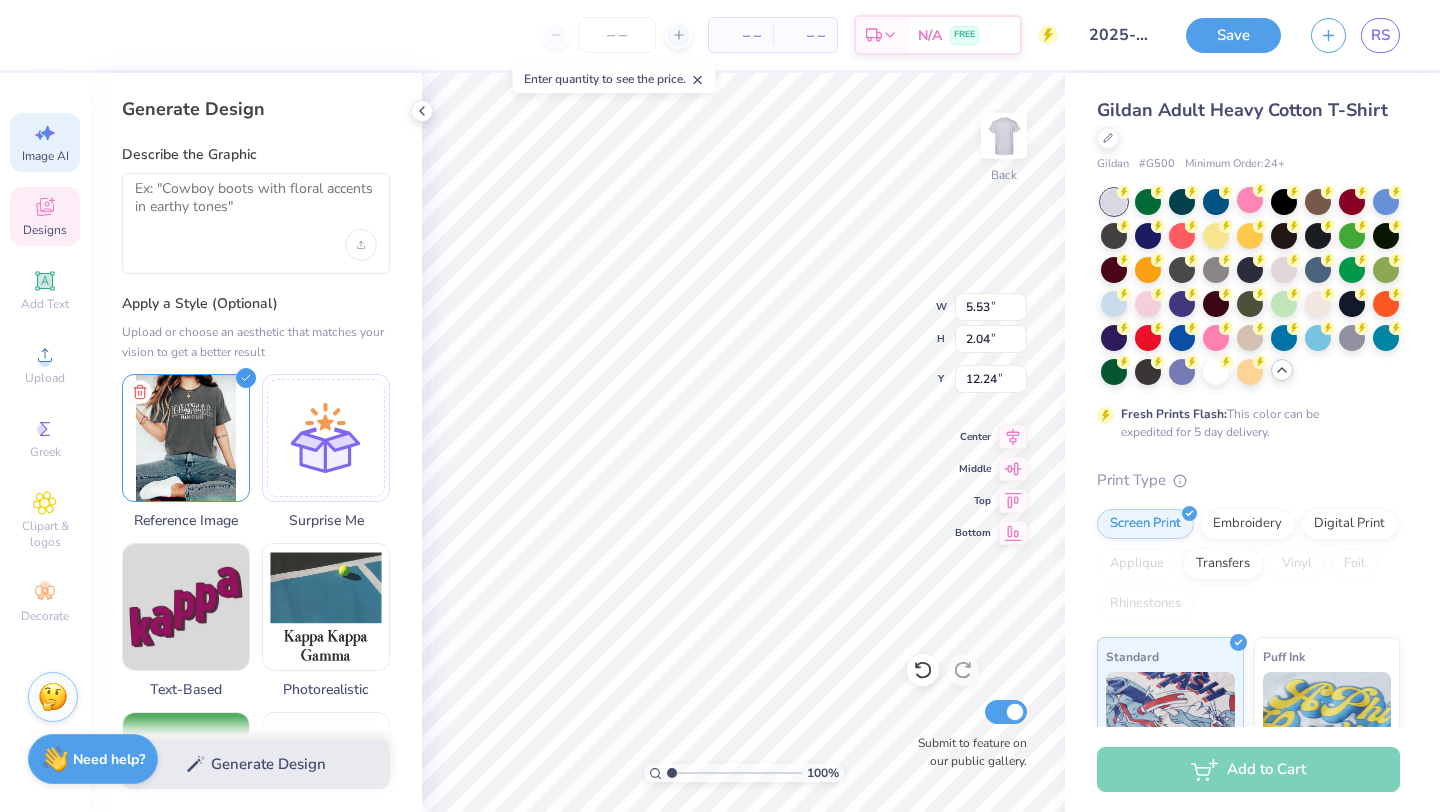 click on "Generate Design" at bounding box center [256, 764] 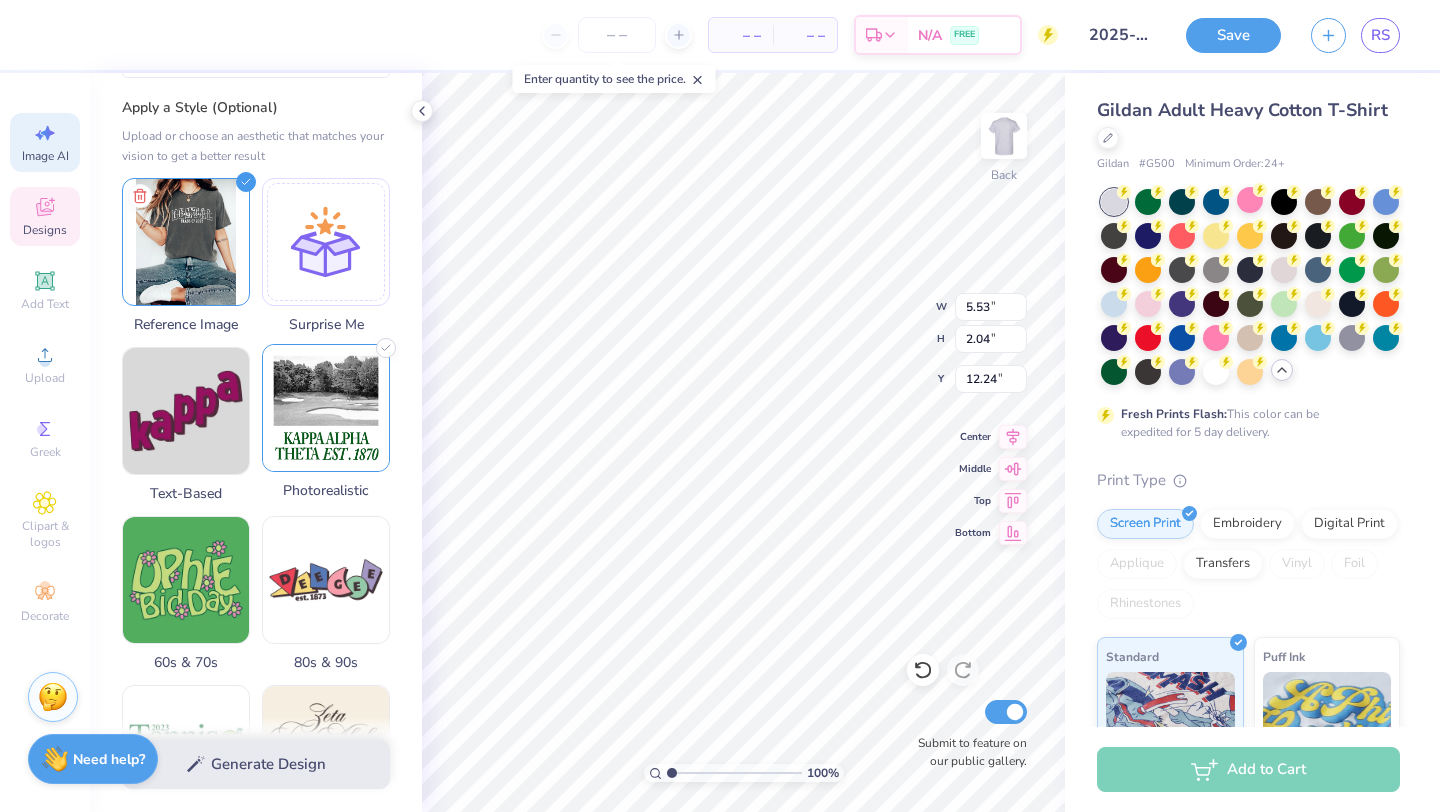 scroll, scrollTop: 0, scrollLeft: 0, axis: both 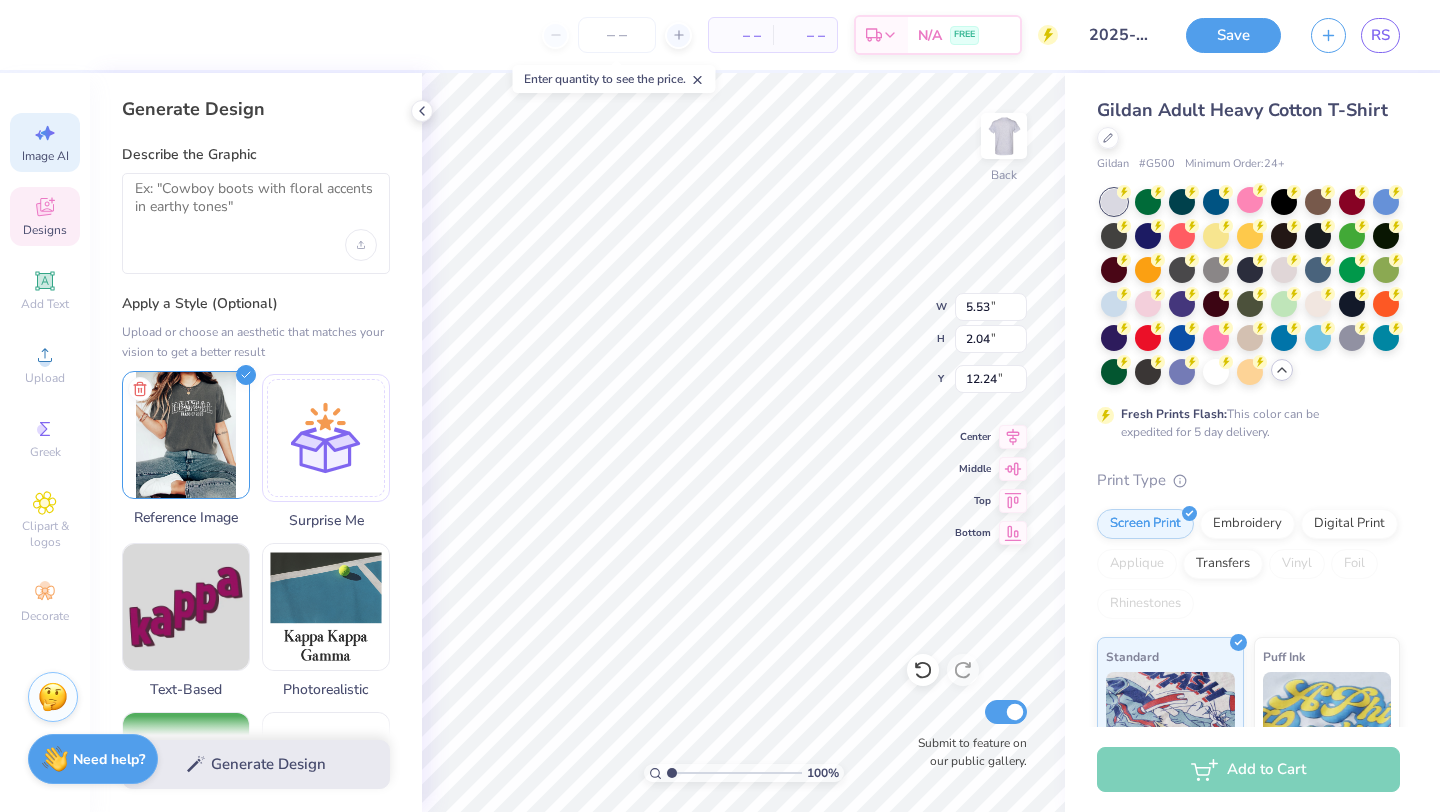click at bounding box center [186, 435] 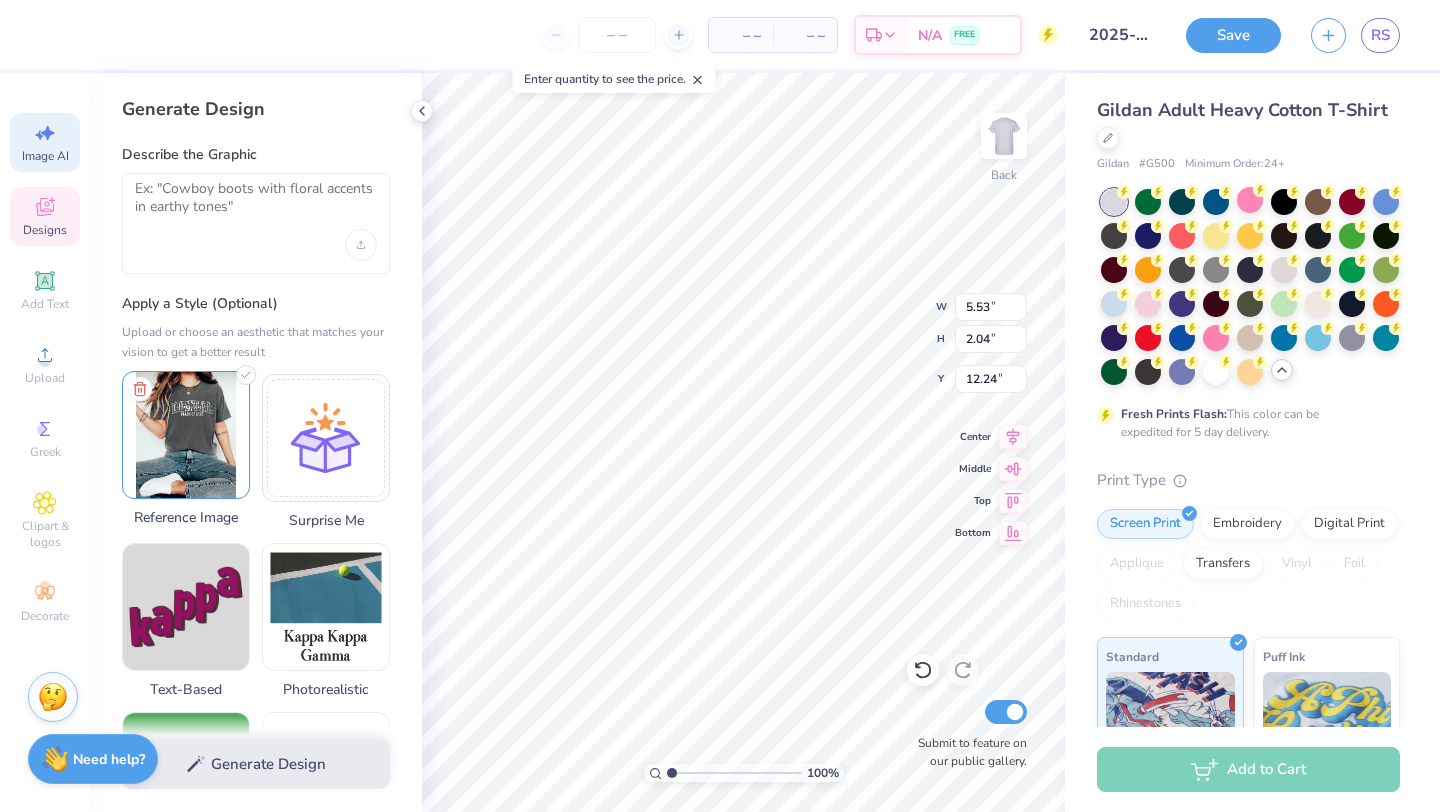 click at bounding box center (186, 435) 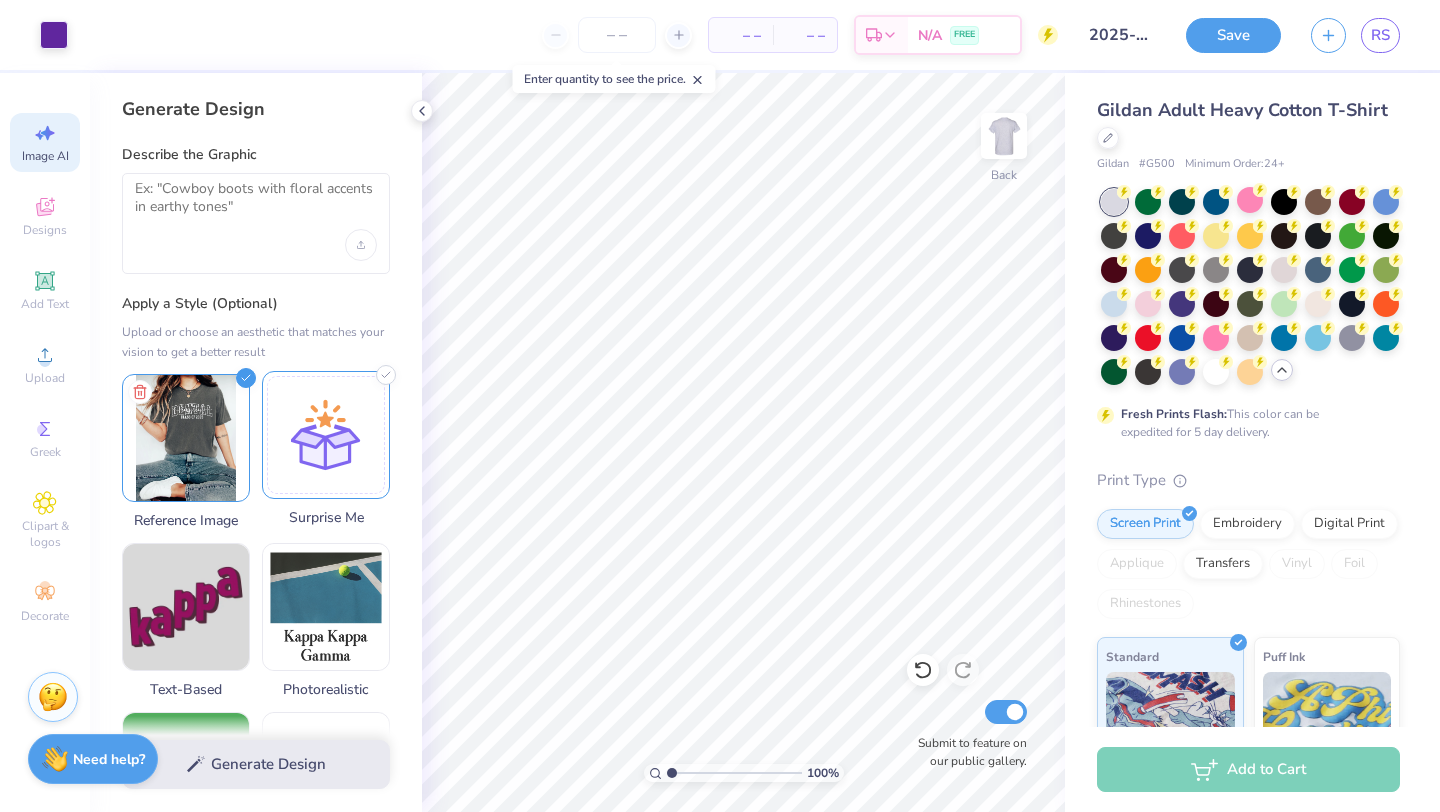 click at bounding box center (326, 435) 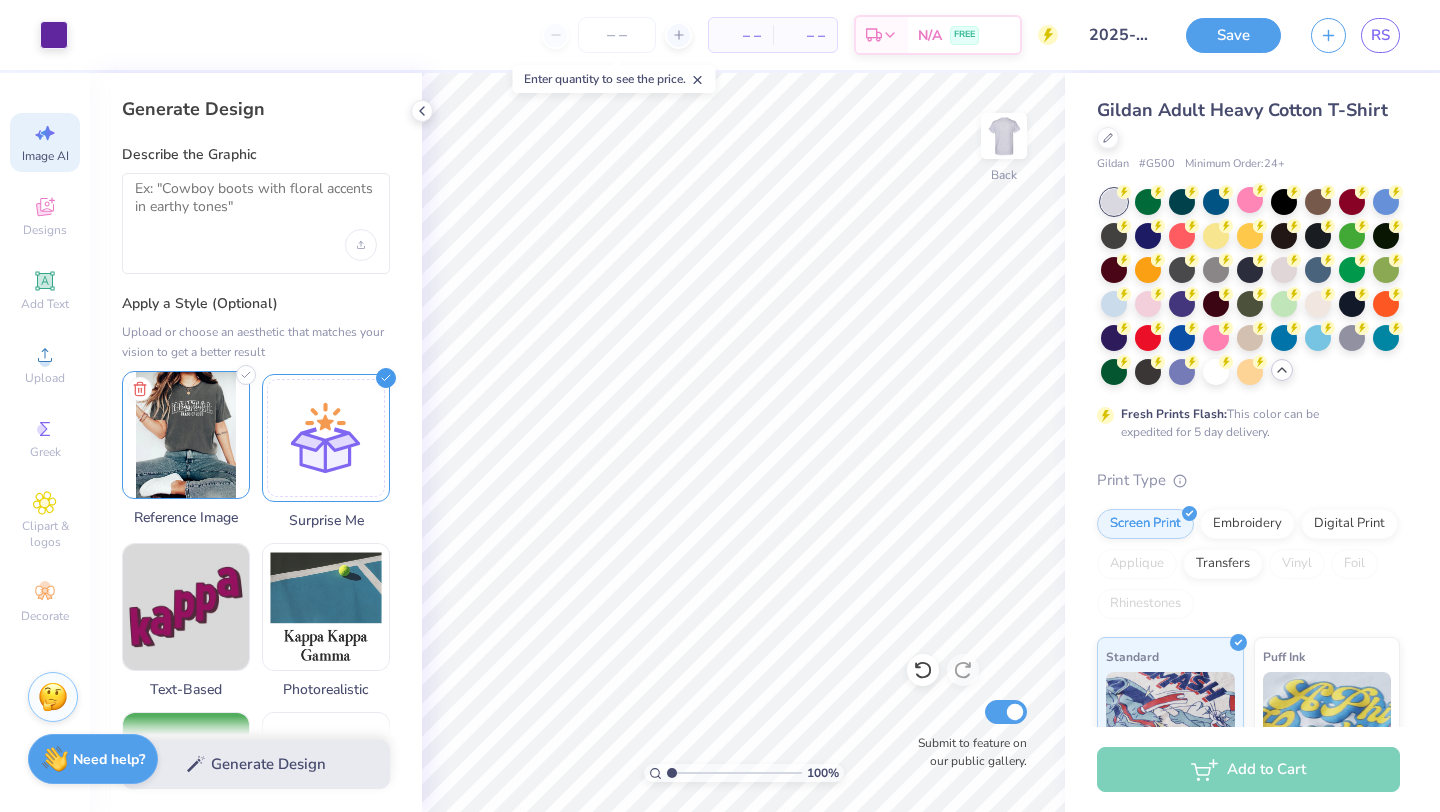 click at bounding box center [186, 435] 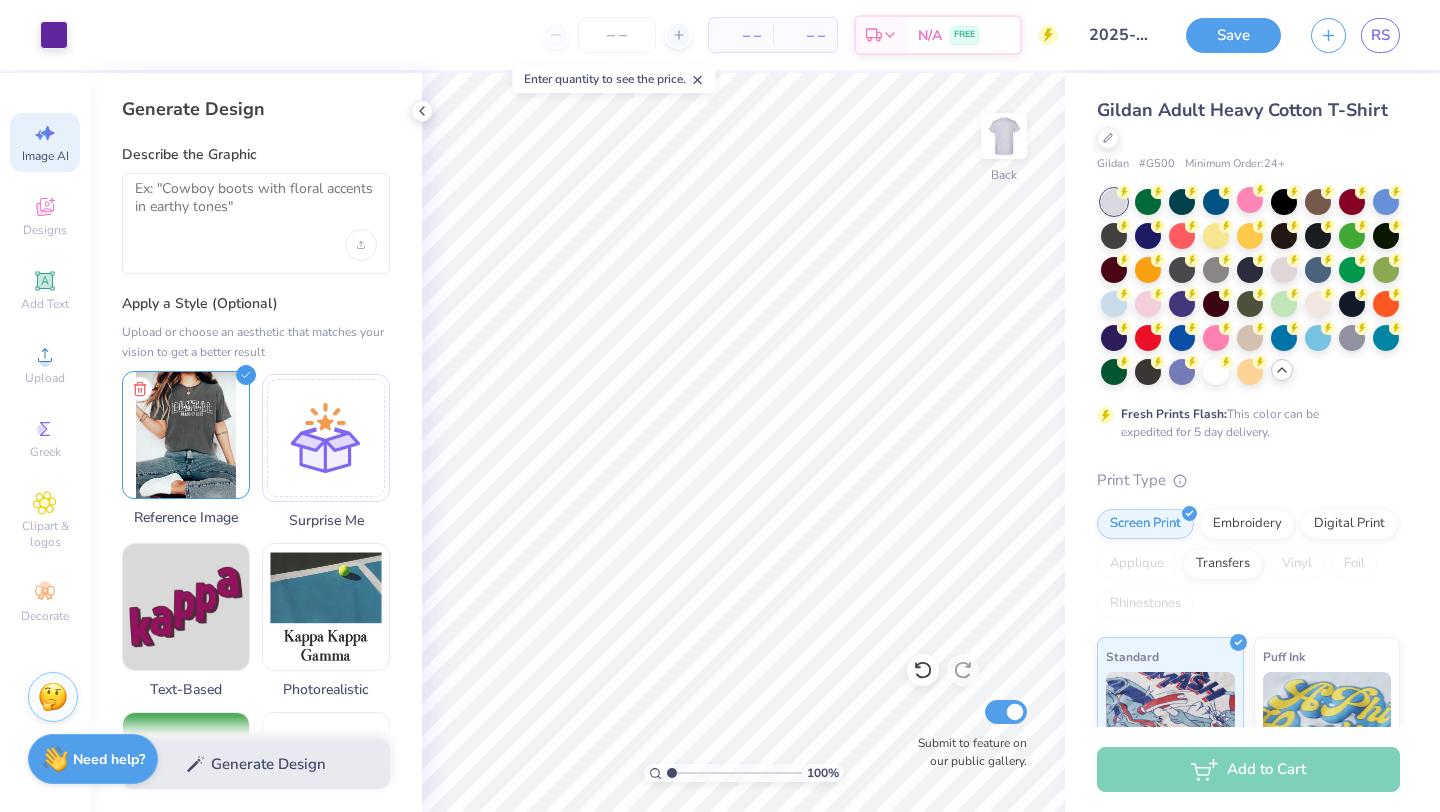 click at bounding box center (186, 435) 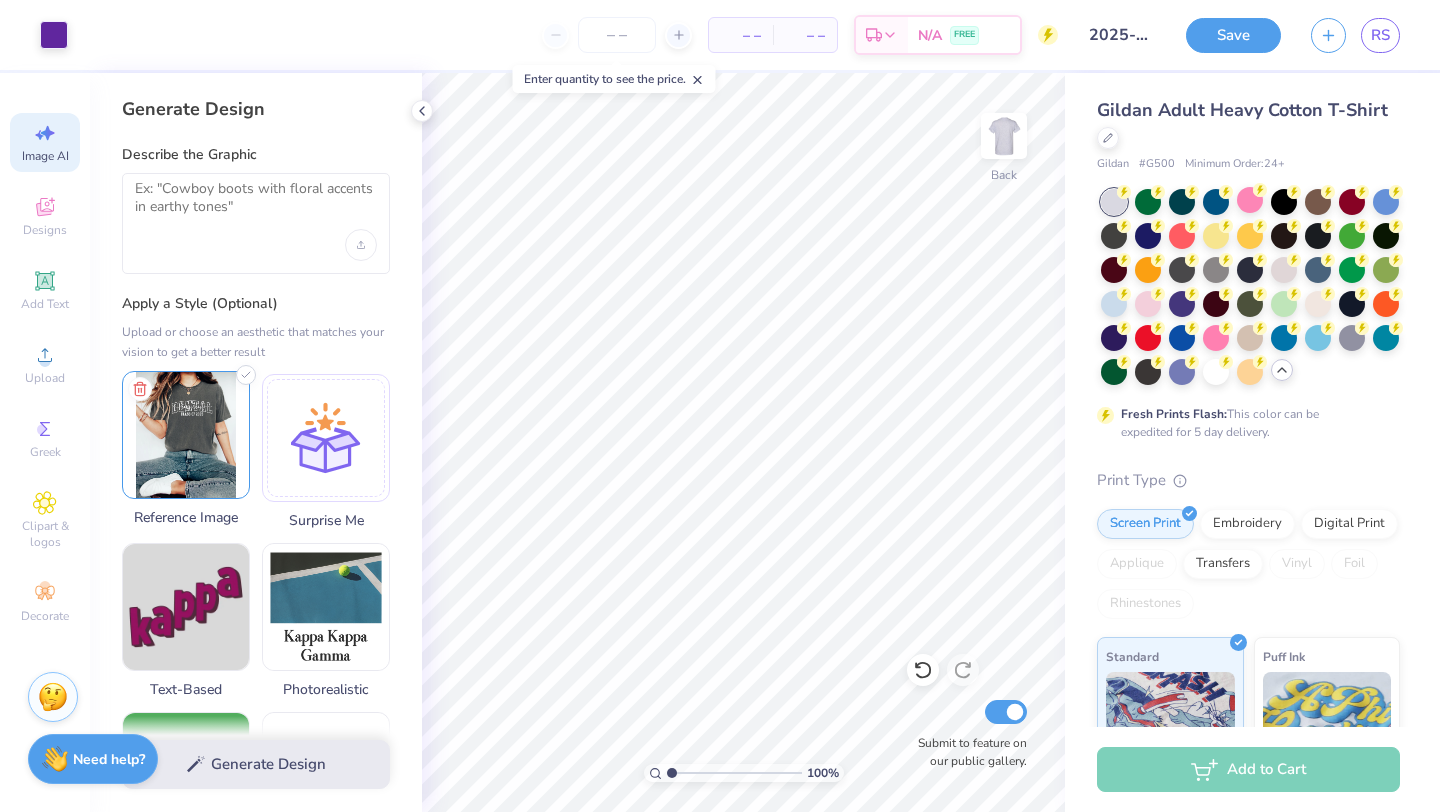 click at bounding box center (186, 435) 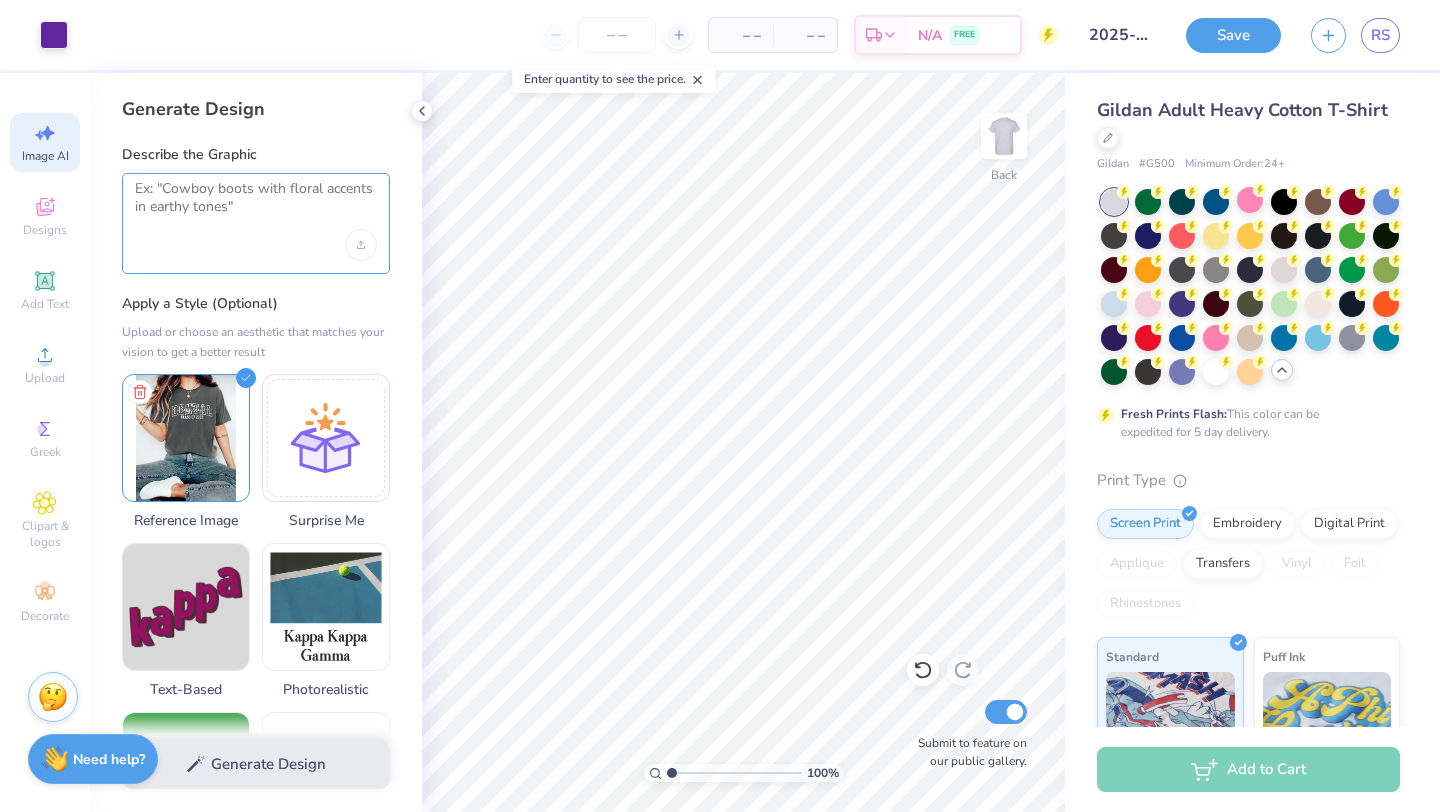 click at bounding box center [256, 205] 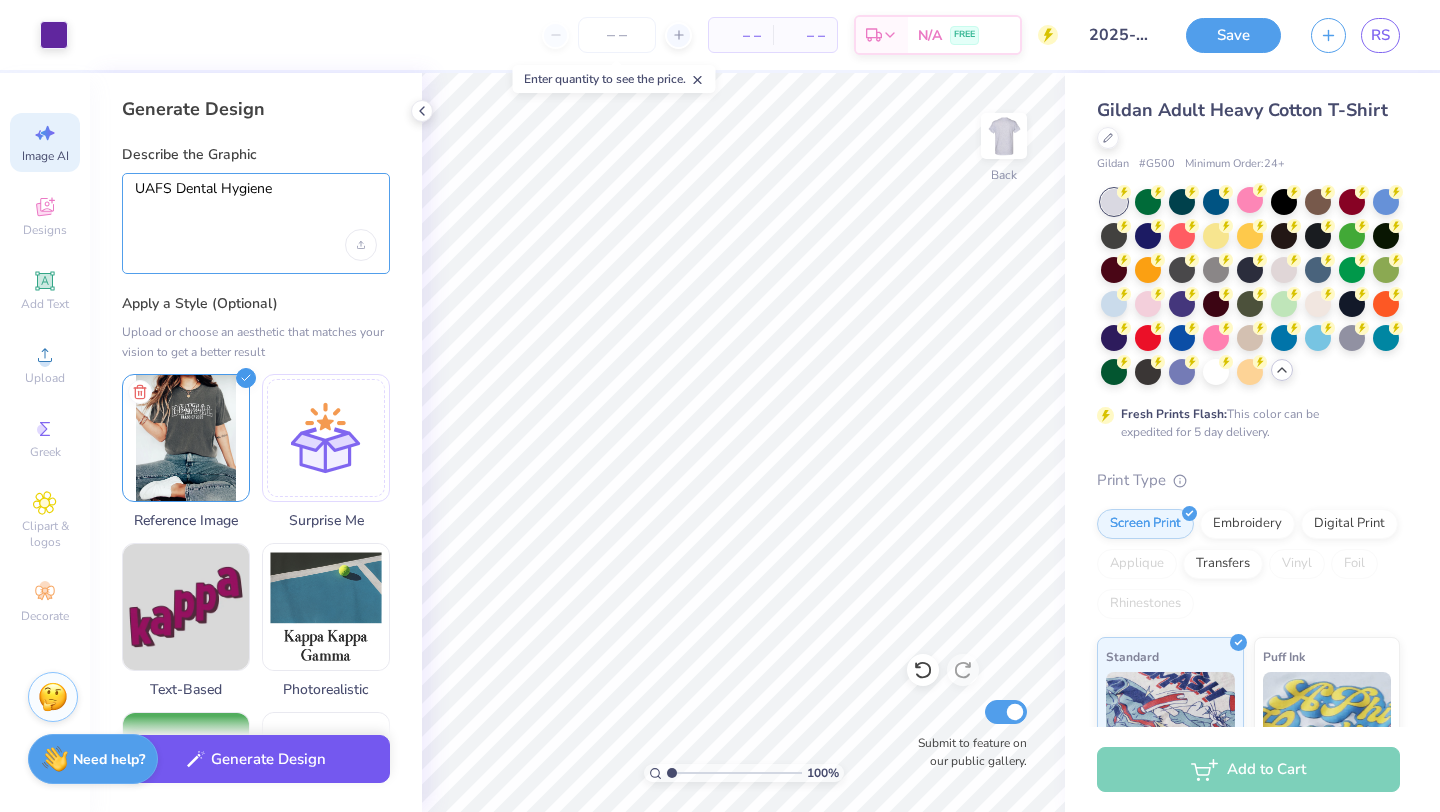 type on "UAFS Dental Hygiene" 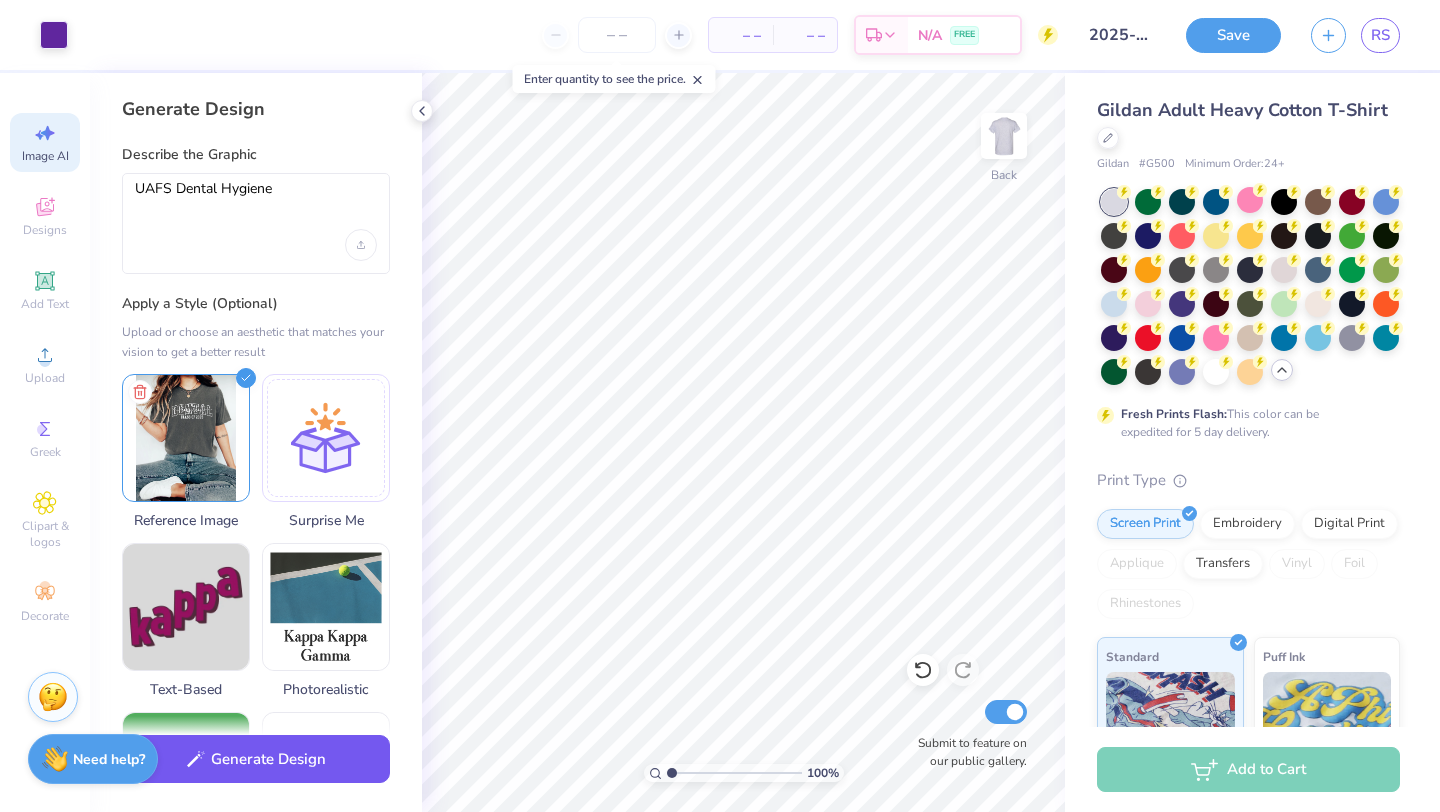 click on "Generate Design" at bounding box center [256, 759] 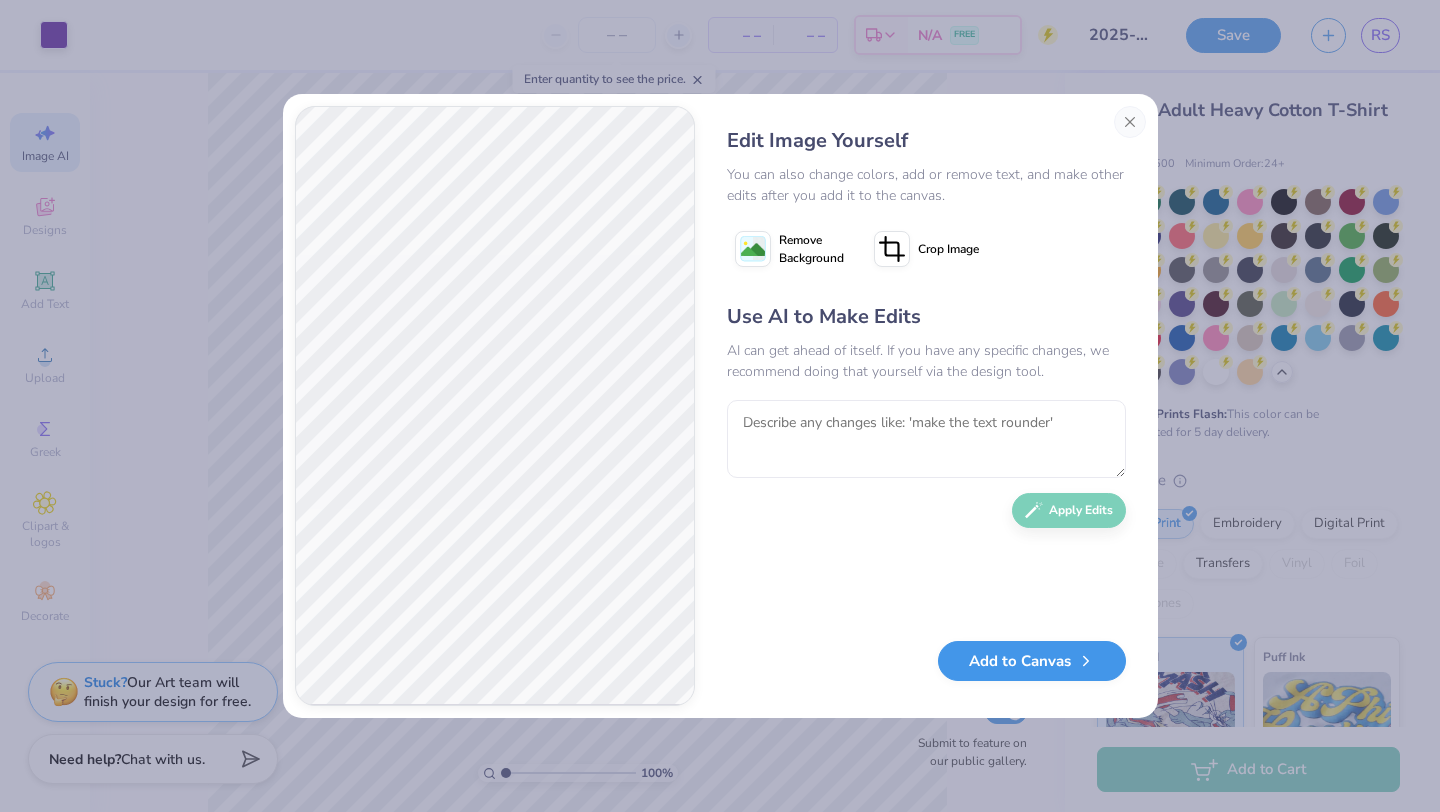 scroll, scrollTop: 0, scrollLeft: 0, axis: both 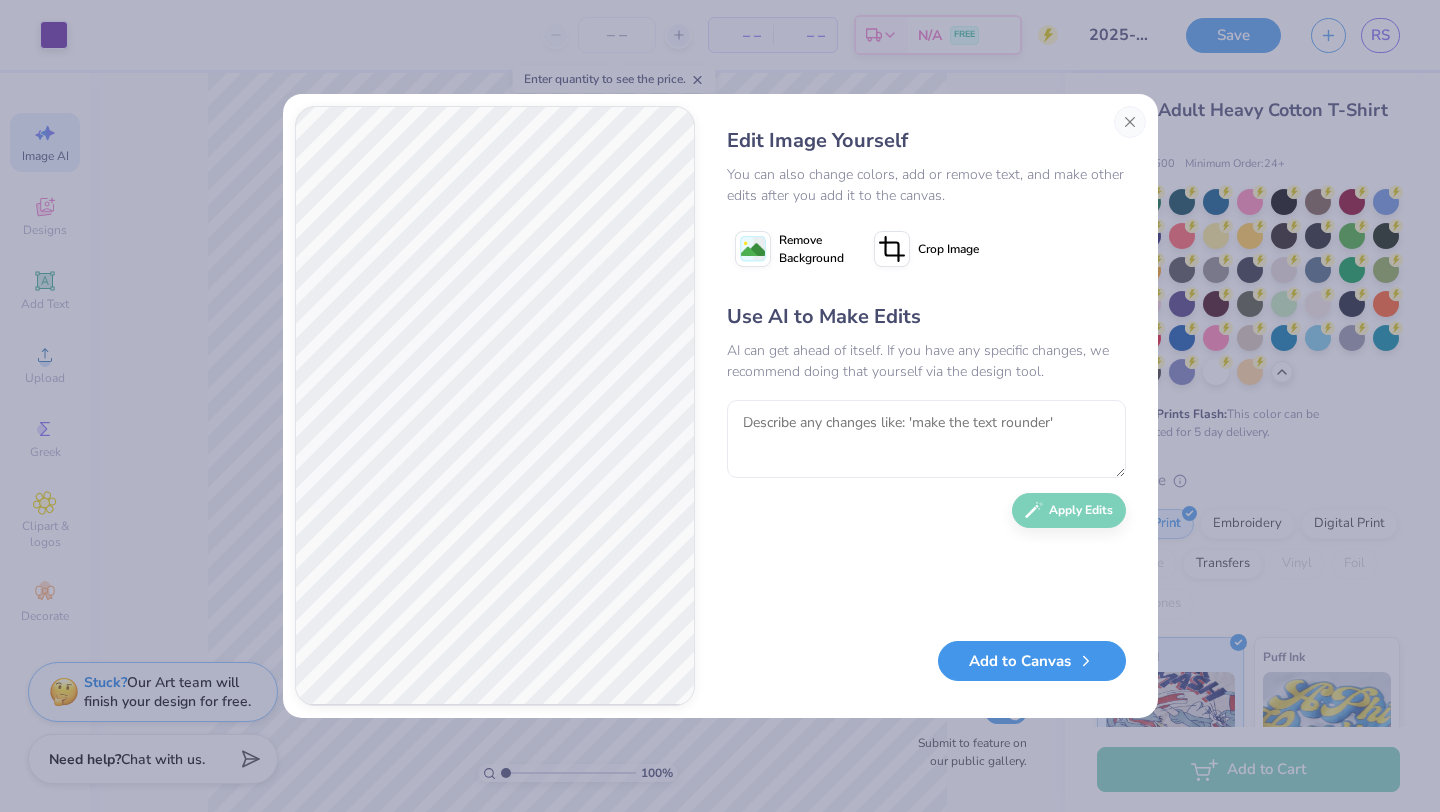 click on "Add to Canvas" at bounding box center [1032, 661] 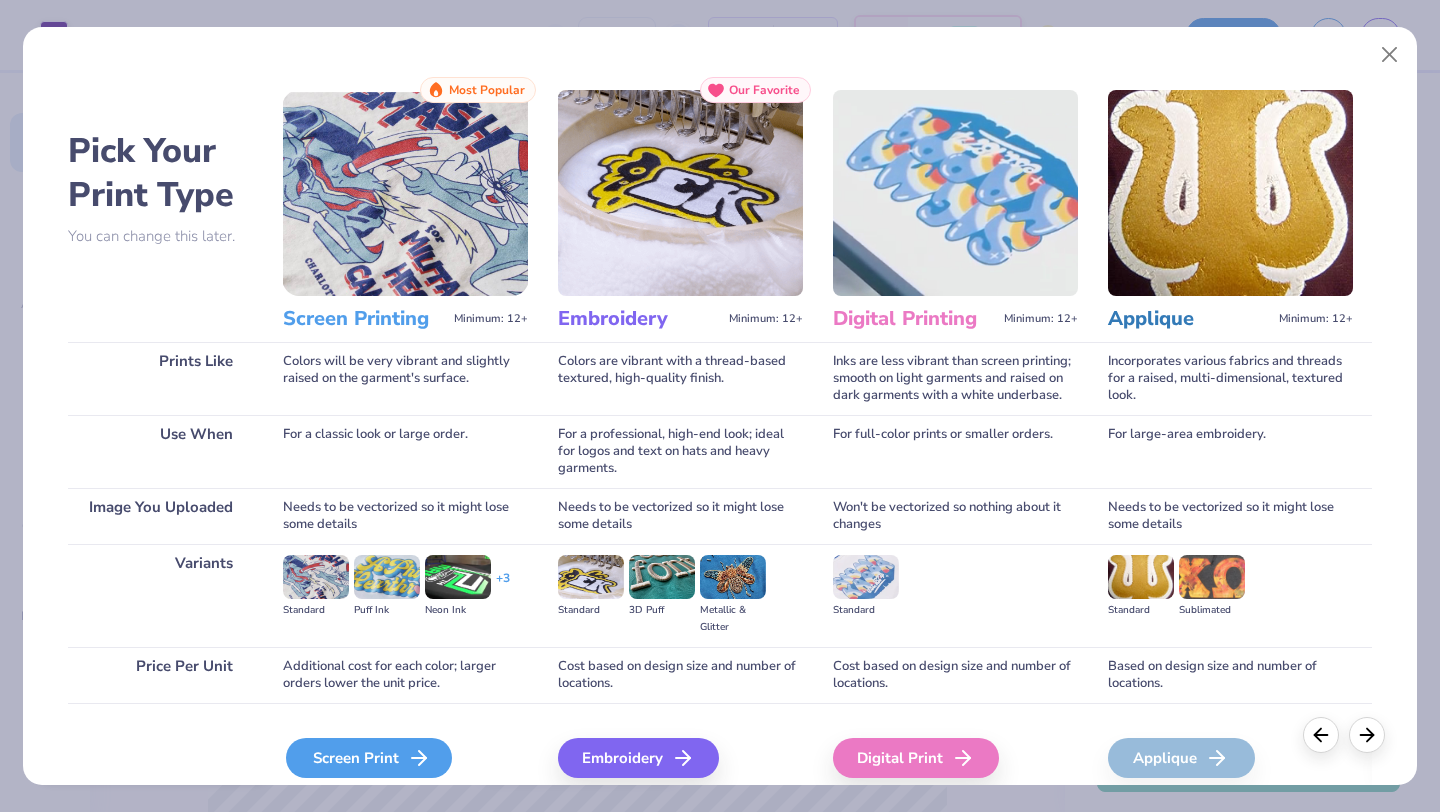 click 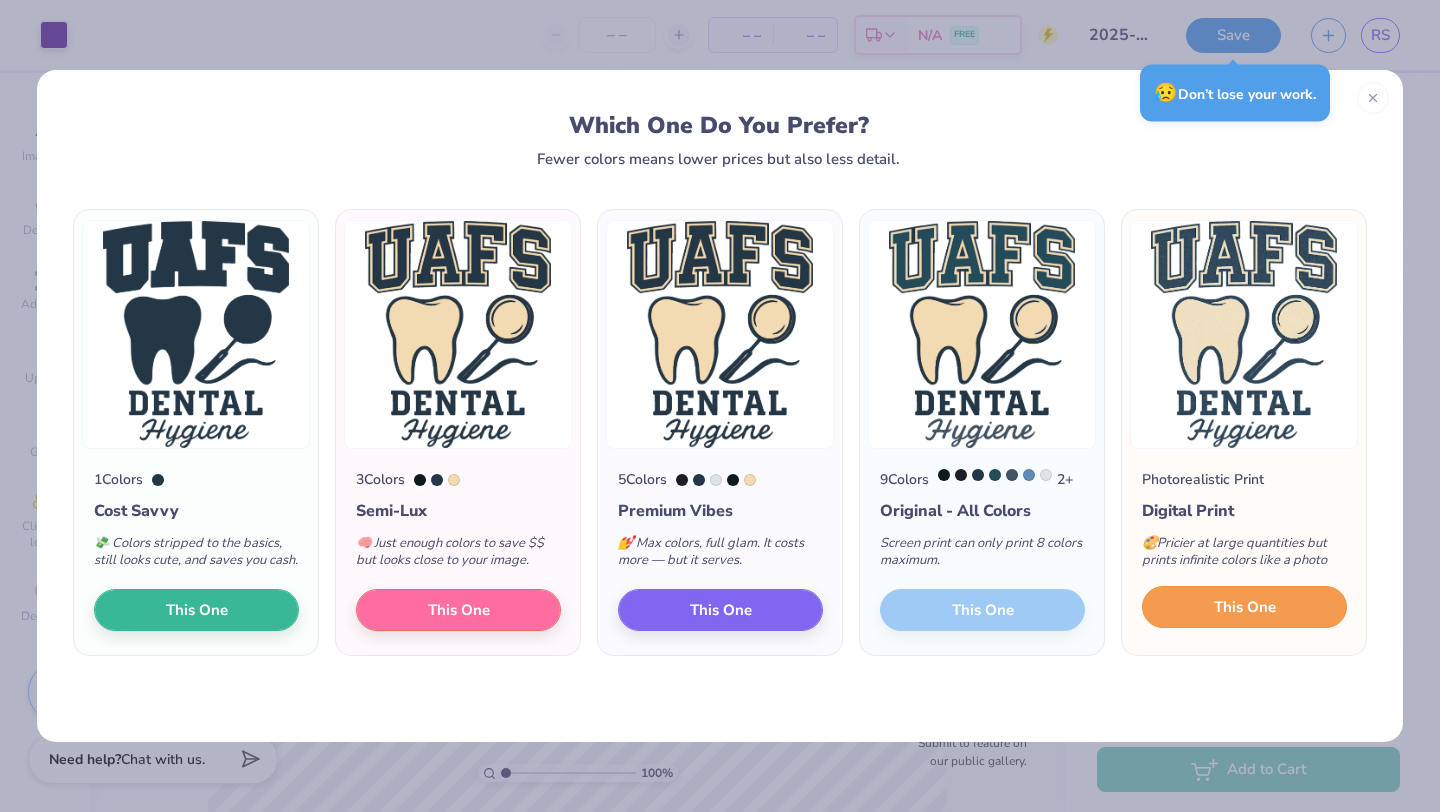 click on "This One" at bounding box center [1245, 607] 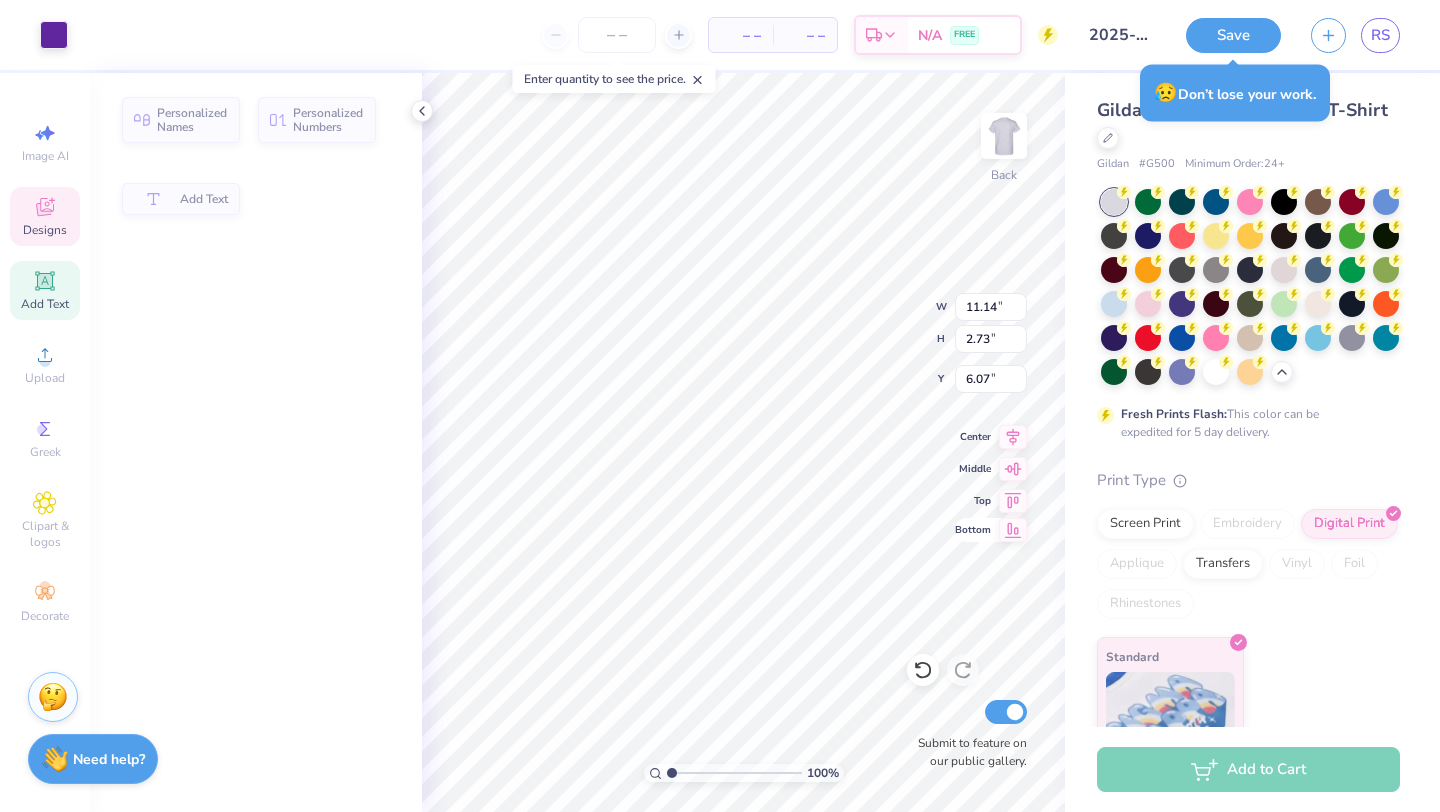 type on "11.14" 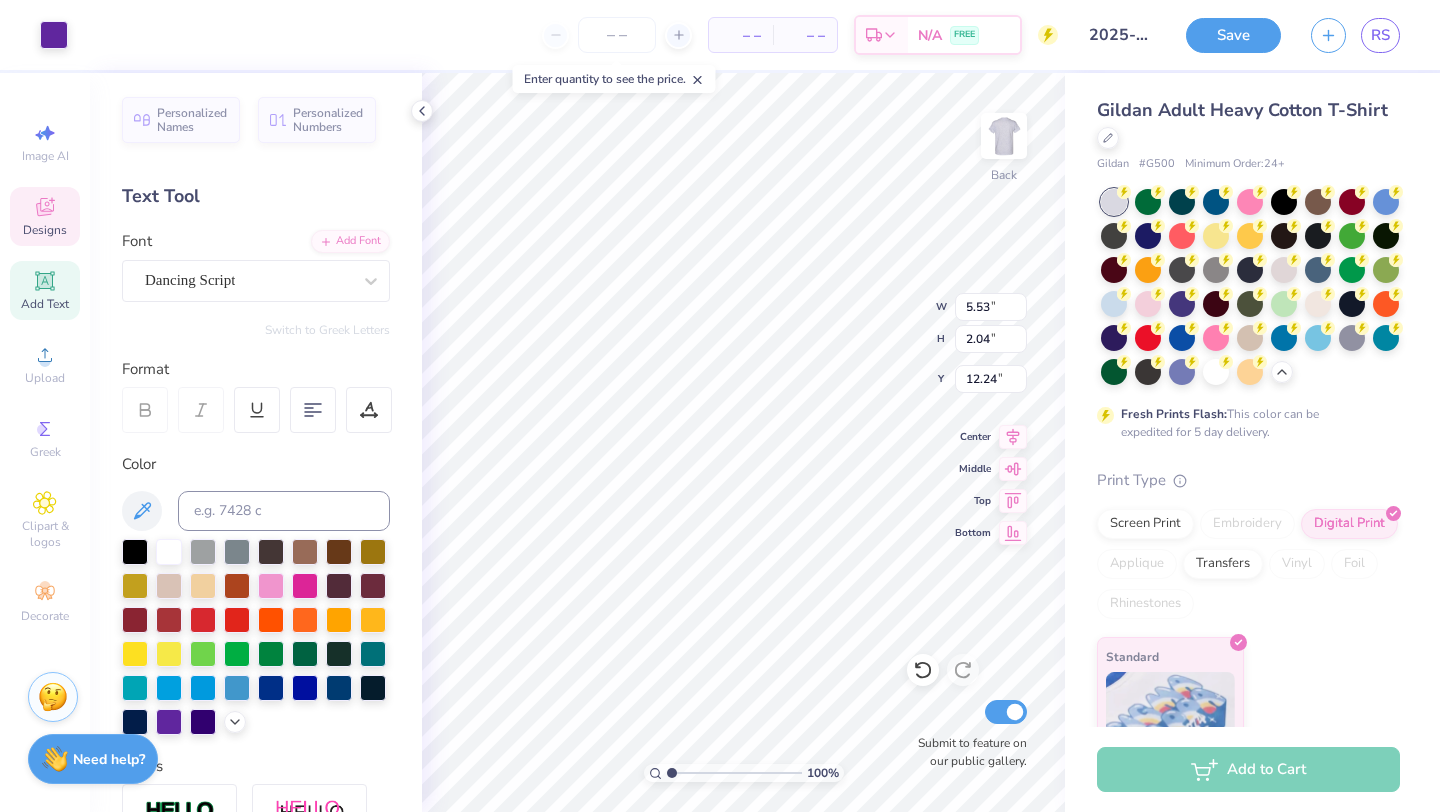 type on "5.53" 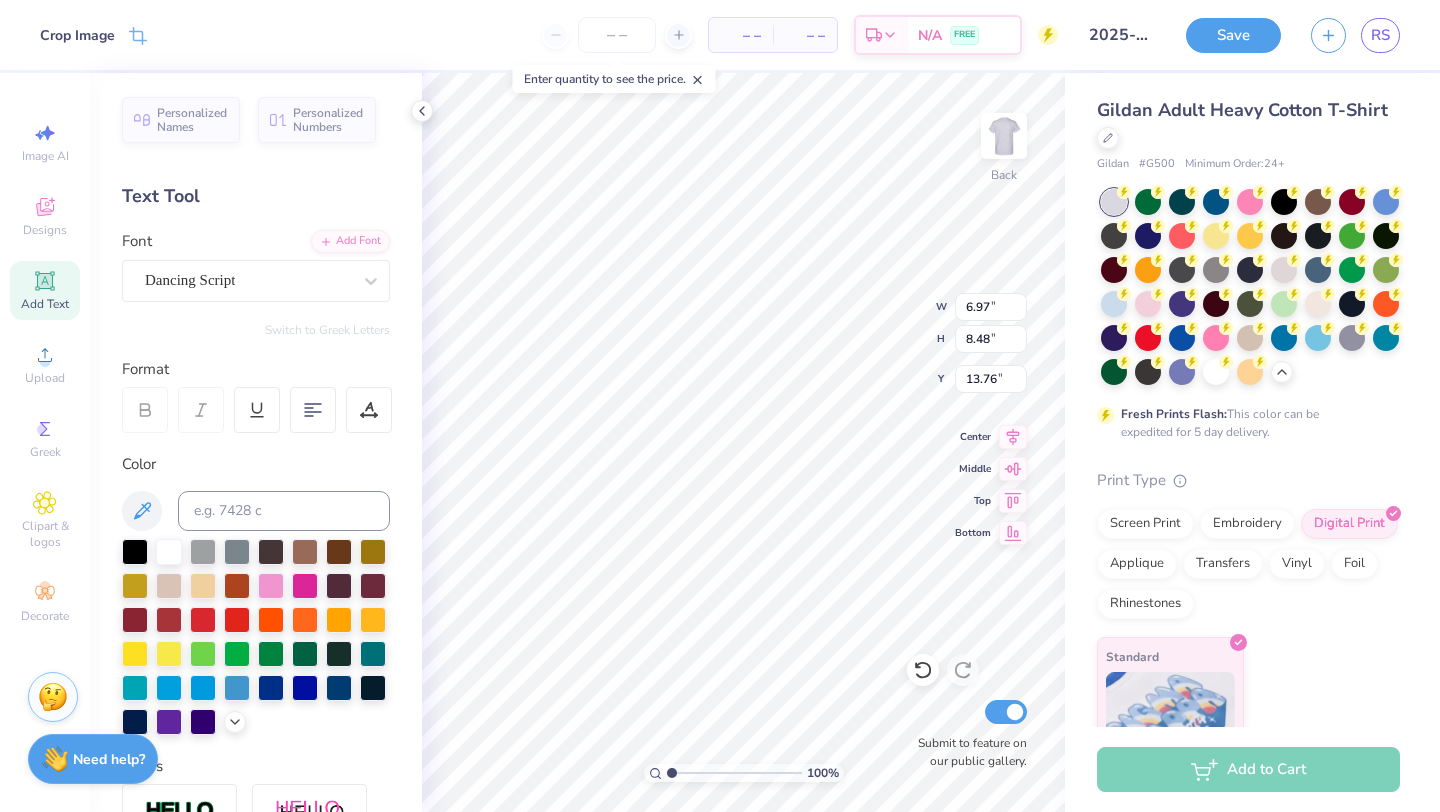 type on "3.00" 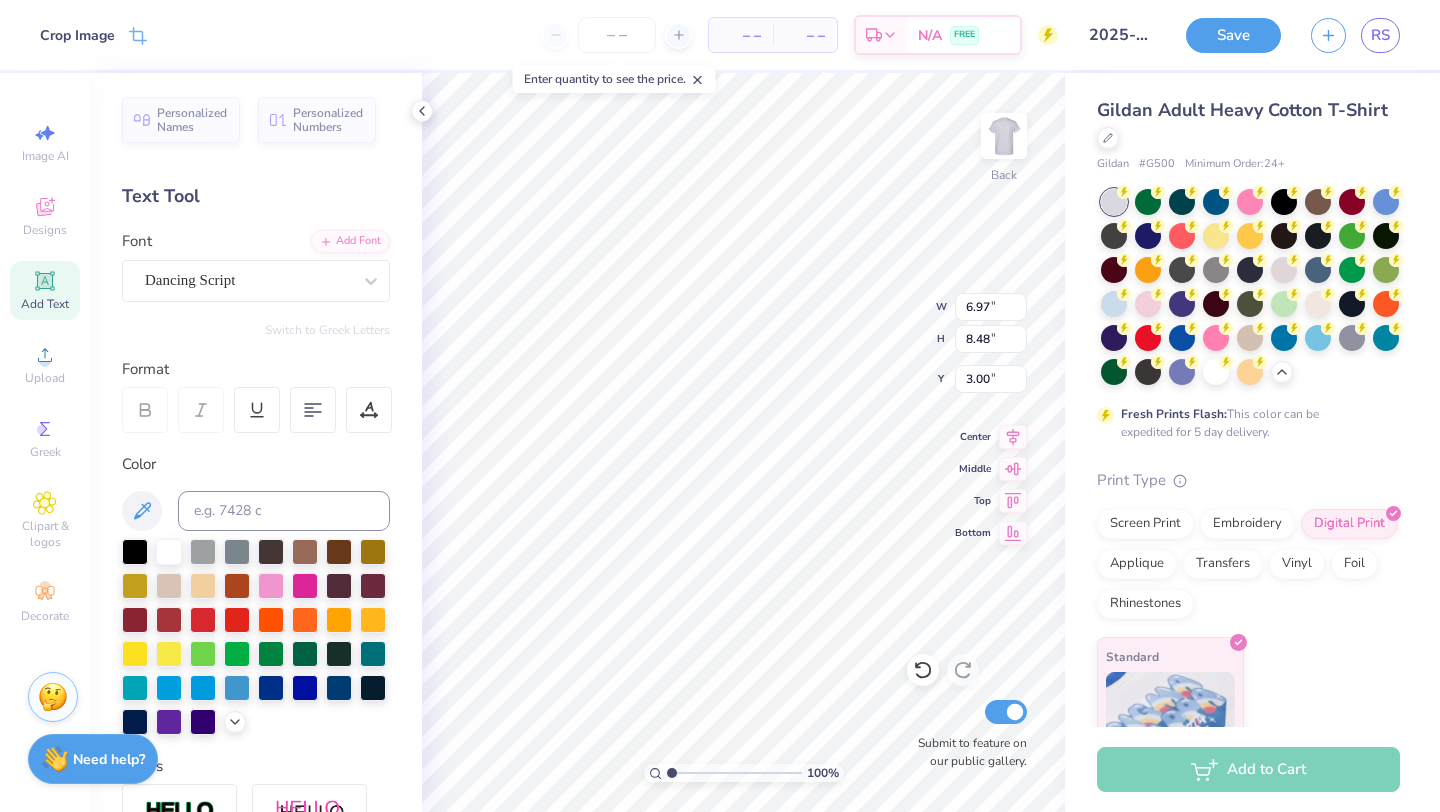 type on "10.91" 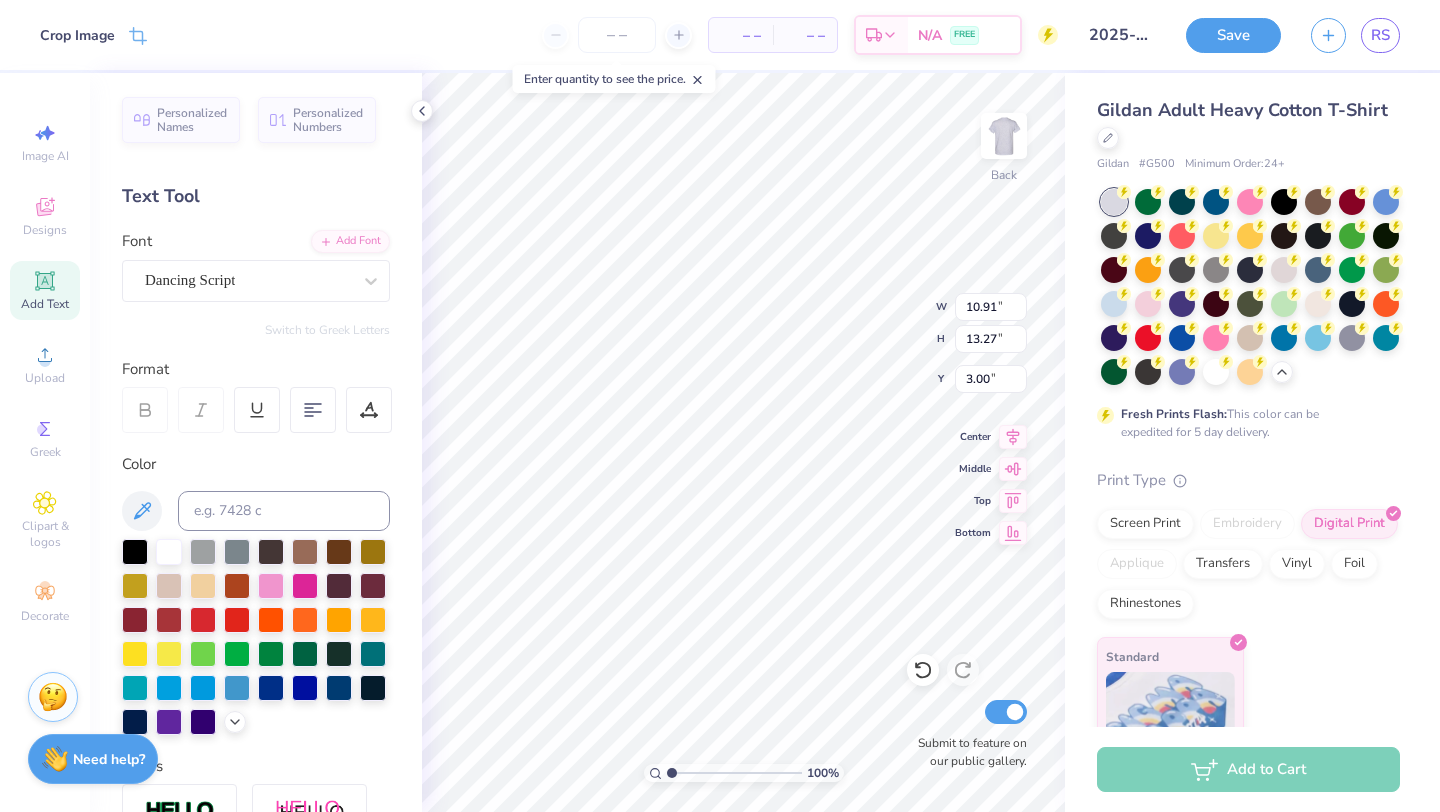 scroll, scrollTop: 0, scrollLeft: 0, axis: both 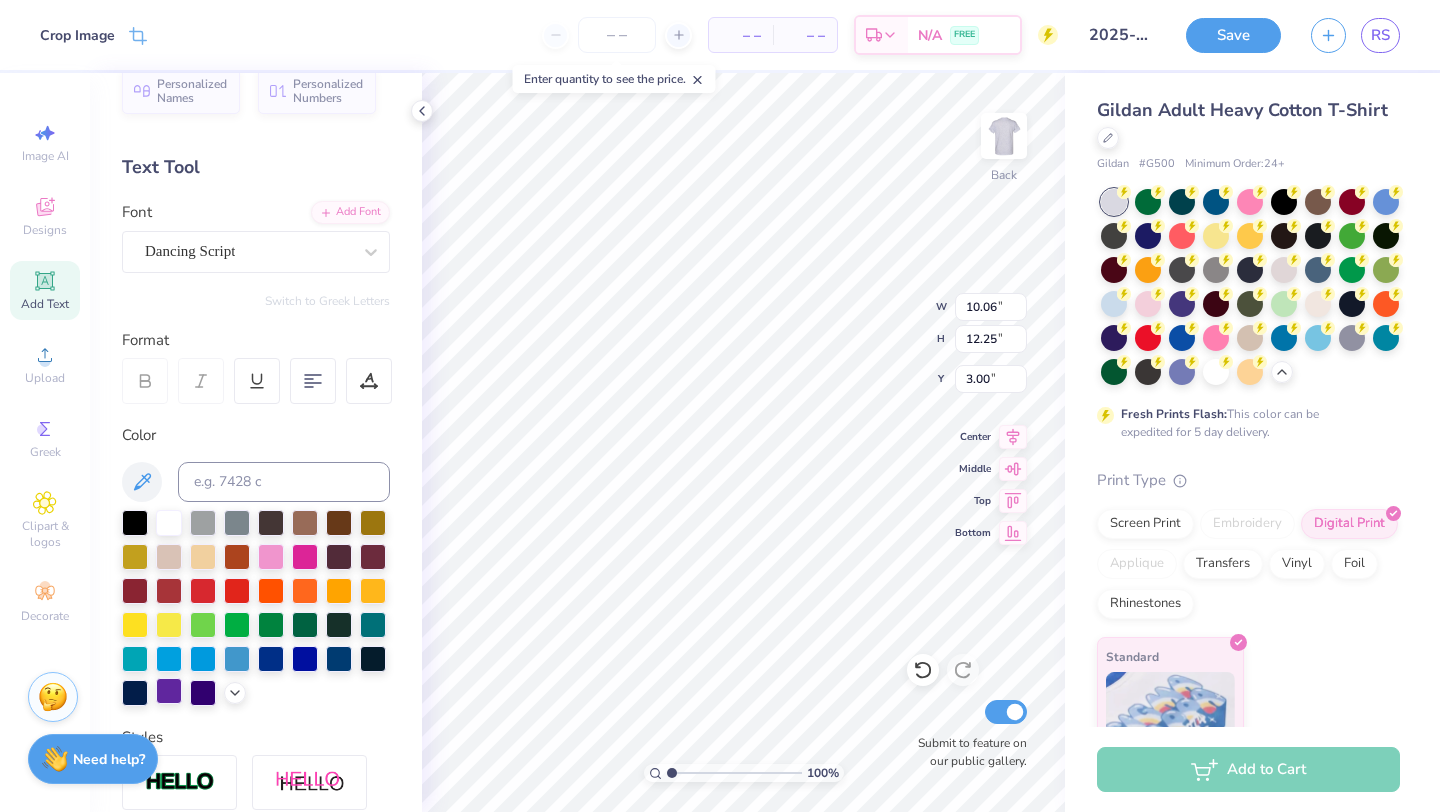 click at bounding box center (169, 691) 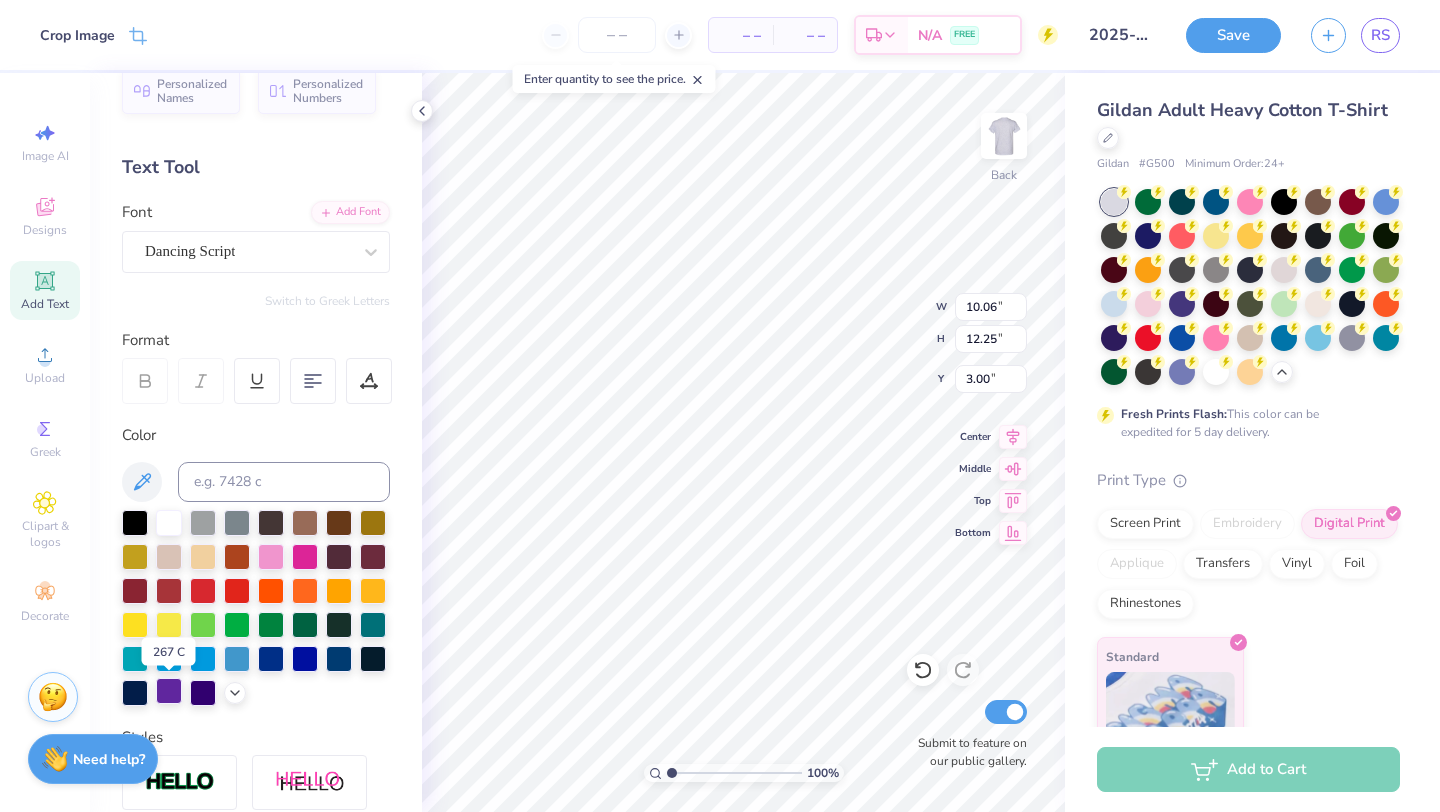 click at bounding box center [169, 691] 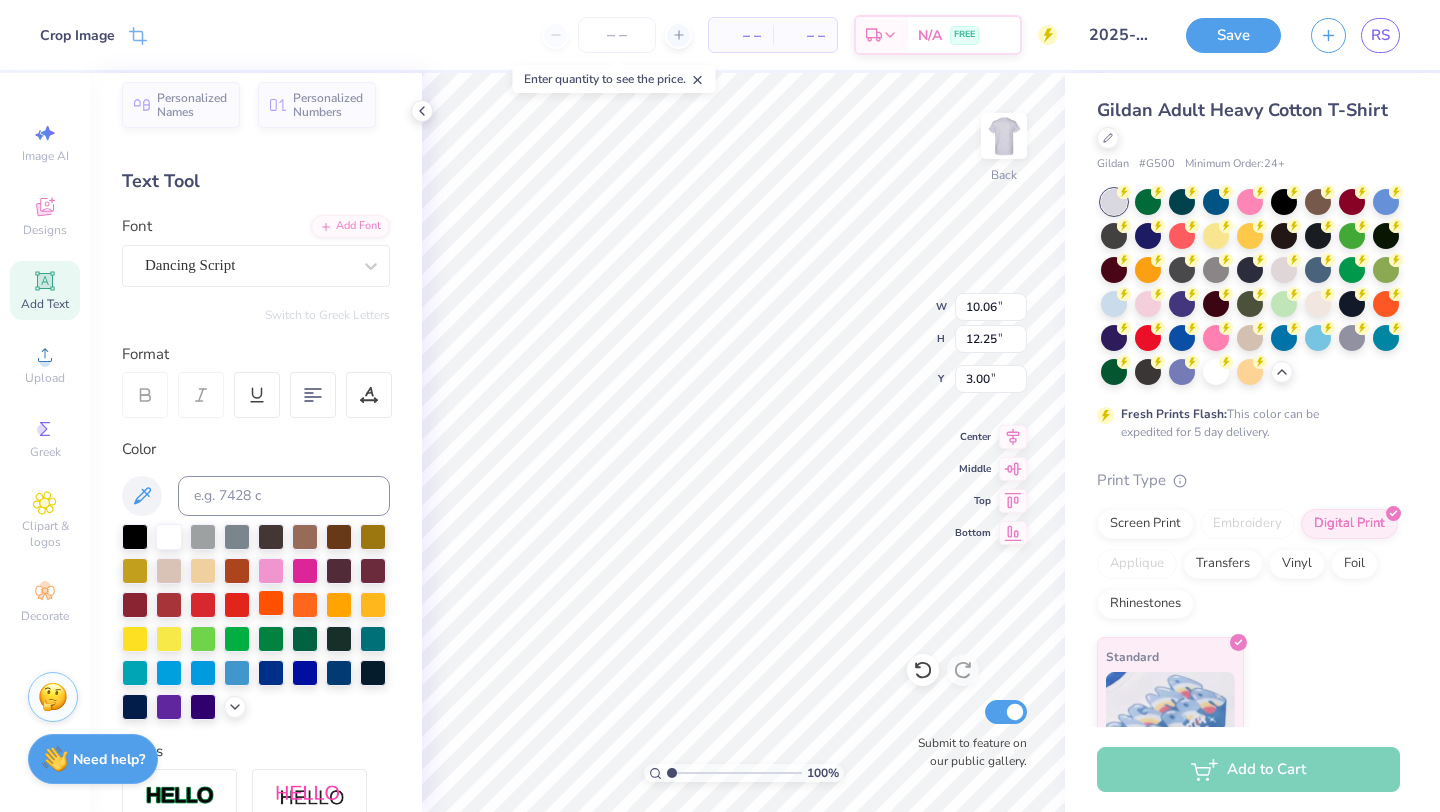 scroll, scrollTop: 0, scrollLeft: 0, axis: both 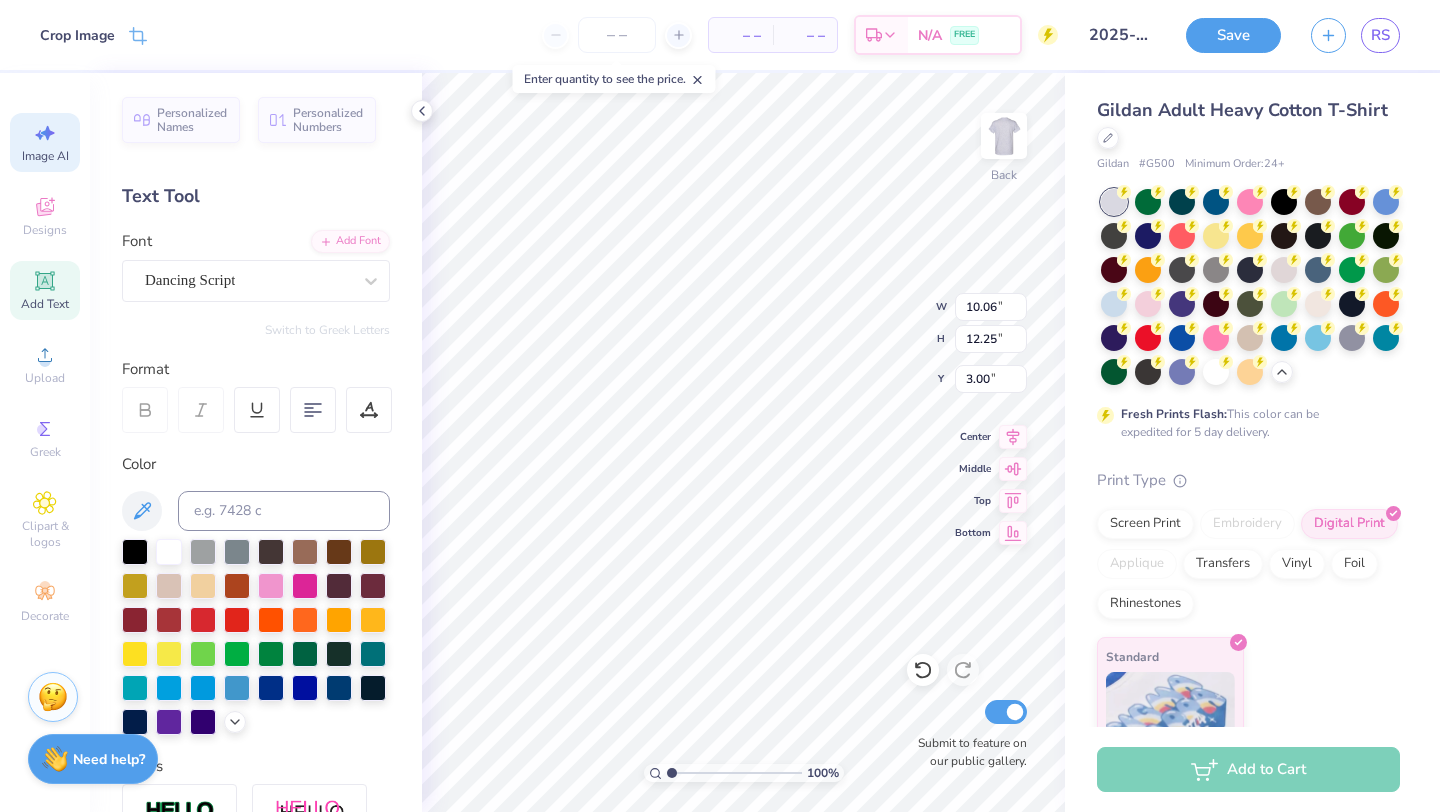 click on "Image AI" at bounding box center (45, 156) 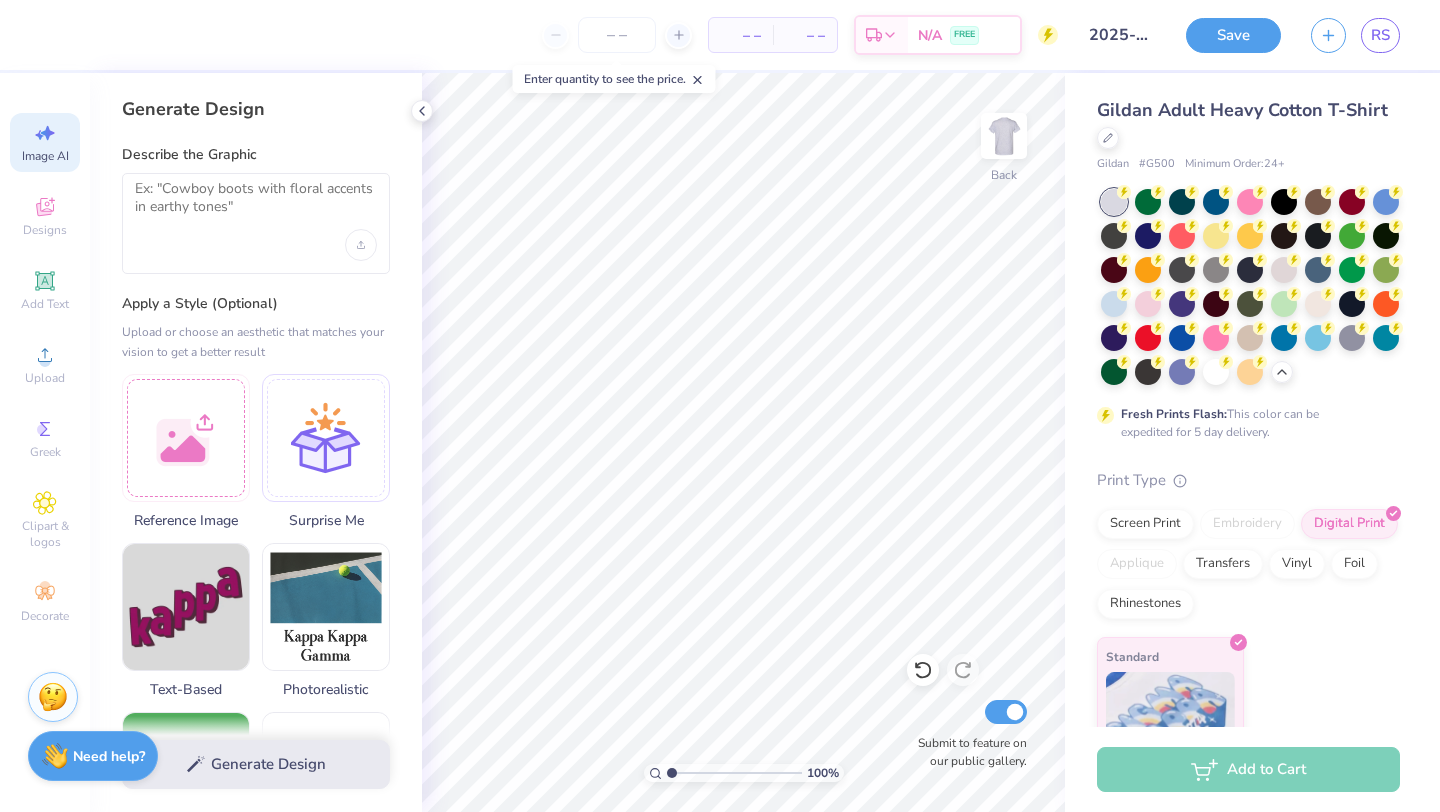 click on "Need help?  Chat with us." at bounding box center (93, 756) 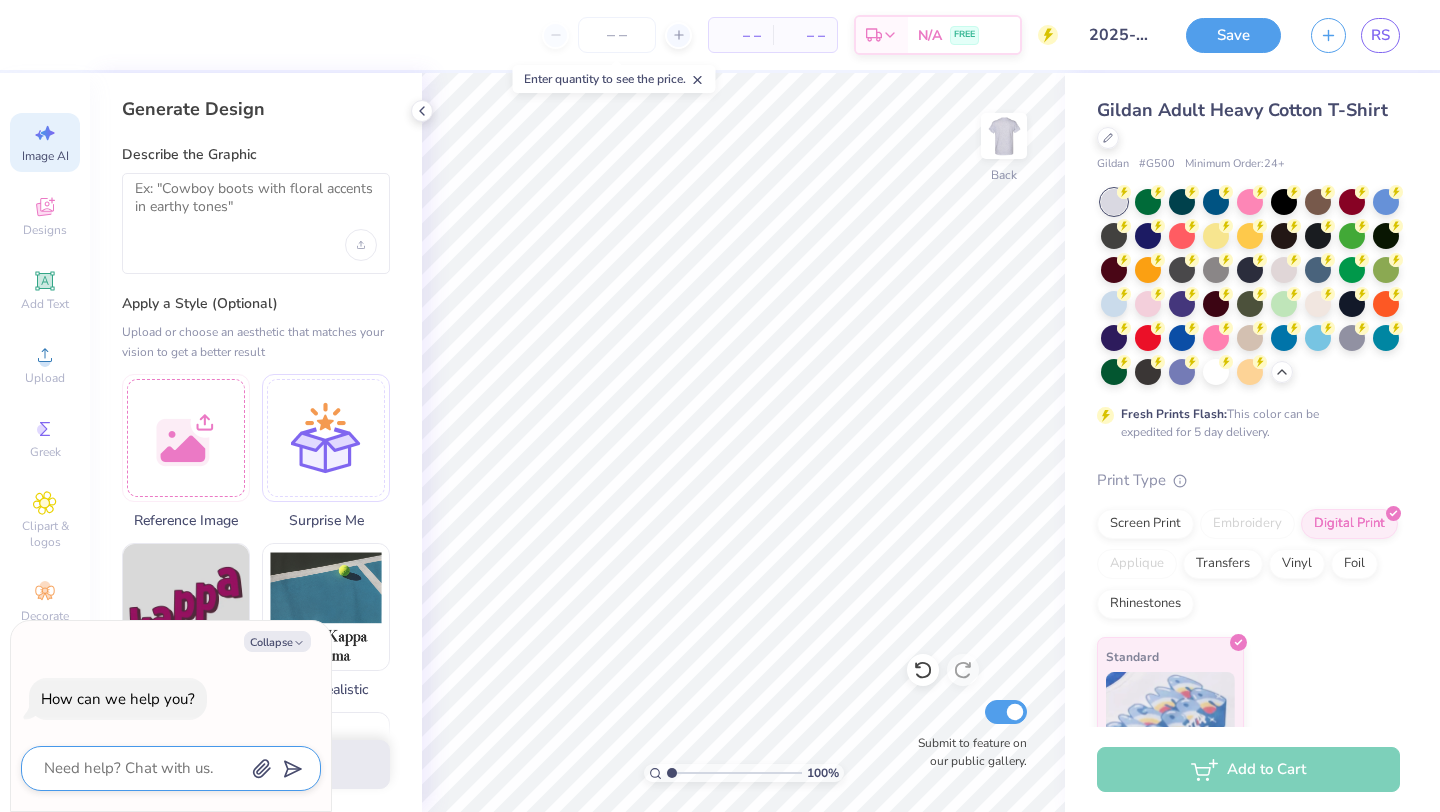 click at bounding box center [143, 768] 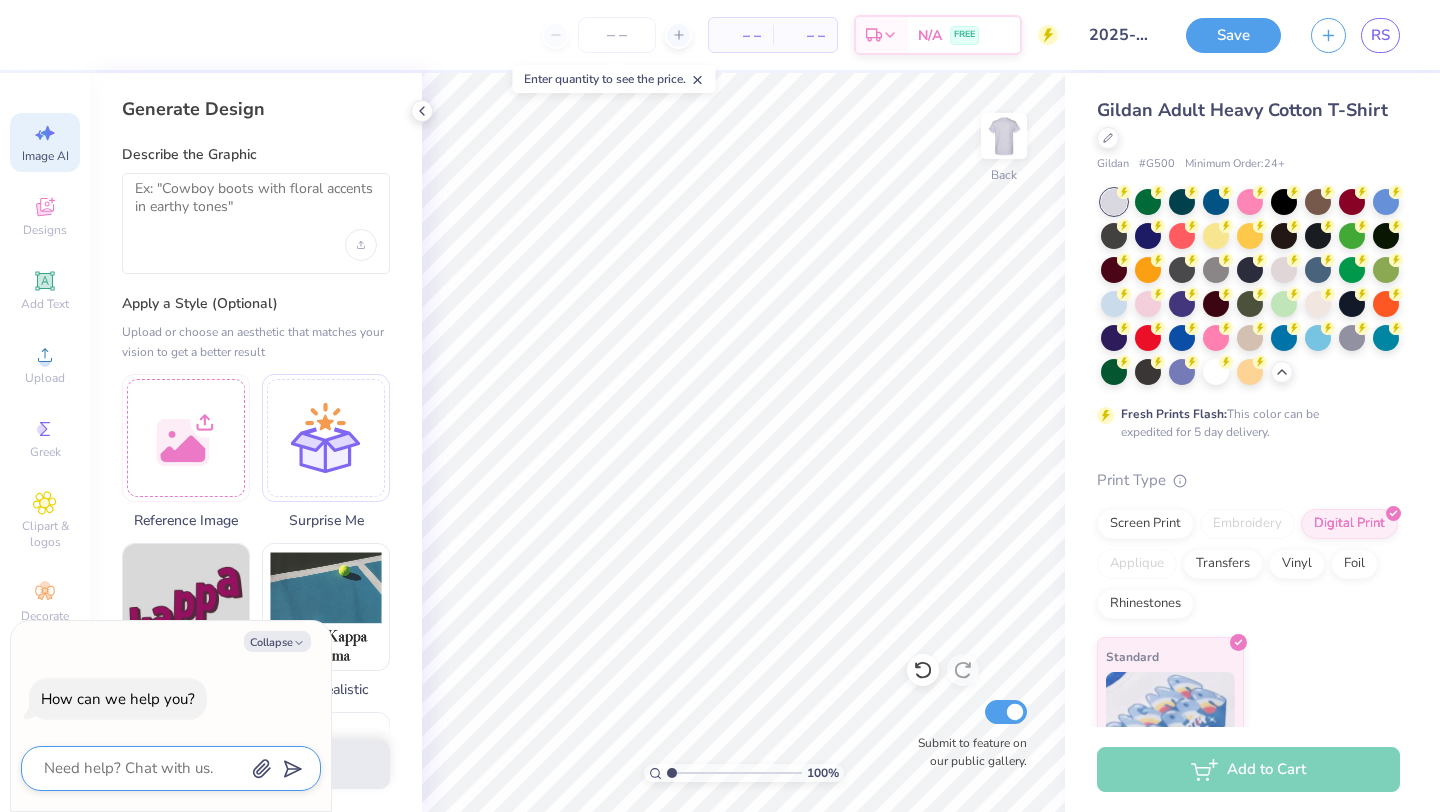 type on "c" 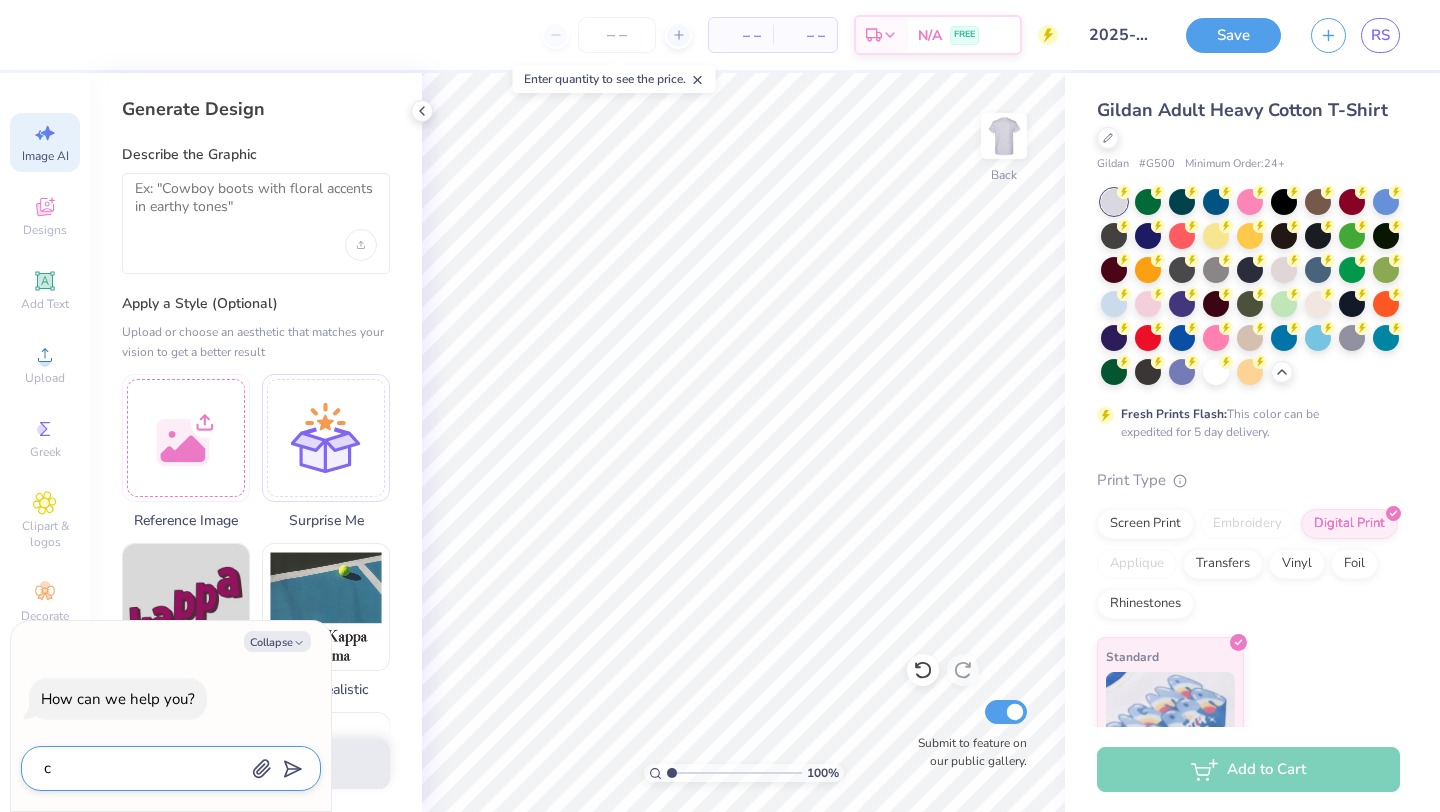 type on "ca" 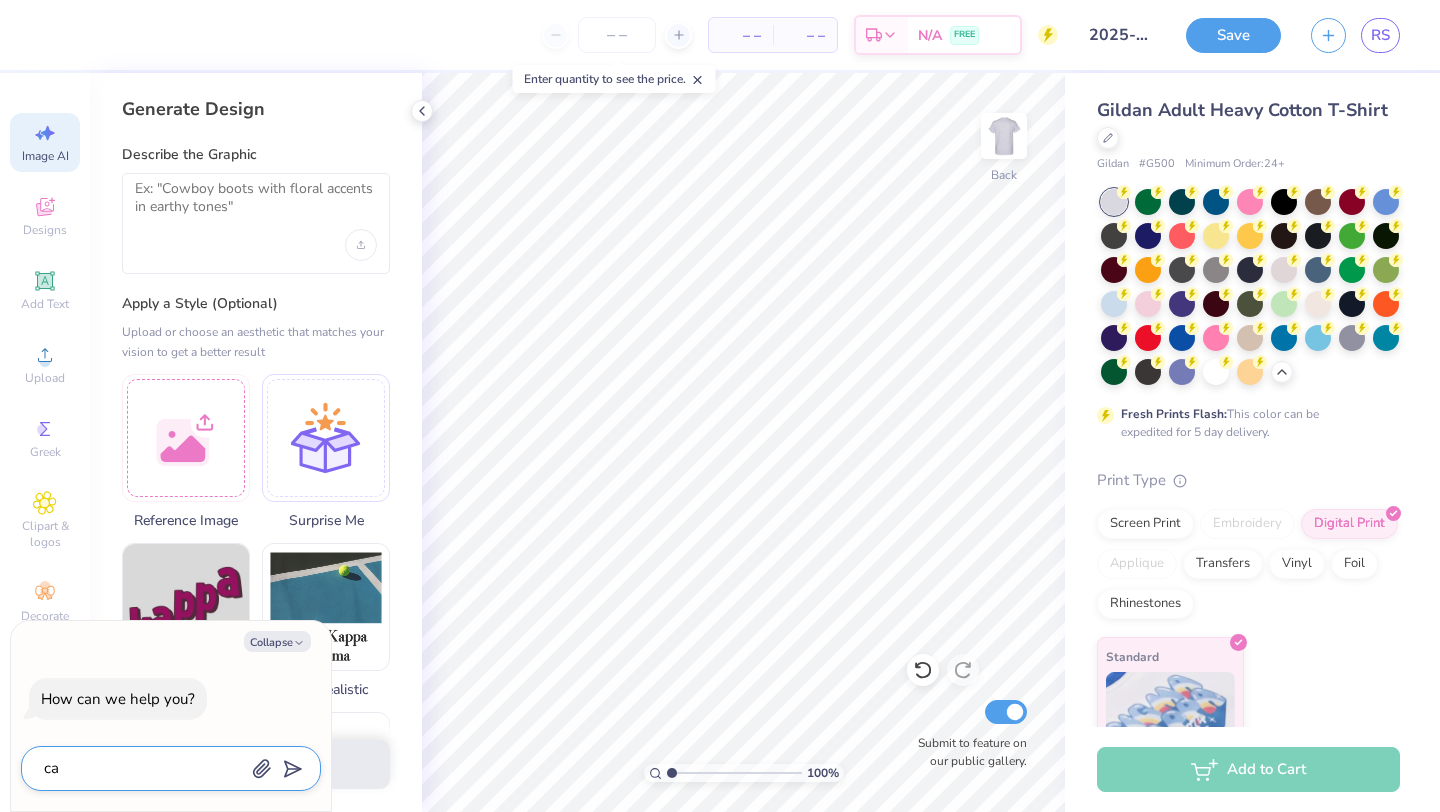 type on "can" 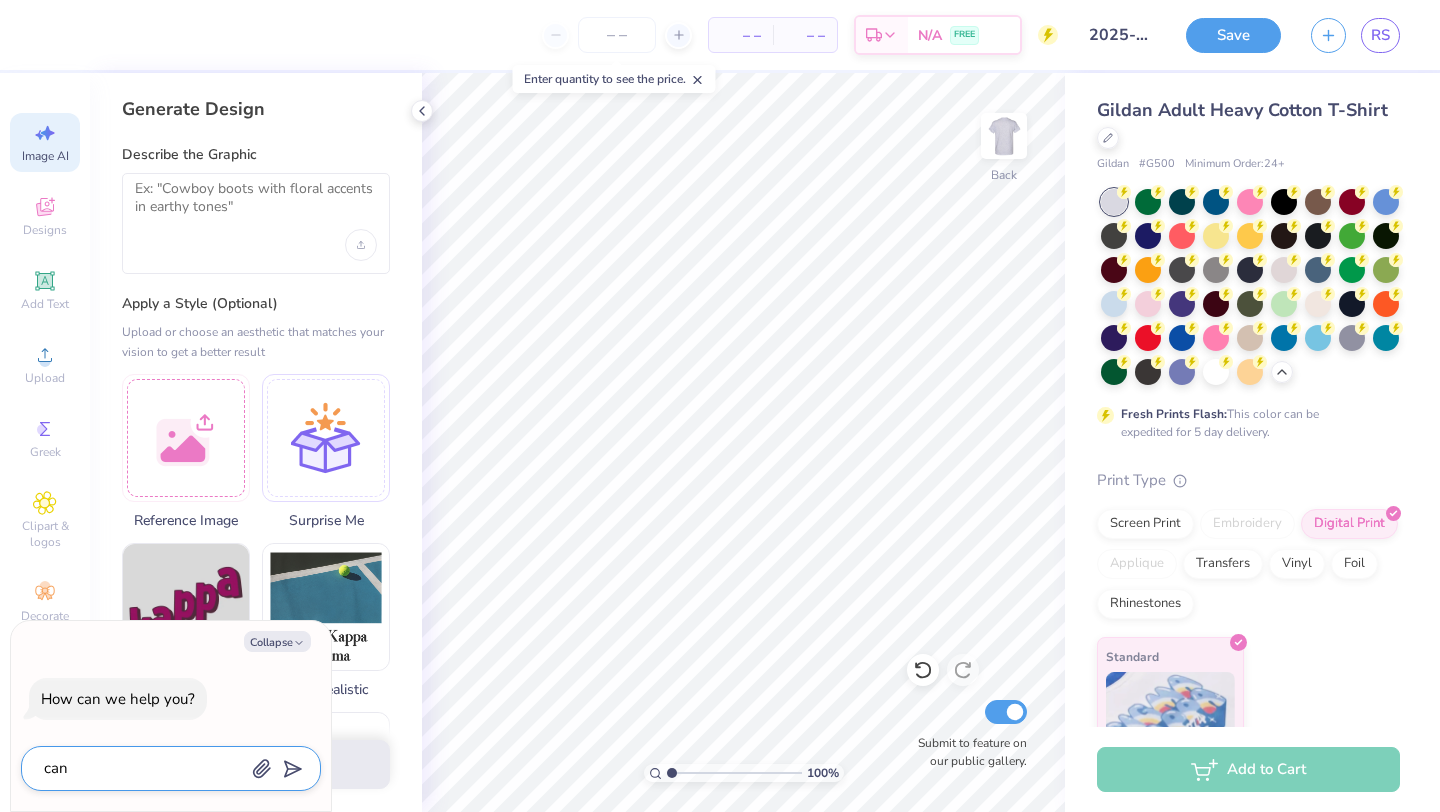 type on "can" 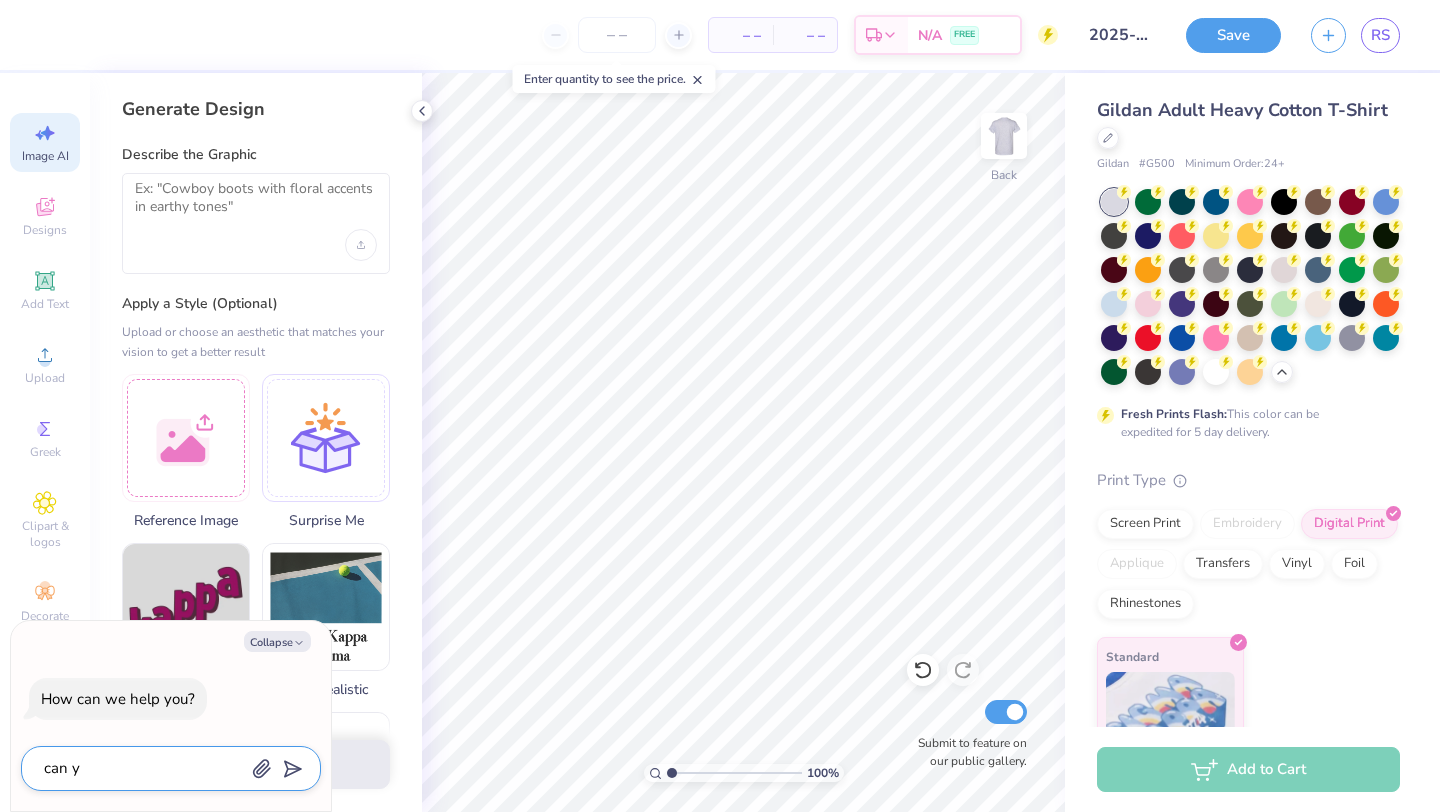 type on "can yo" 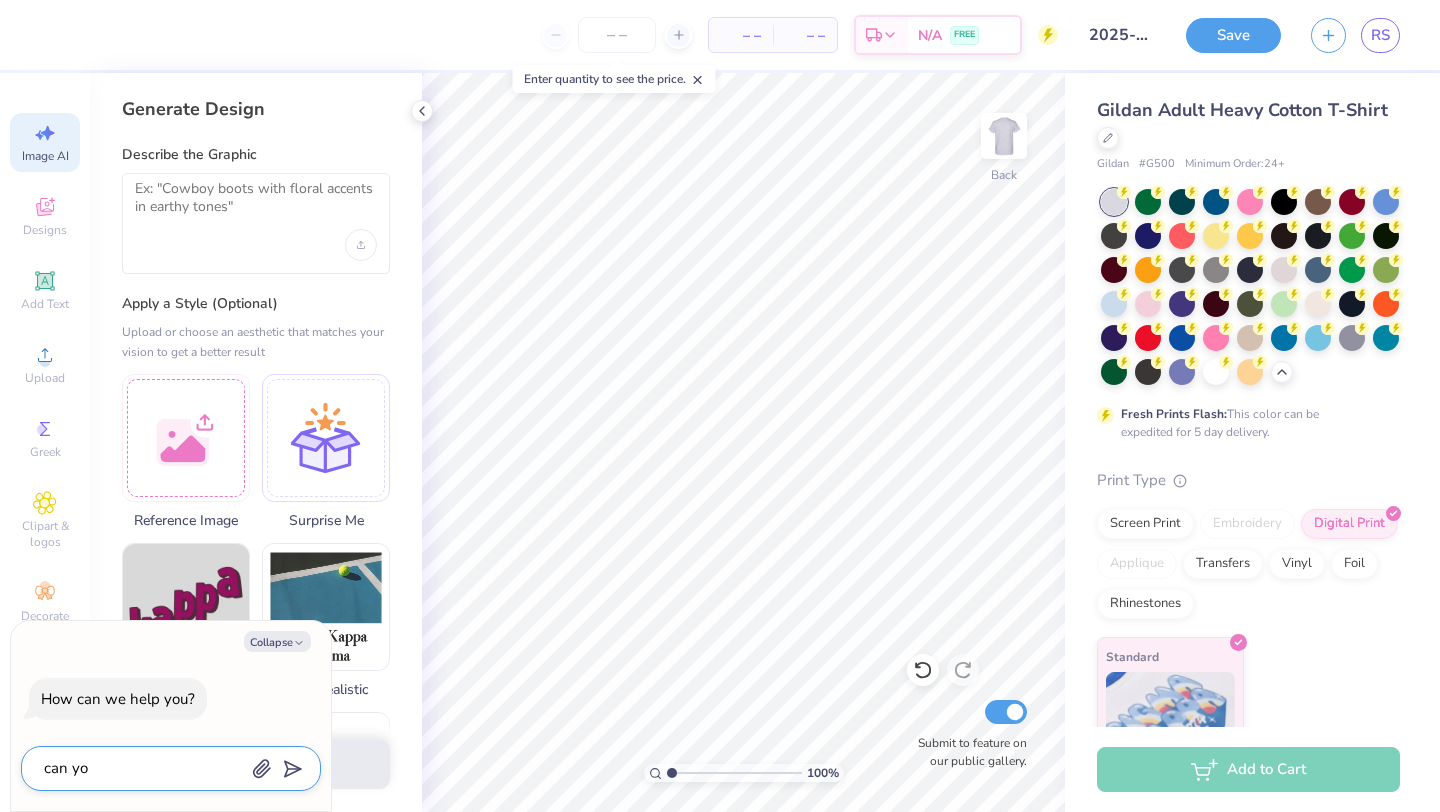 type on "can you" 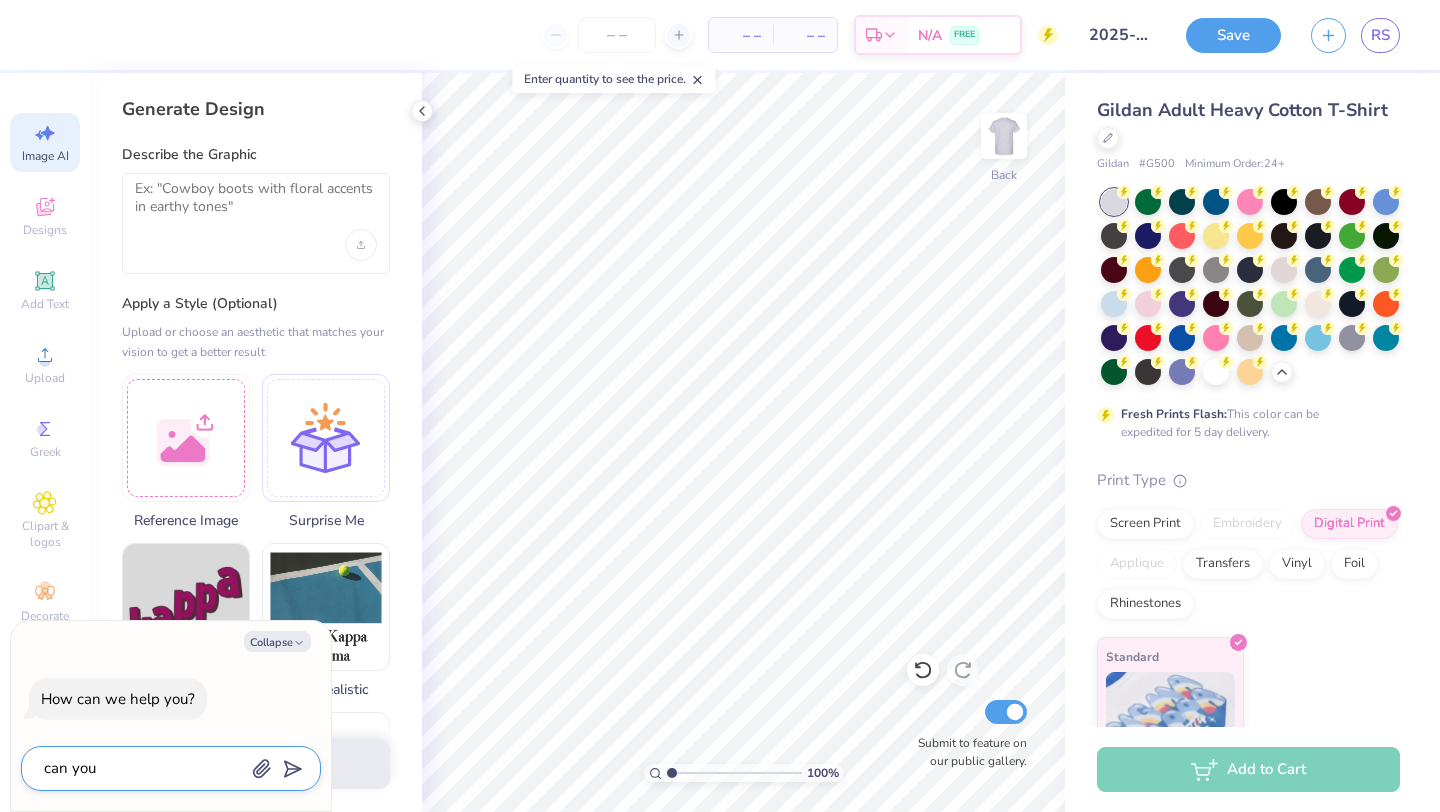 type on "can you" 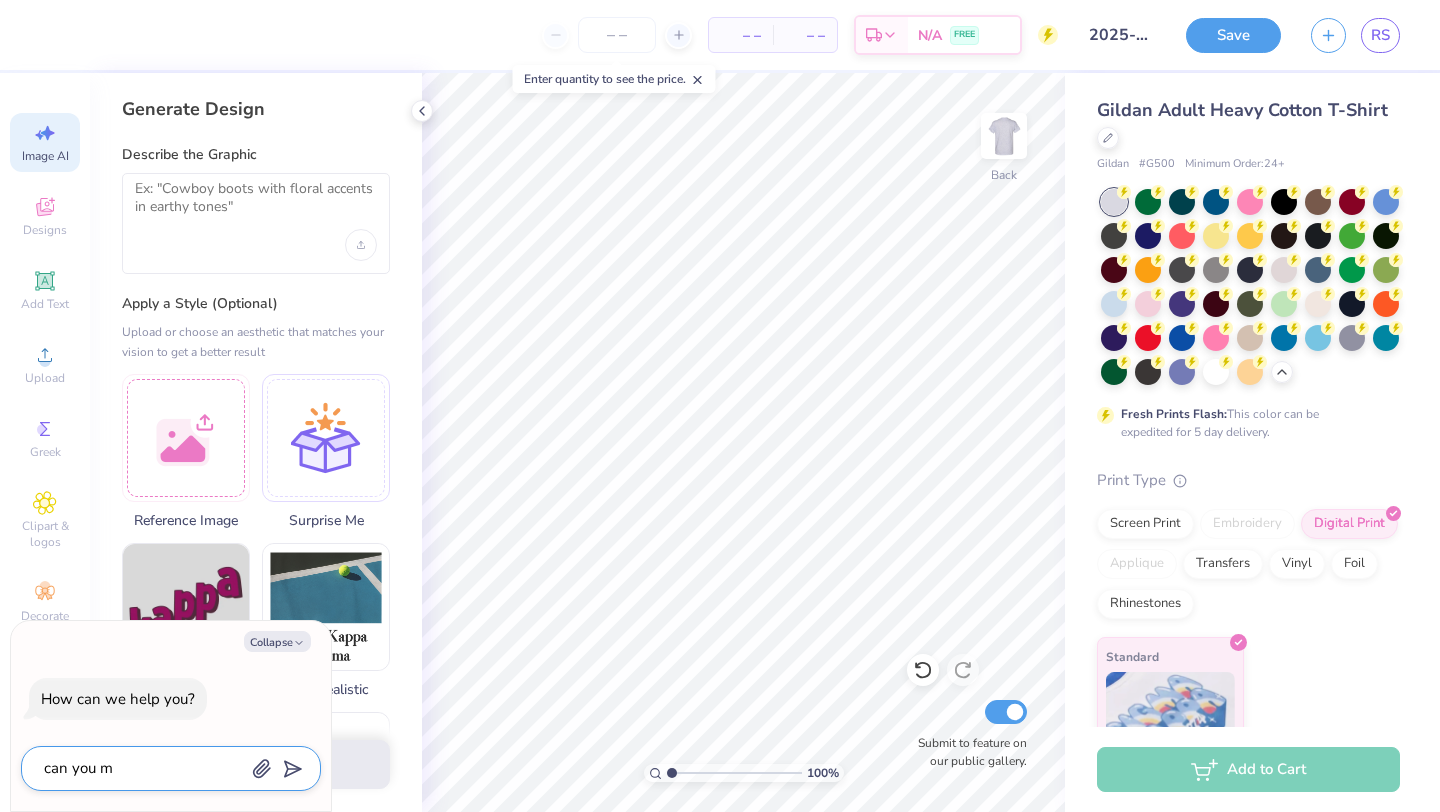type on "can you ma" 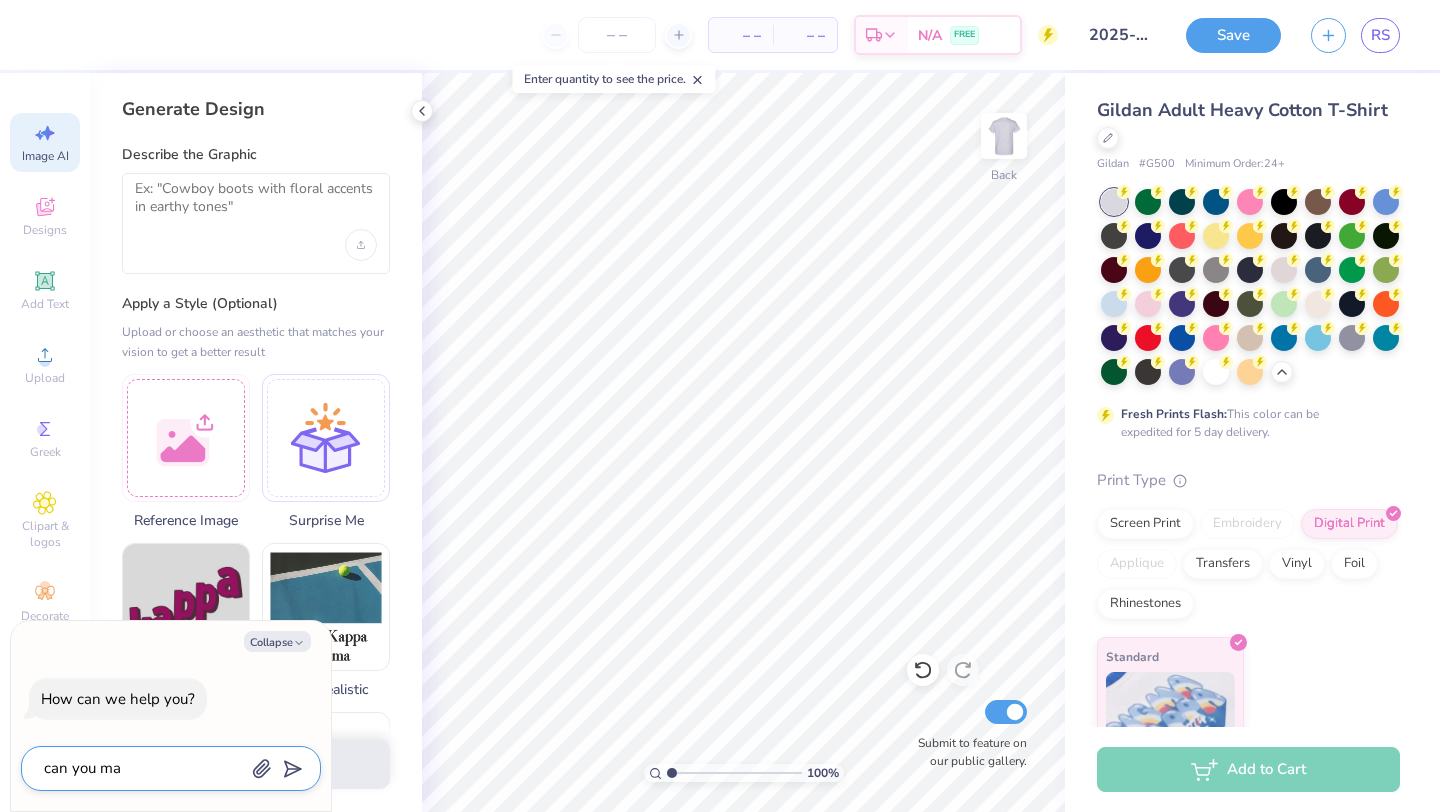 type on "can you mak" 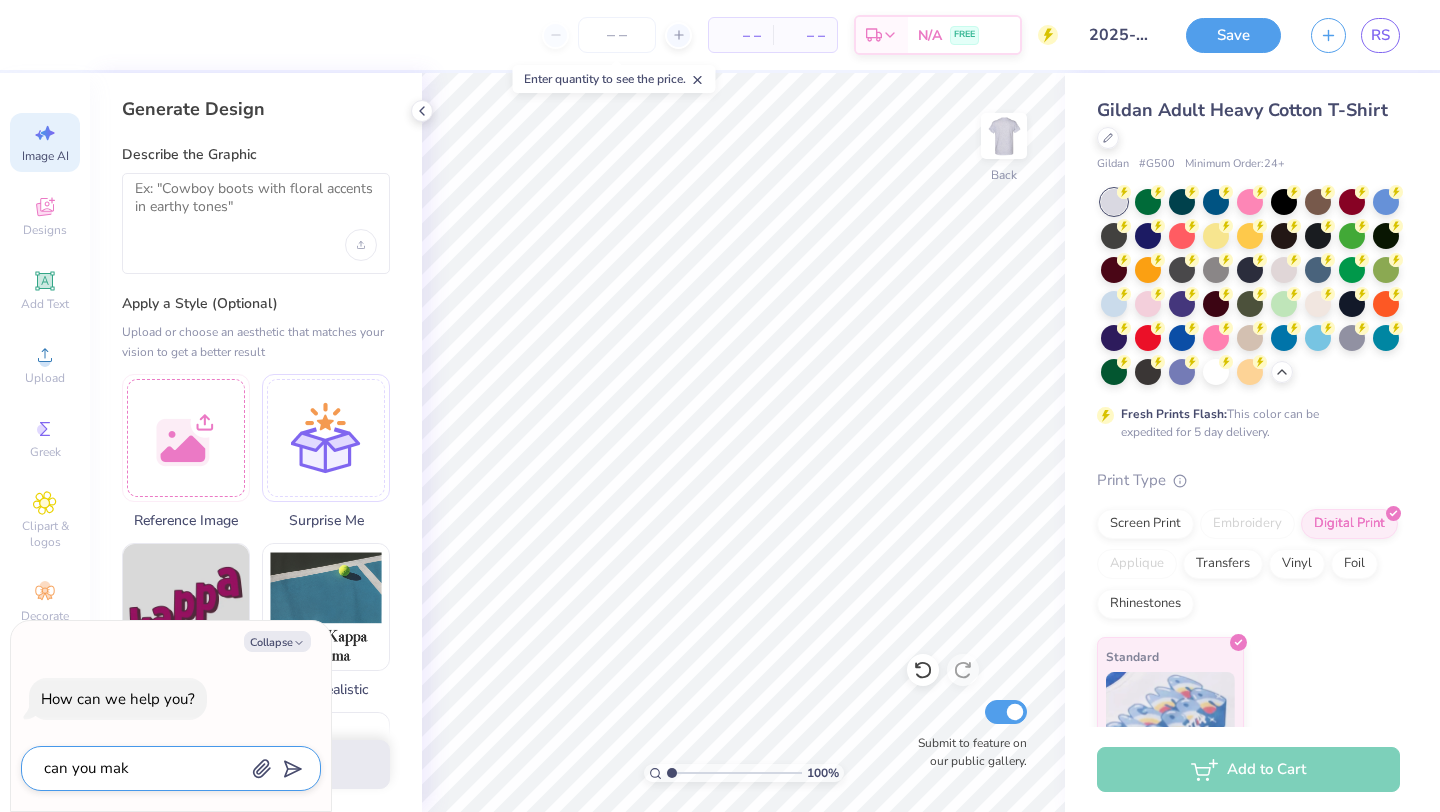type on "can you make" 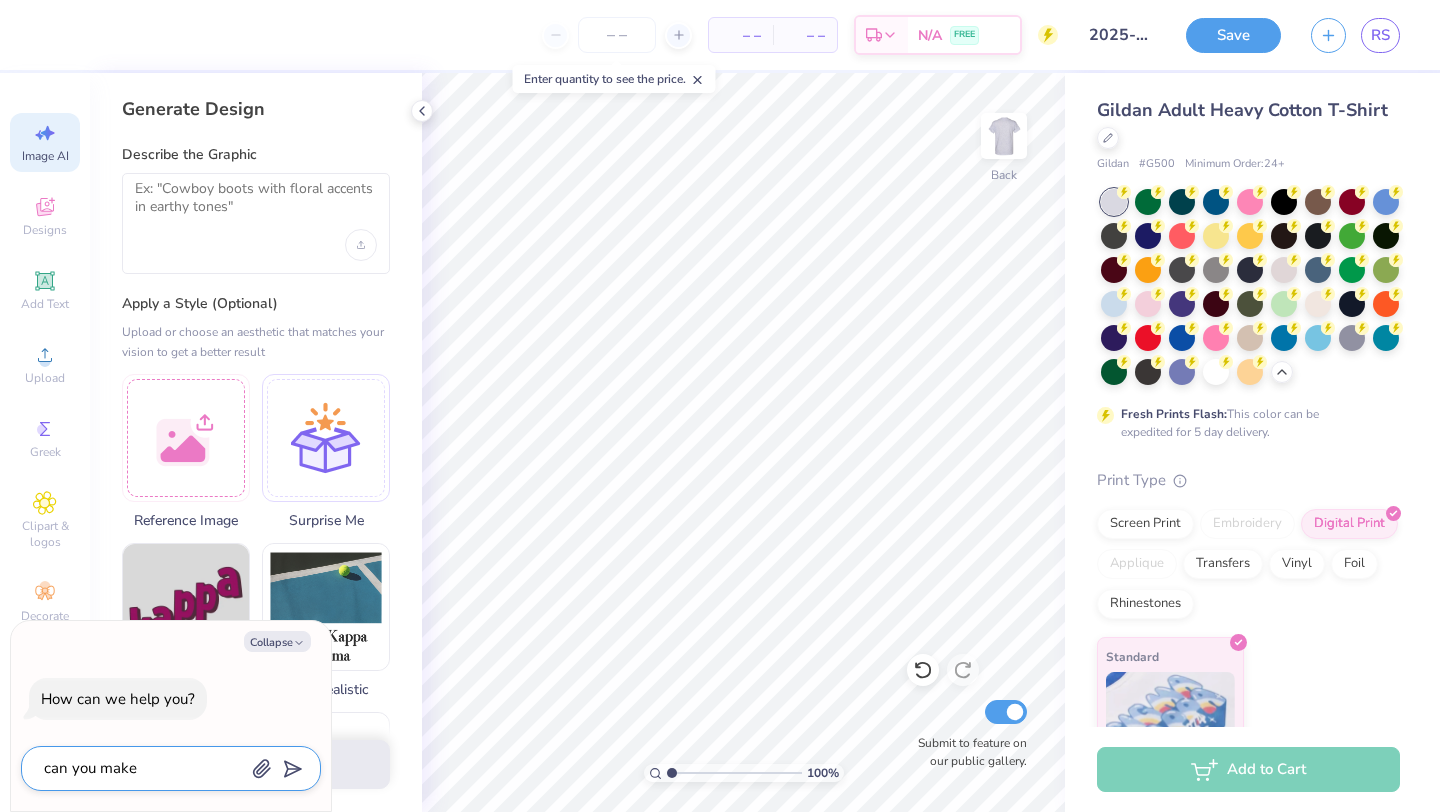 type on "x" 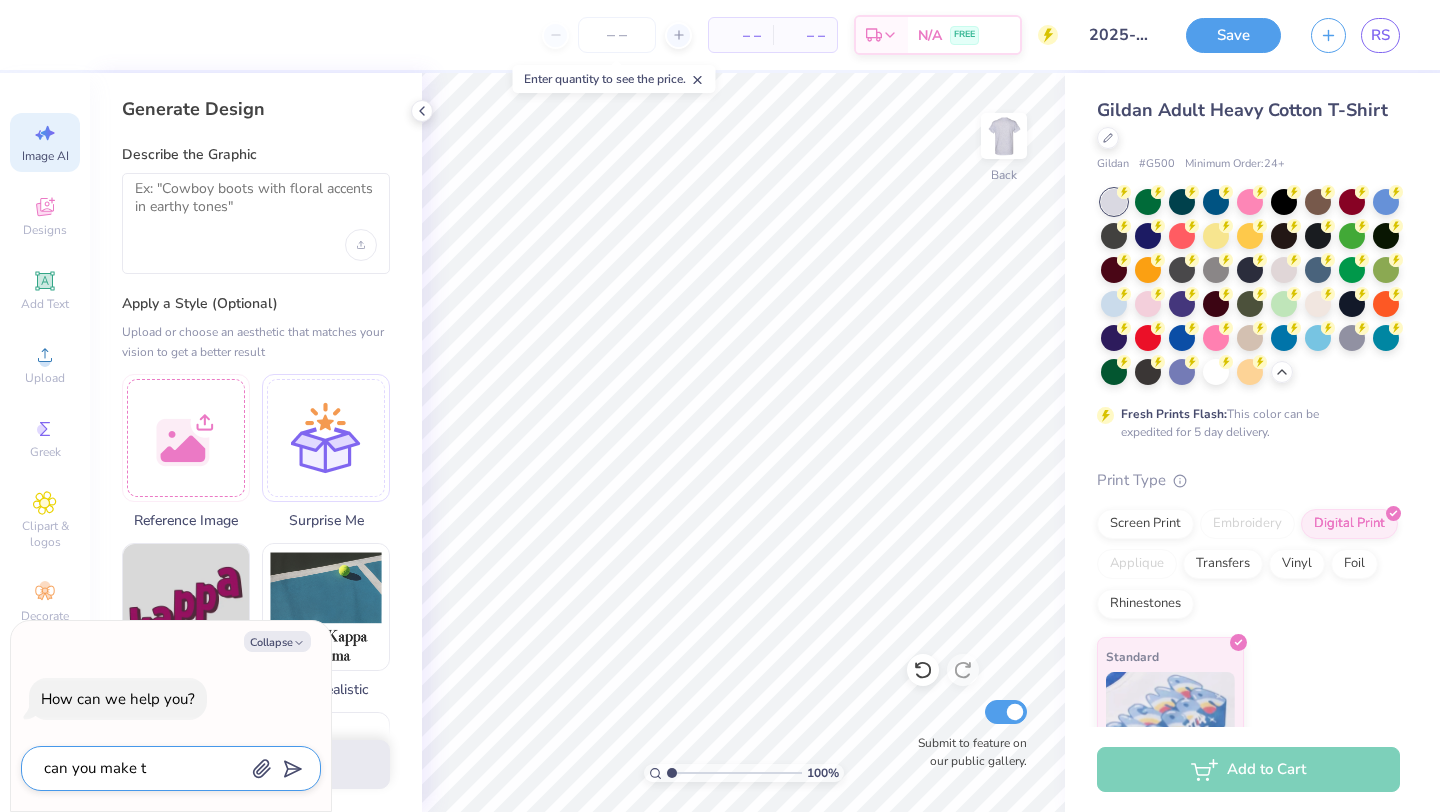 type on "can you make th" 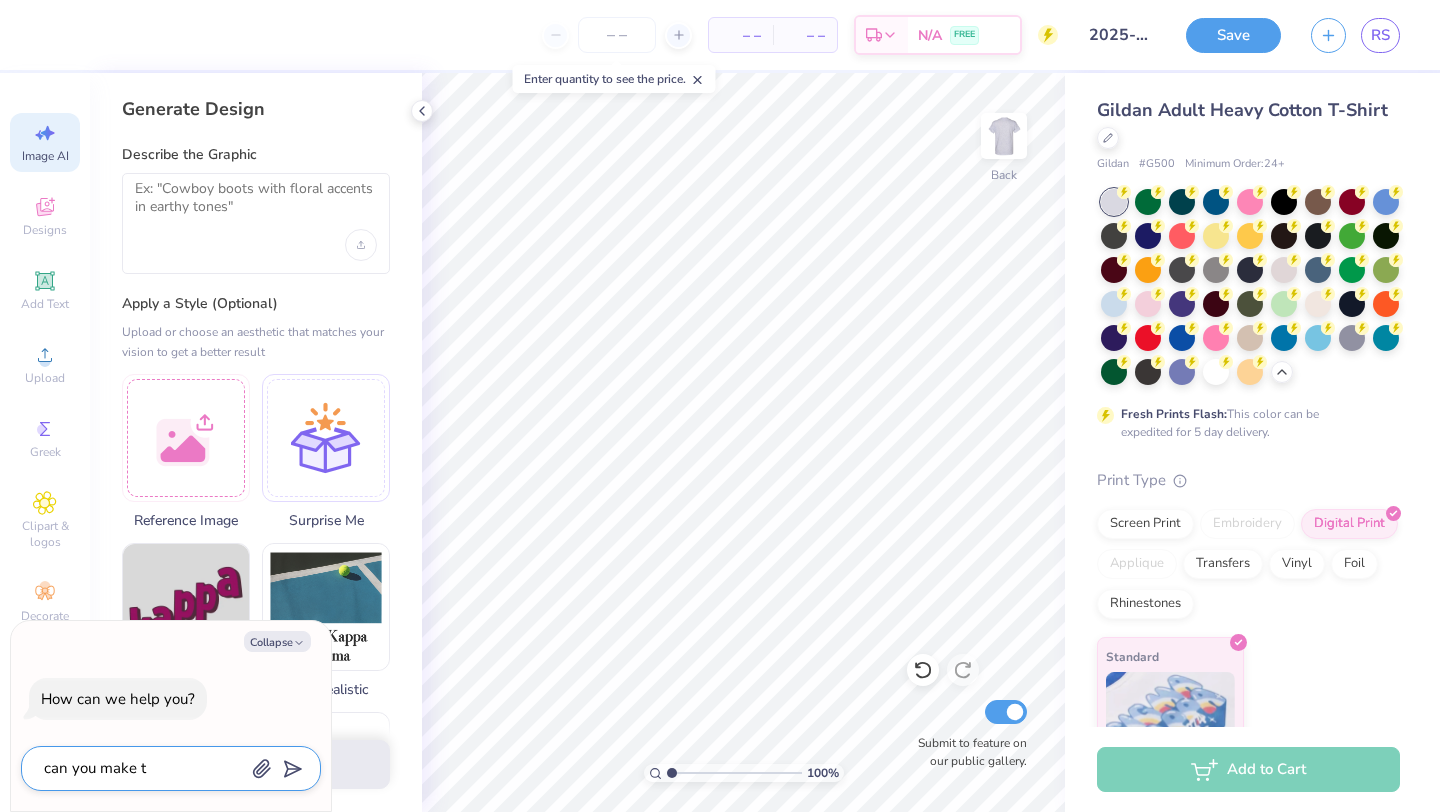 type on "x" 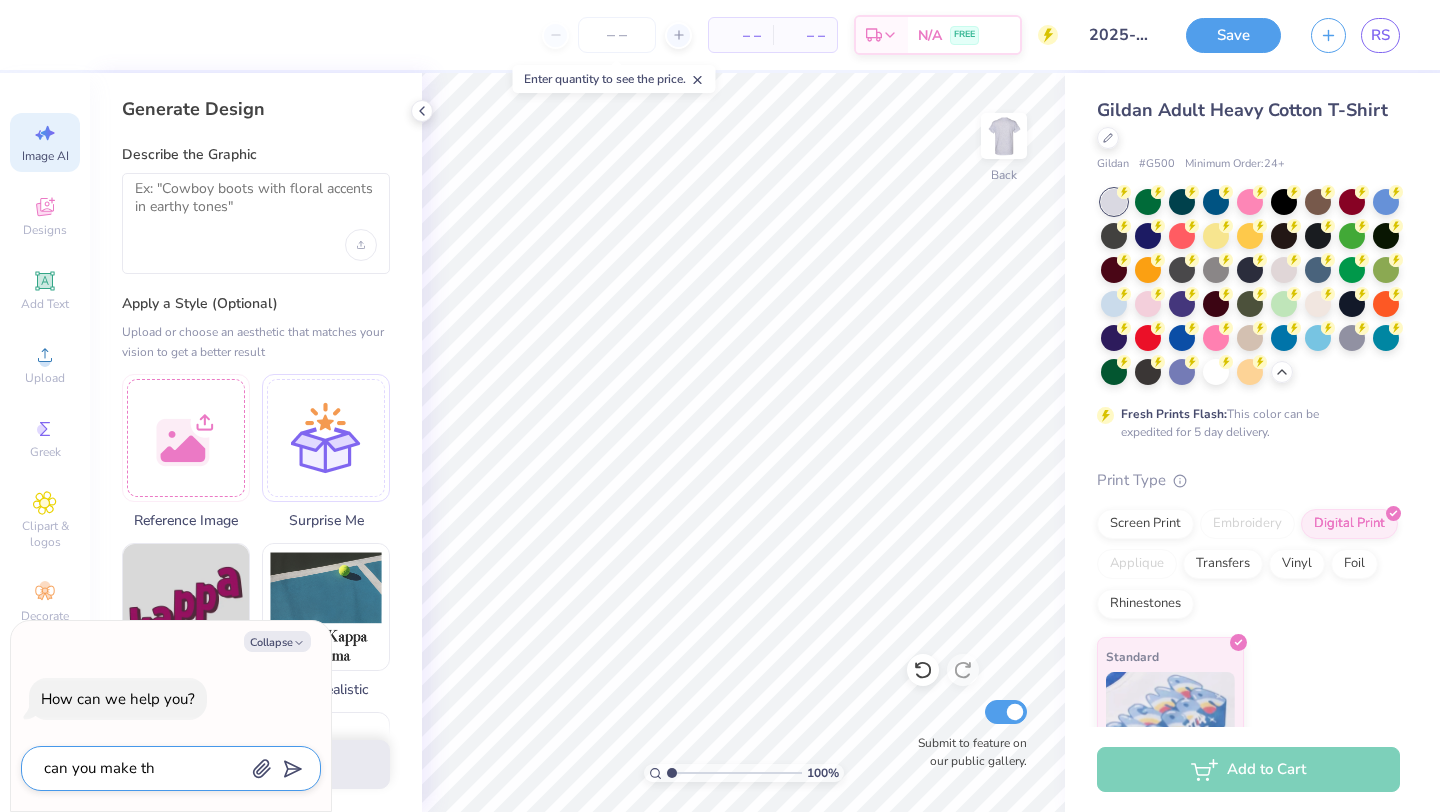 type on "can you make the" 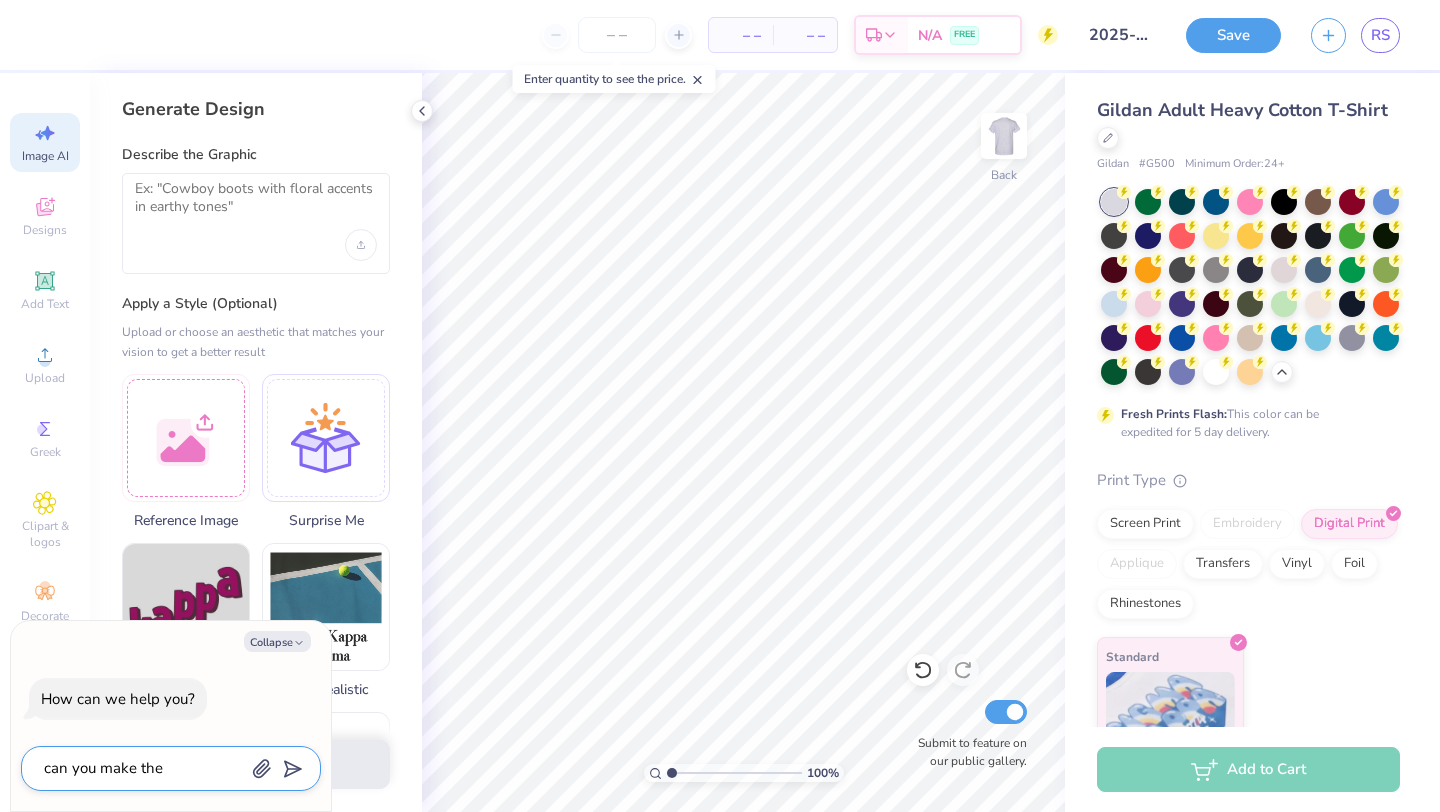type on "can you make the" 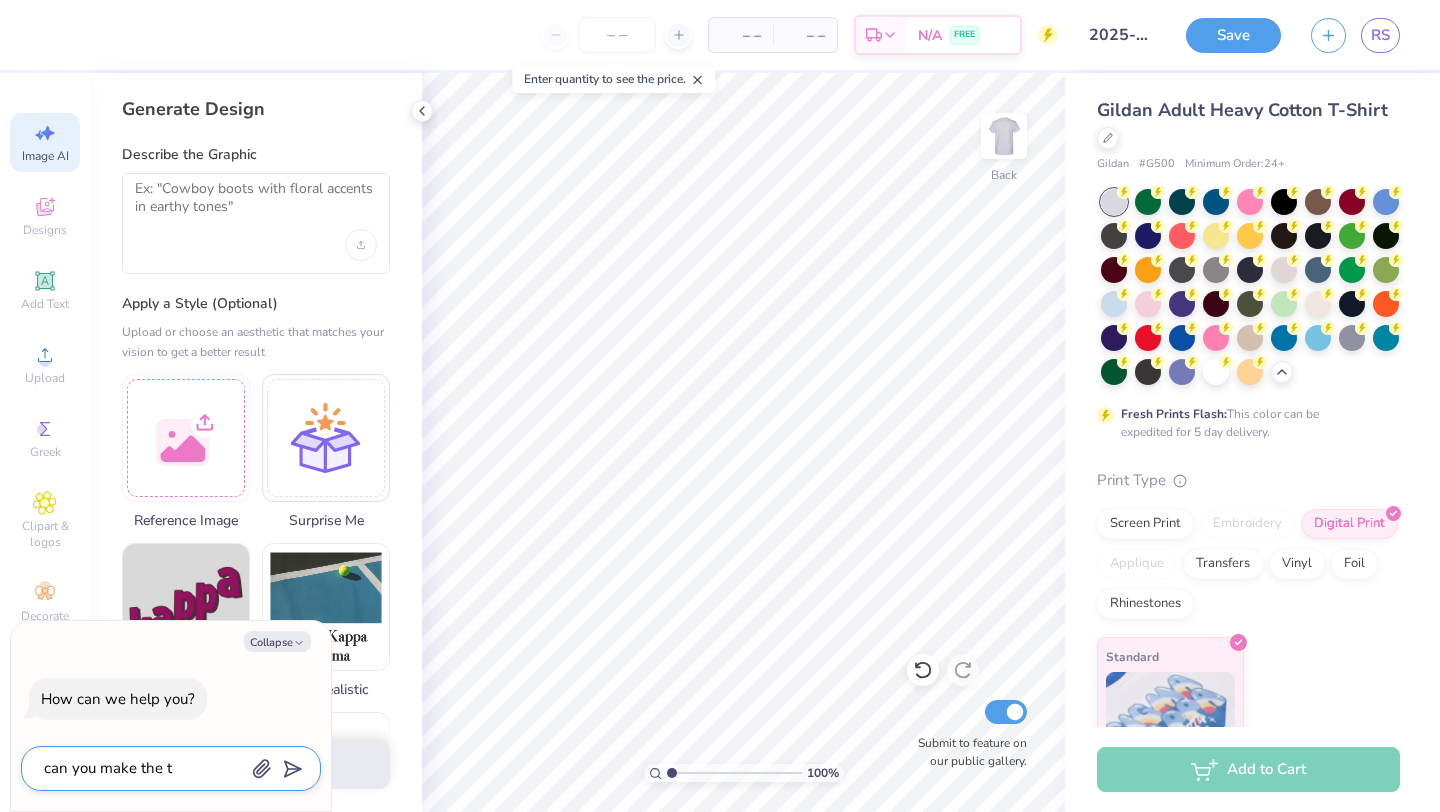 type on "can you make the te" 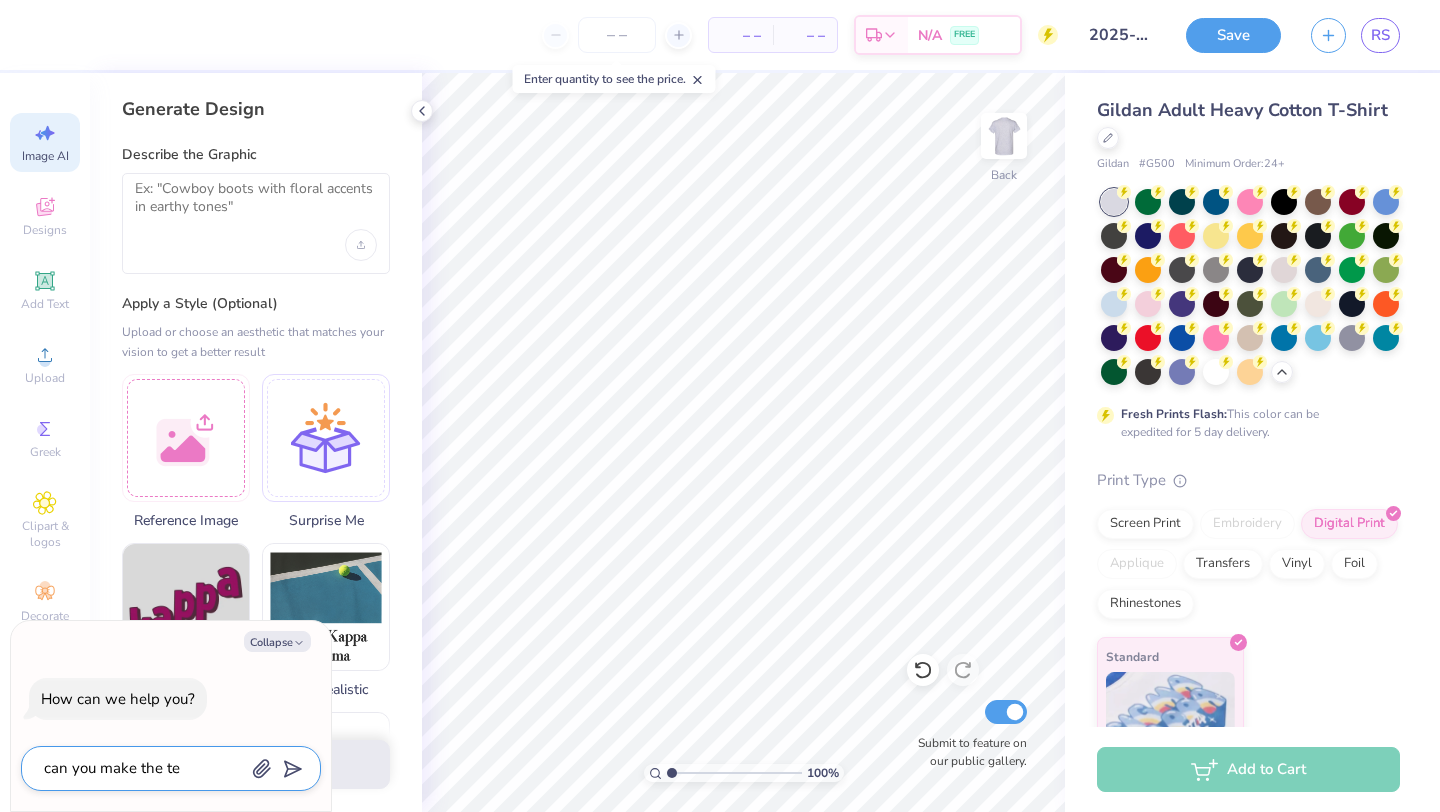 type on "can you make the tex" 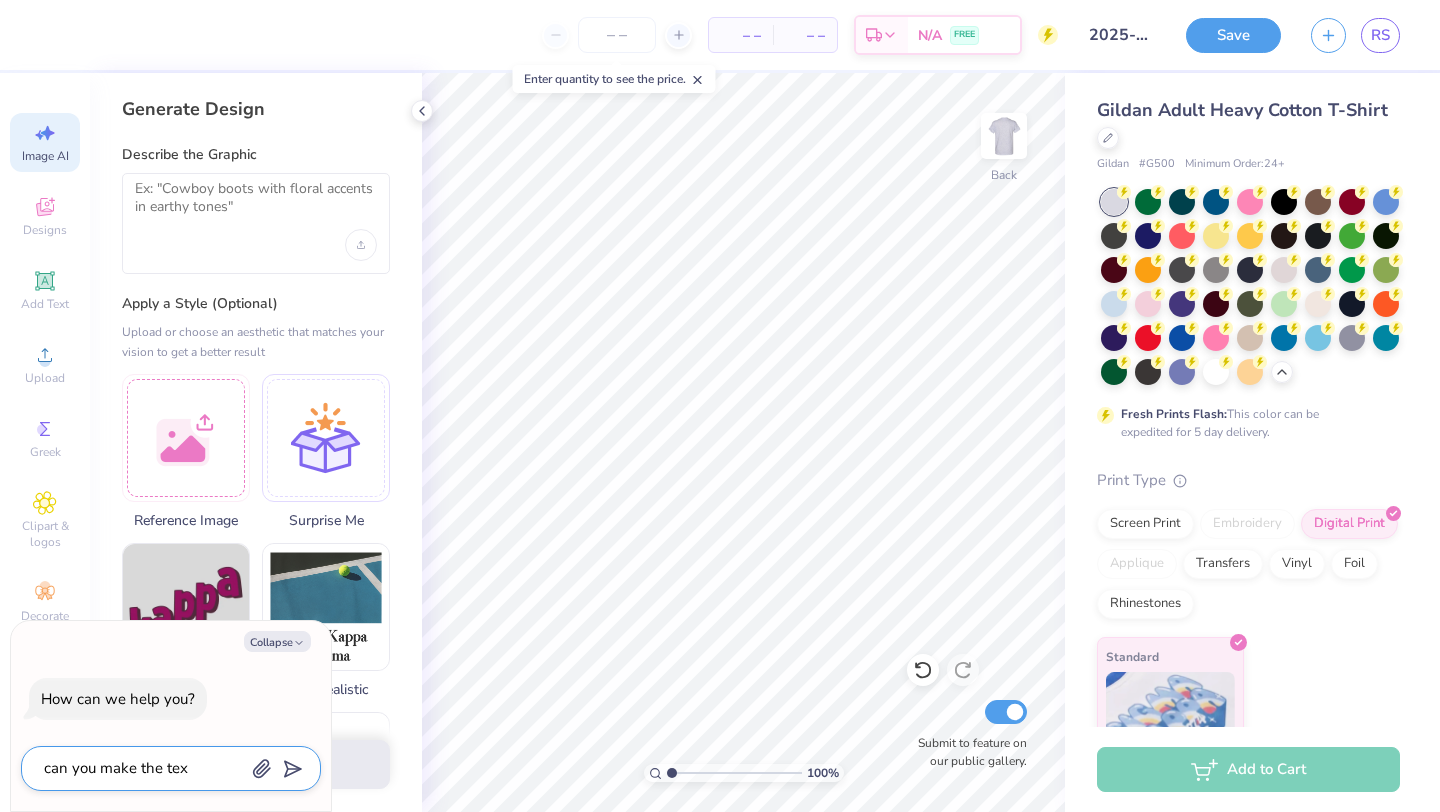 type on "can you make the text" 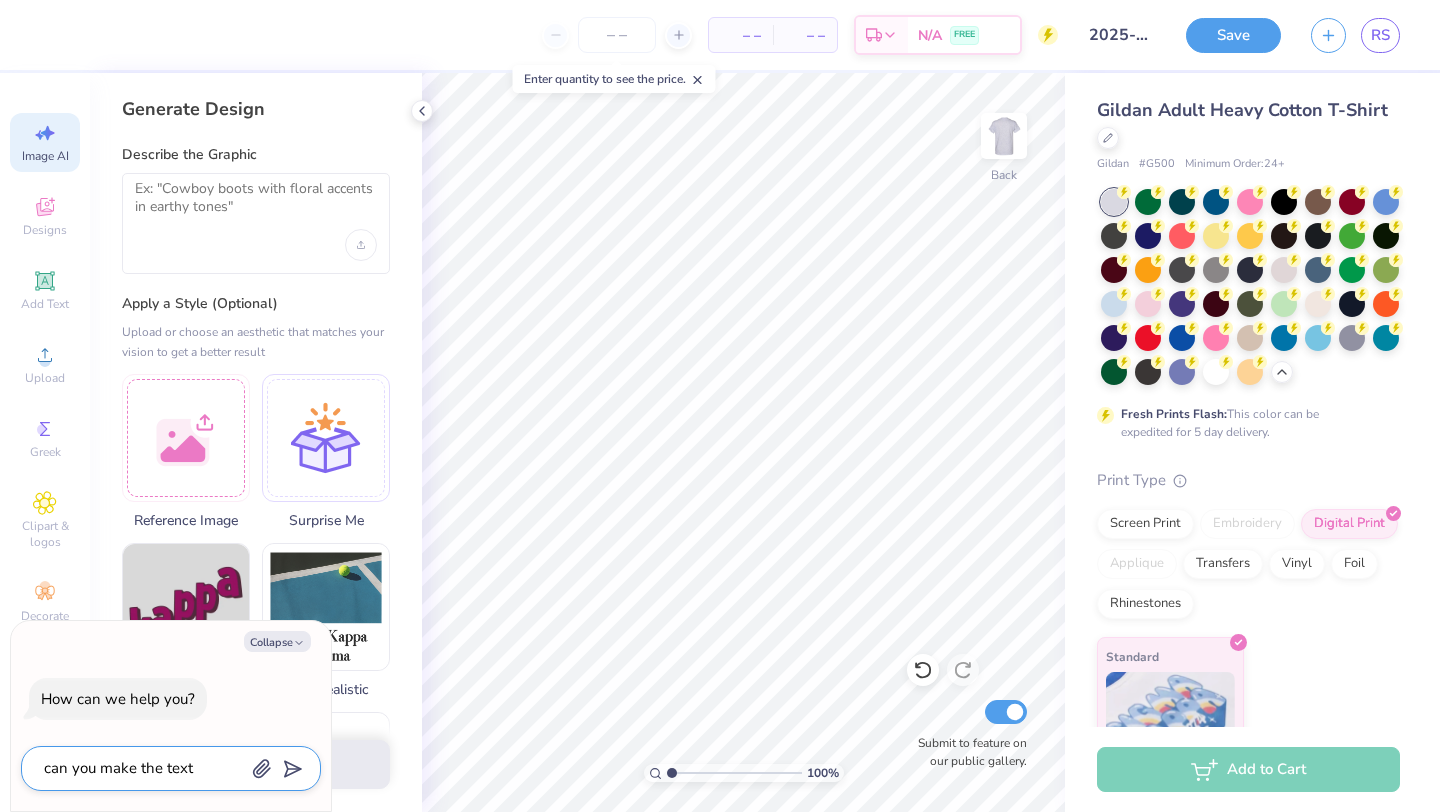 type on "can you make the text" 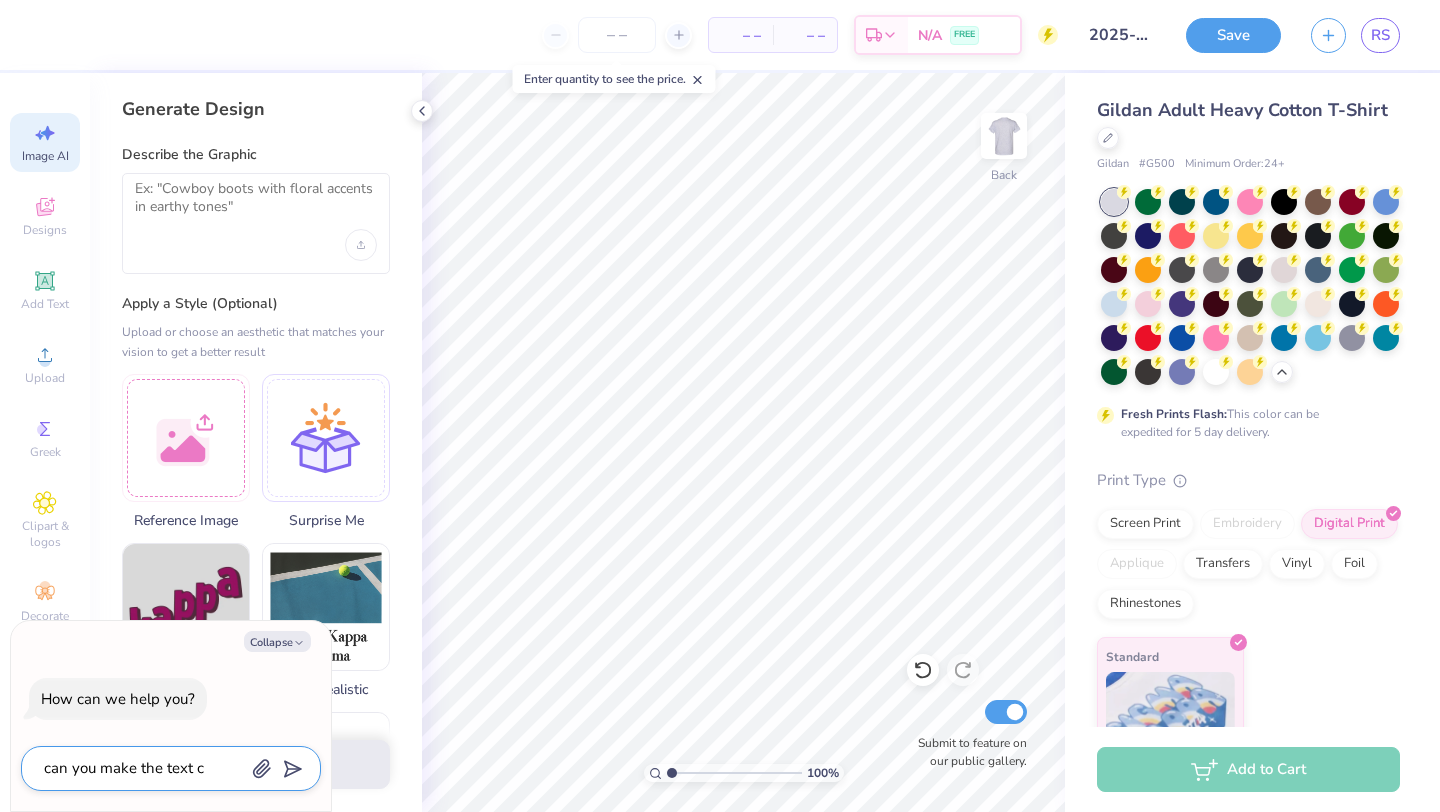 type on "can you make the text co" 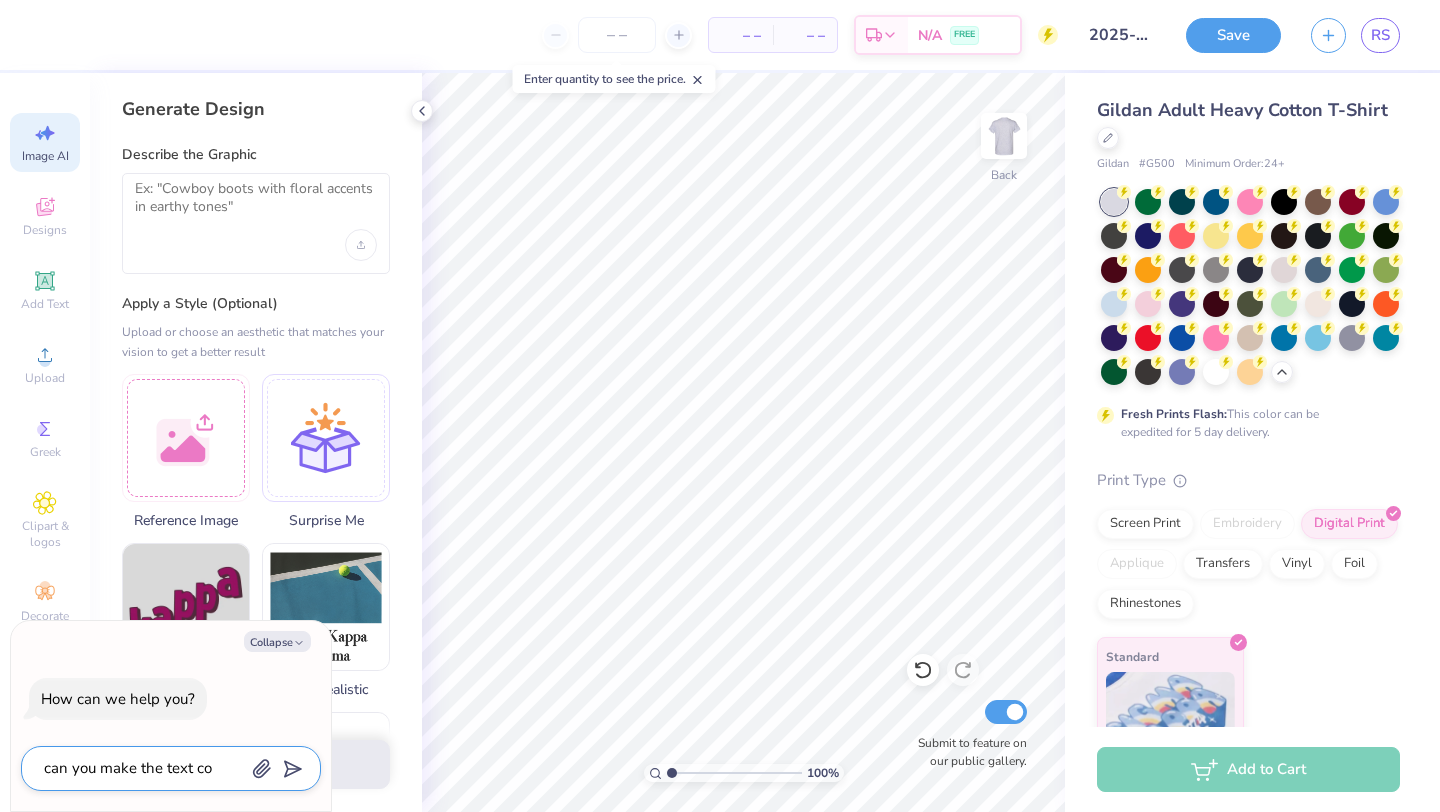 type on "x" 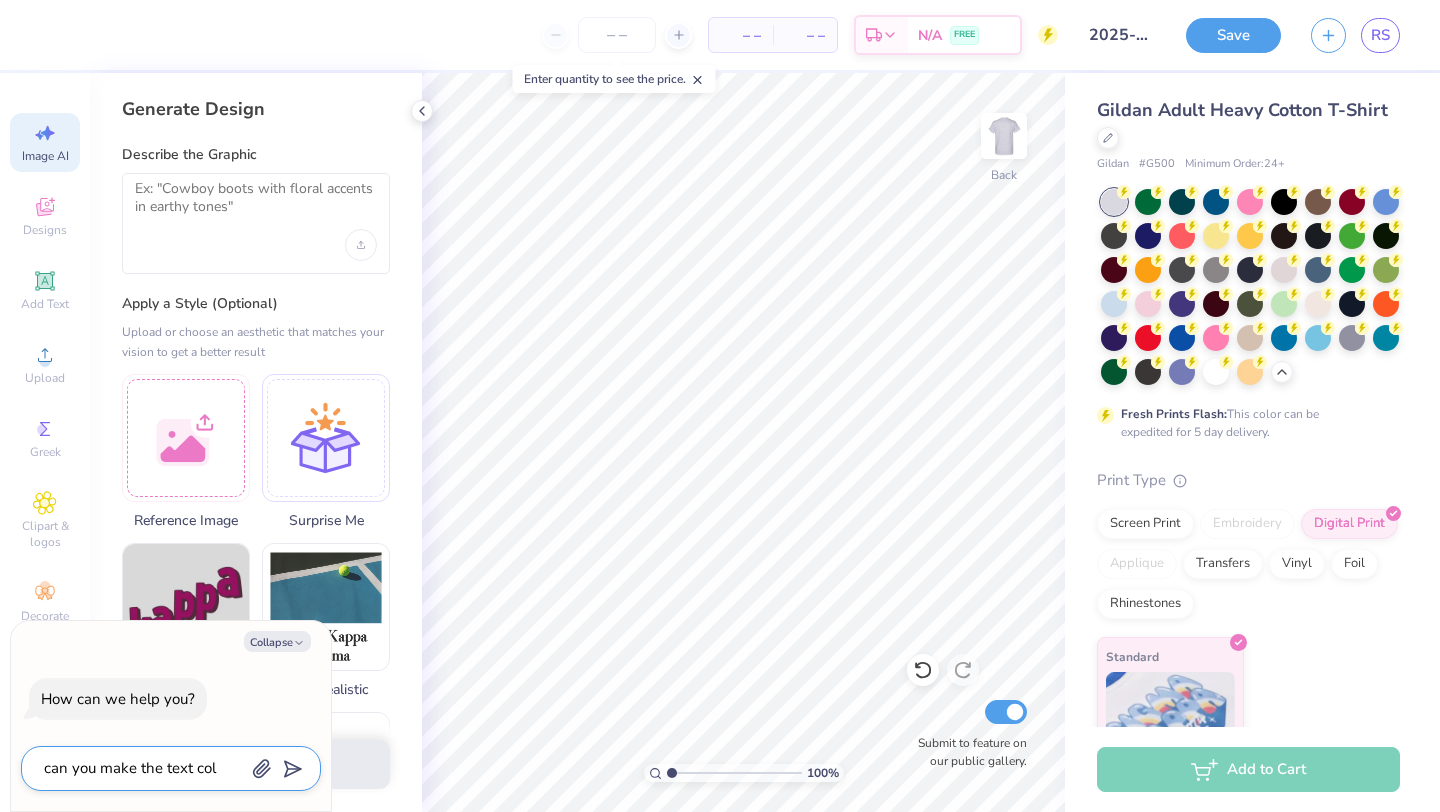 type on "can you make the text colo" 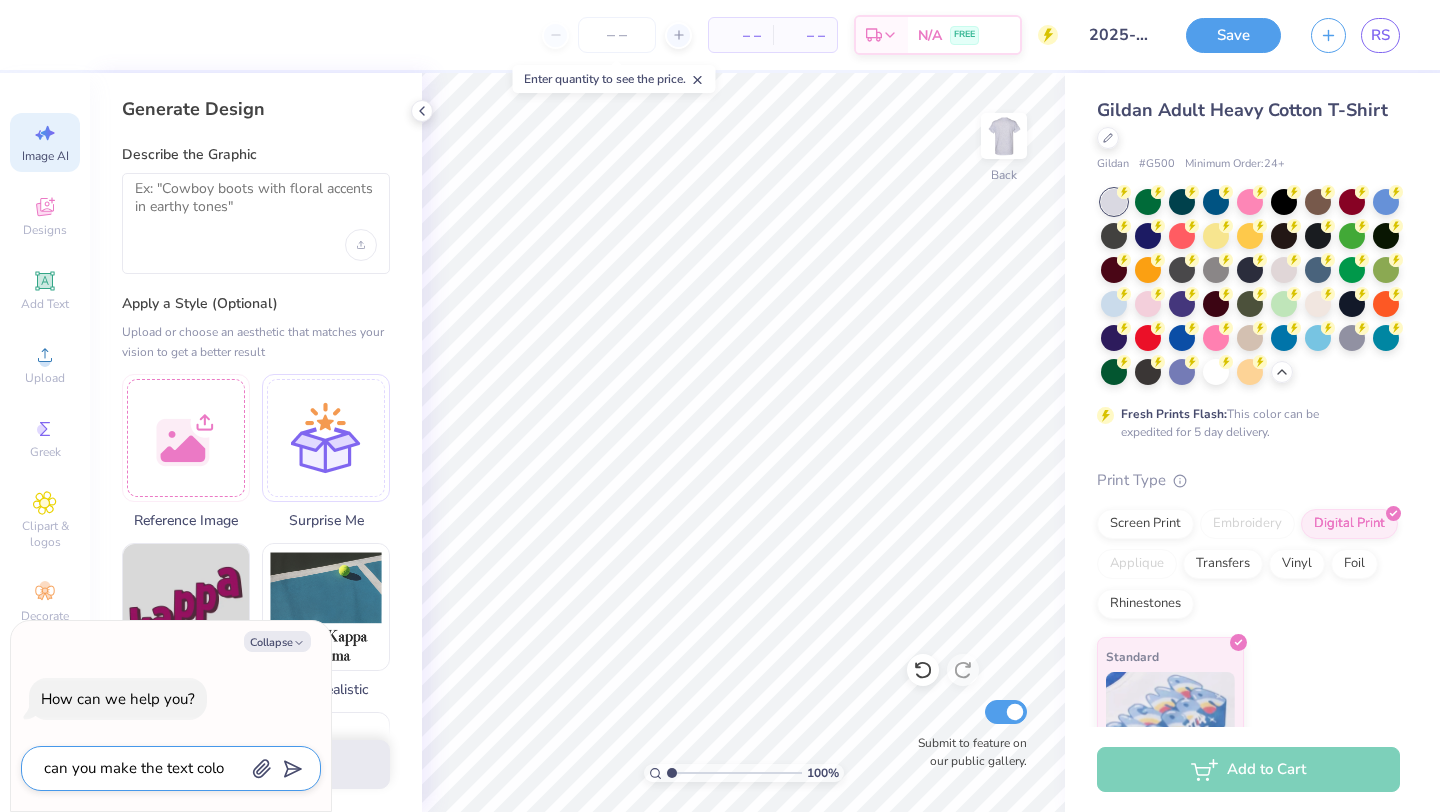 type on "can you make the text color" 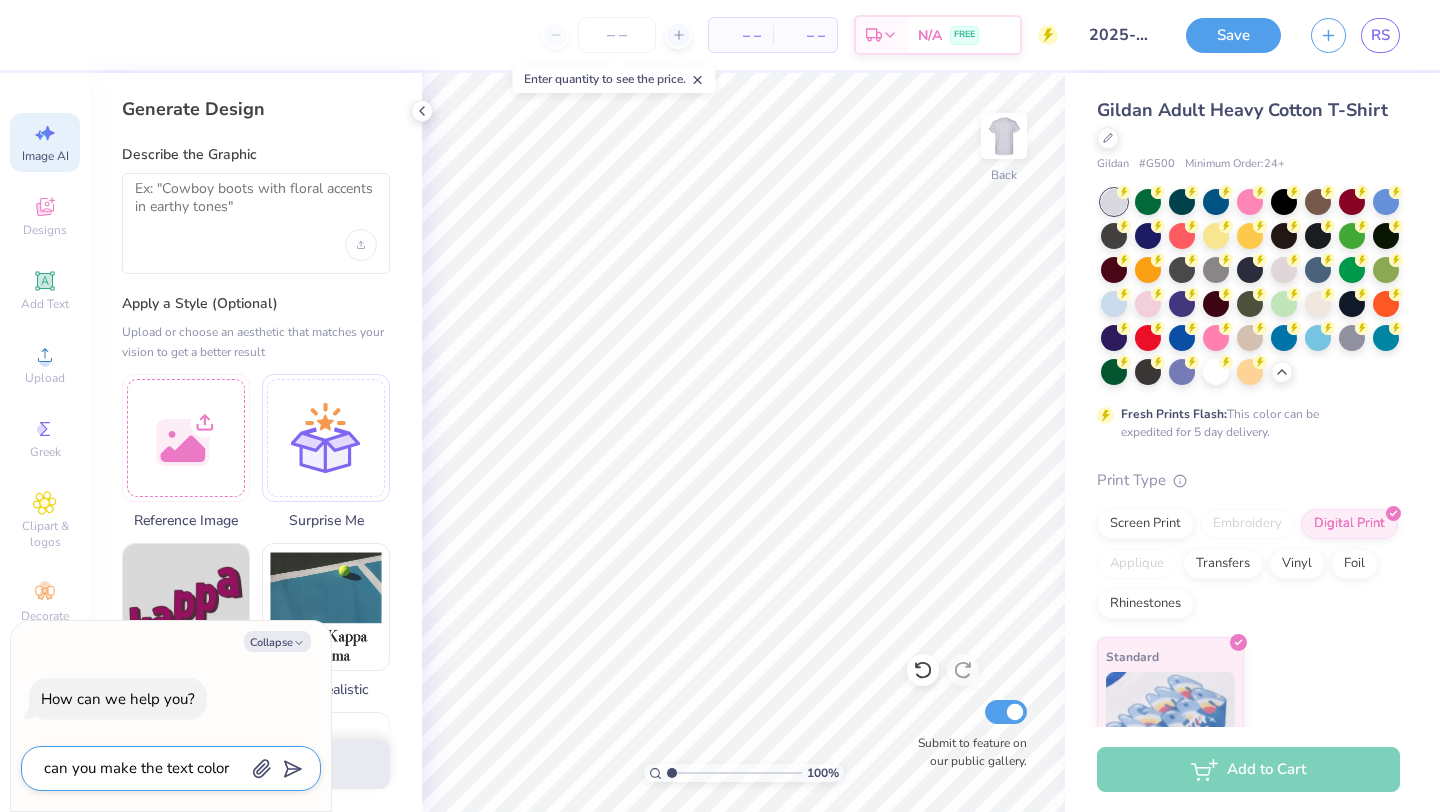 type on "can you make the text colors" 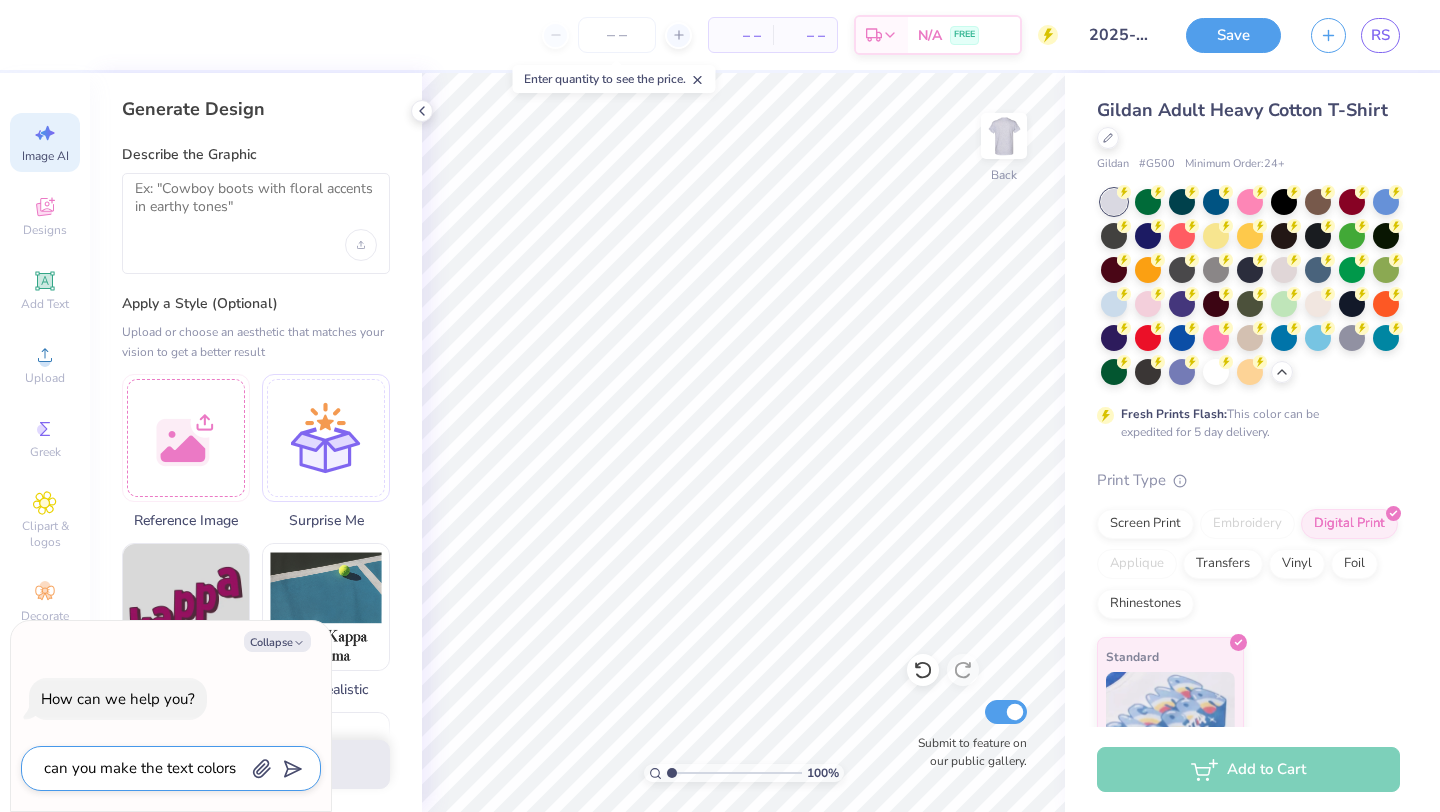 type on "can you make the text colors" 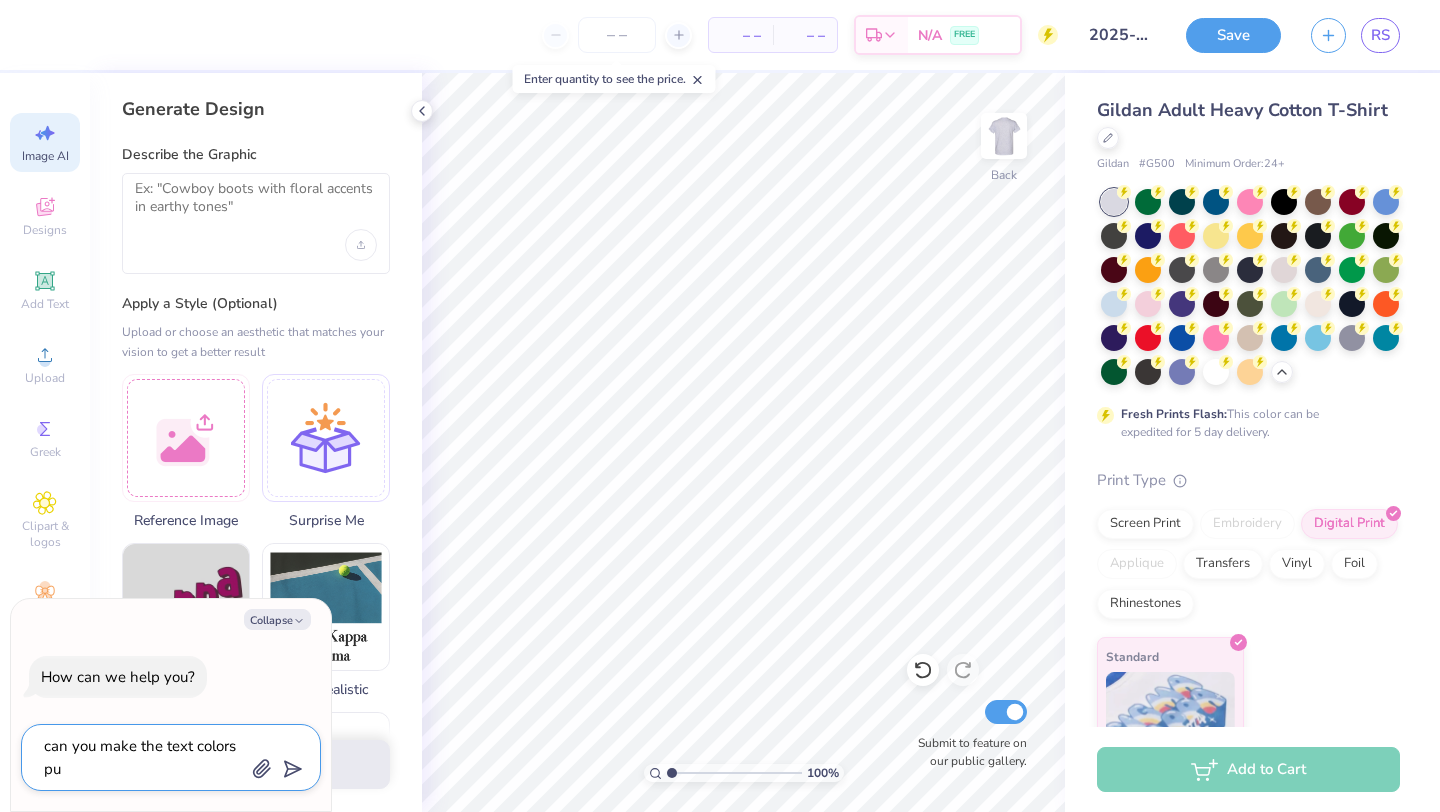 type on "can you make the text colors pur" 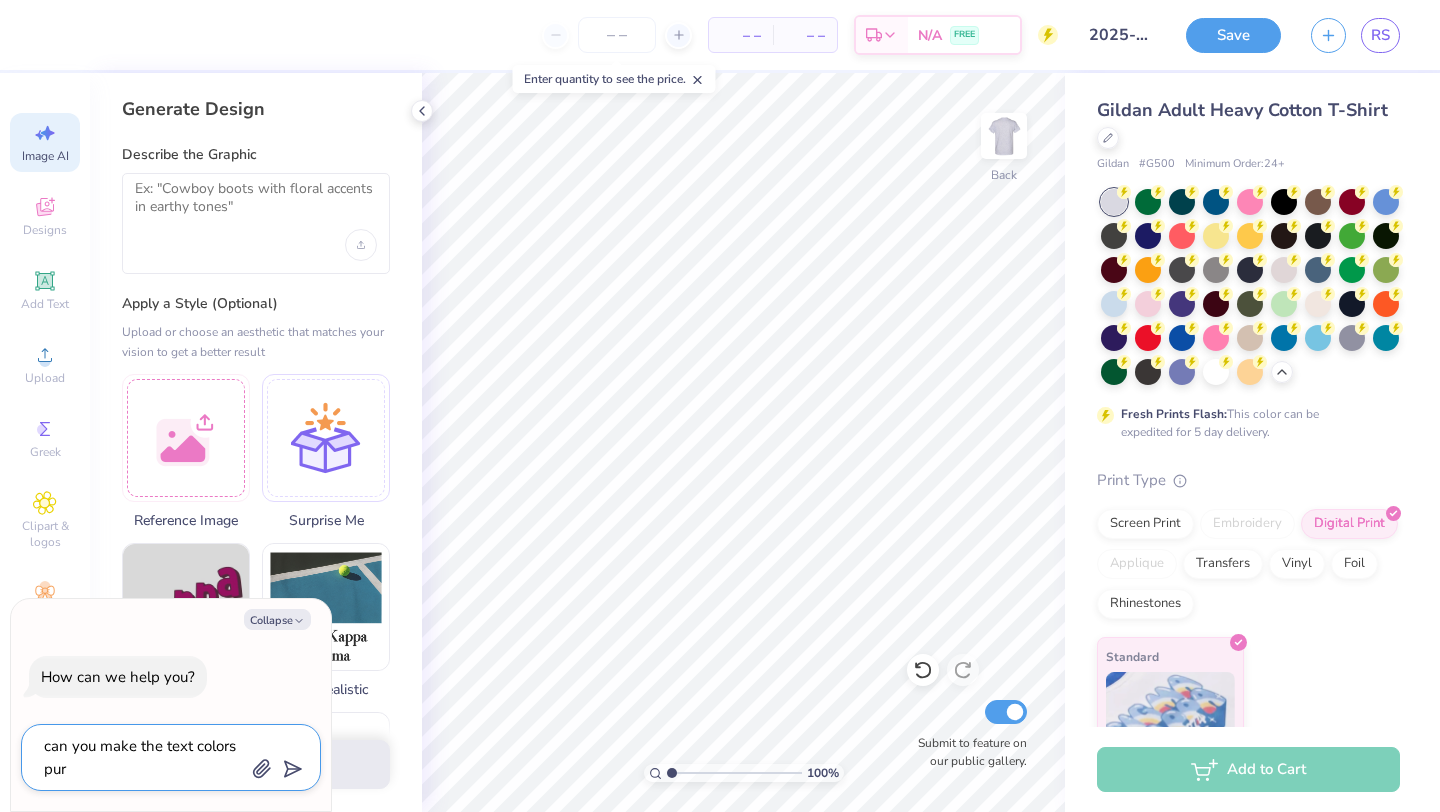 type on "can you make the text colors purp" 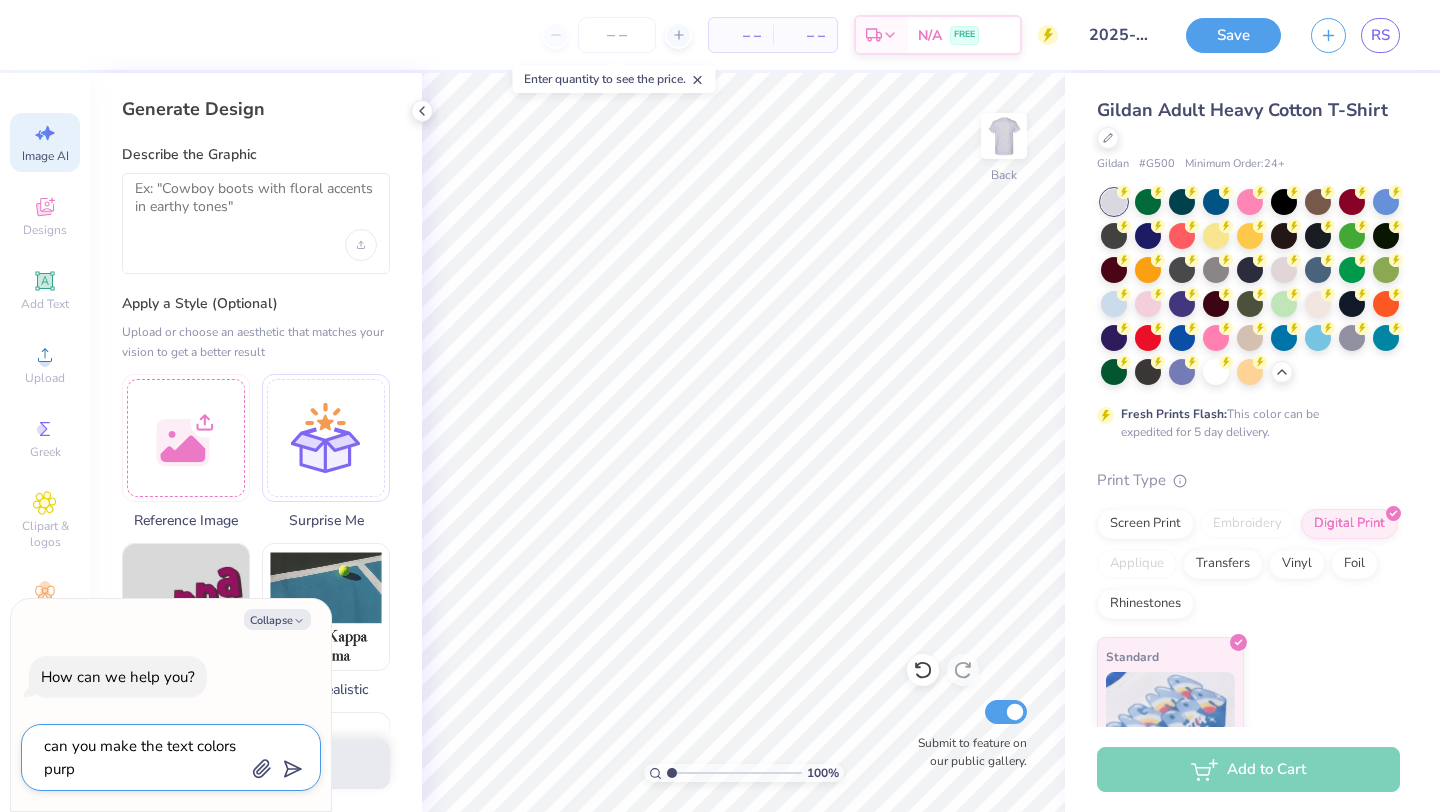 type on "can you make the text colors purpl" 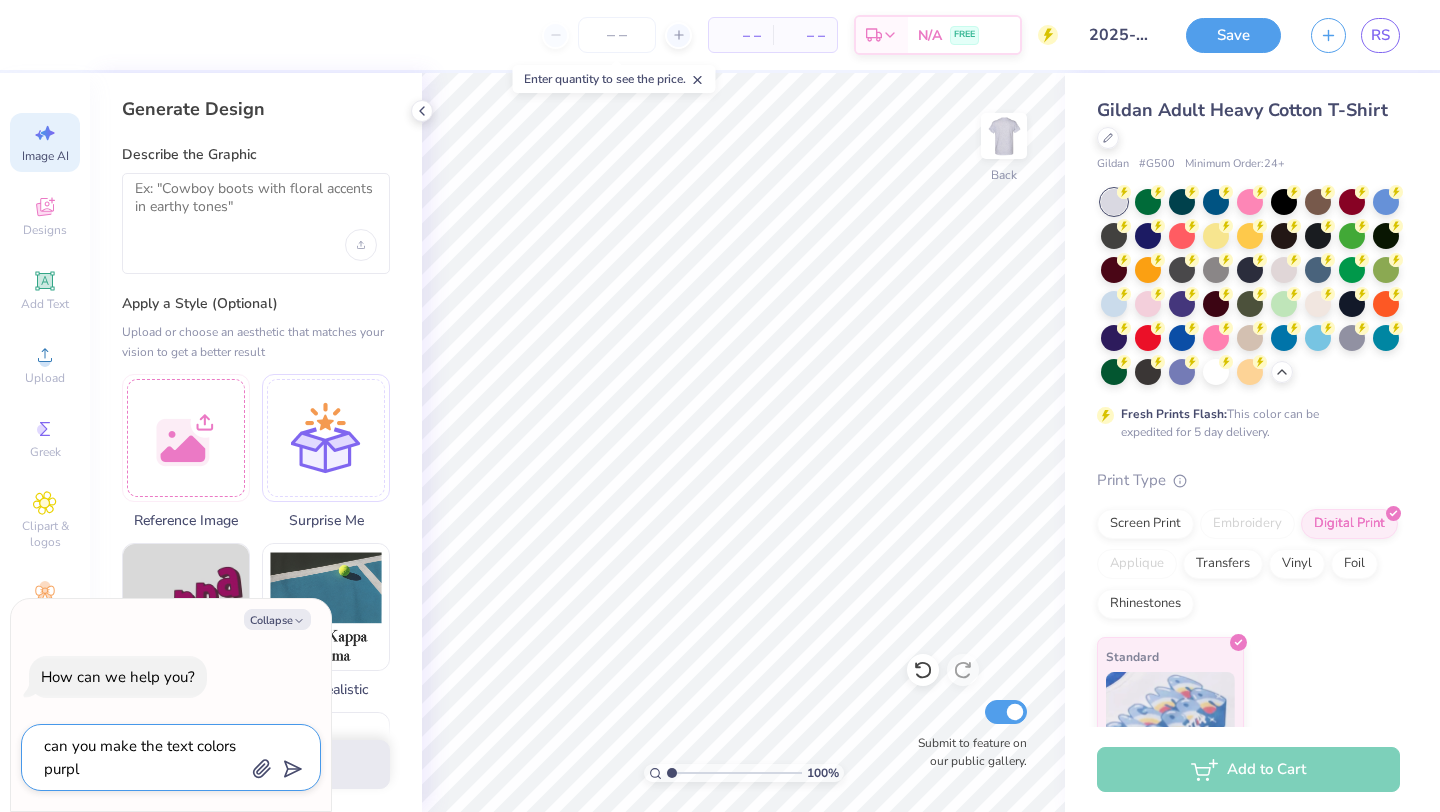 type on "can you make the text colors purple" 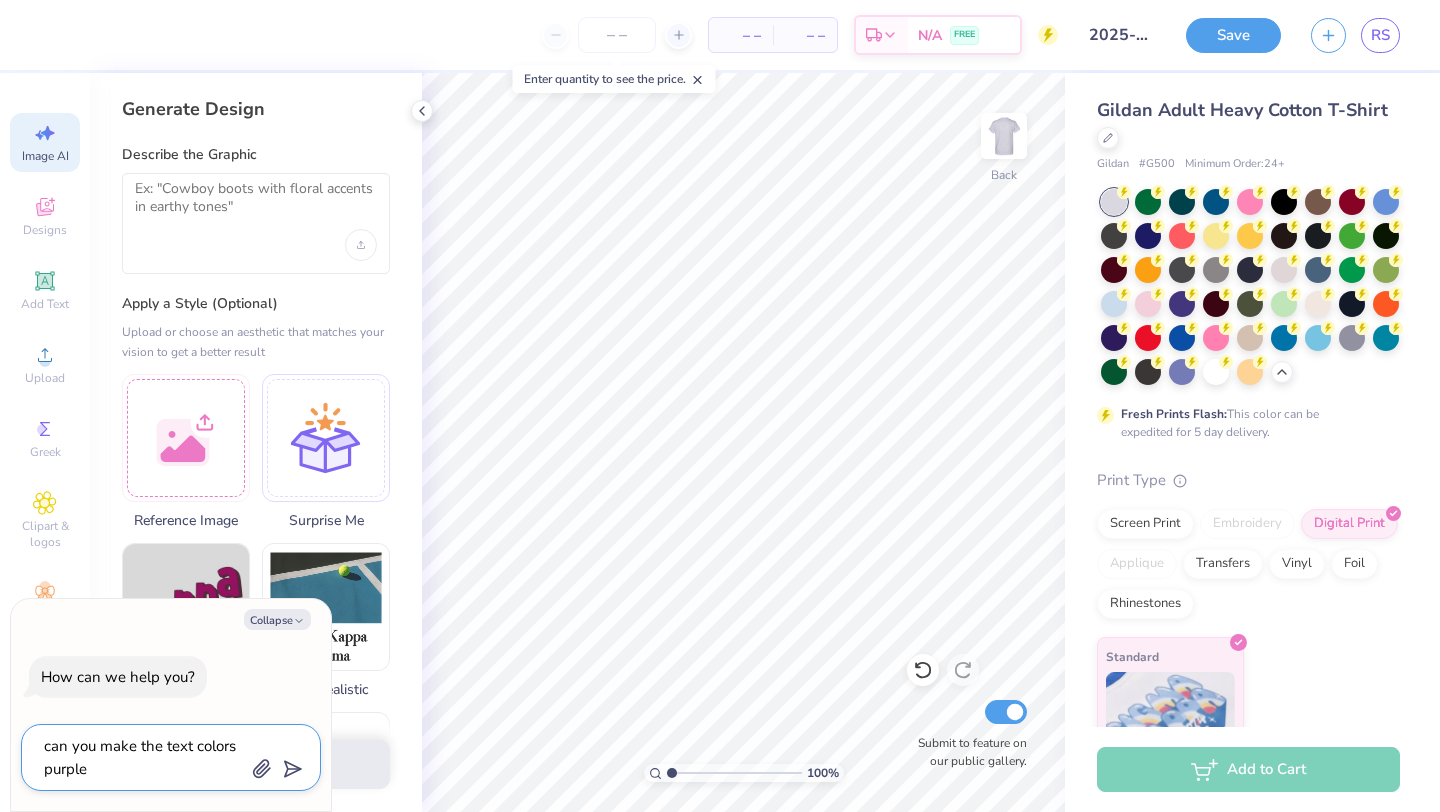 type on "can you make the text colors purple" 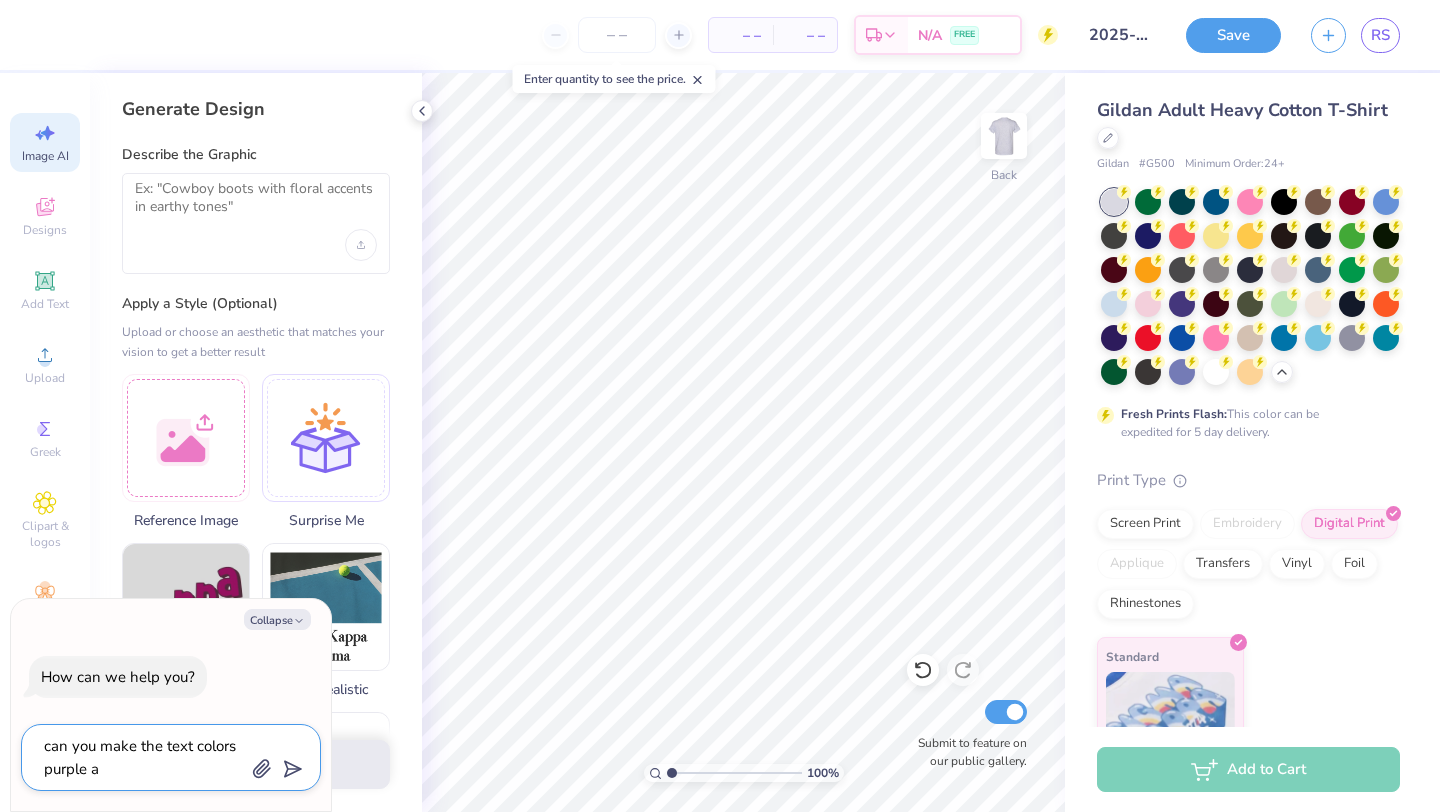 type on "can you make the text colors purple an" 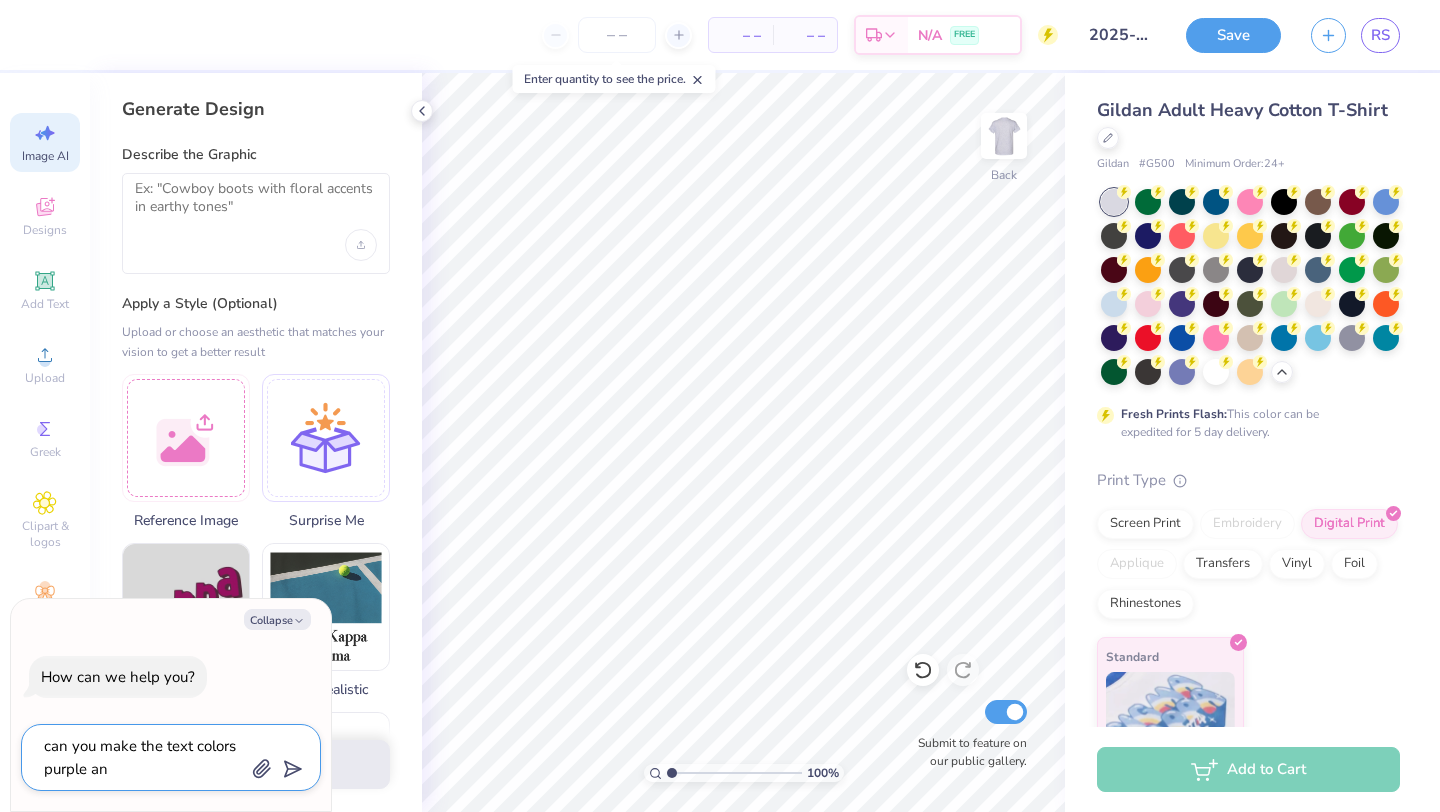 type on "x" 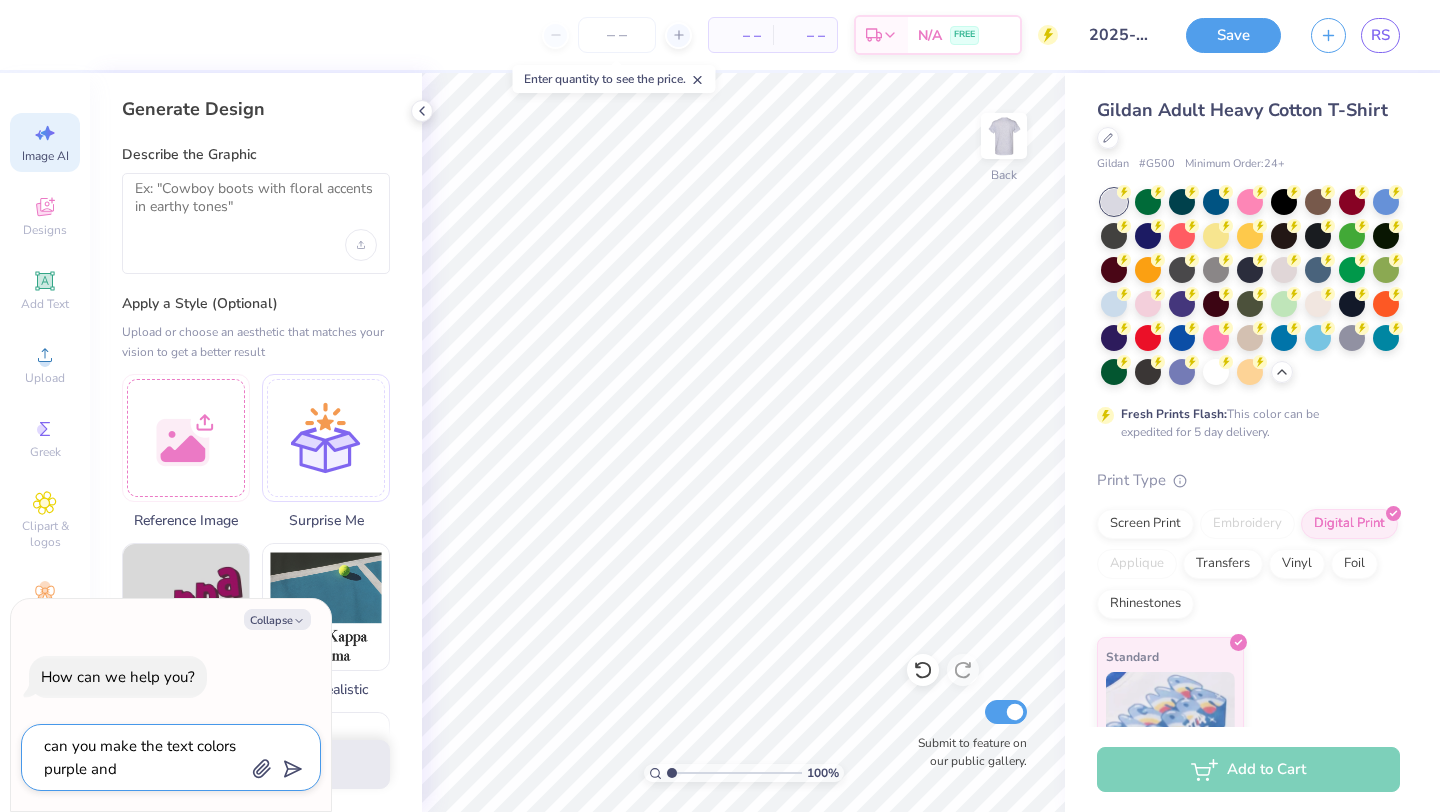 type on "can you make the text colors purple and" 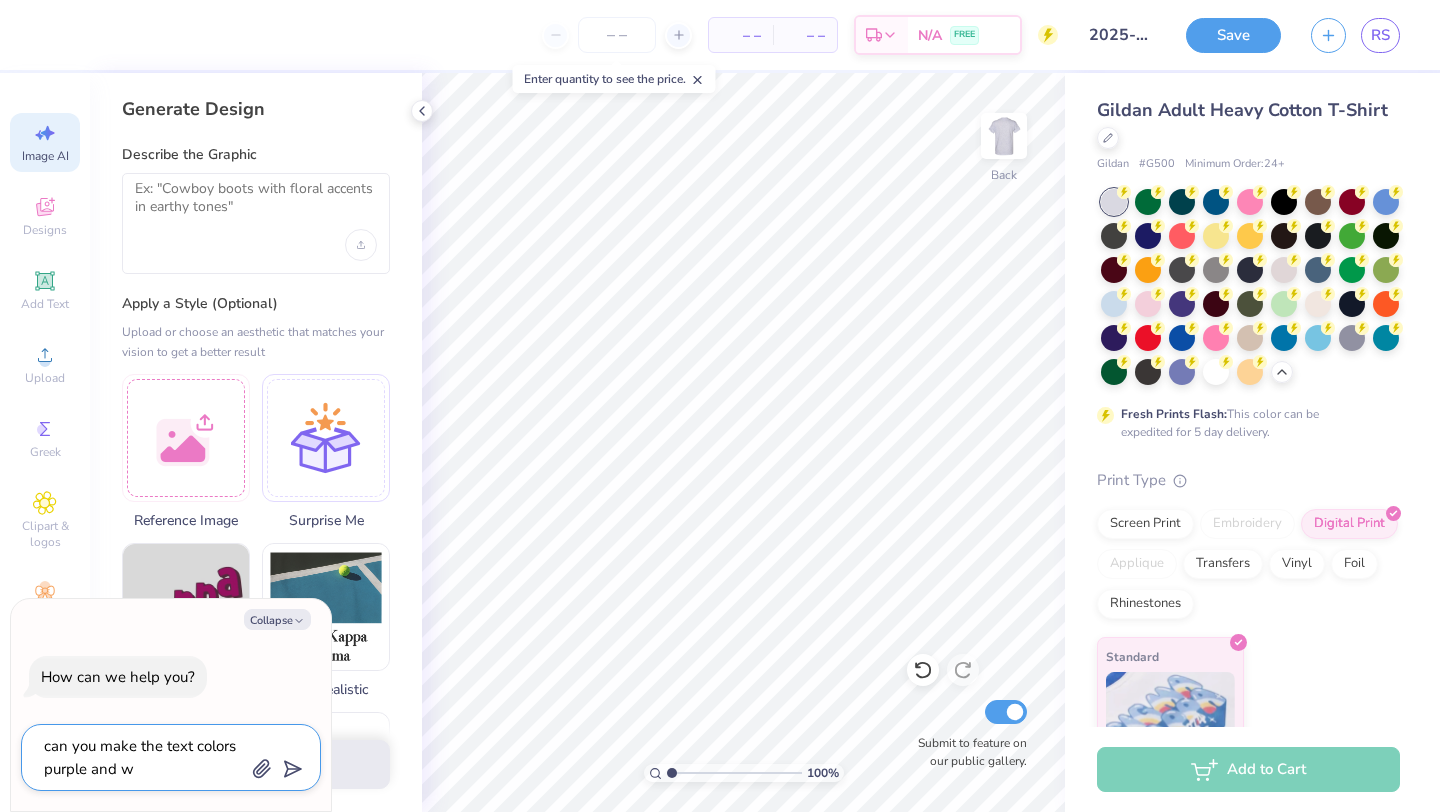 type on "can you make the text colors purple and wh" 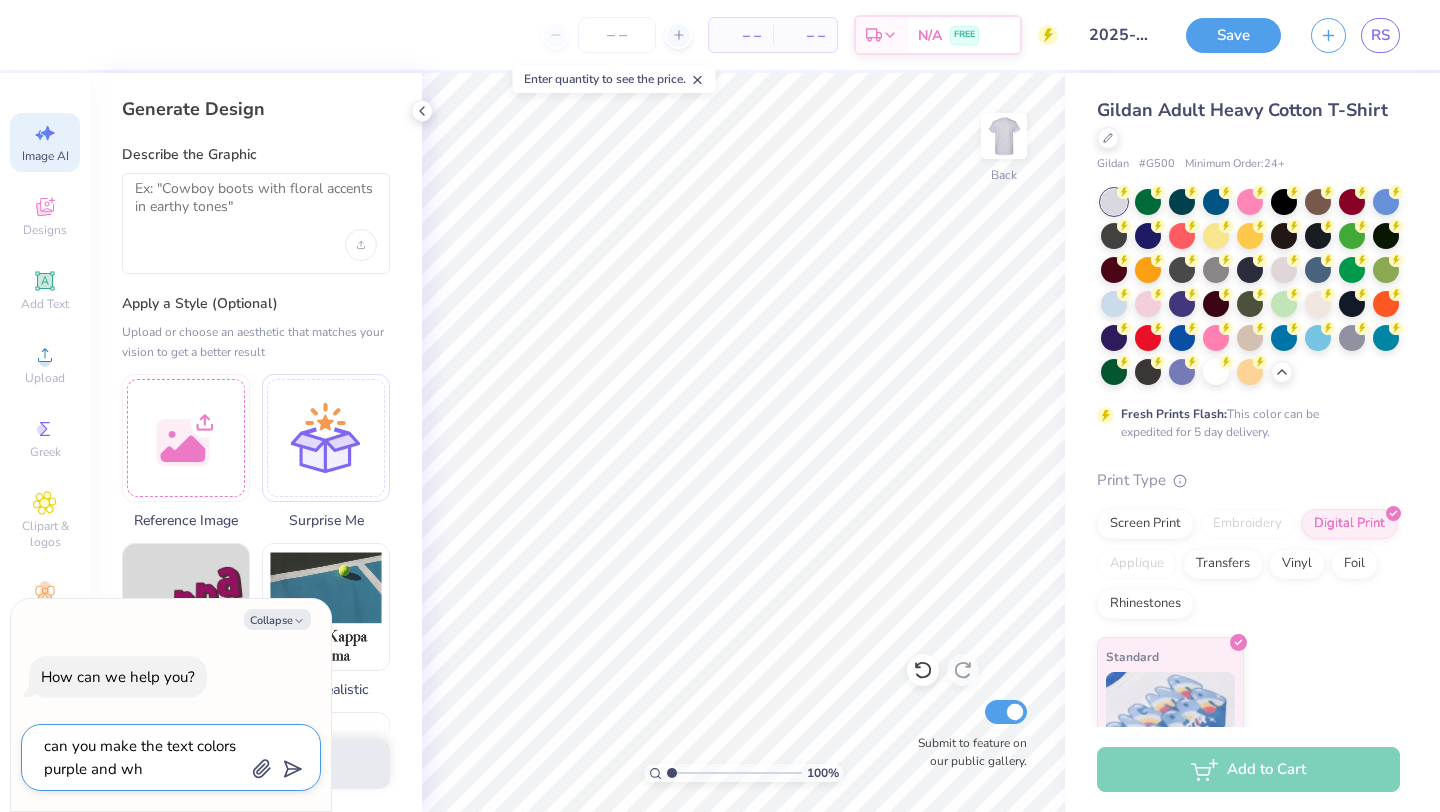 type on "can you make the text colors purple and whi" 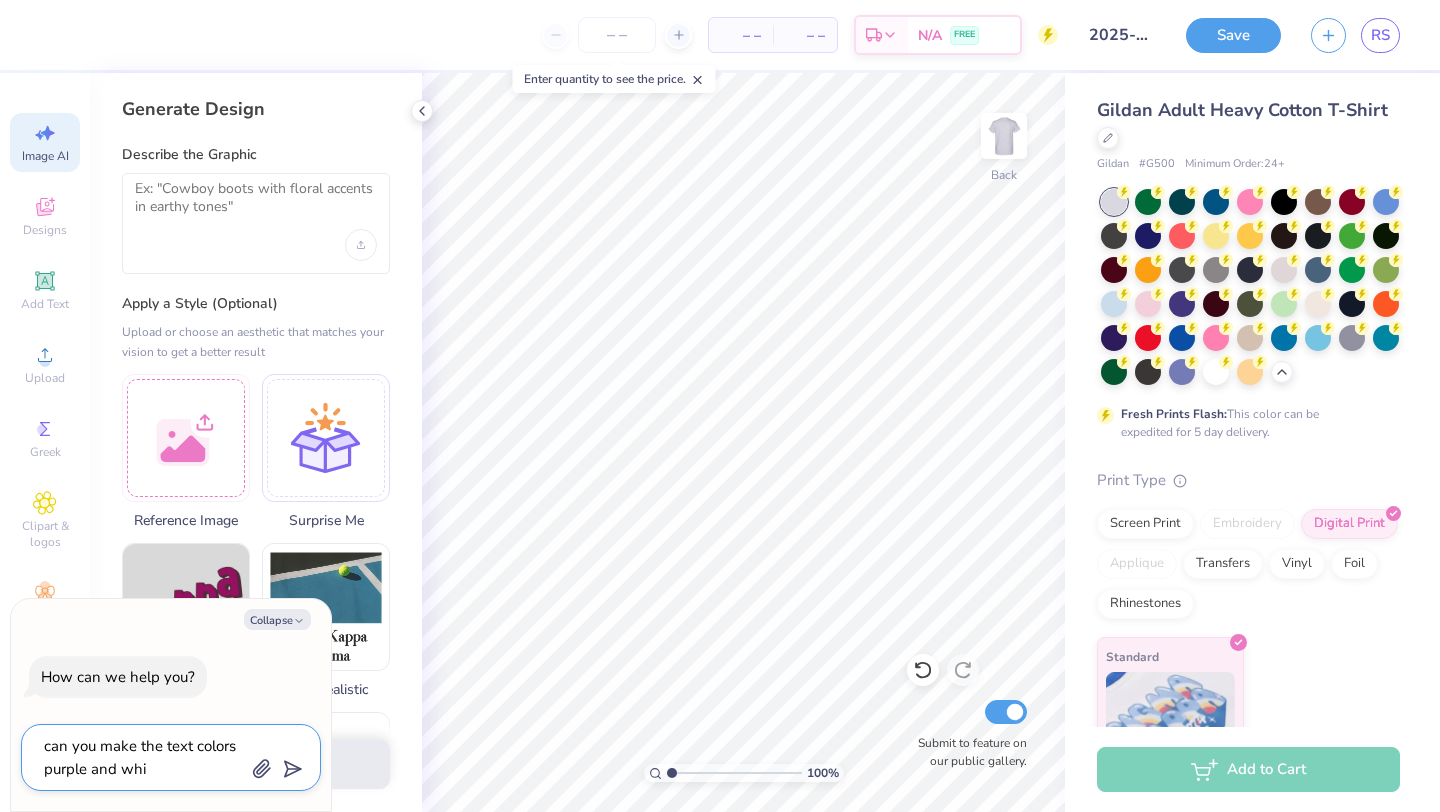 type on "x" 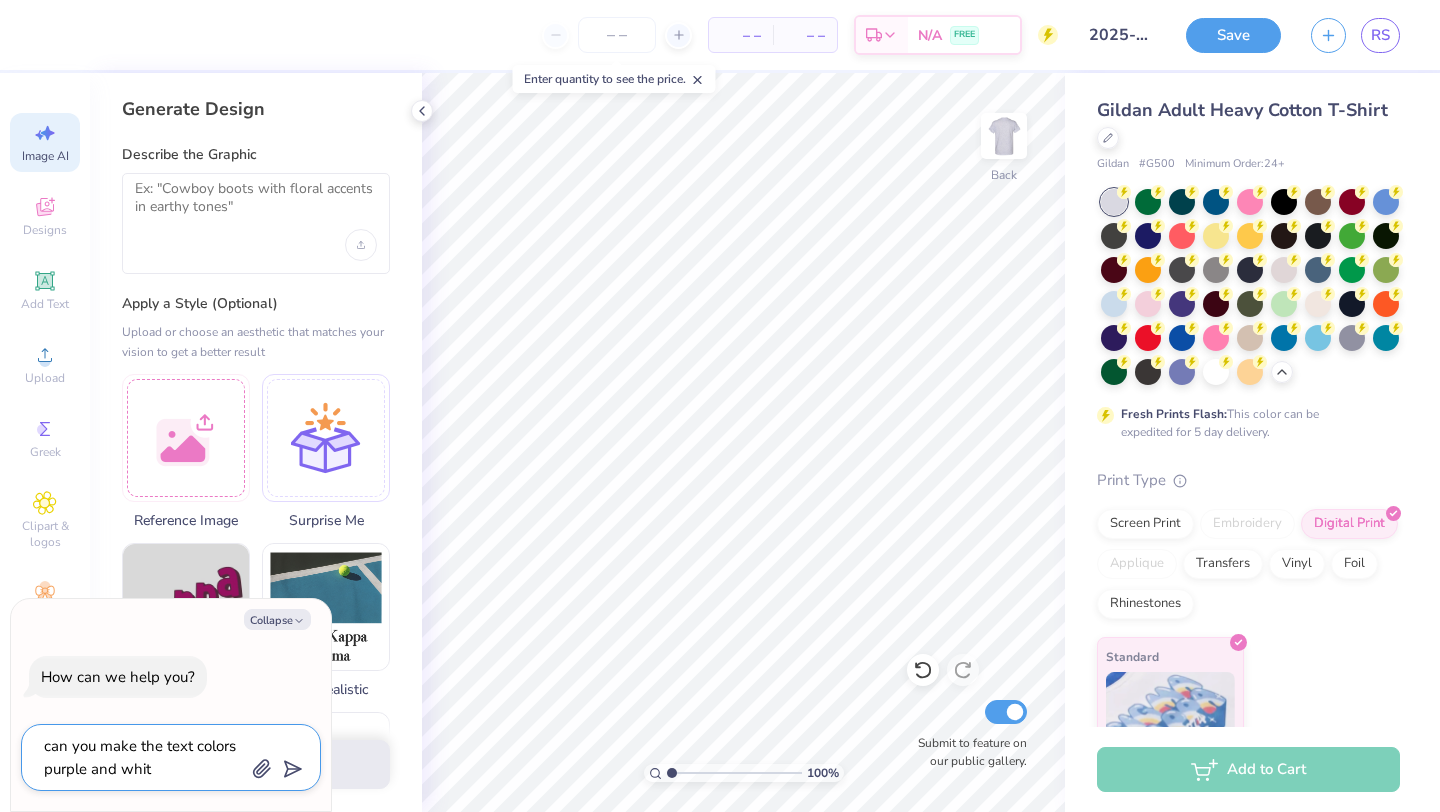 type on "x" 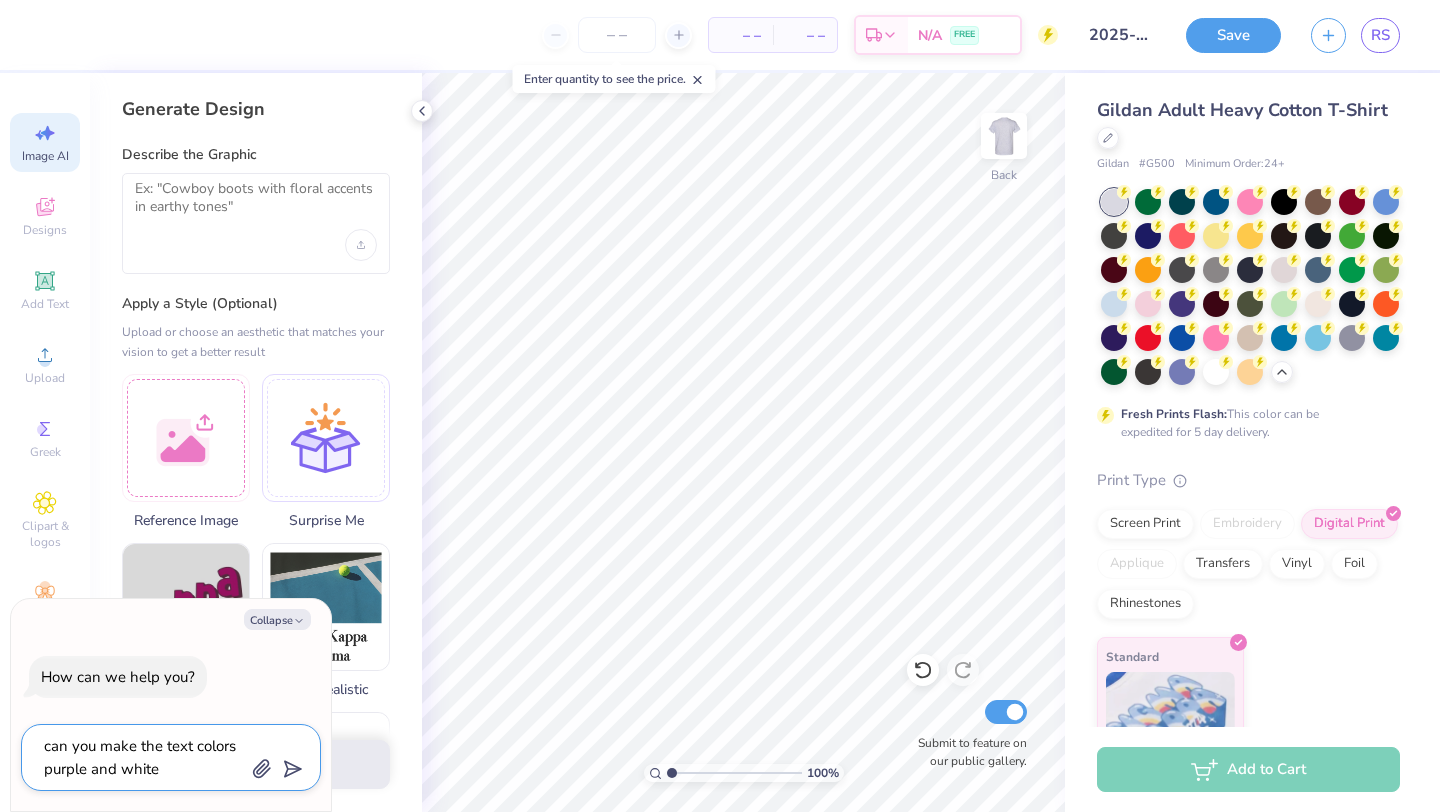 type on "can you make the text colors purple and white" 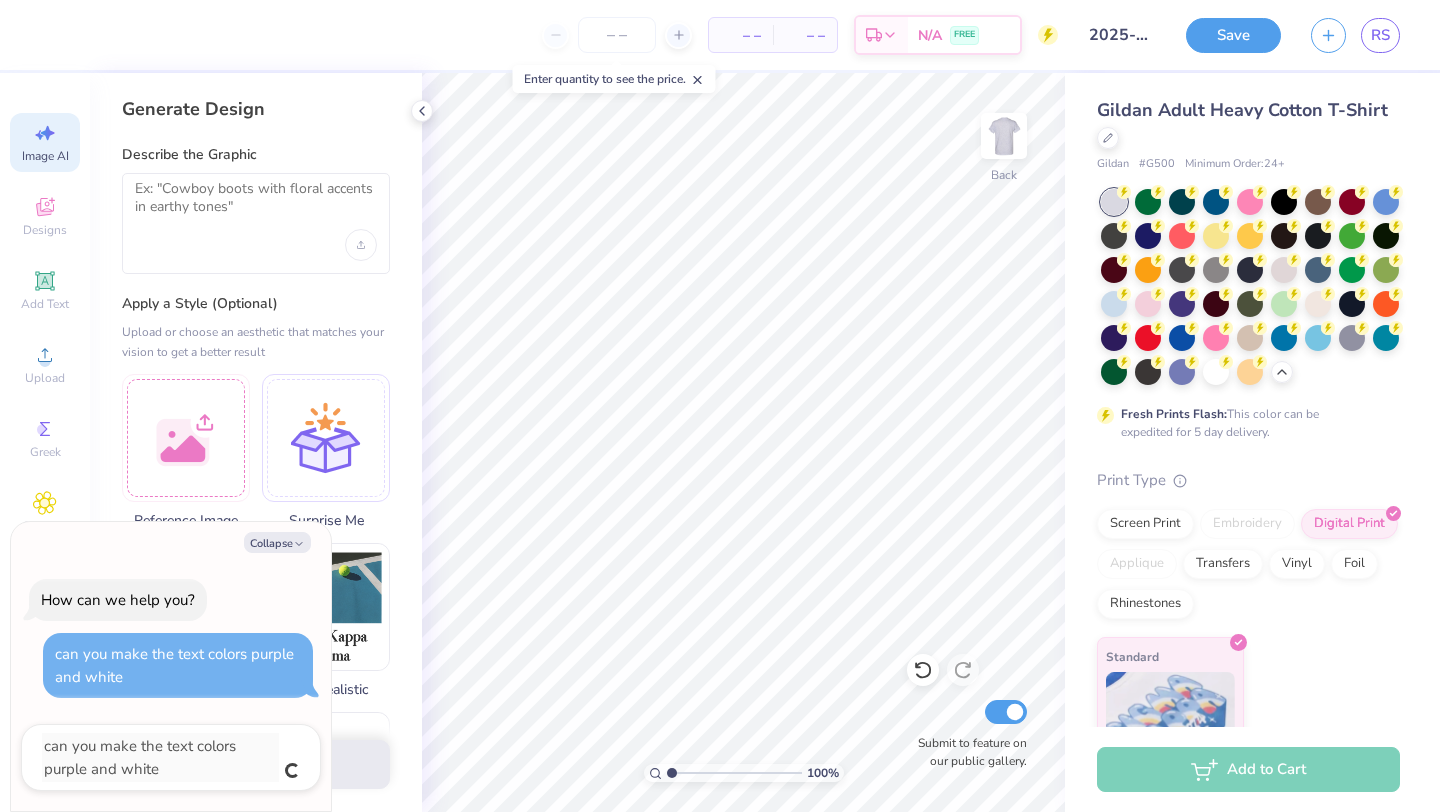 type on "x" 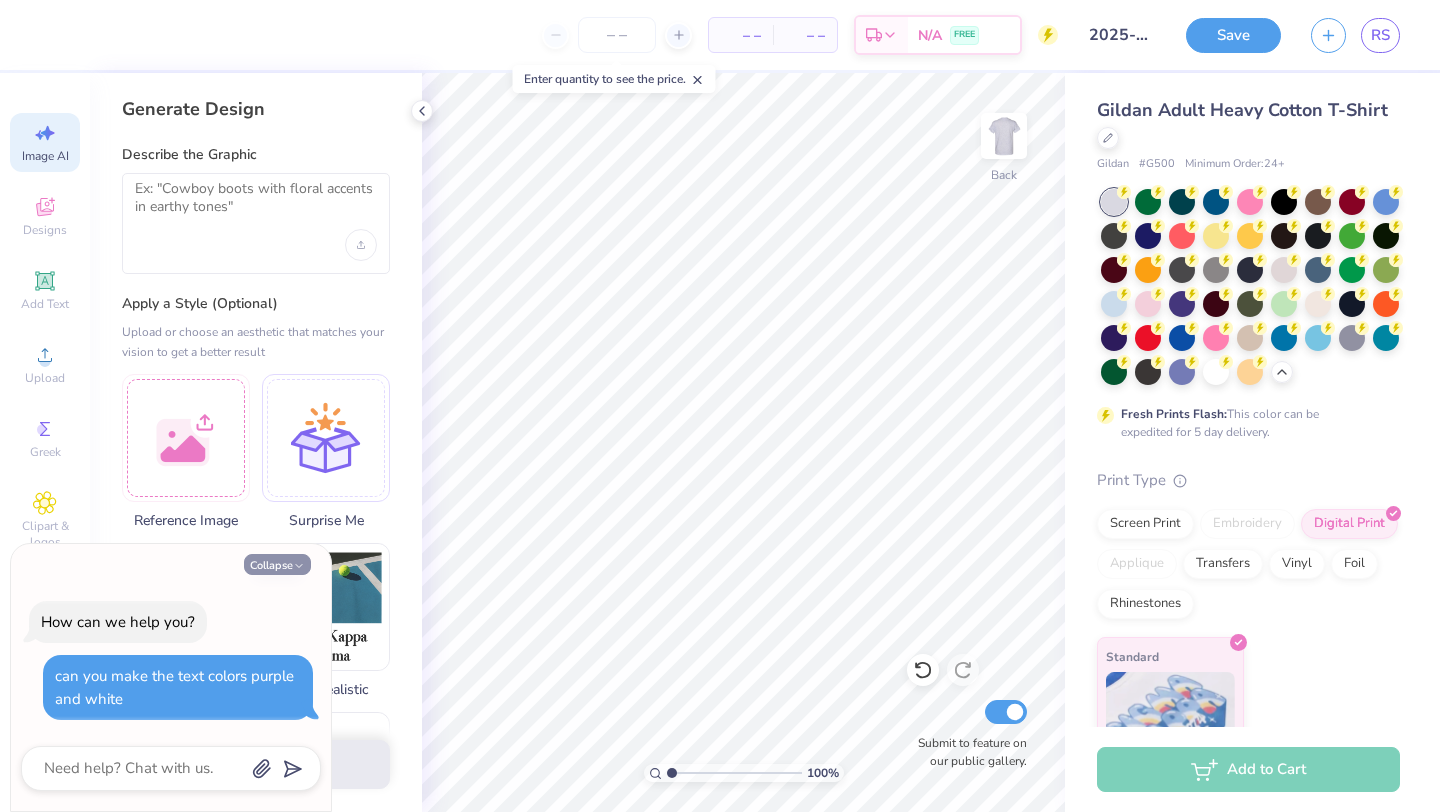 click 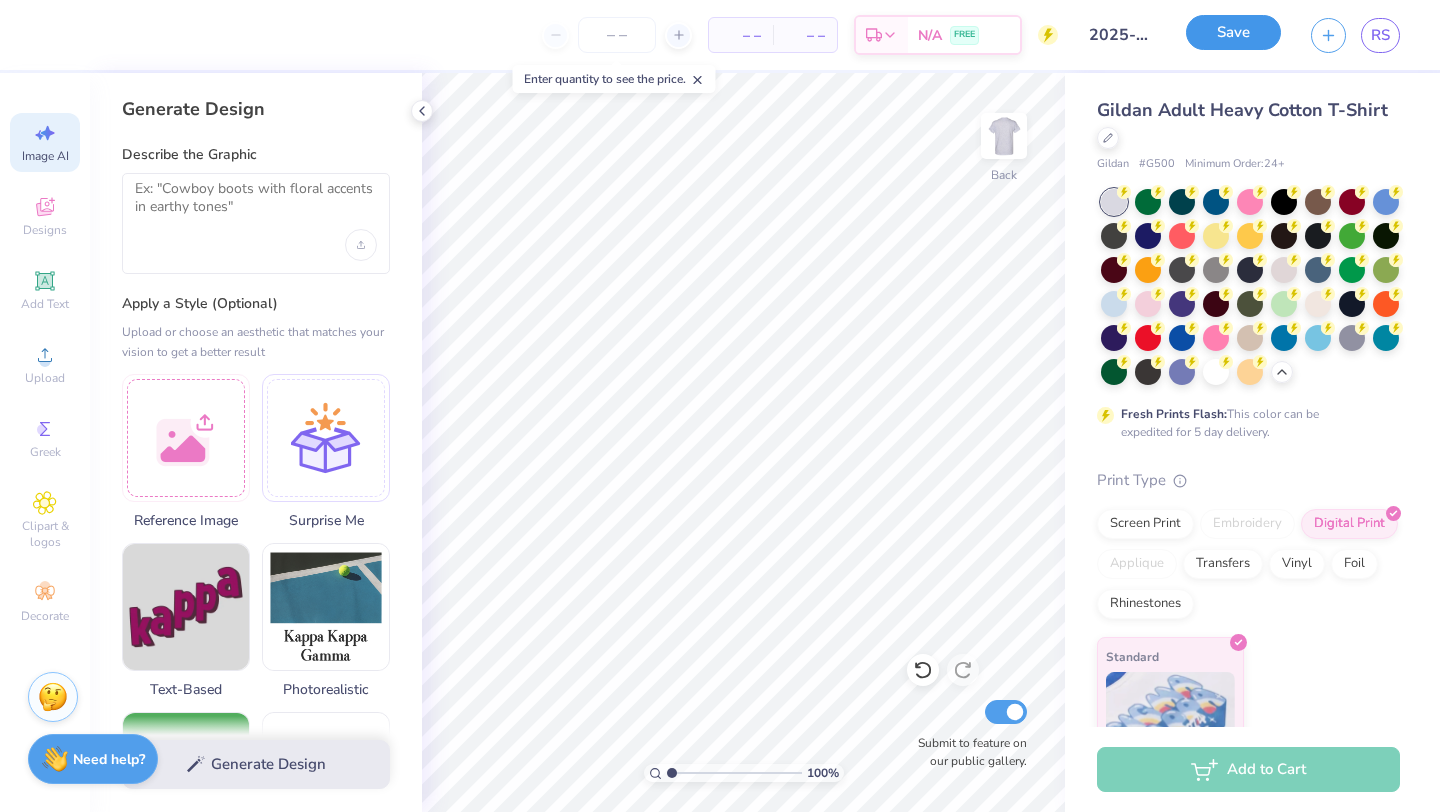 click on "Save" at bounding box center (1233, 32) 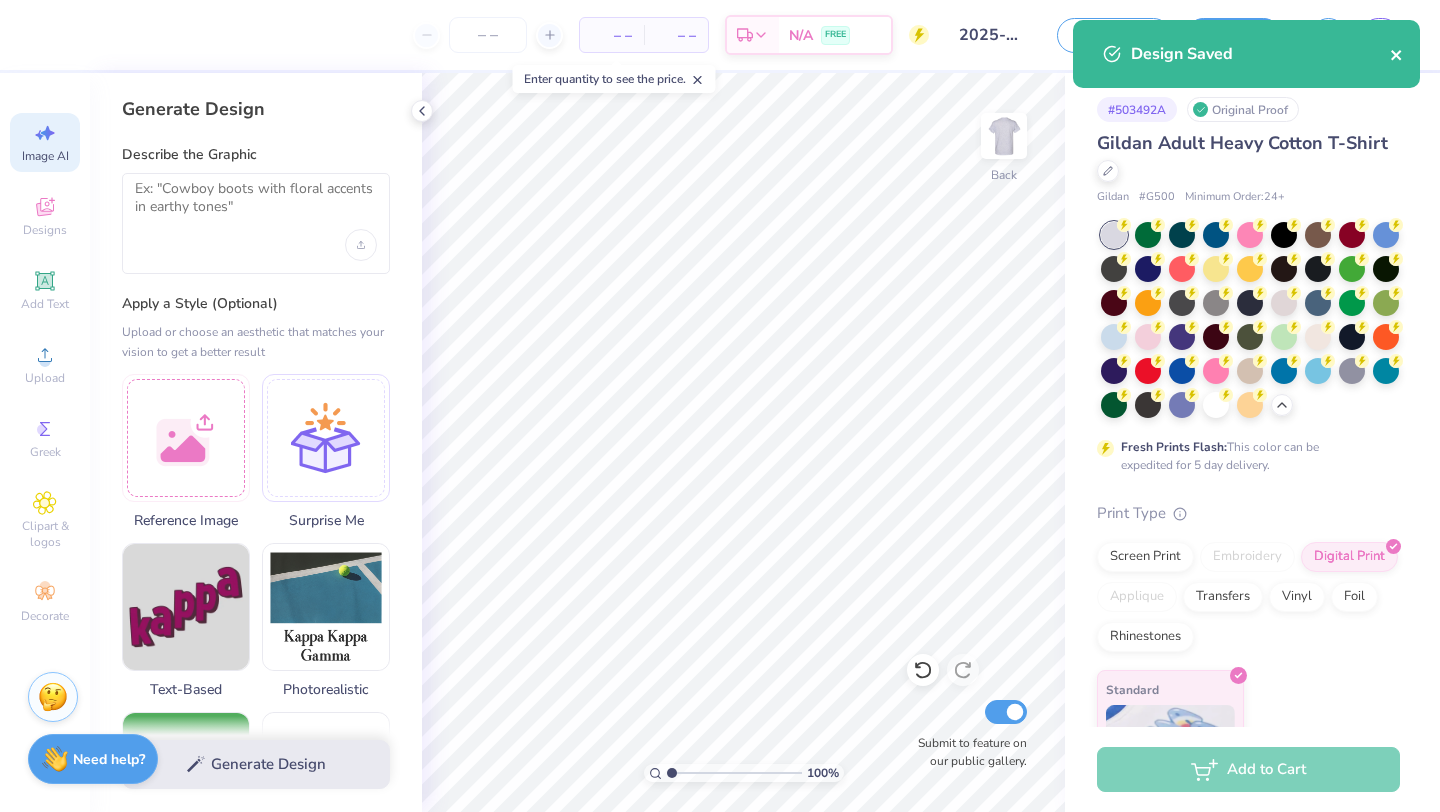 click 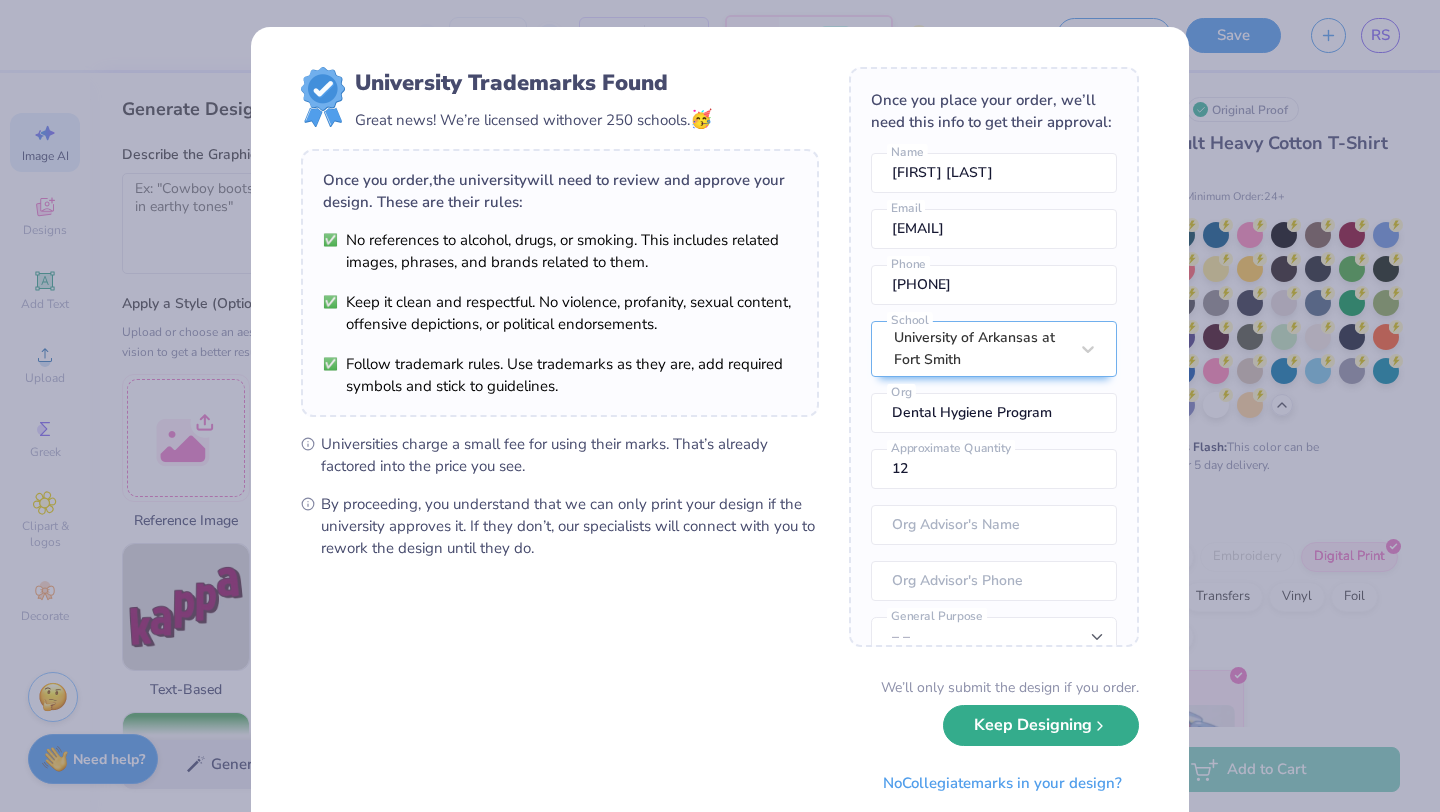 click on "Keep Designing" at bounding box center [1041, 725] 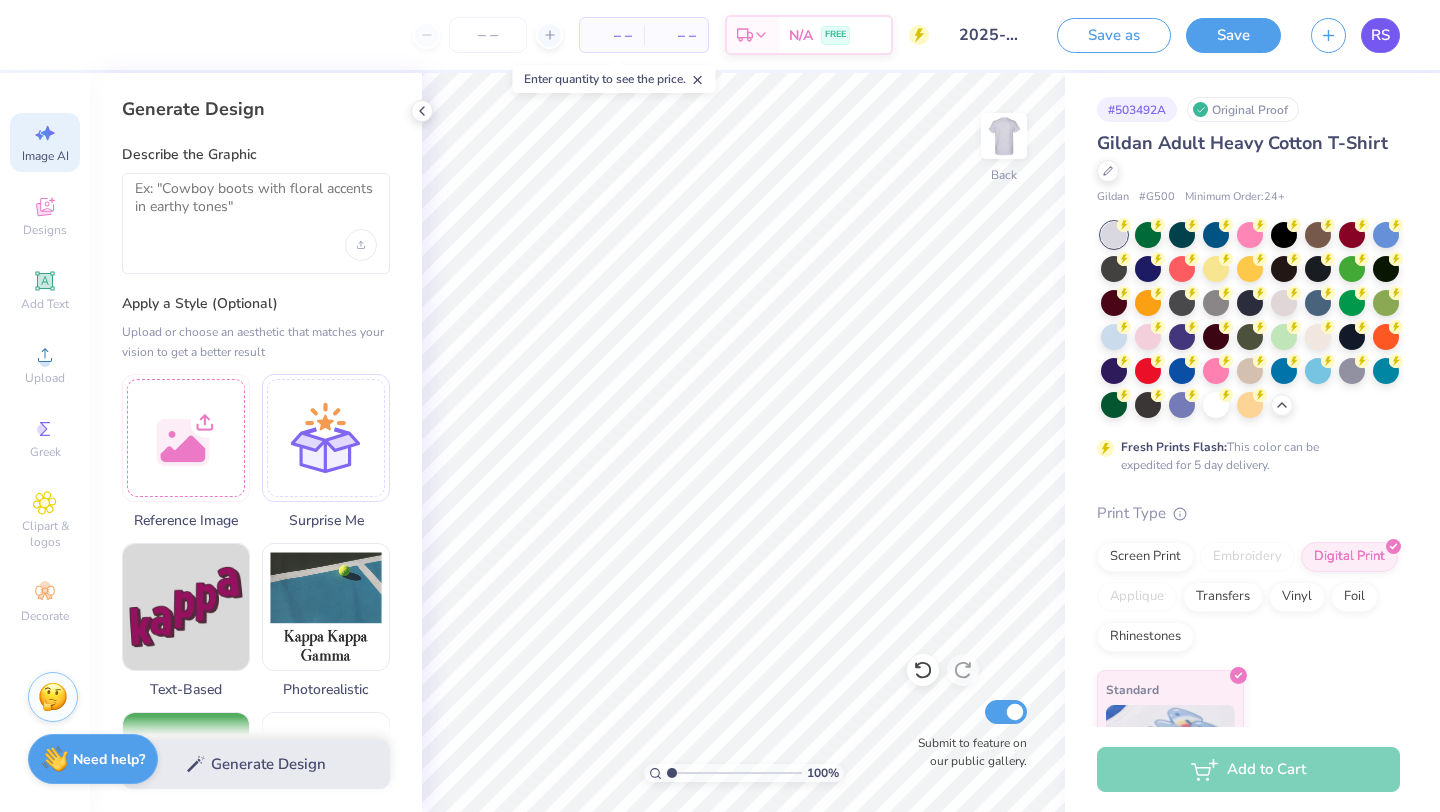 click on "RS" at bounding box center (1380, 35) 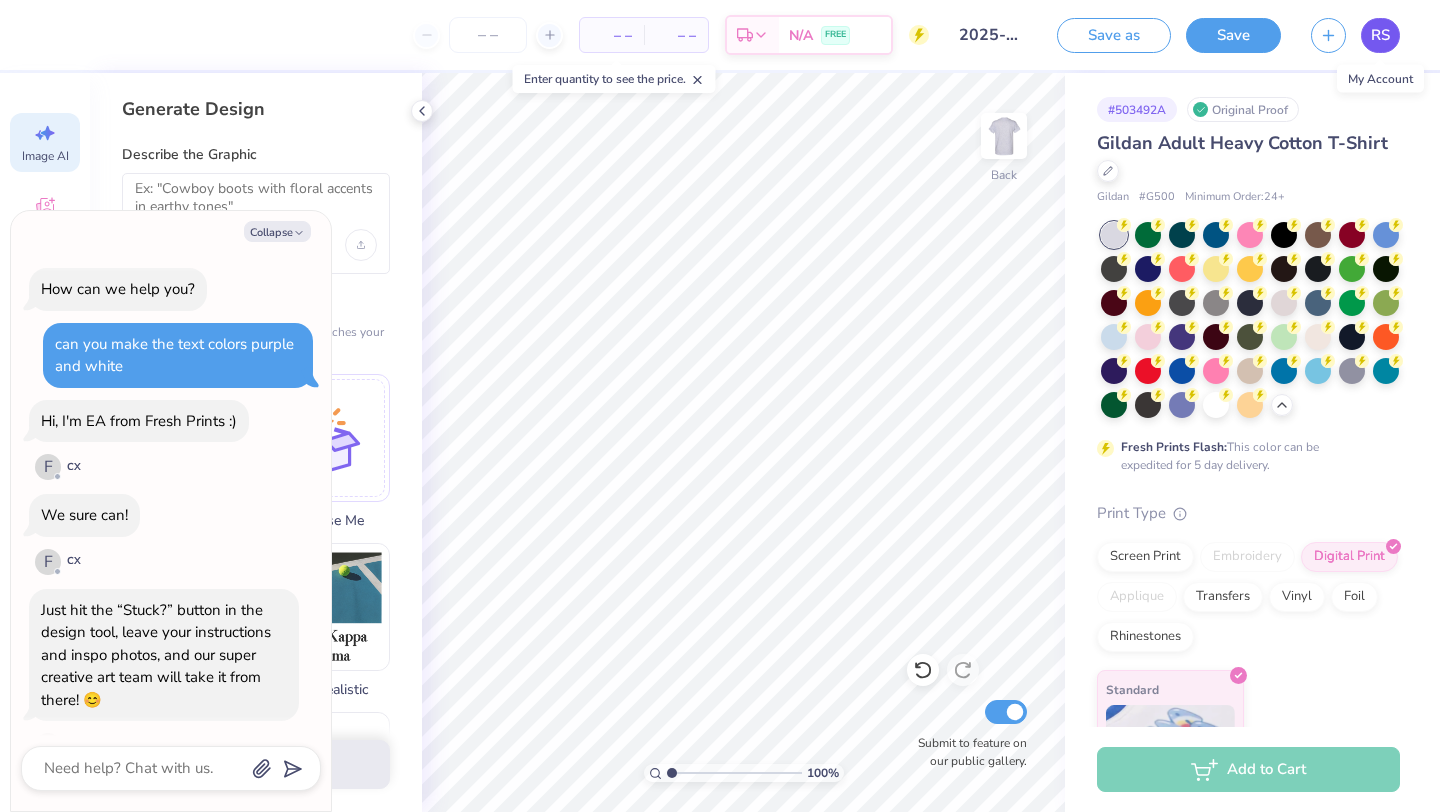 scroll, scrollTop: 41, scrollLeft: 0, axis: vertical 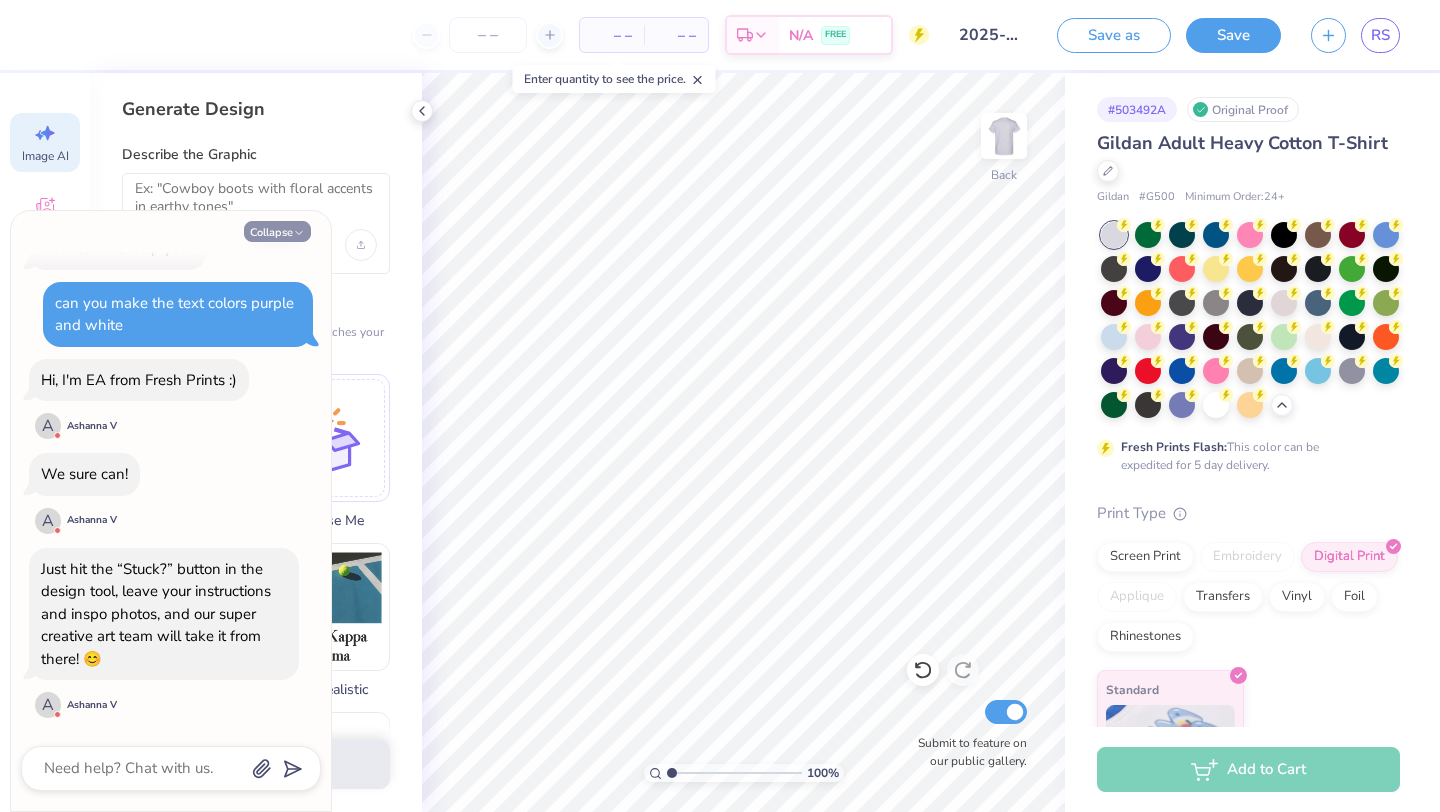 click on "Collapse" at bounding box center (277, 231) 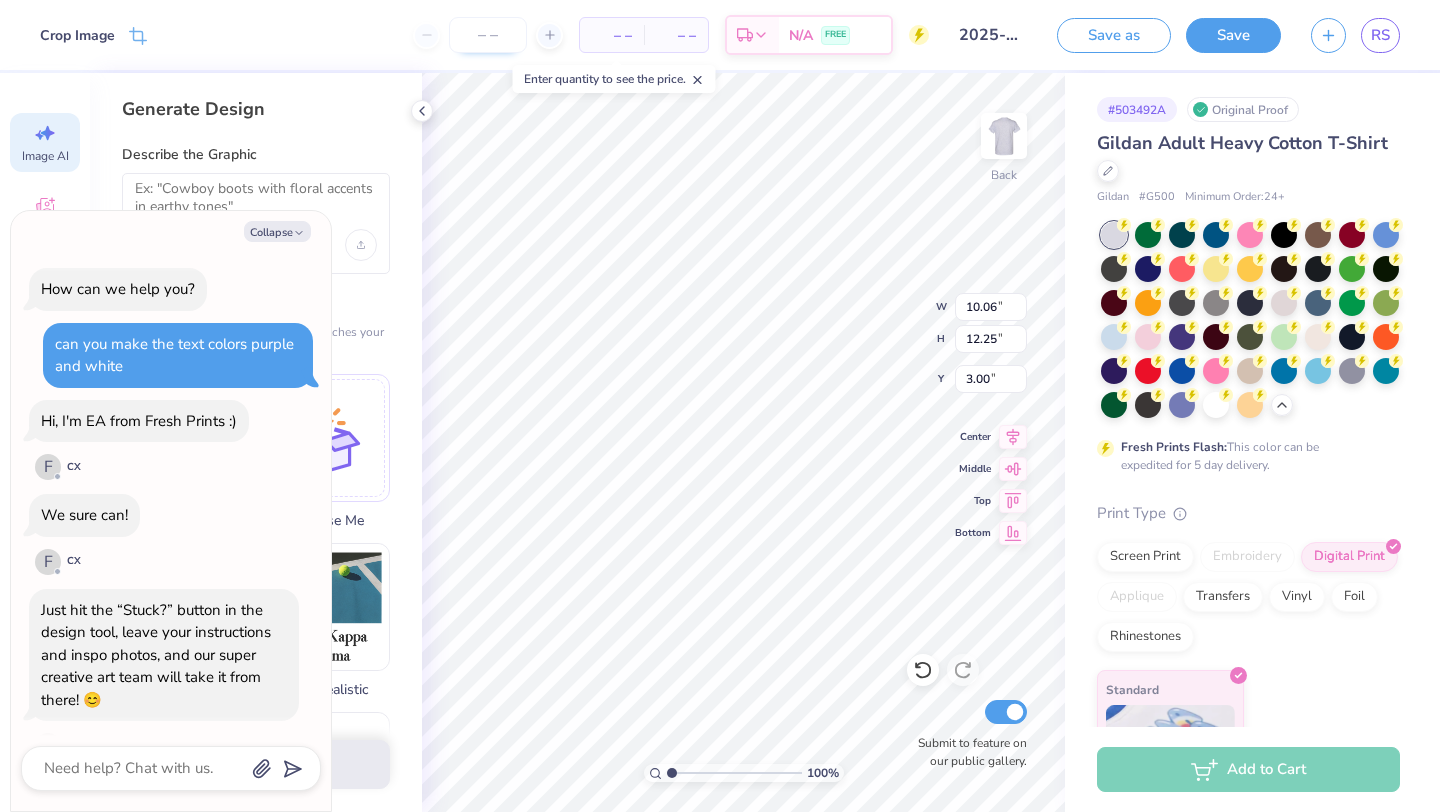 scroll, scrollTop: 135, scrollLeft: 0, axis: vertical 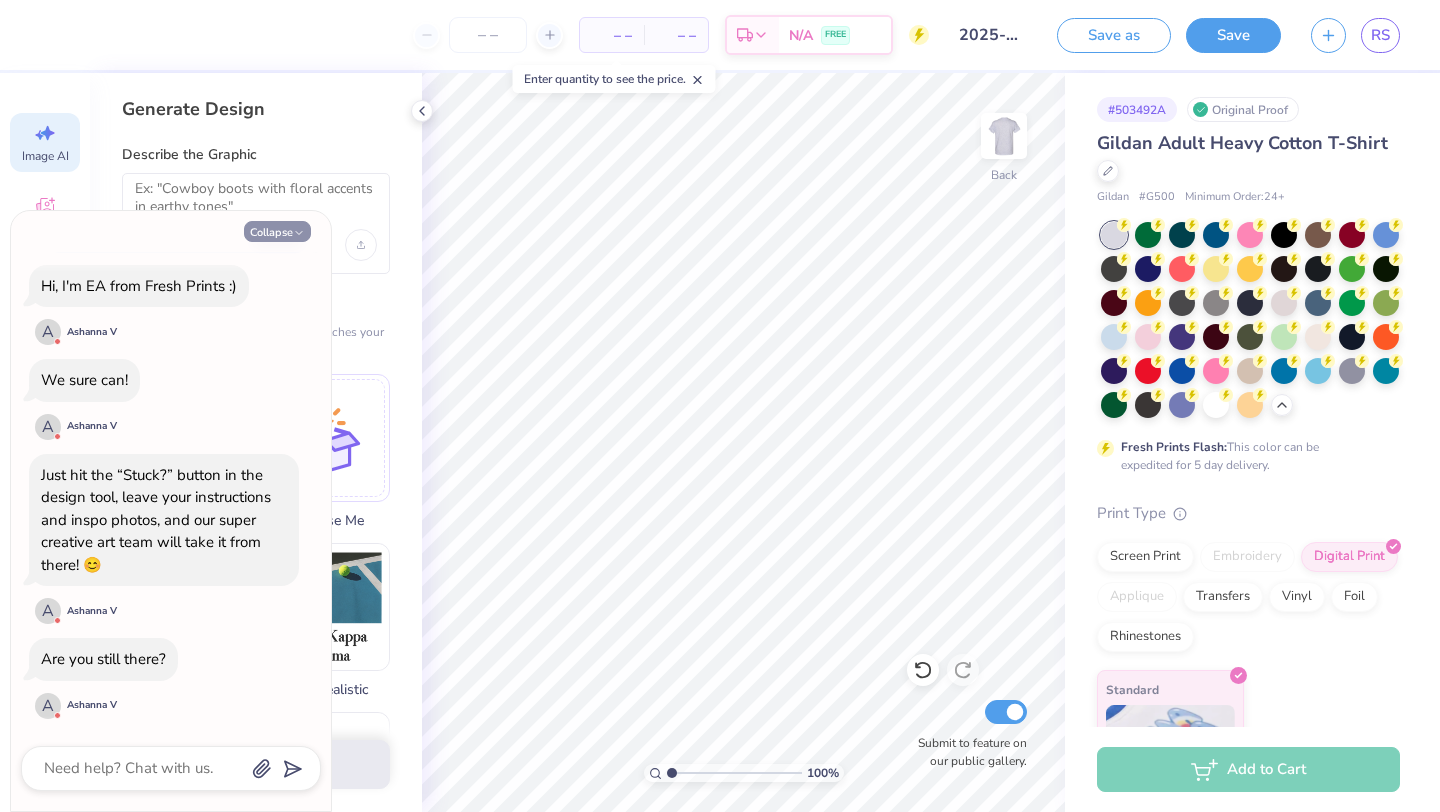 click on "Collapse" at bounding box center [277, 231] 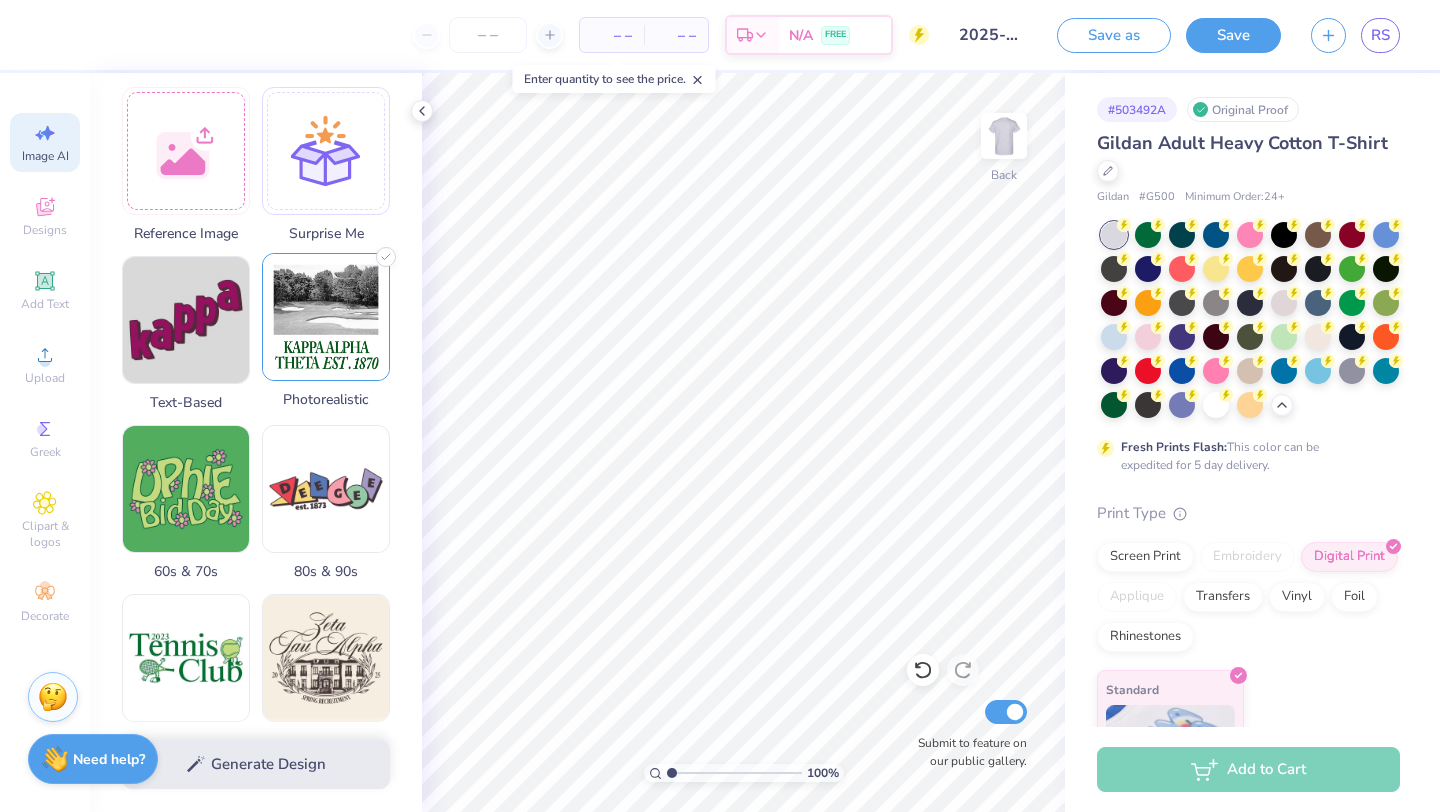scroll, scrollTop: 0, scrollLeft: 0, axis: both 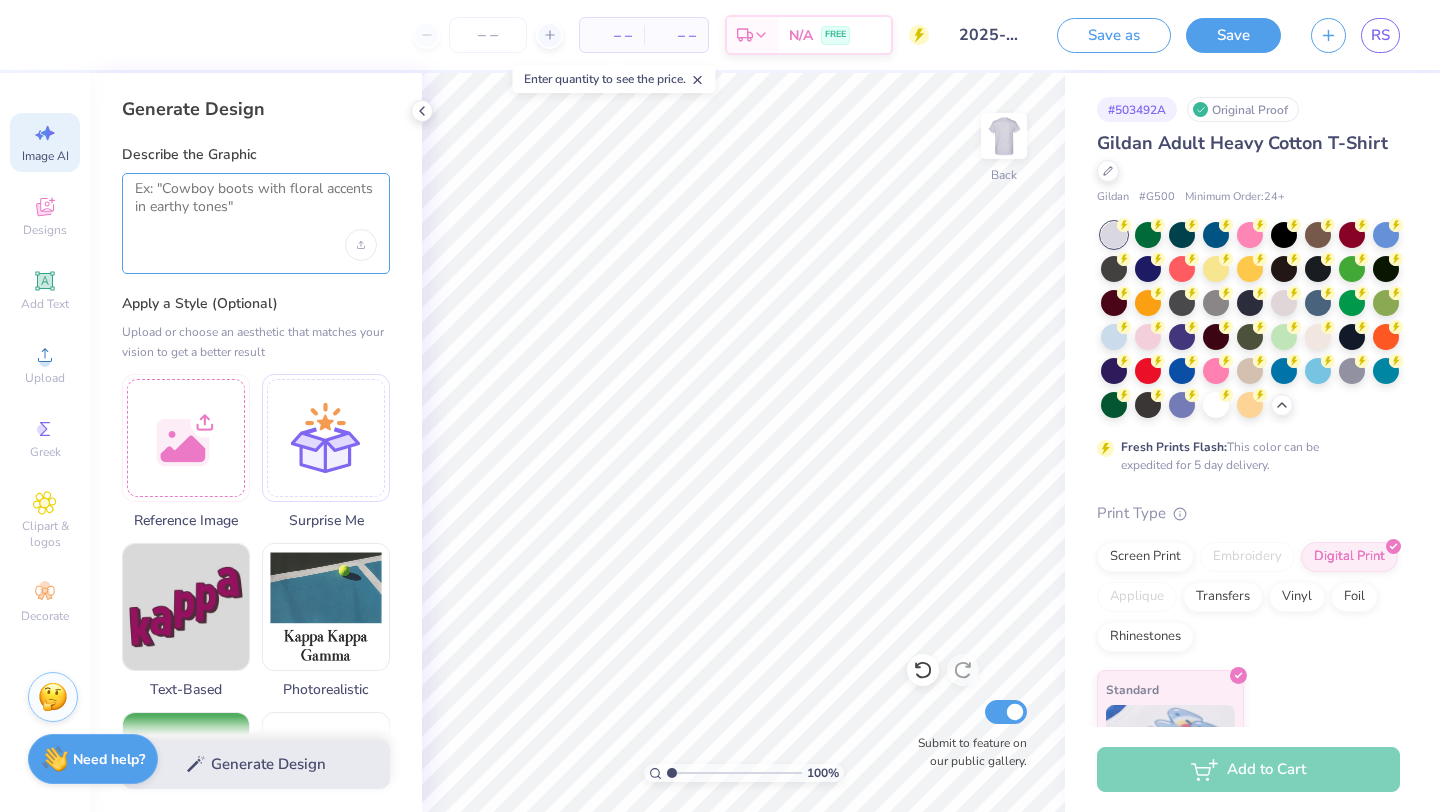 click at bounding box center (256, 205) 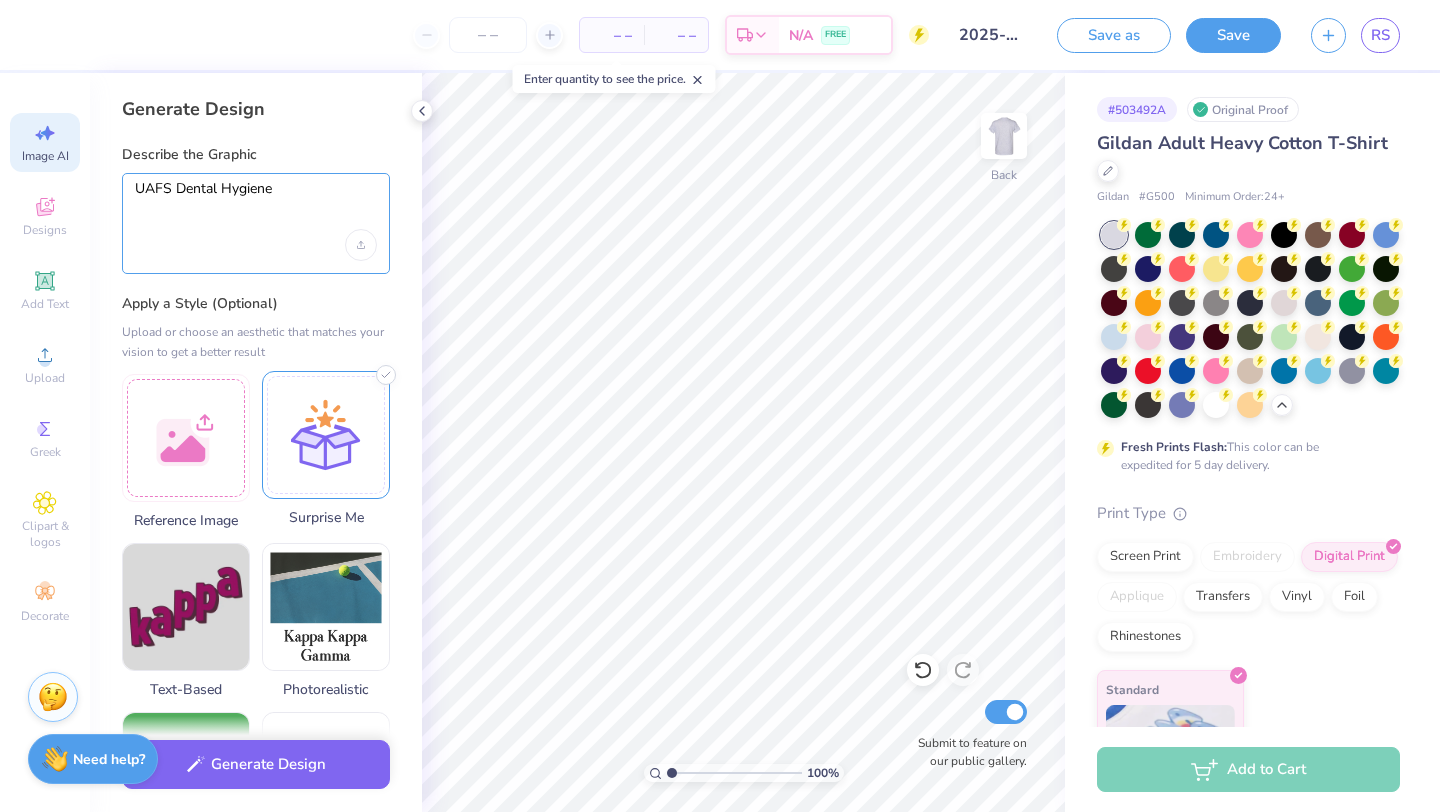 type on "UAFS Dental Hygiene" 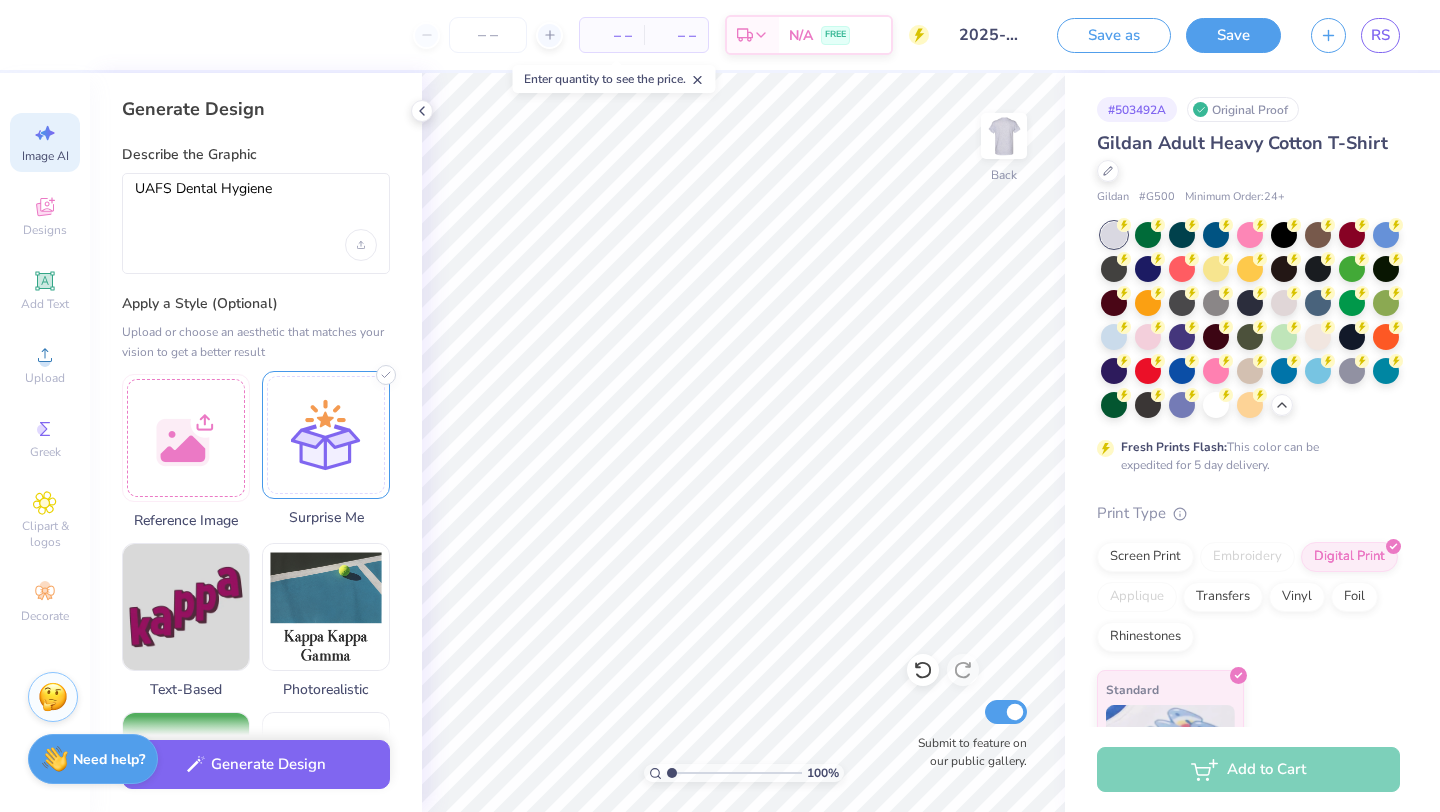 click at bounding box center (326, 435) 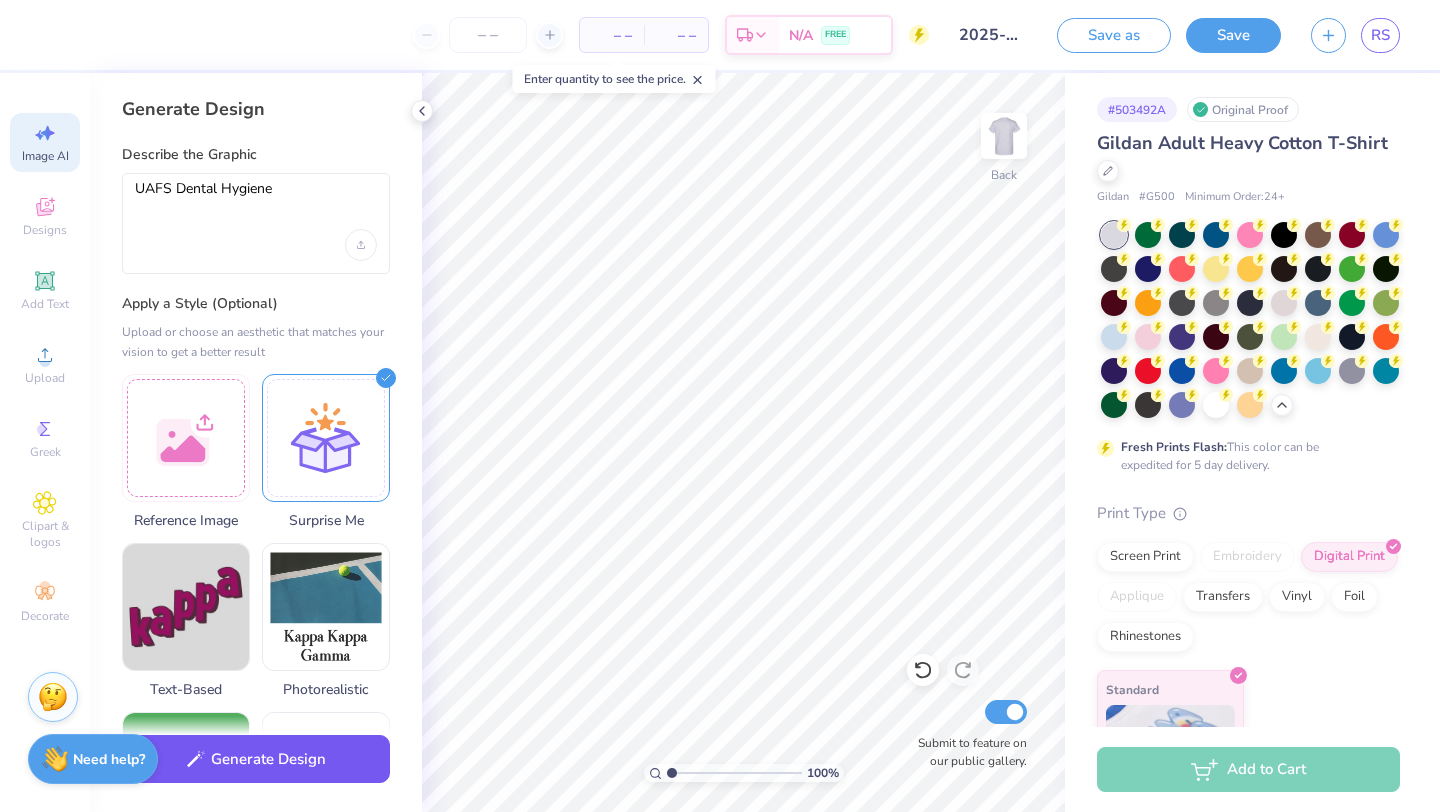 click on "Generate Design" at bounding box center (256, 759) 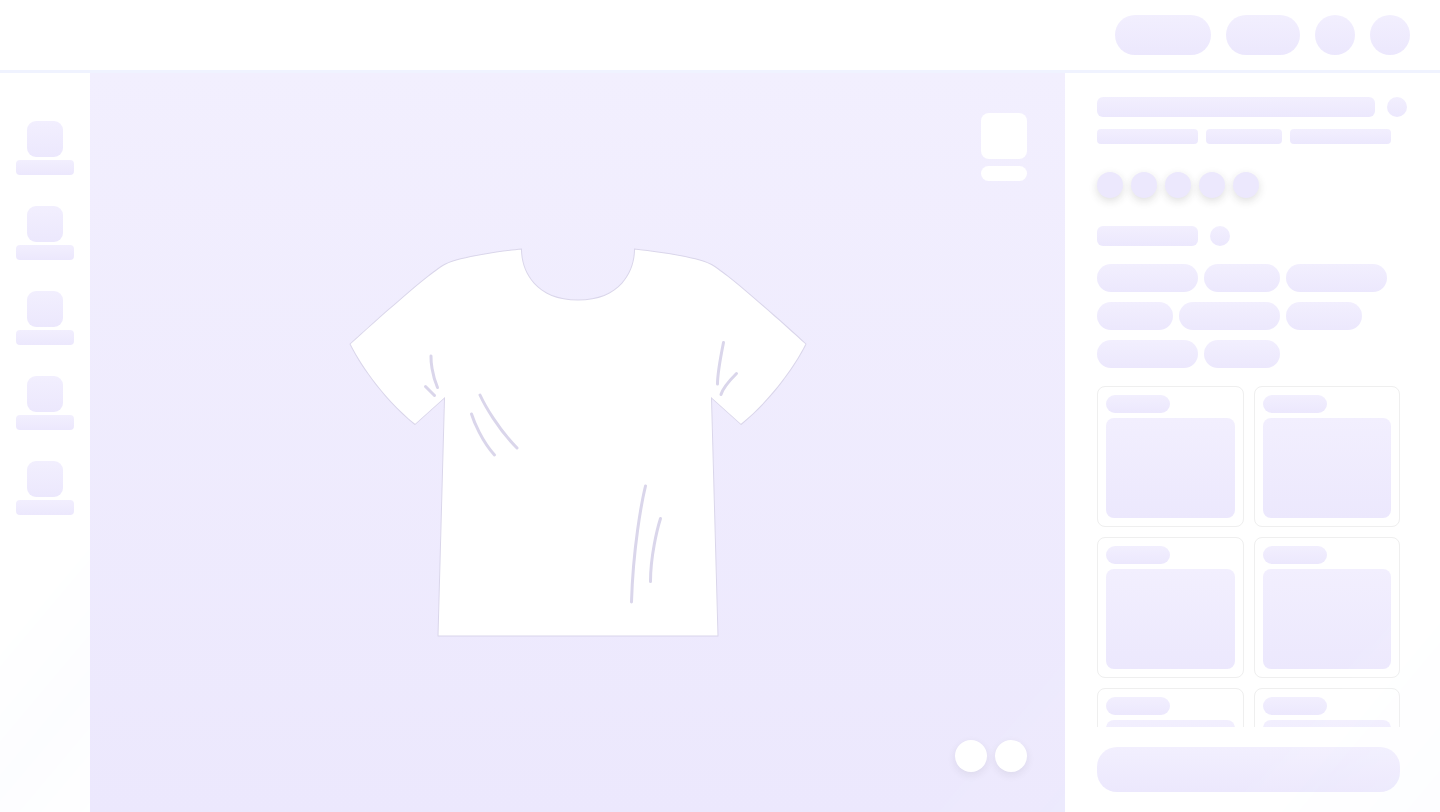 scroll, scrollTop: 0, scrollLeft: 0, axis: both 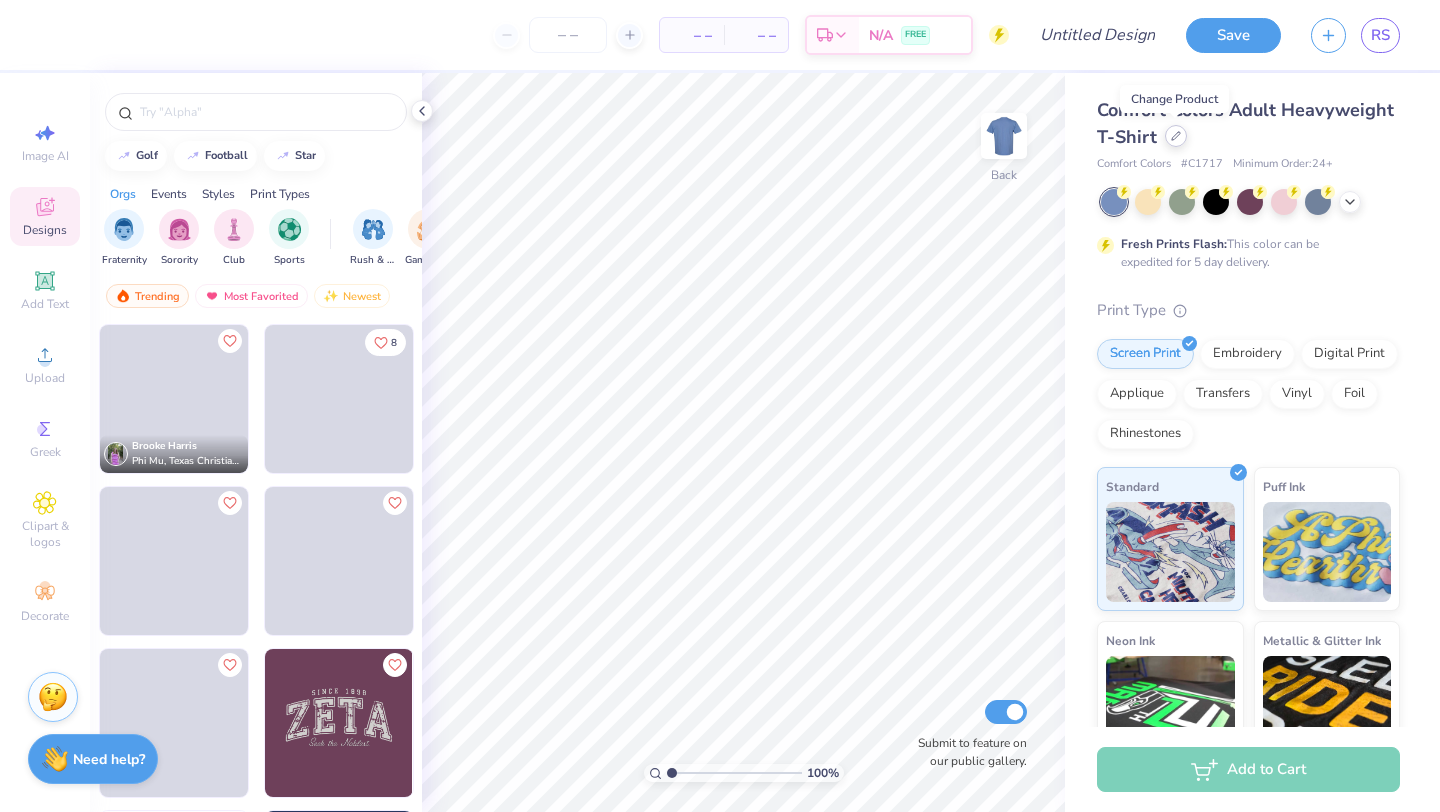 click at bounding box center (1176, 136) 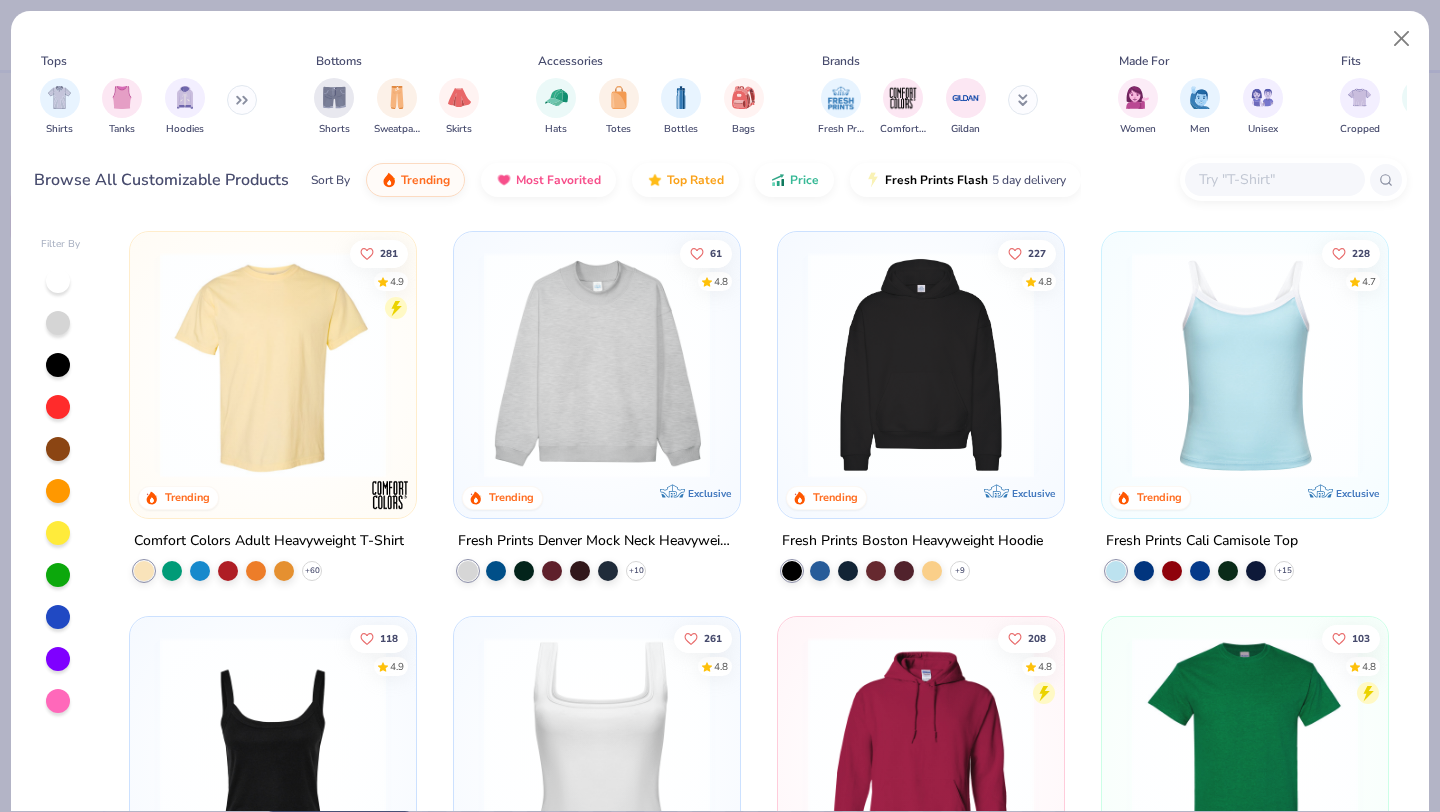 click 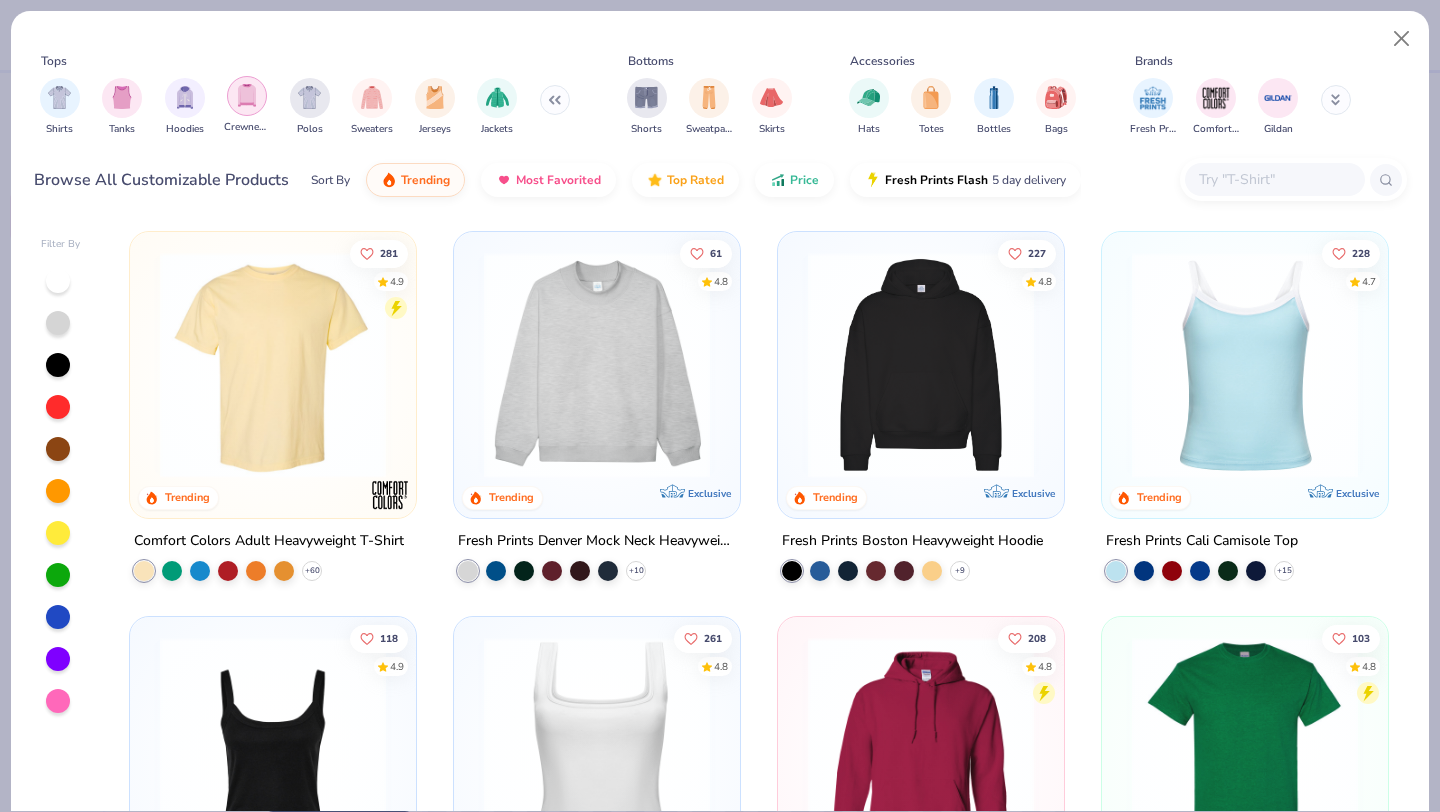 click at bounding box center [247, 95] 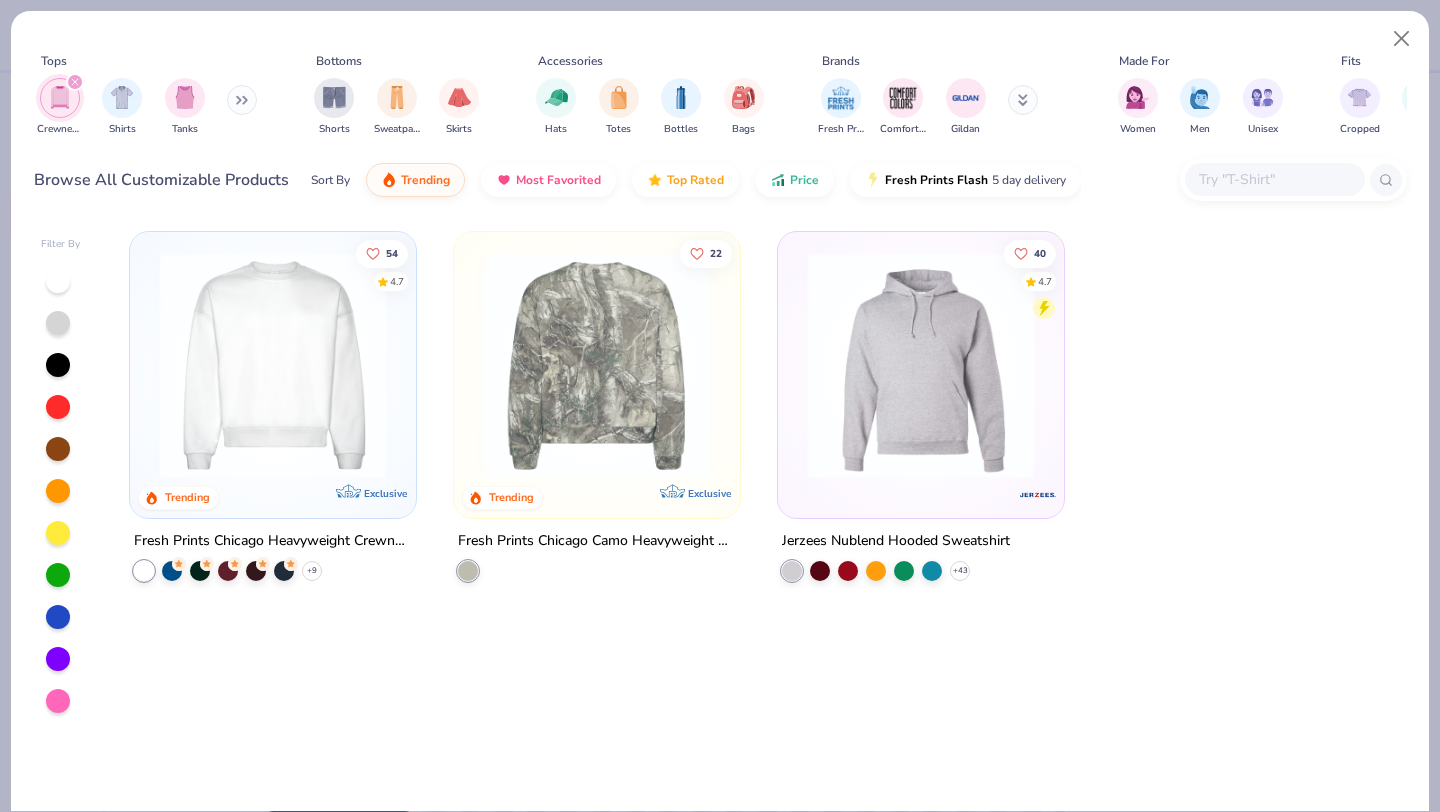 click at bounding box center [273, 365] 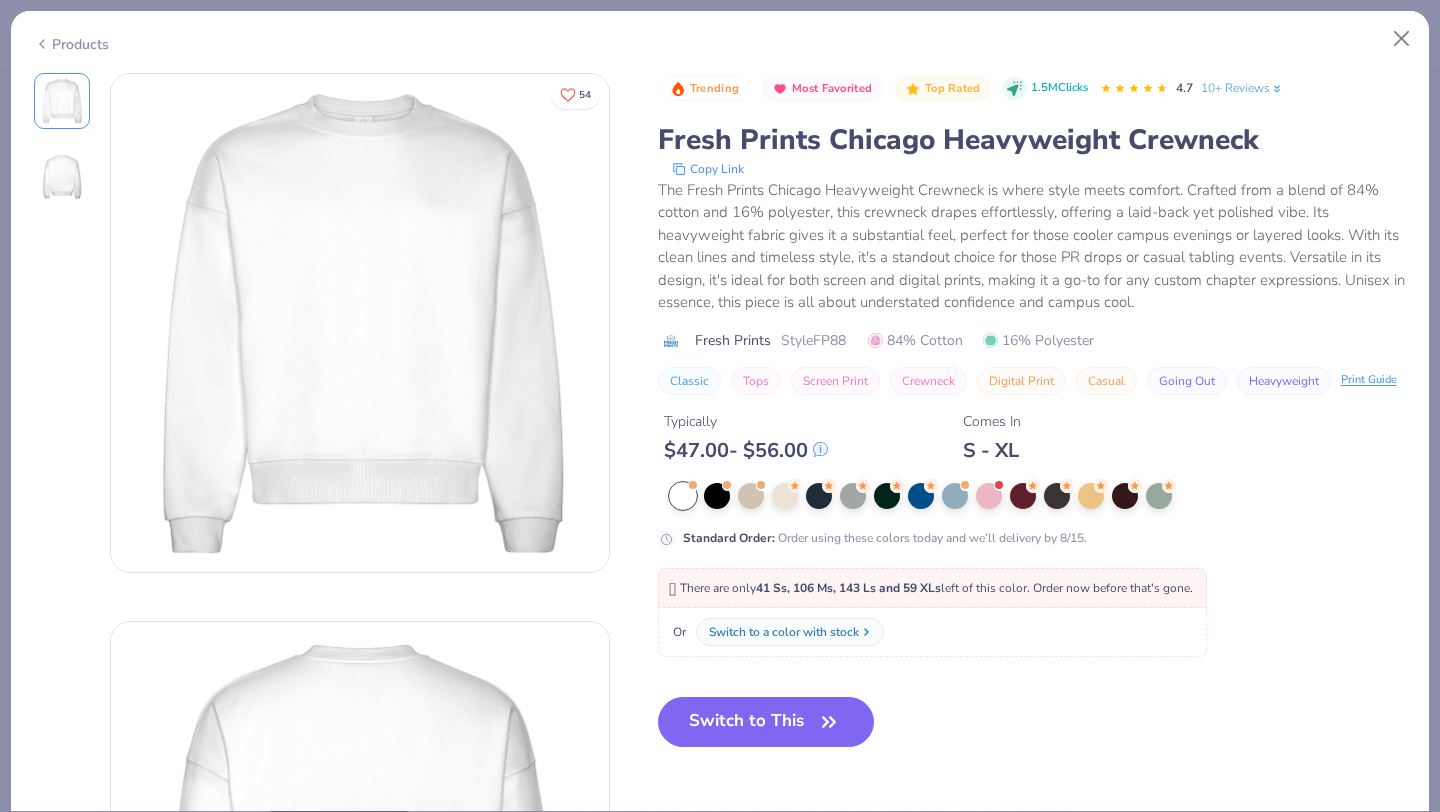 click on "Switch to a color with stock" at bounding box center [784, 632] 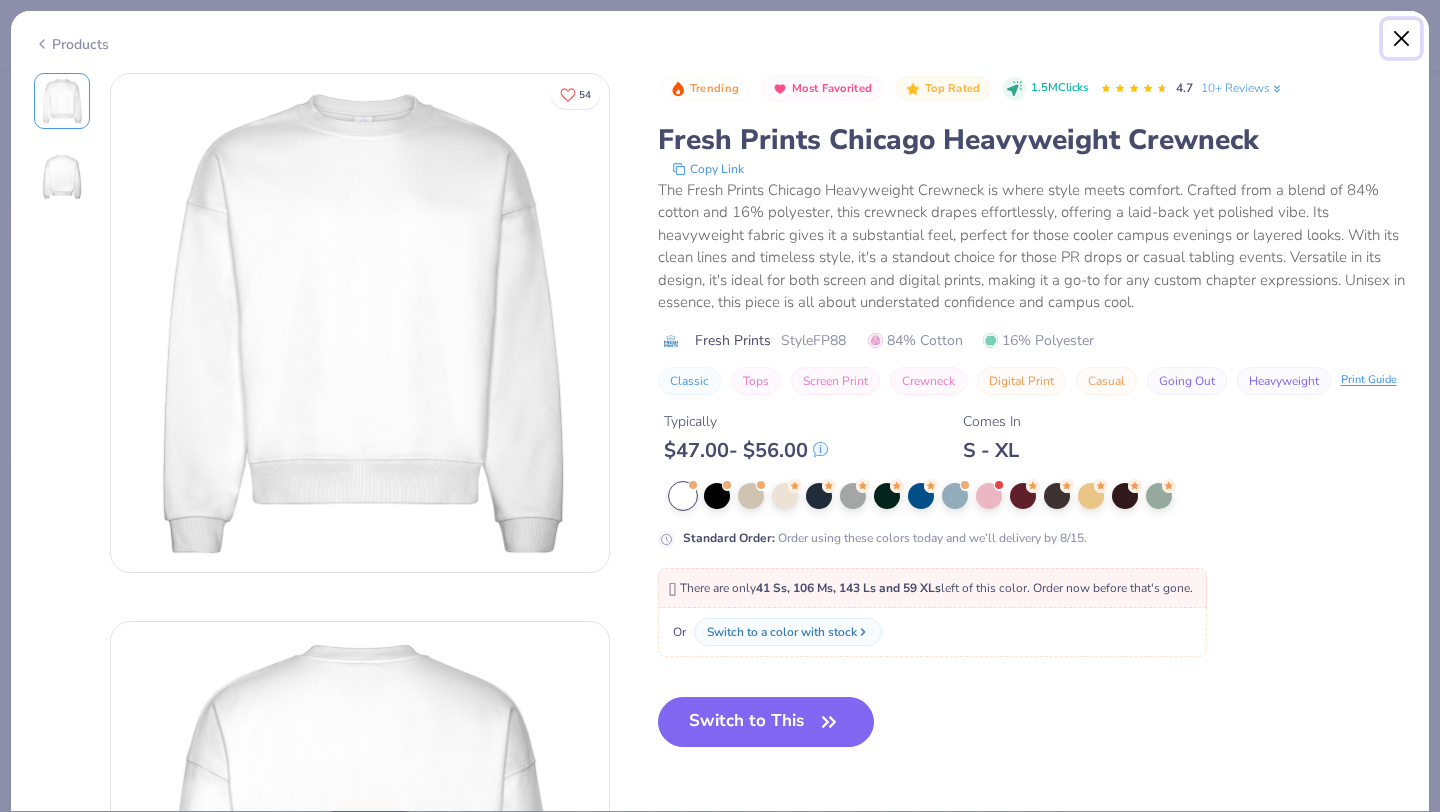 click at bounding box center [1402, 39] 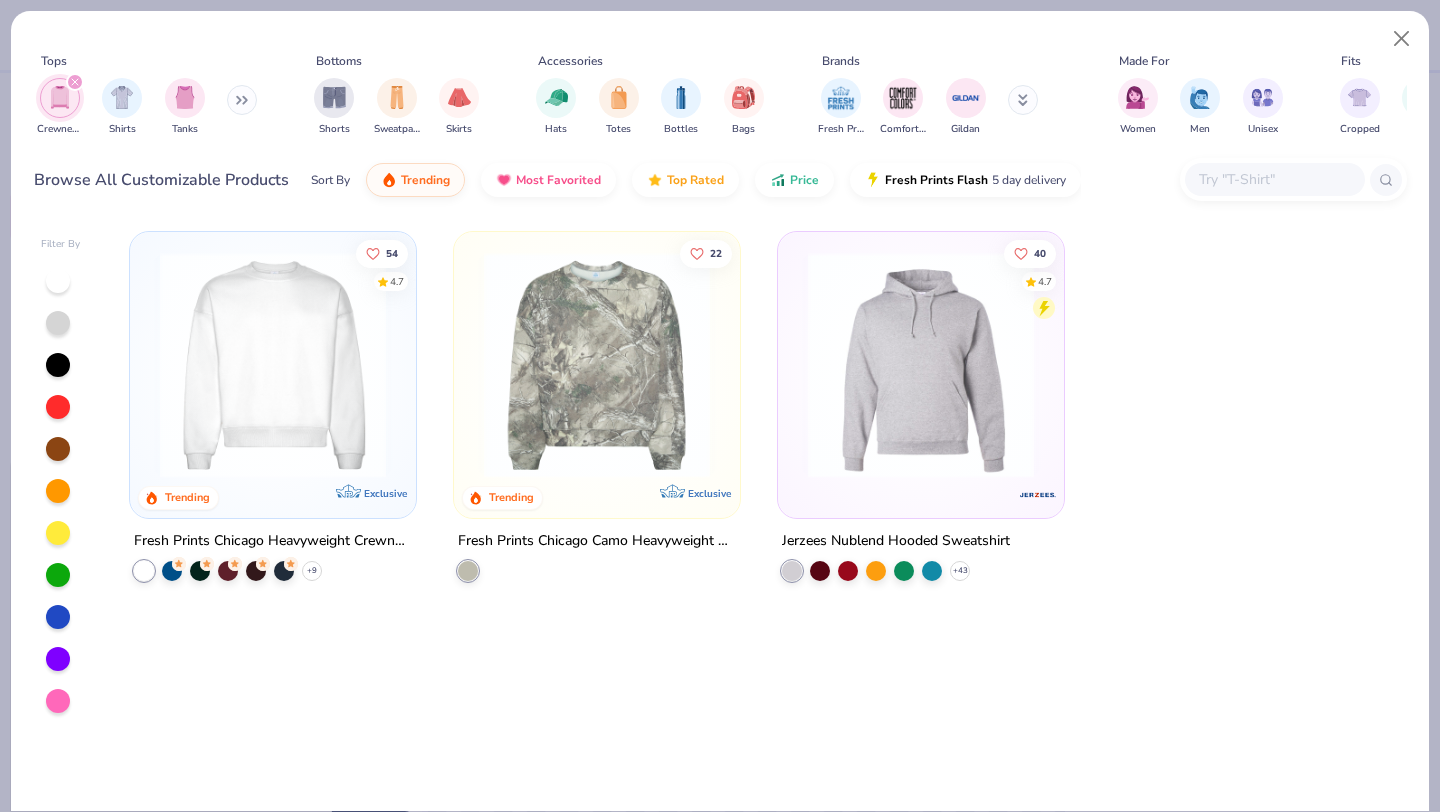 click at bounding box center (273, 365) 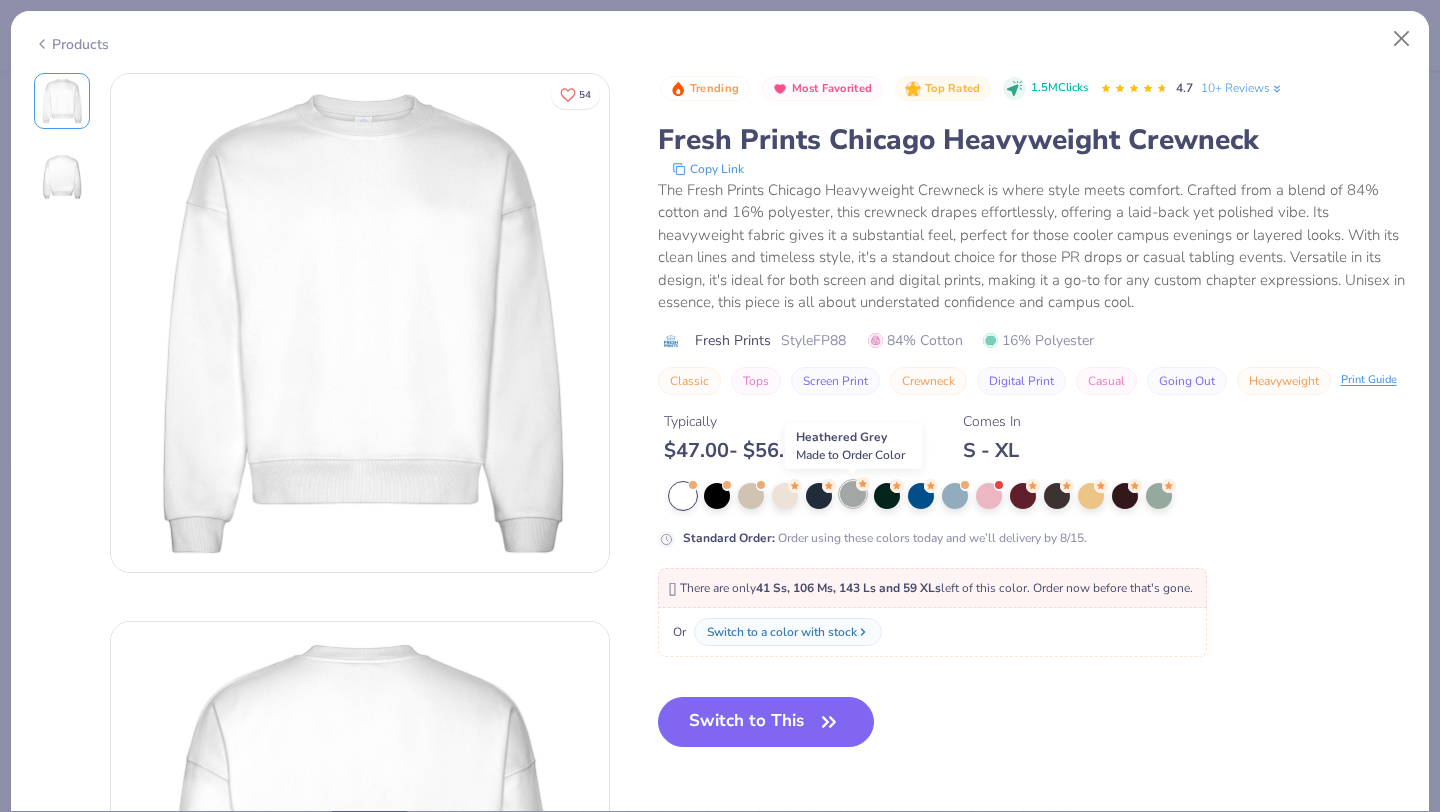 click at bounding box center [853, 494] 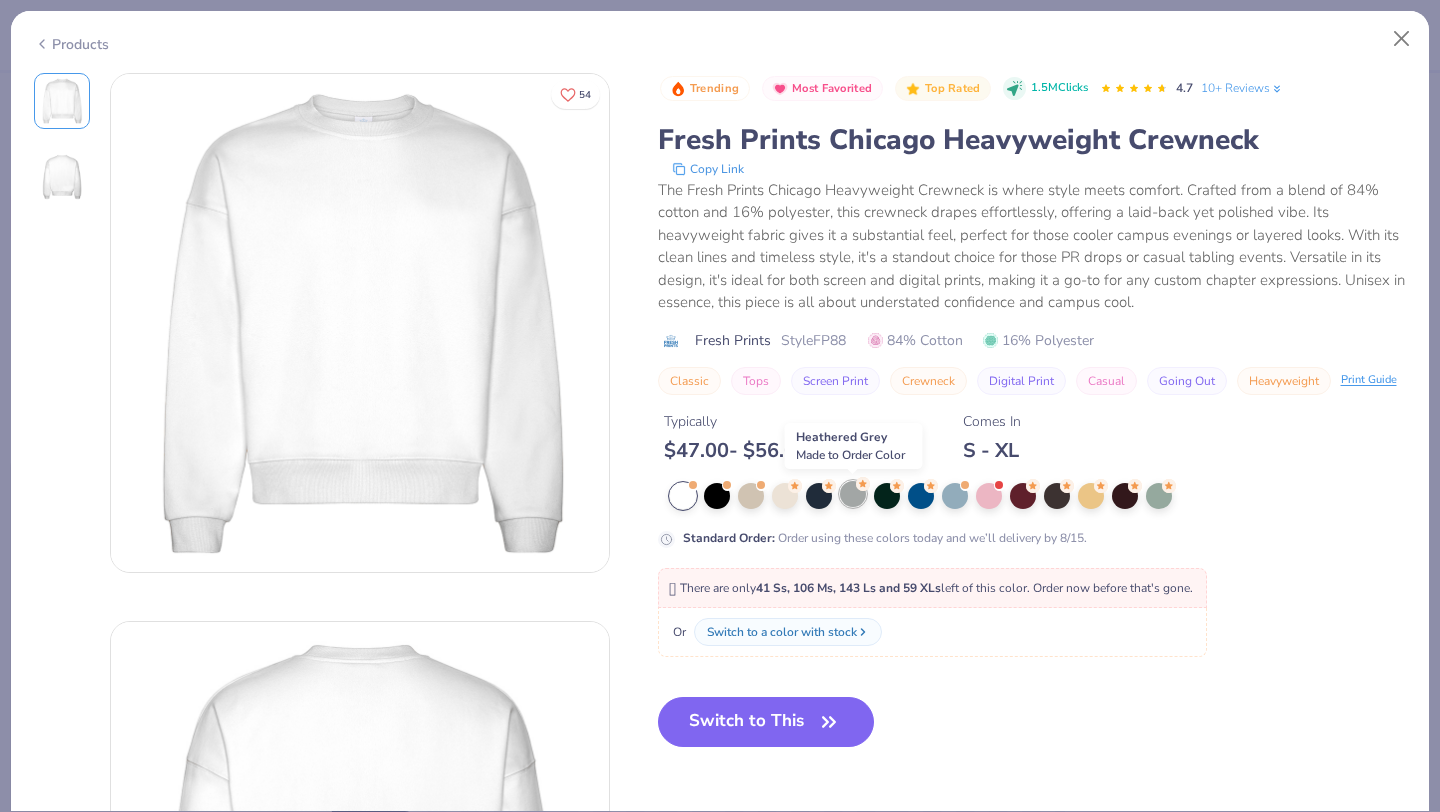 type on "x" 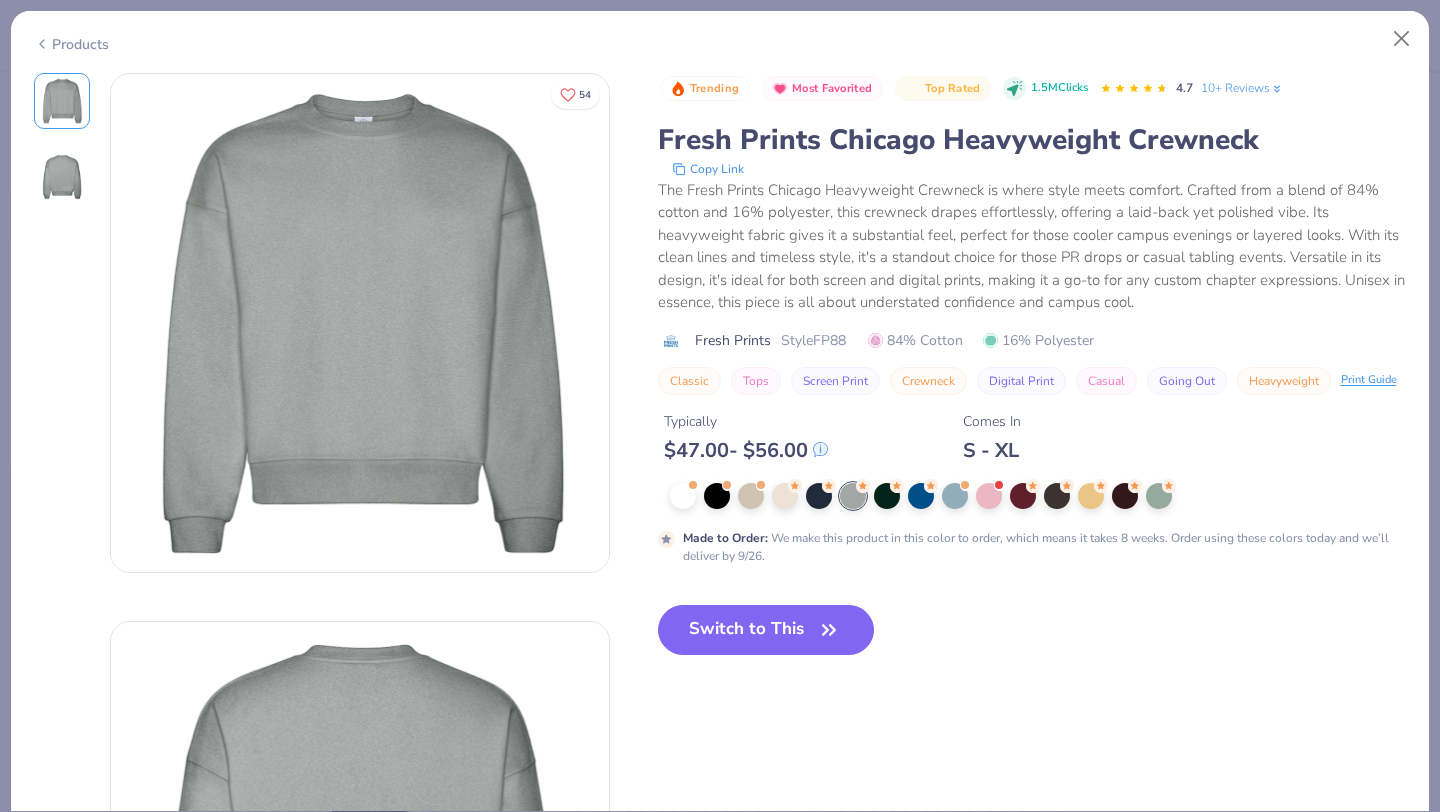 click on "Crewneck" at bounding box center [928, 381] 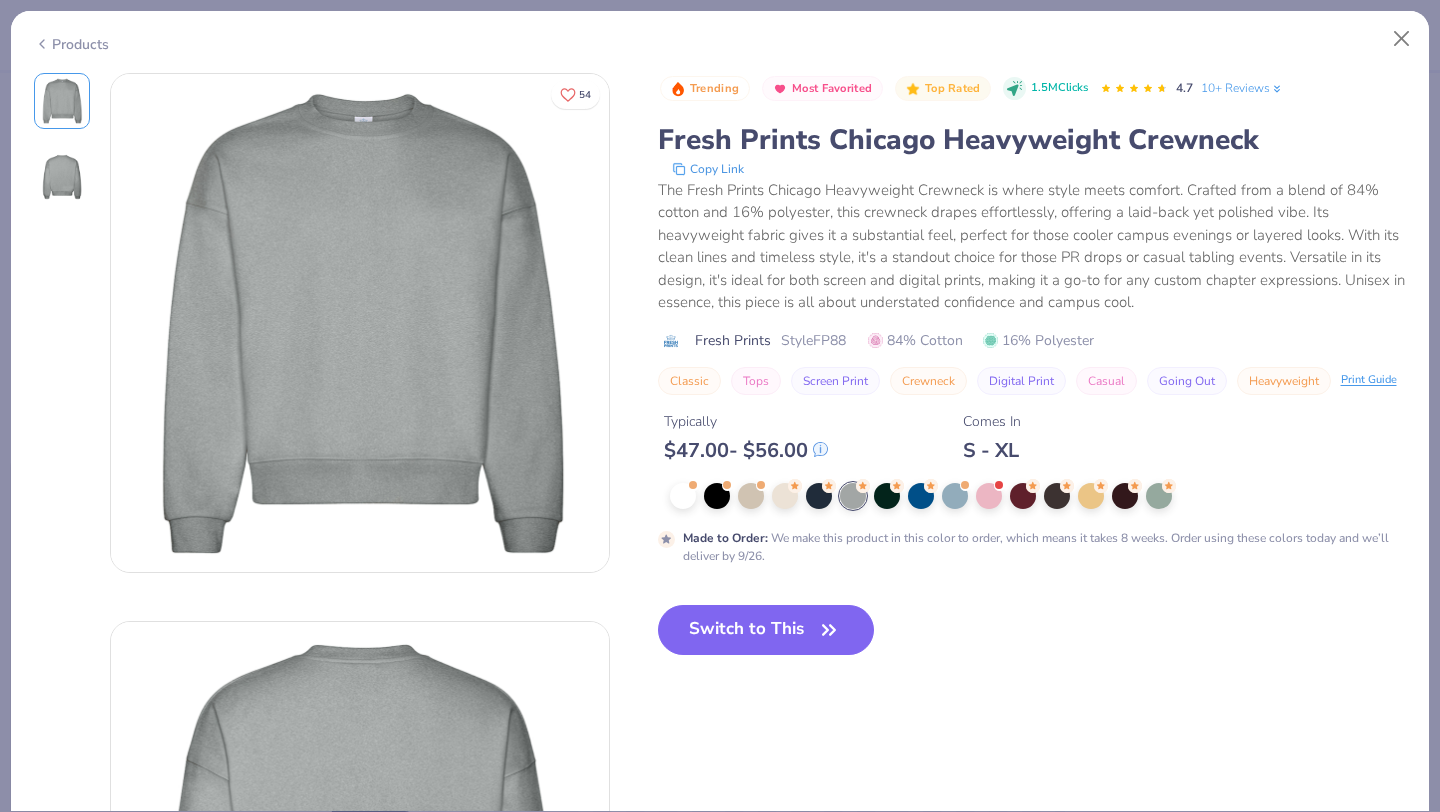 type on "Crewneck" 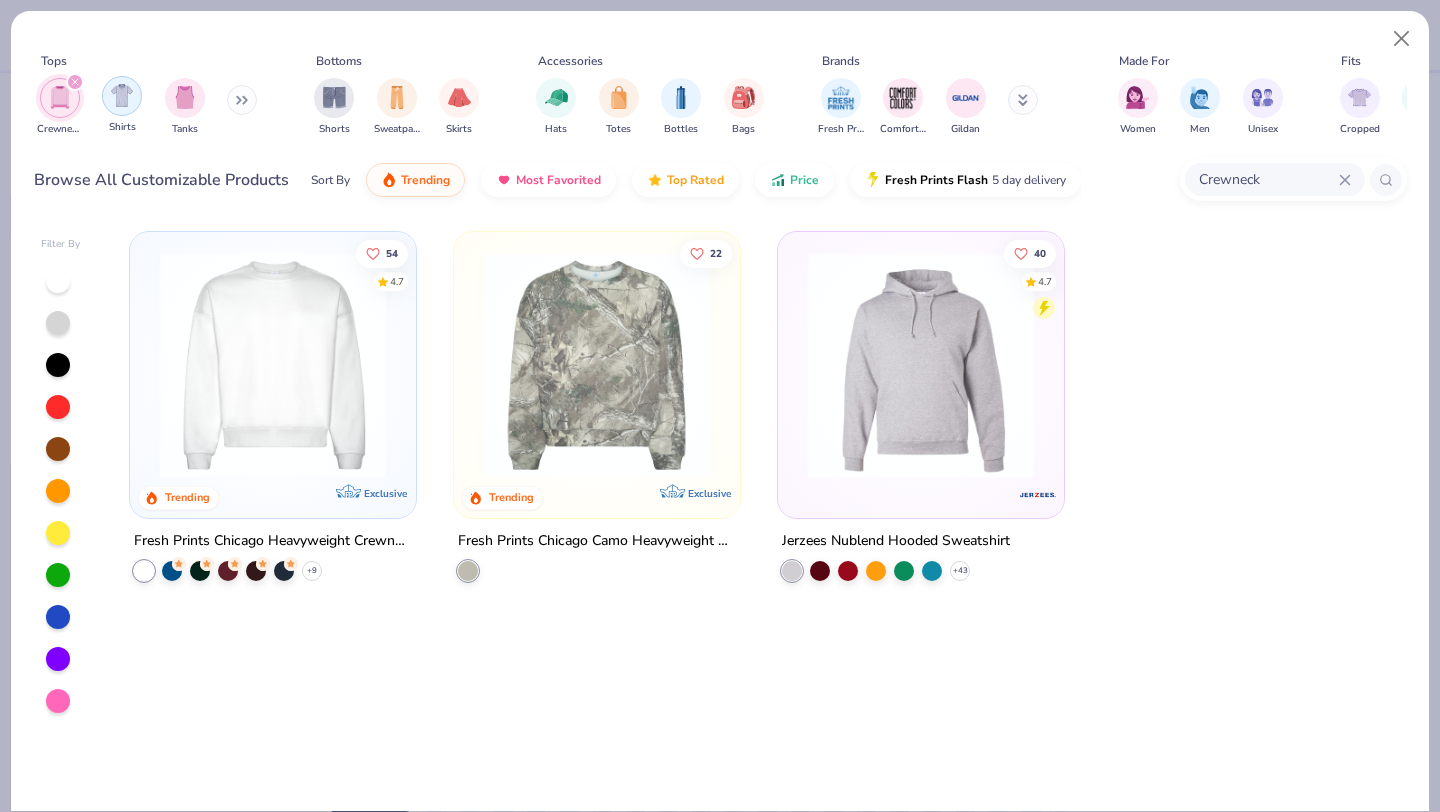 click at bounding box center [122, 95] 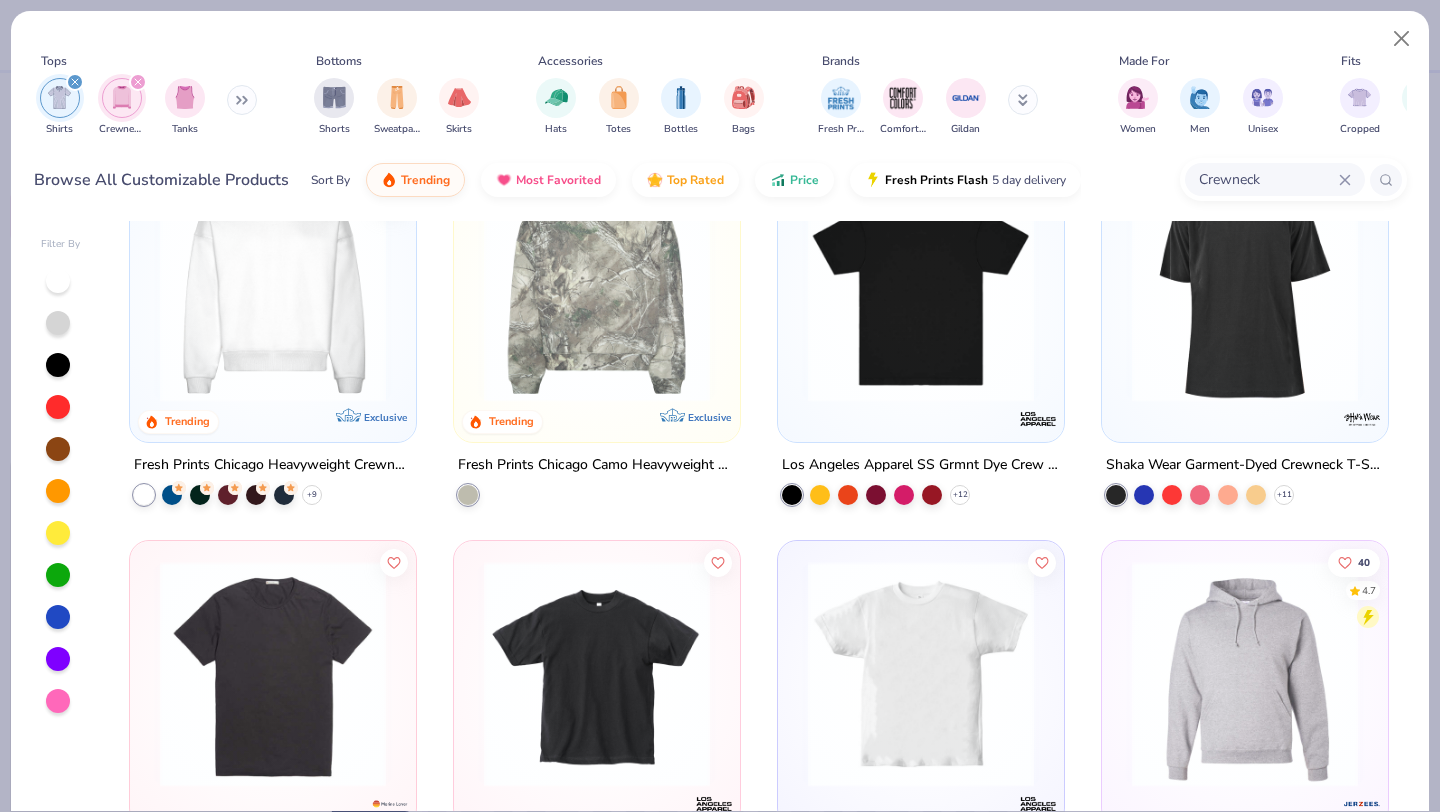 scroll, scrollTop: 0, scrollLeft: 0, axis: both 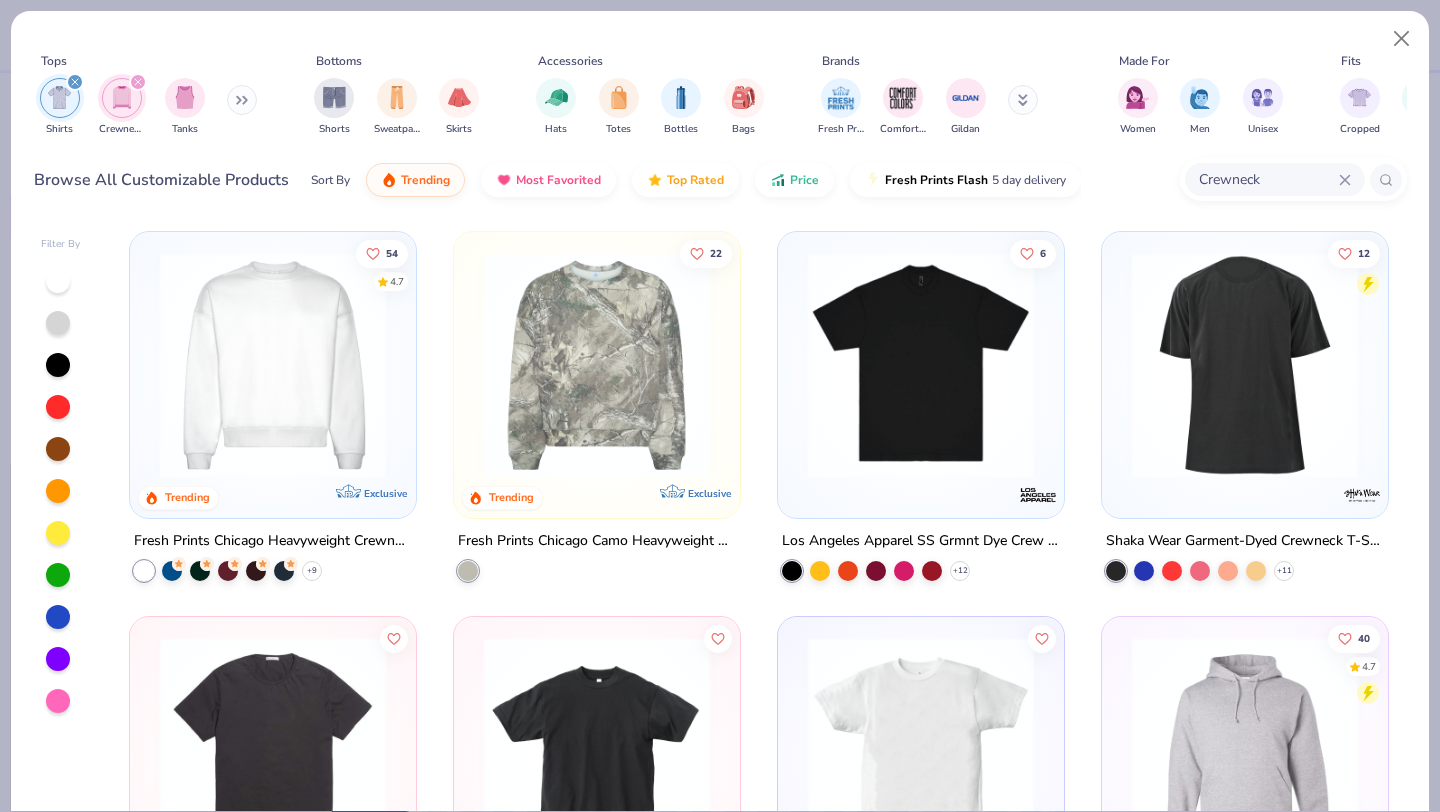 click 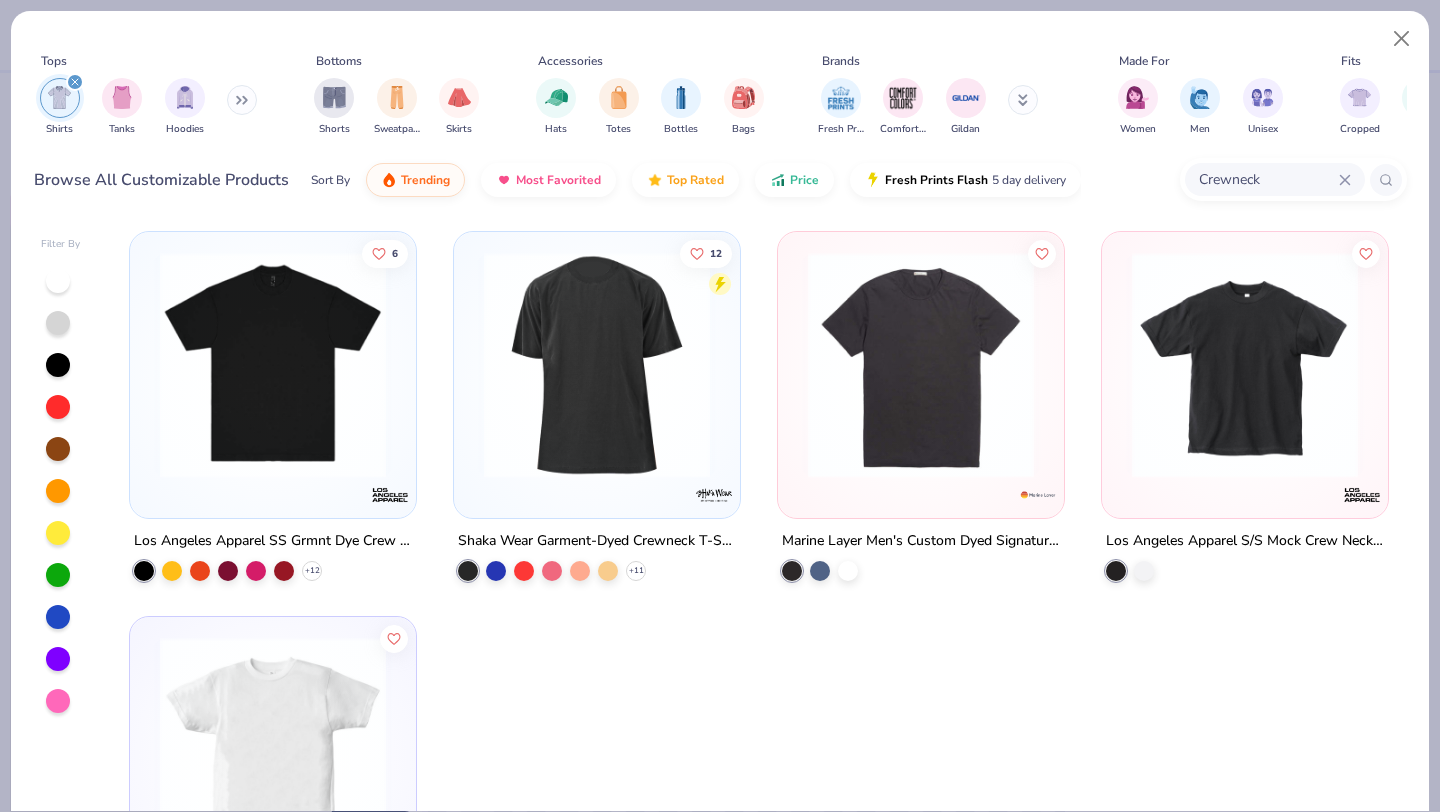 scroll, scrollTop: 188, scrollLeft: 0, axis: vertical 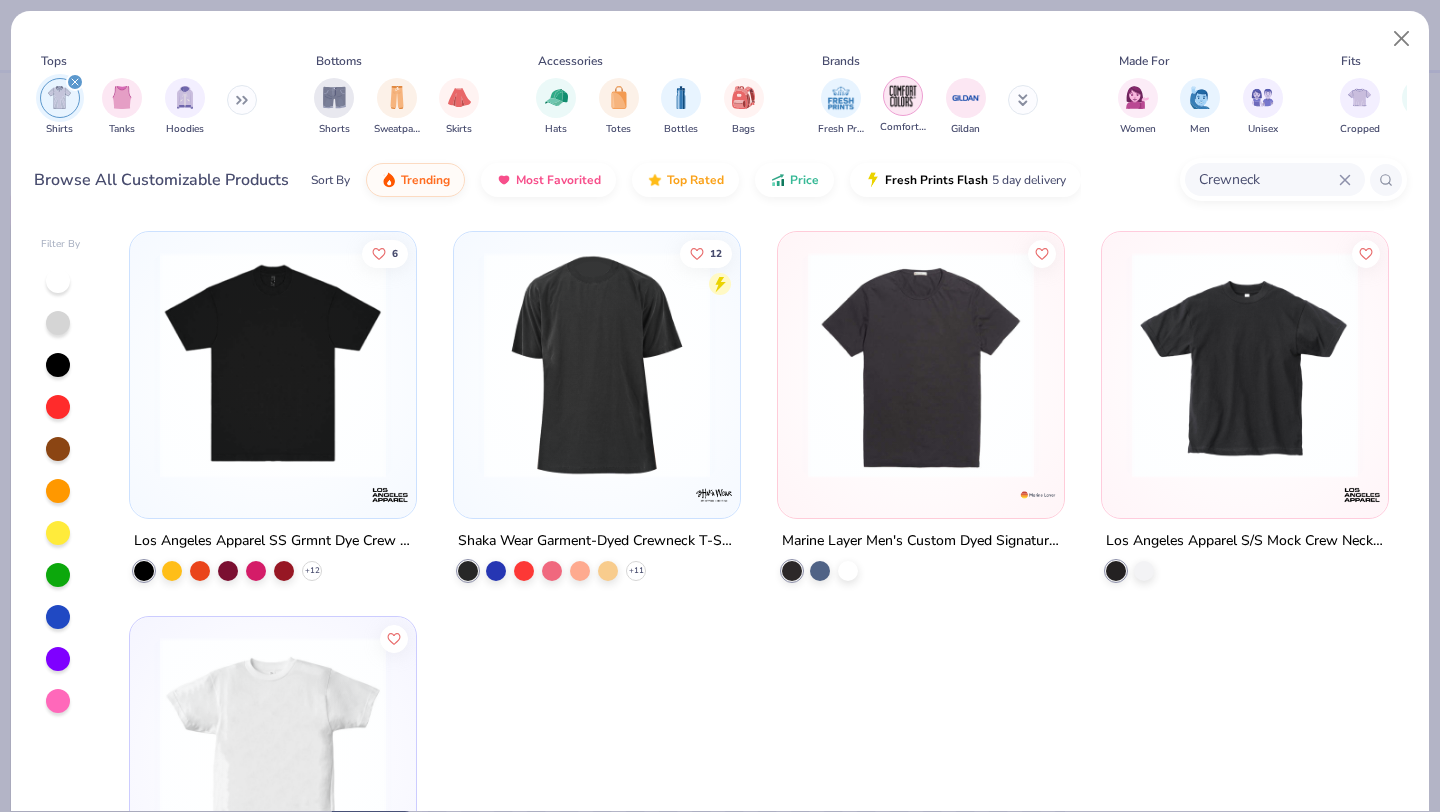 click at bounding box center (903, 96) 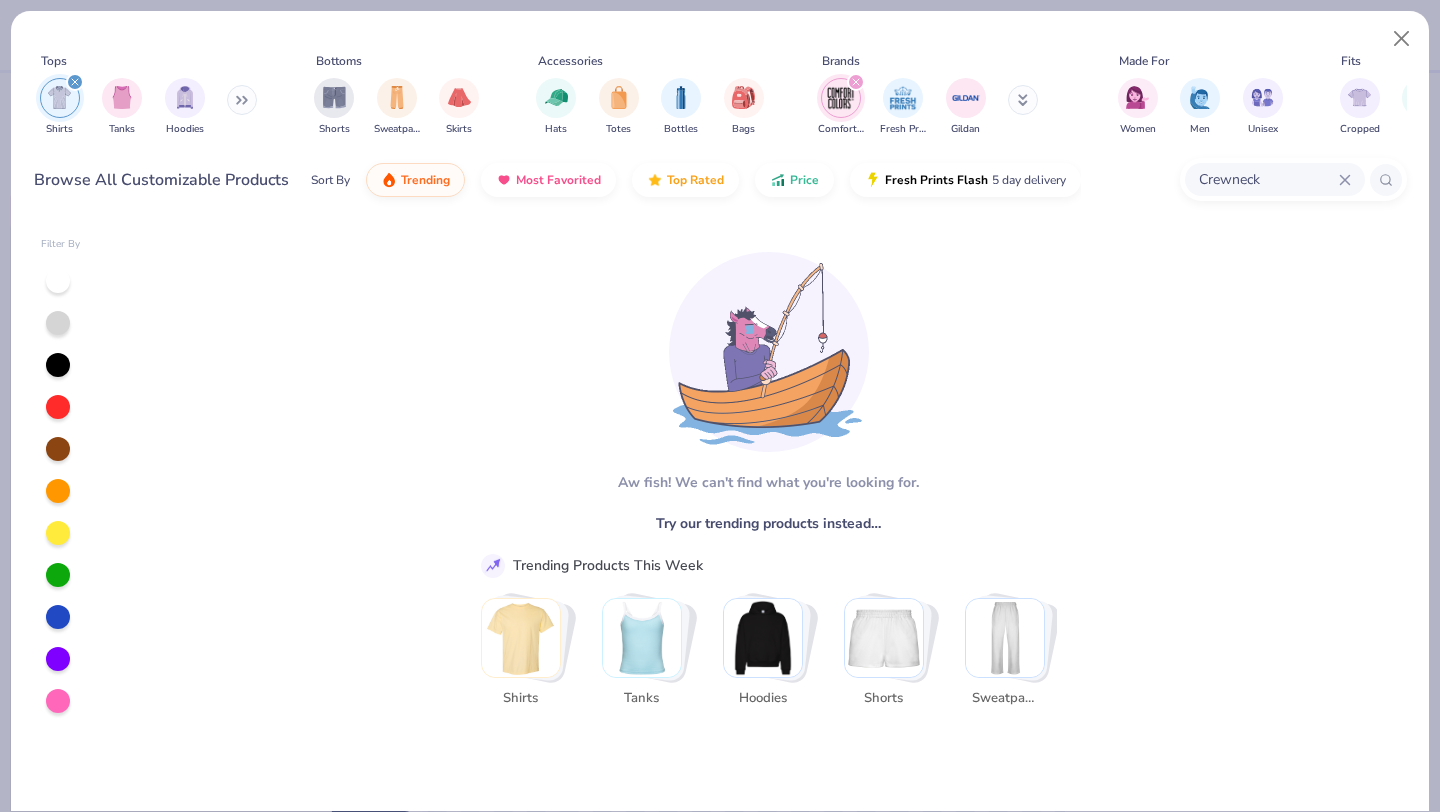 click 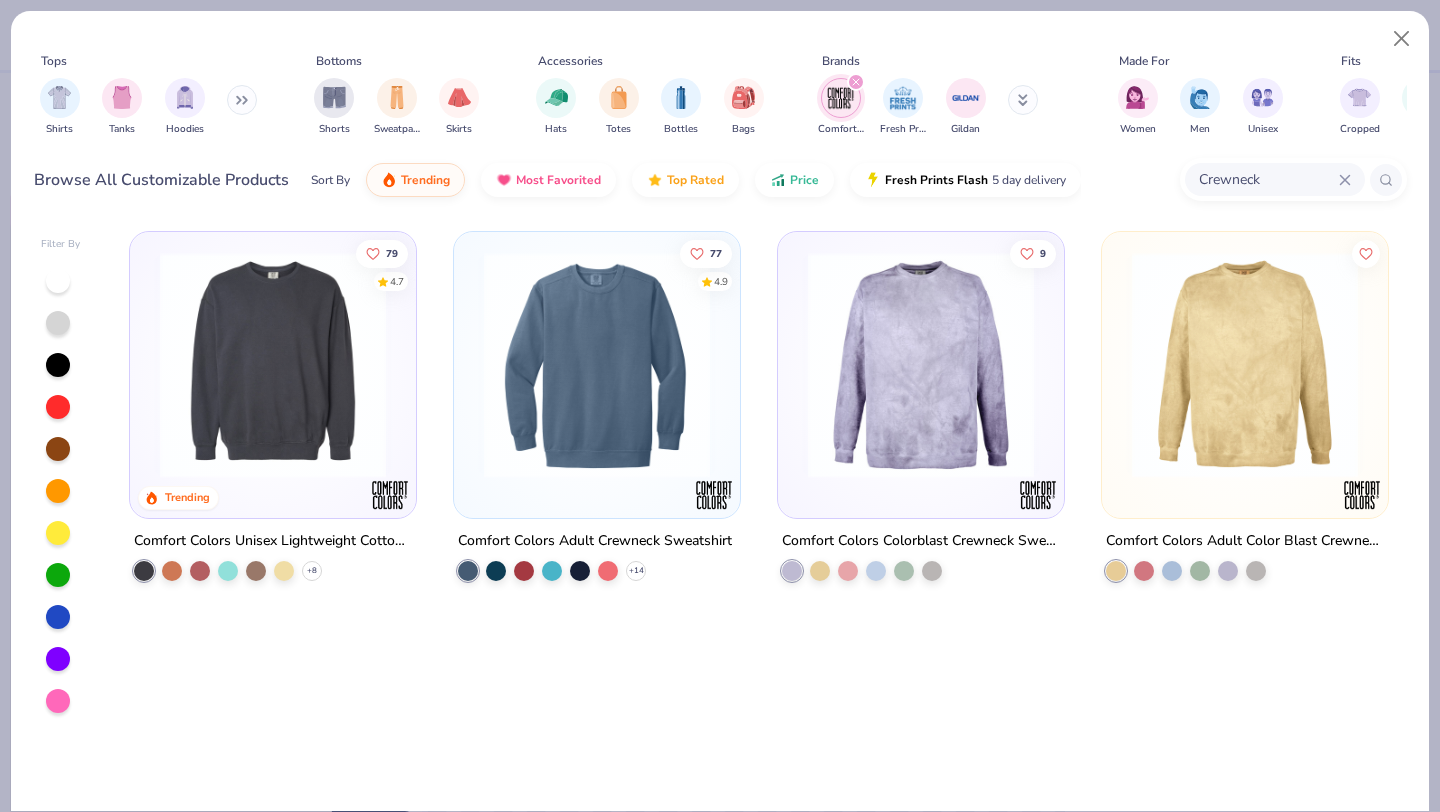 click at bounding box center (518, 365) 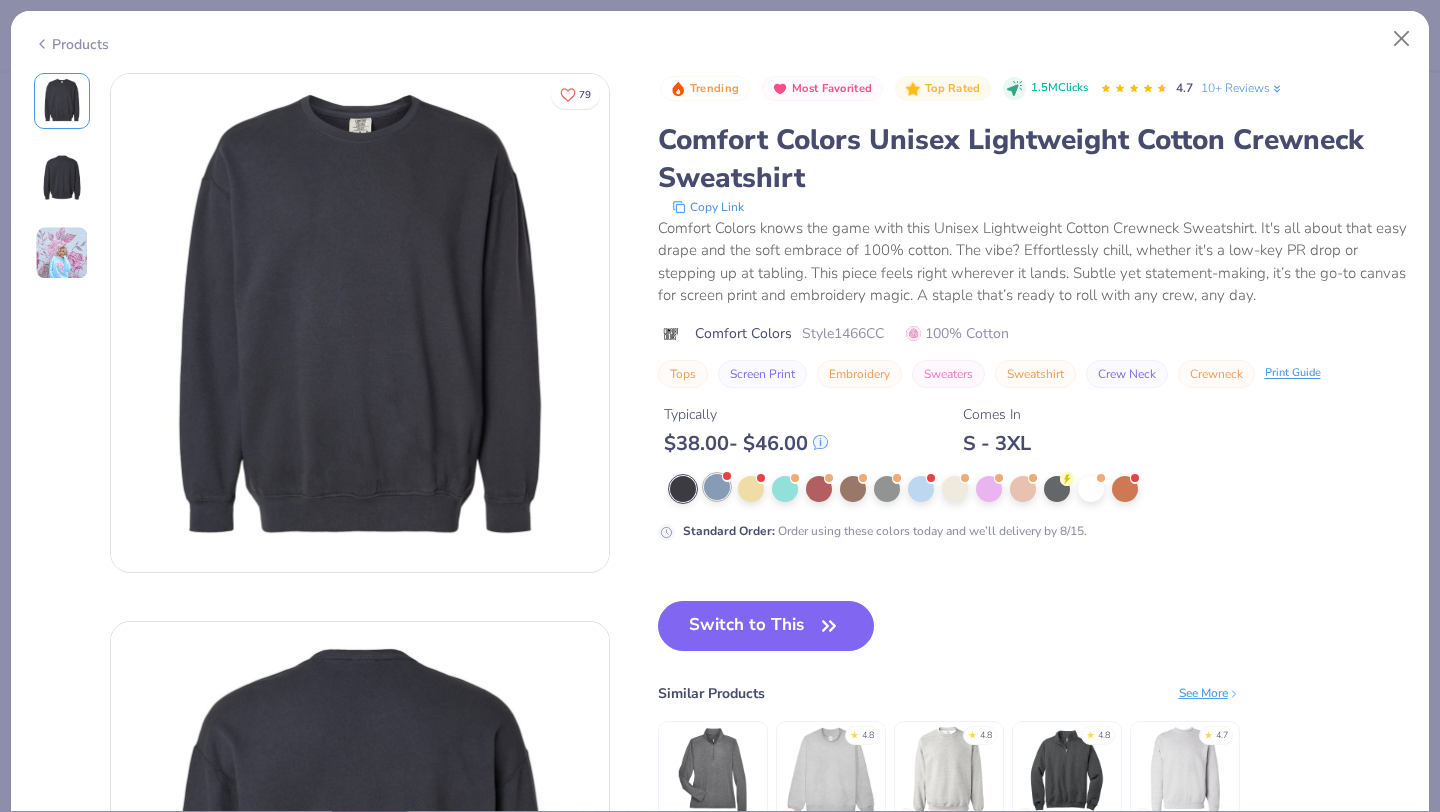 click at bounding box center (717, 487) 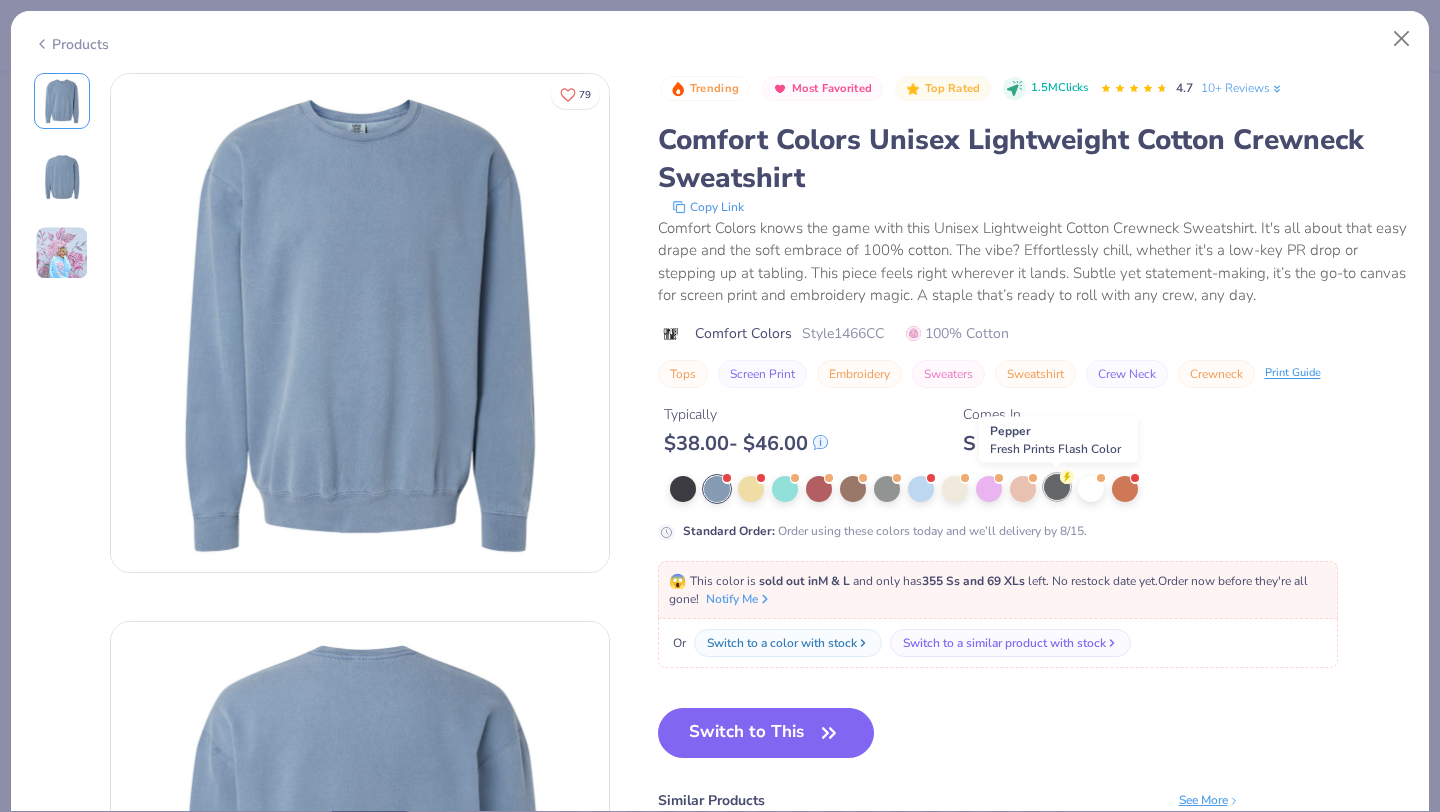 click at bounding box center (1057, 487) 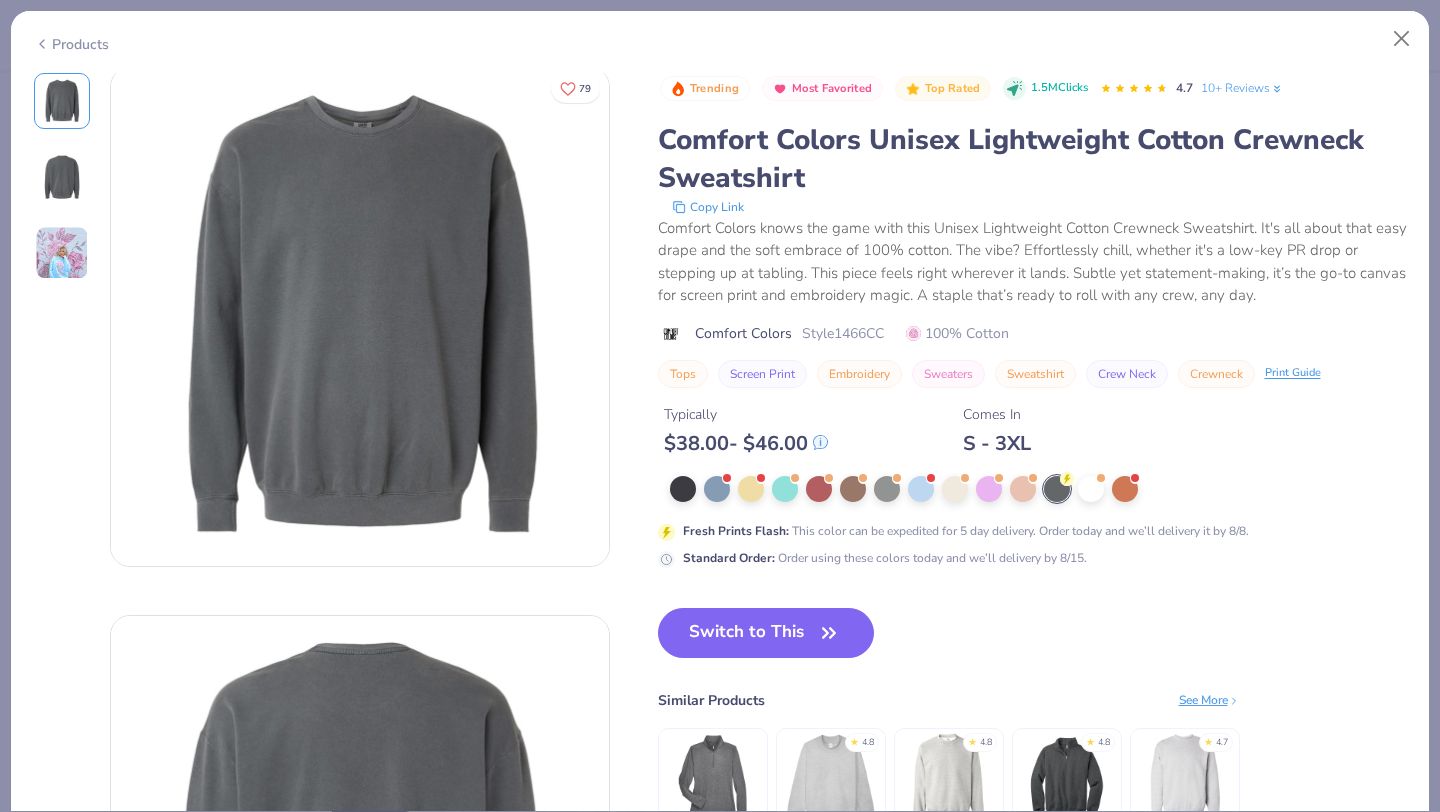 scroll, scrollTop: 0, scrollLeft: 0, axis: both 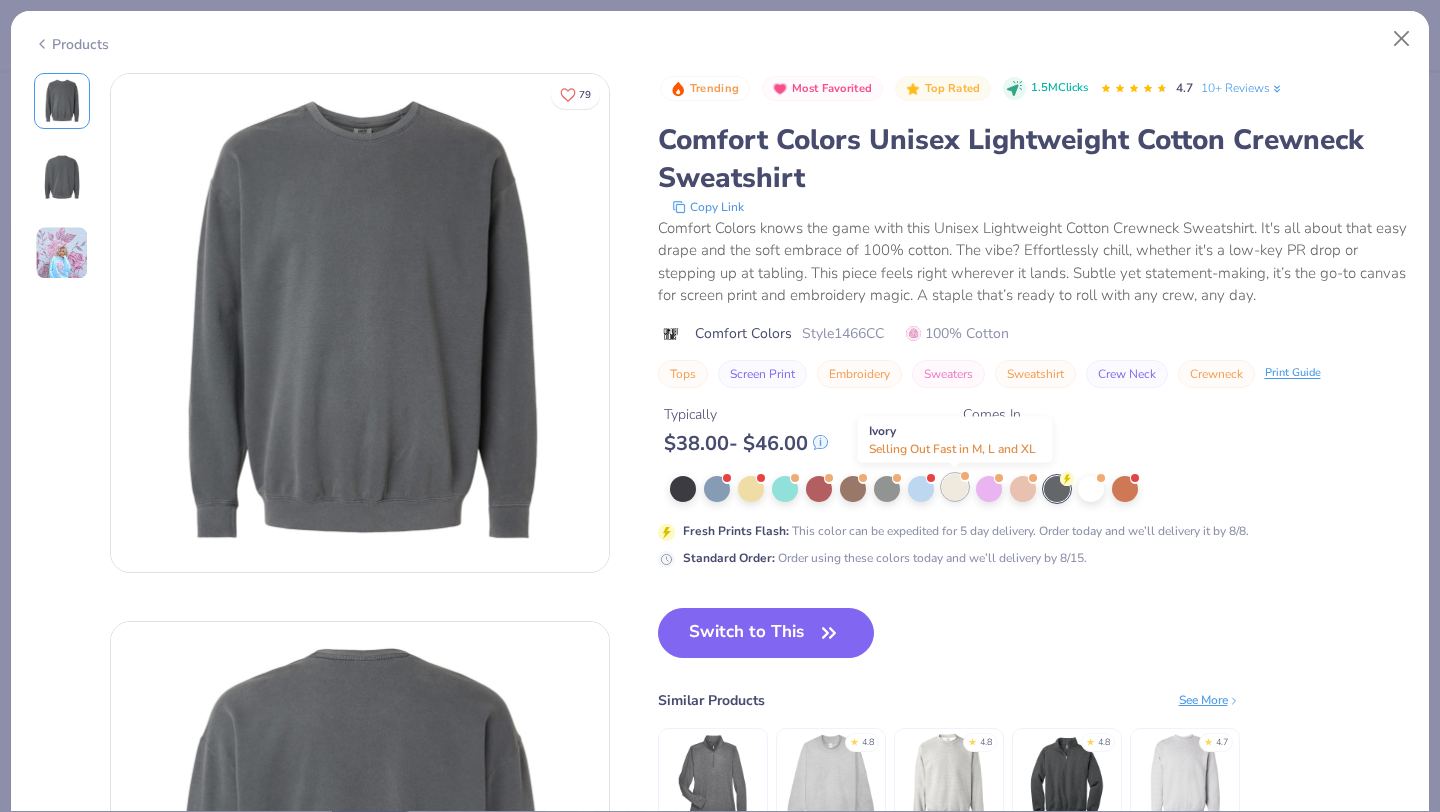 click at bounding box center [955, 487] 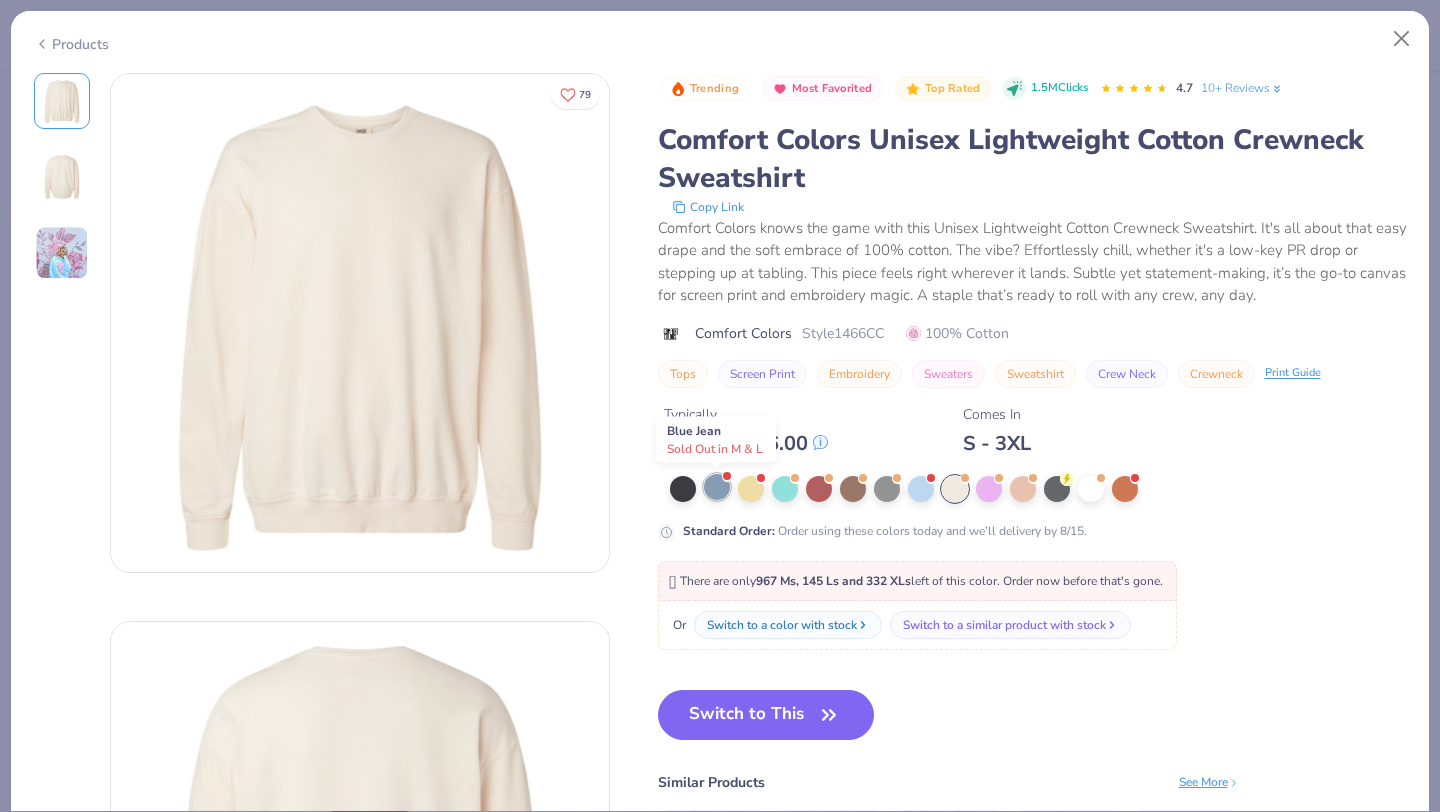 click at bounding box center [717, 487] 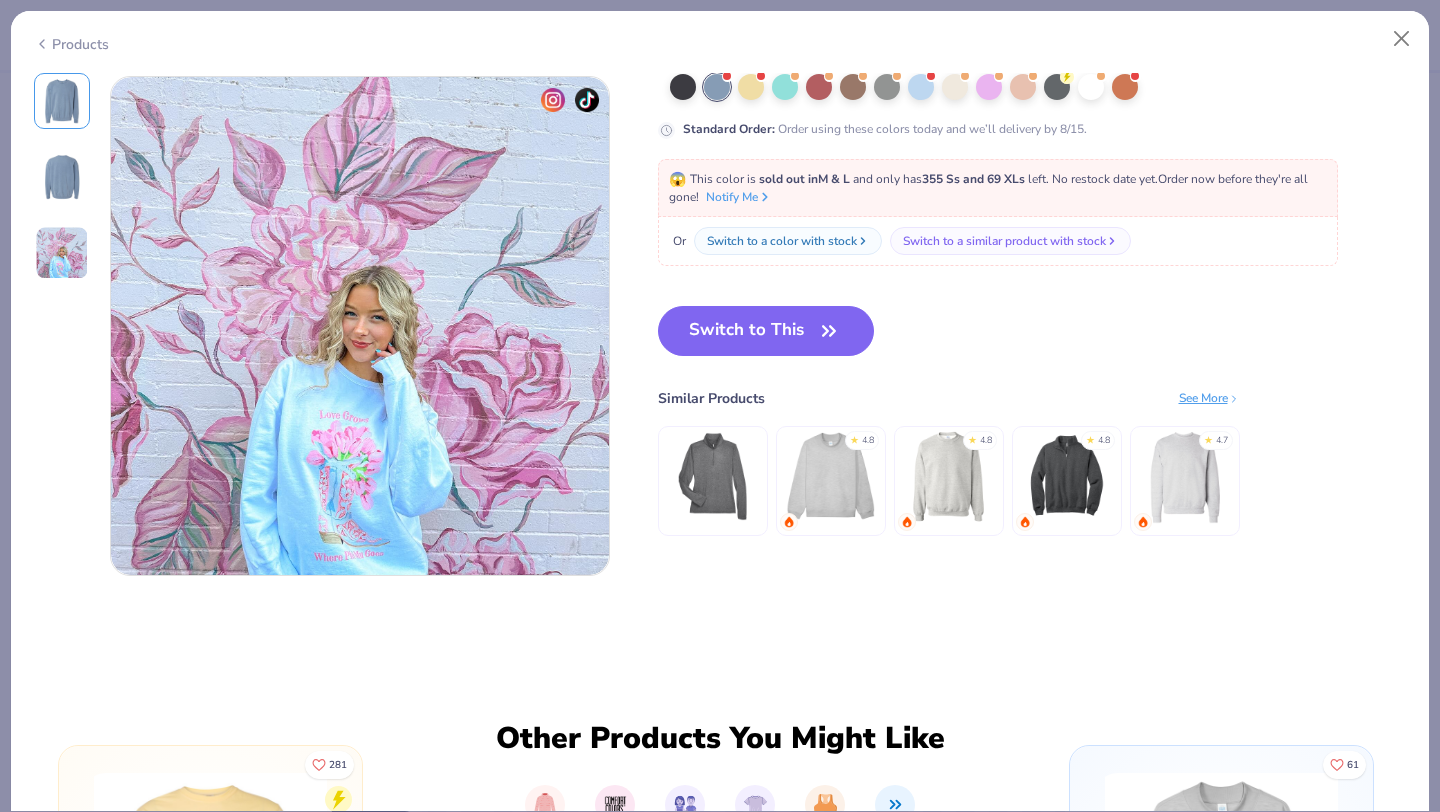 scroll, scrollTop: 1250, scrollLeft: 0, axis: vertical 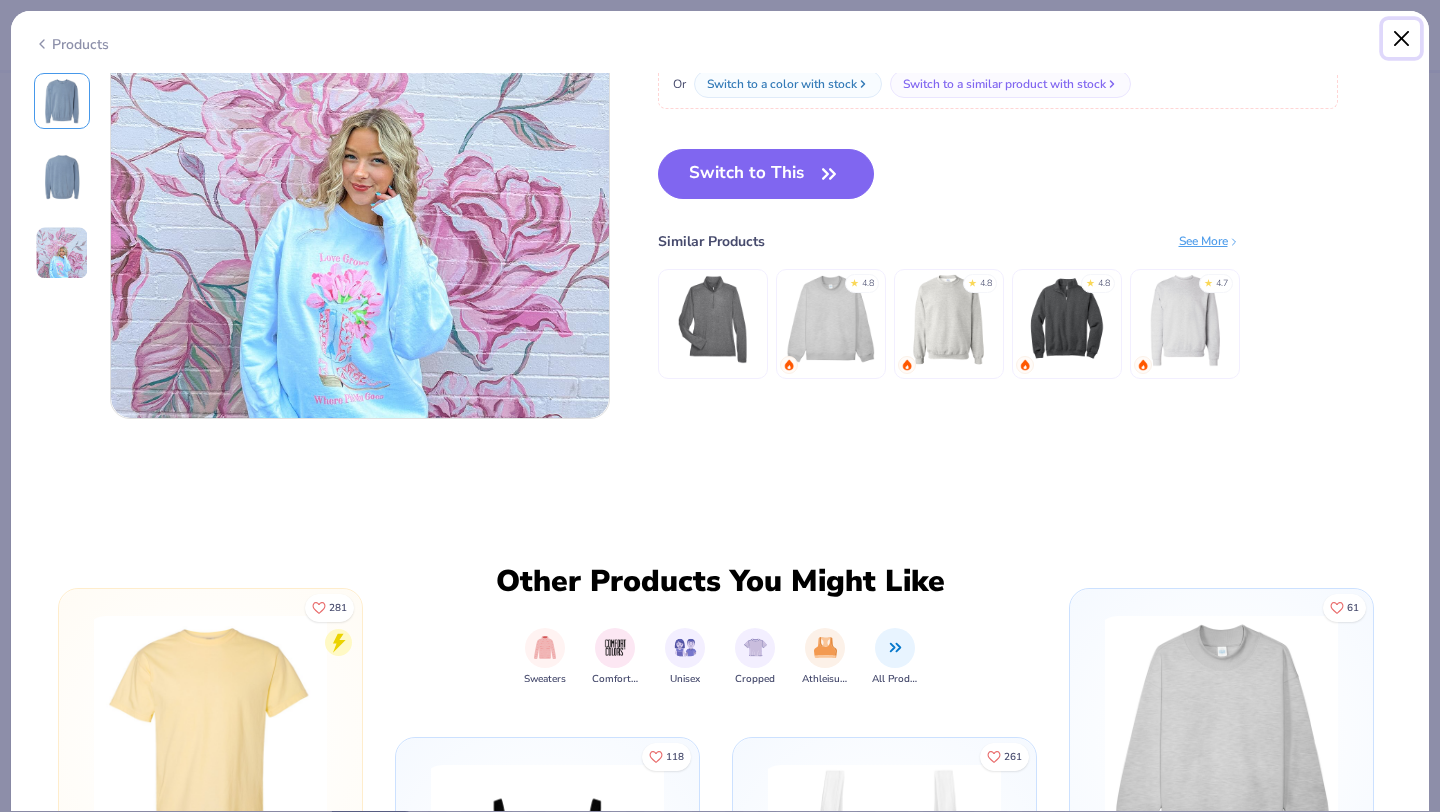 click at bounding box center [1402, 39] 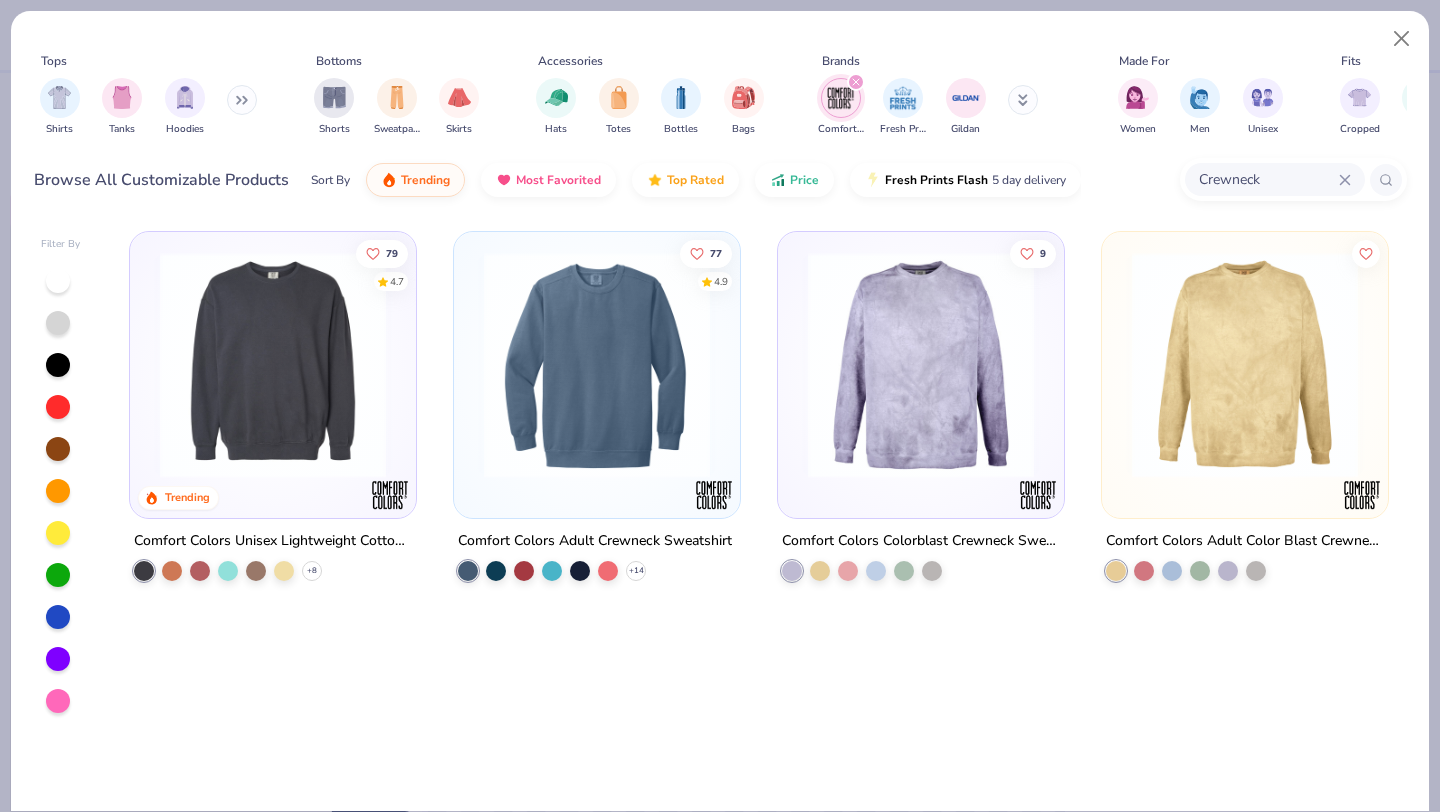 click at bounding box center (597, 365) 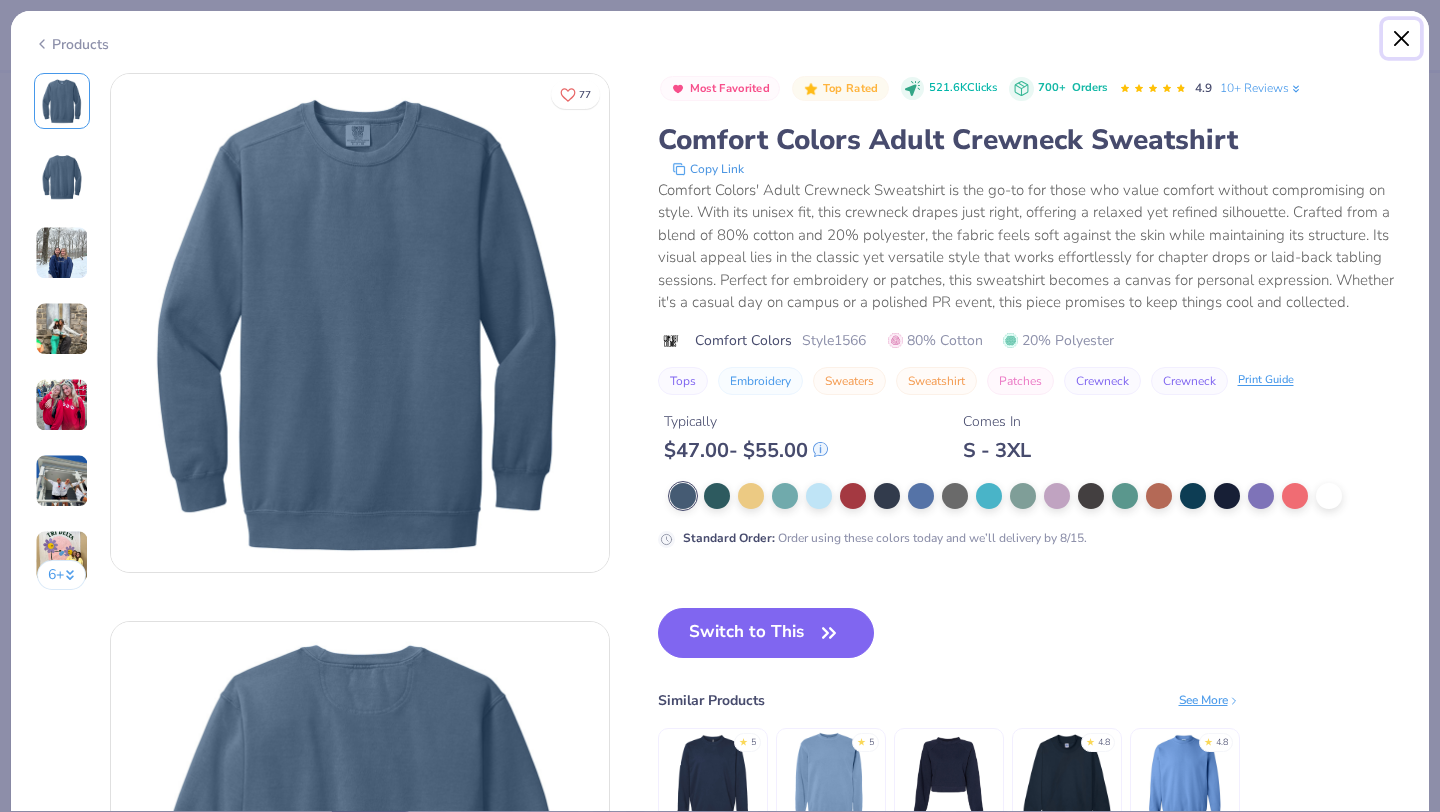 click at bounding box center [1402, 39] 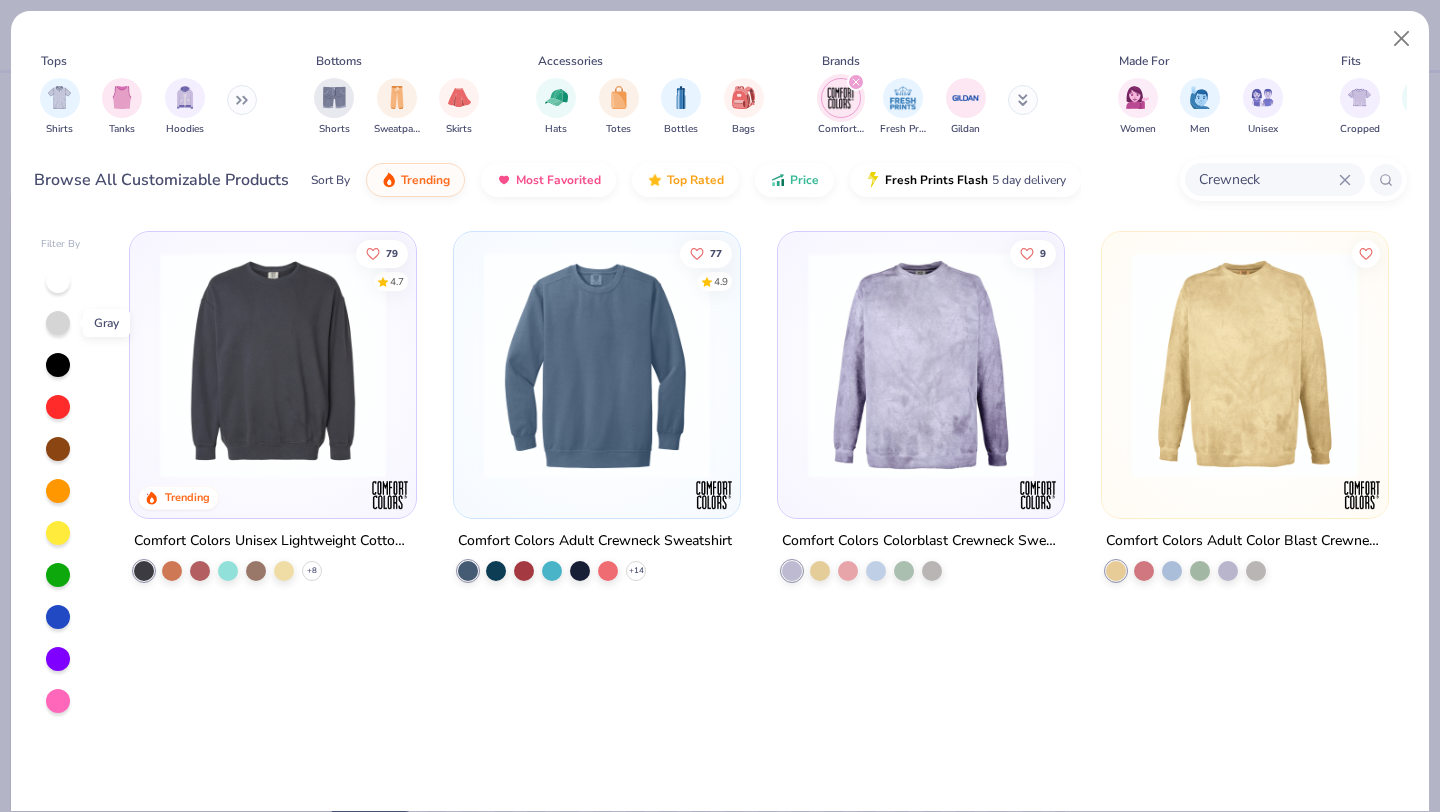click at bounding box center [58, 323] 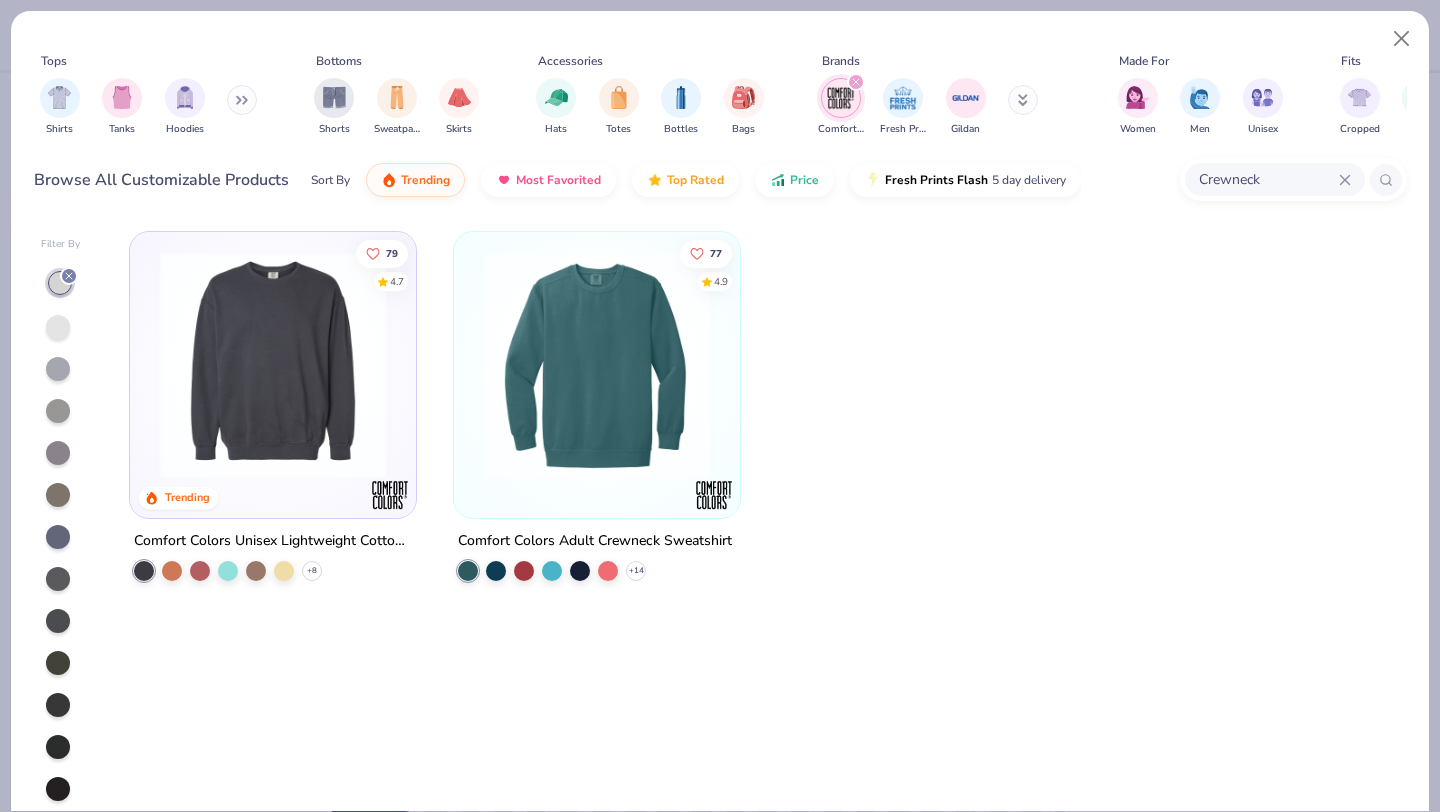click 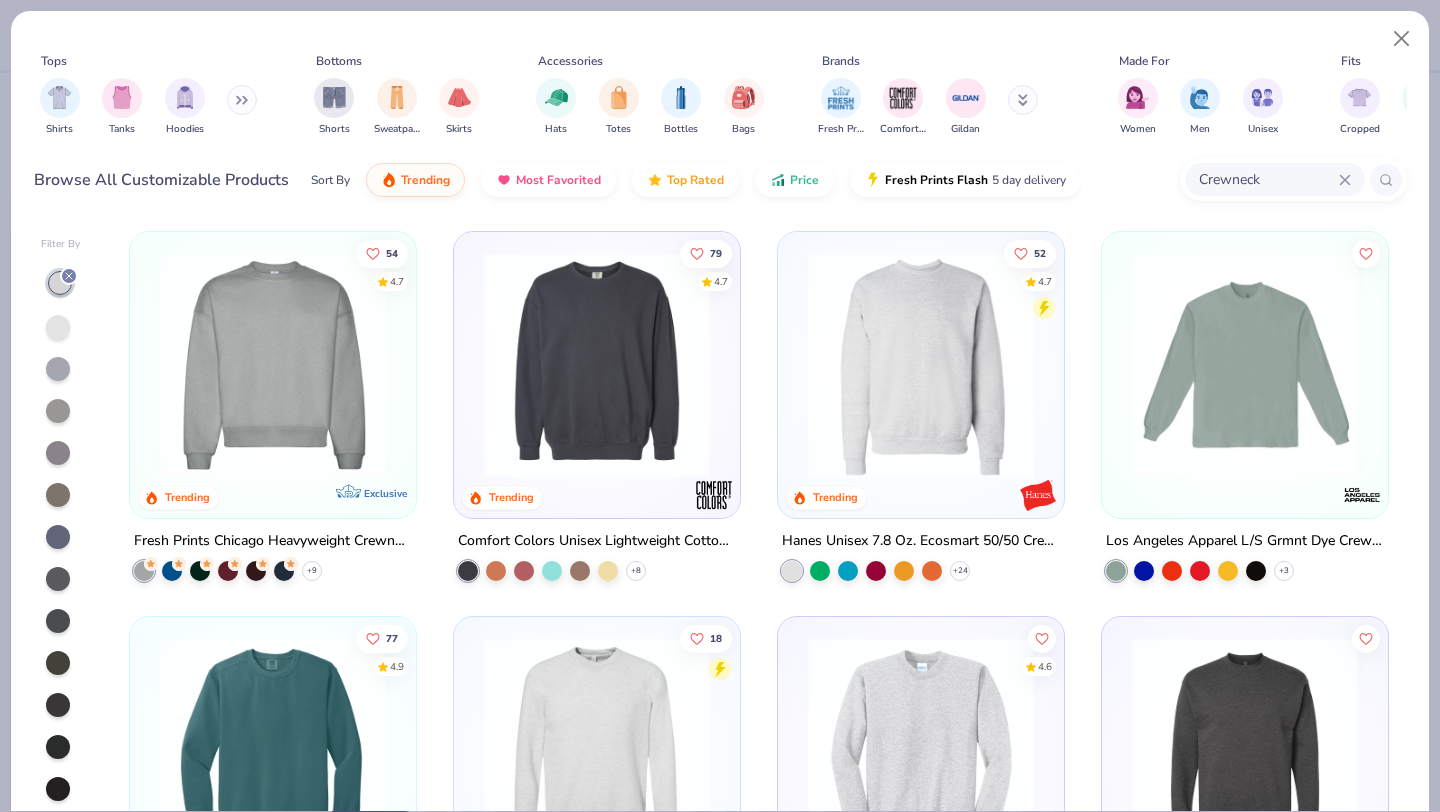 click at bounding box center (921, 365) 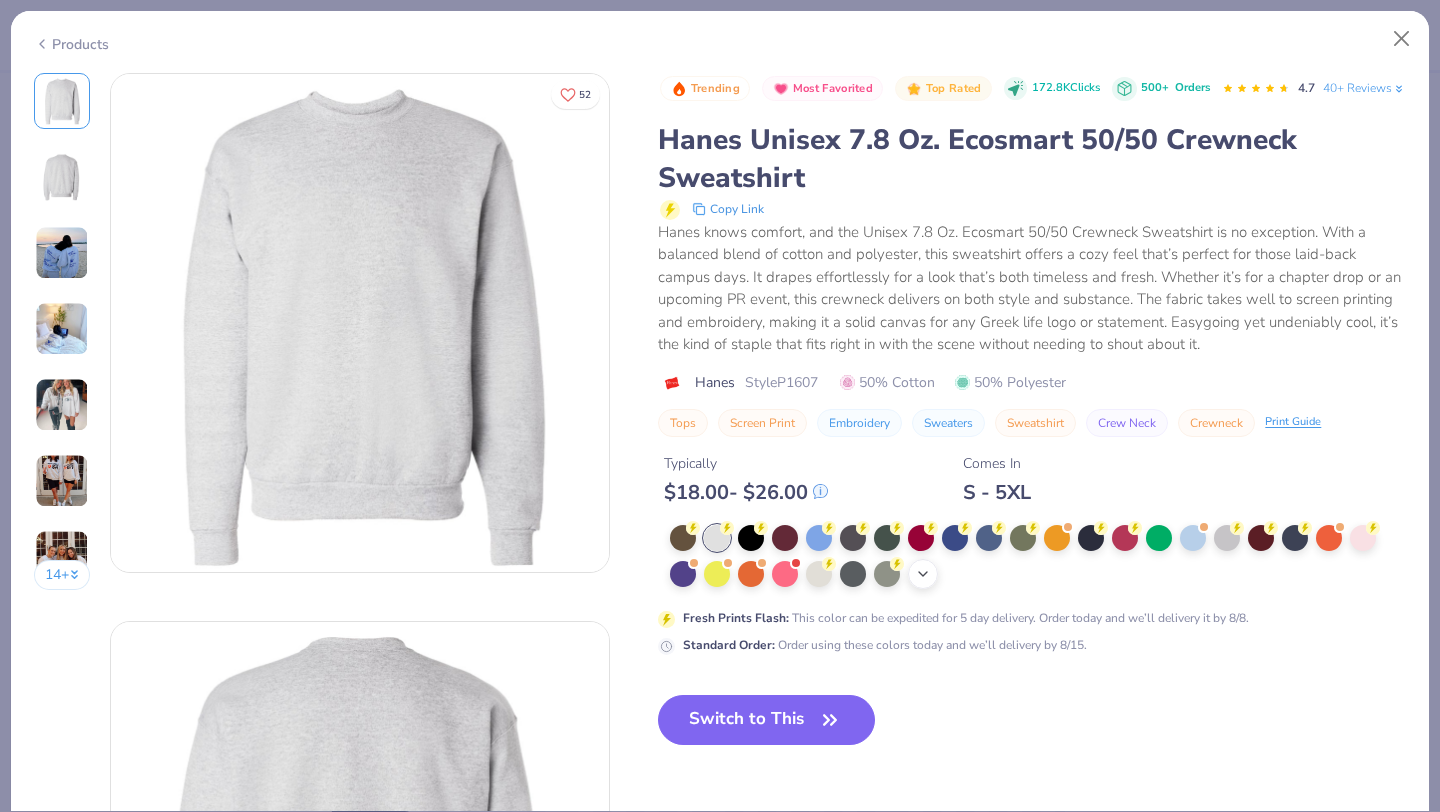 click 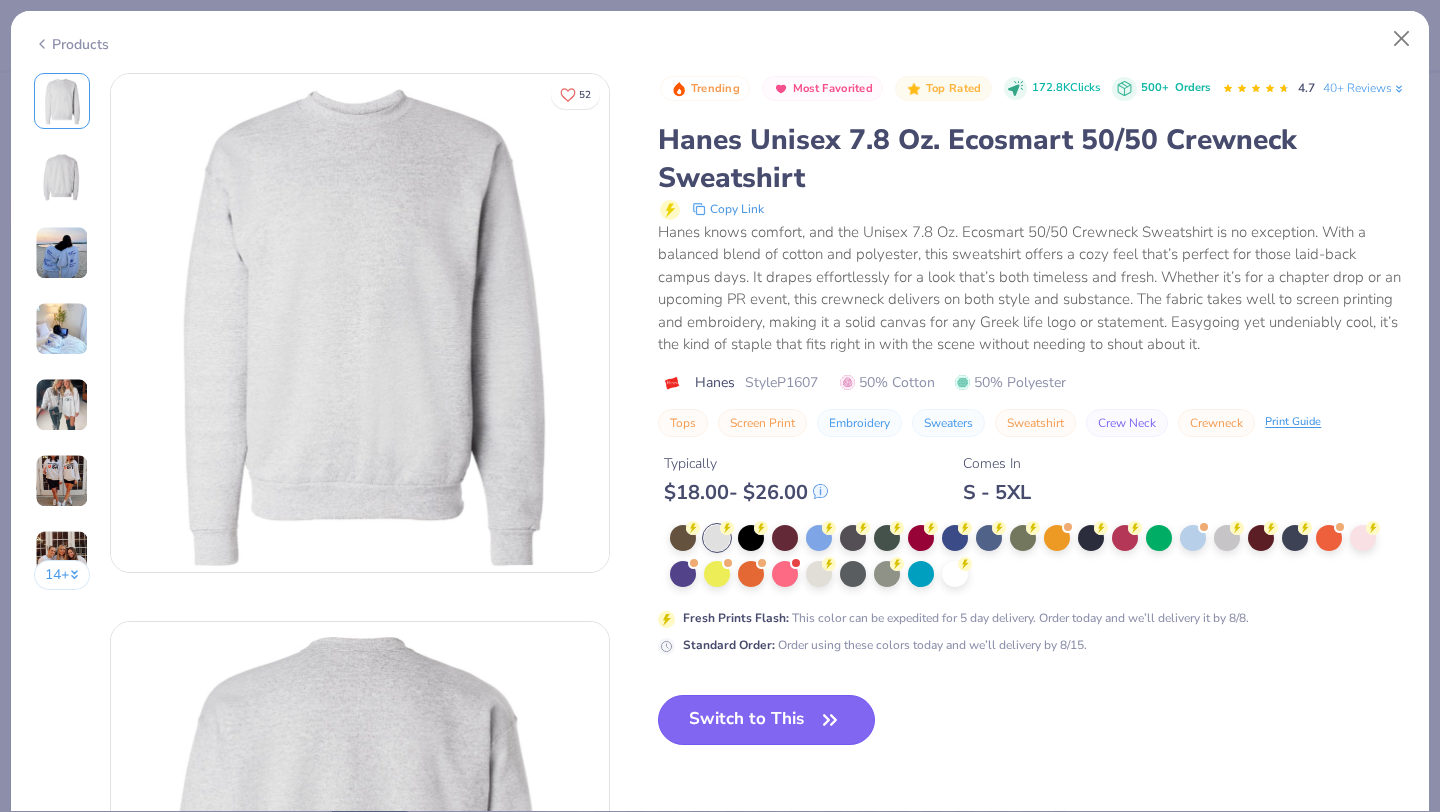 click on "Switch to This" at bounding box center (766, 720) 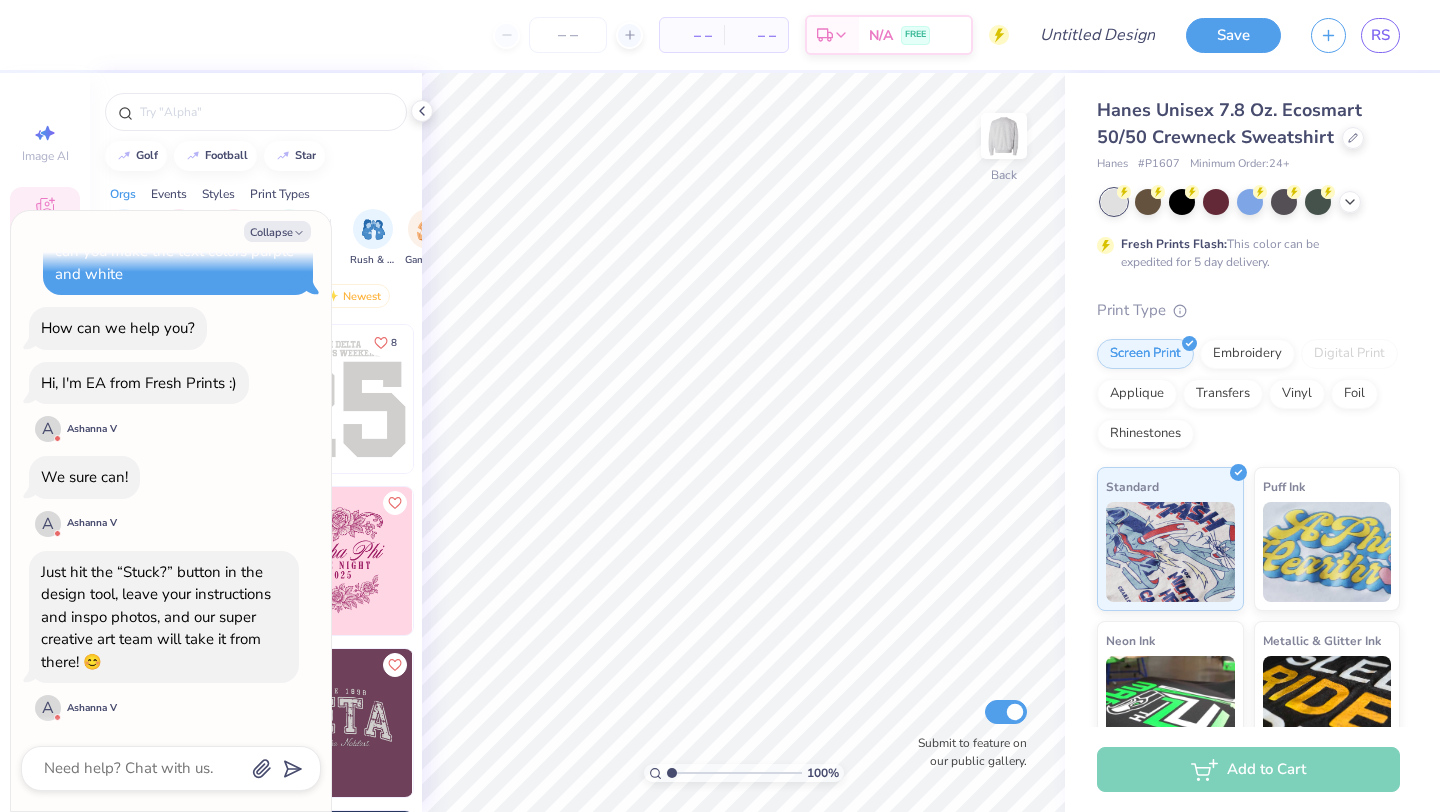 scroll, scrollTop: 41, scrollLeft: 0, axis: vertical 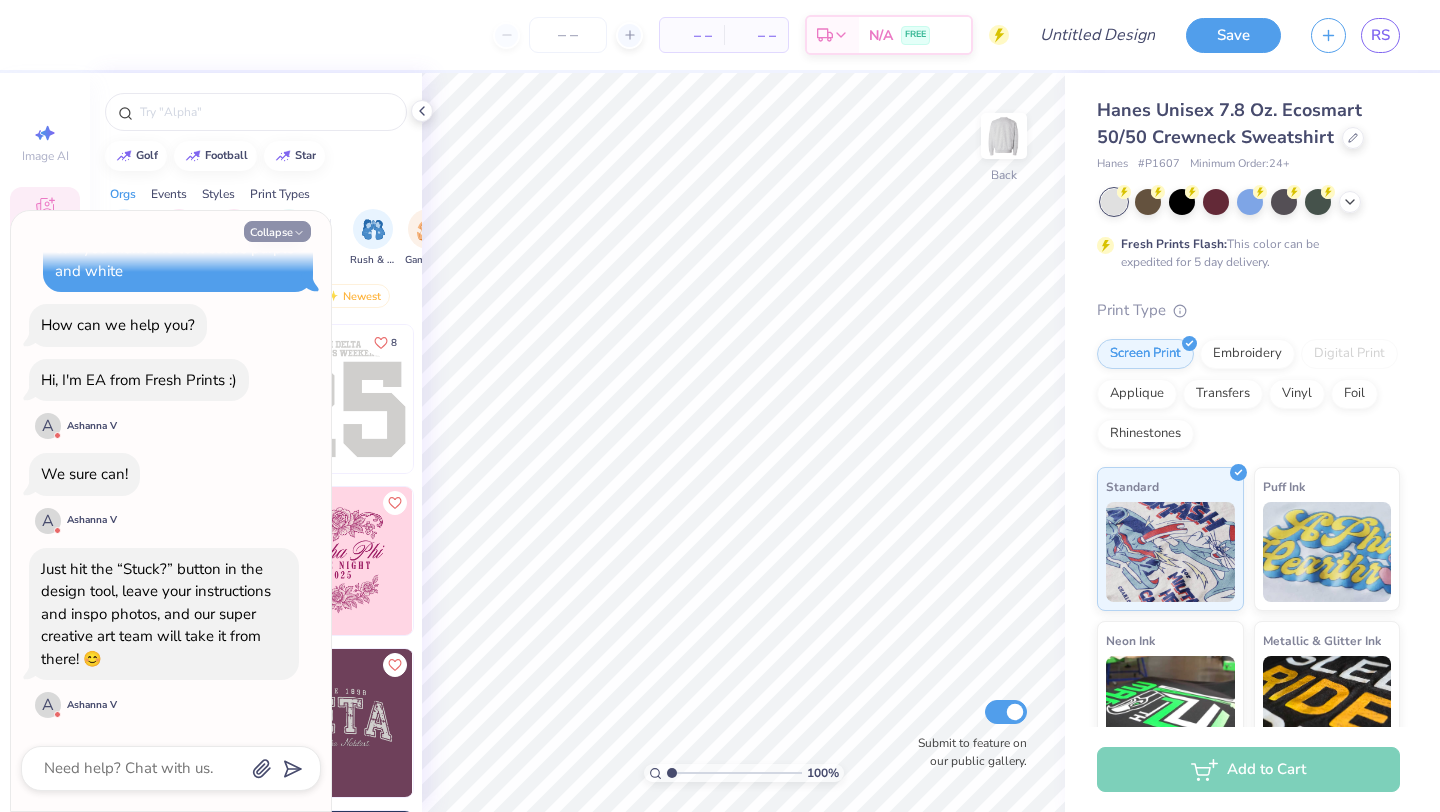 click on "Collapse" at bounding box center (277, 231) 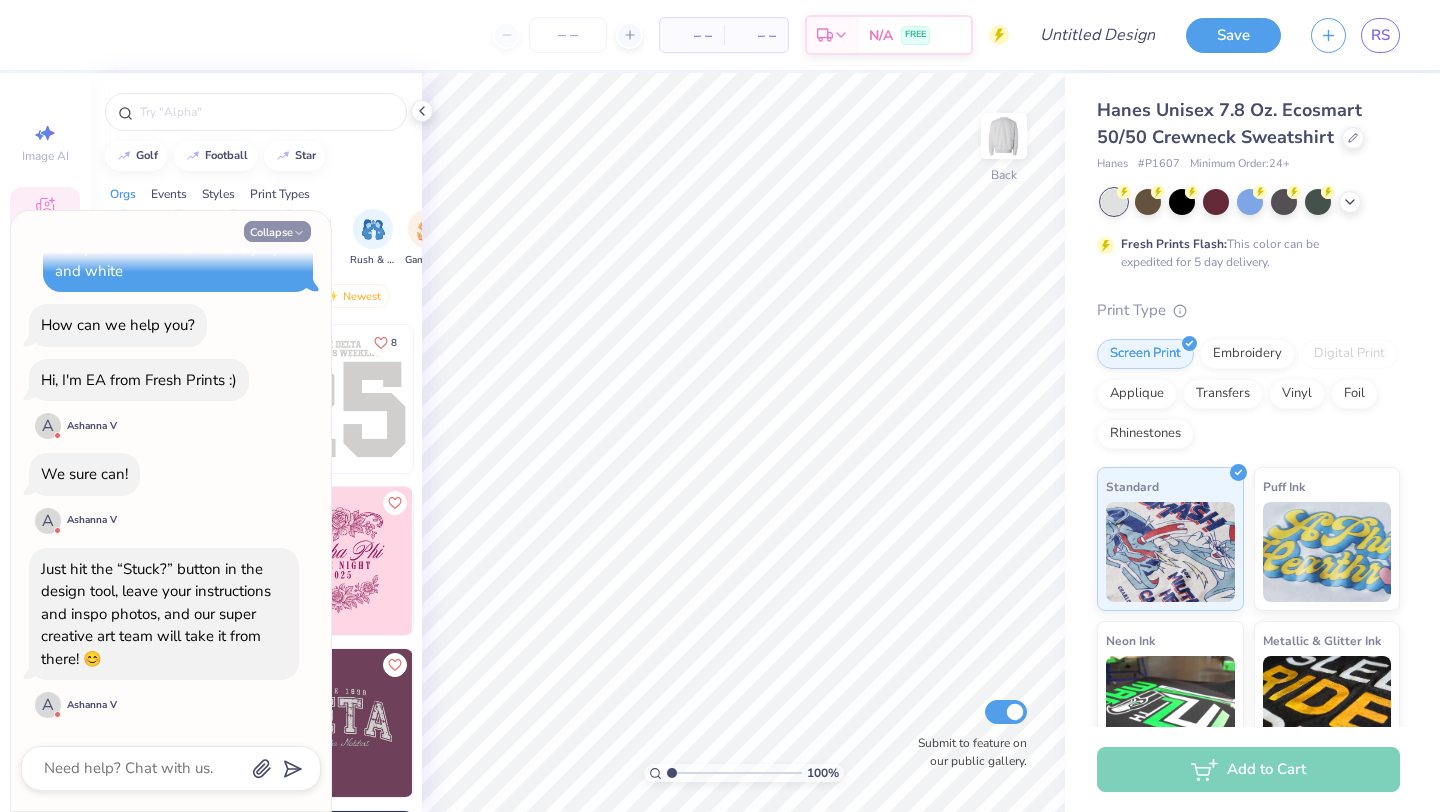 type on "x" 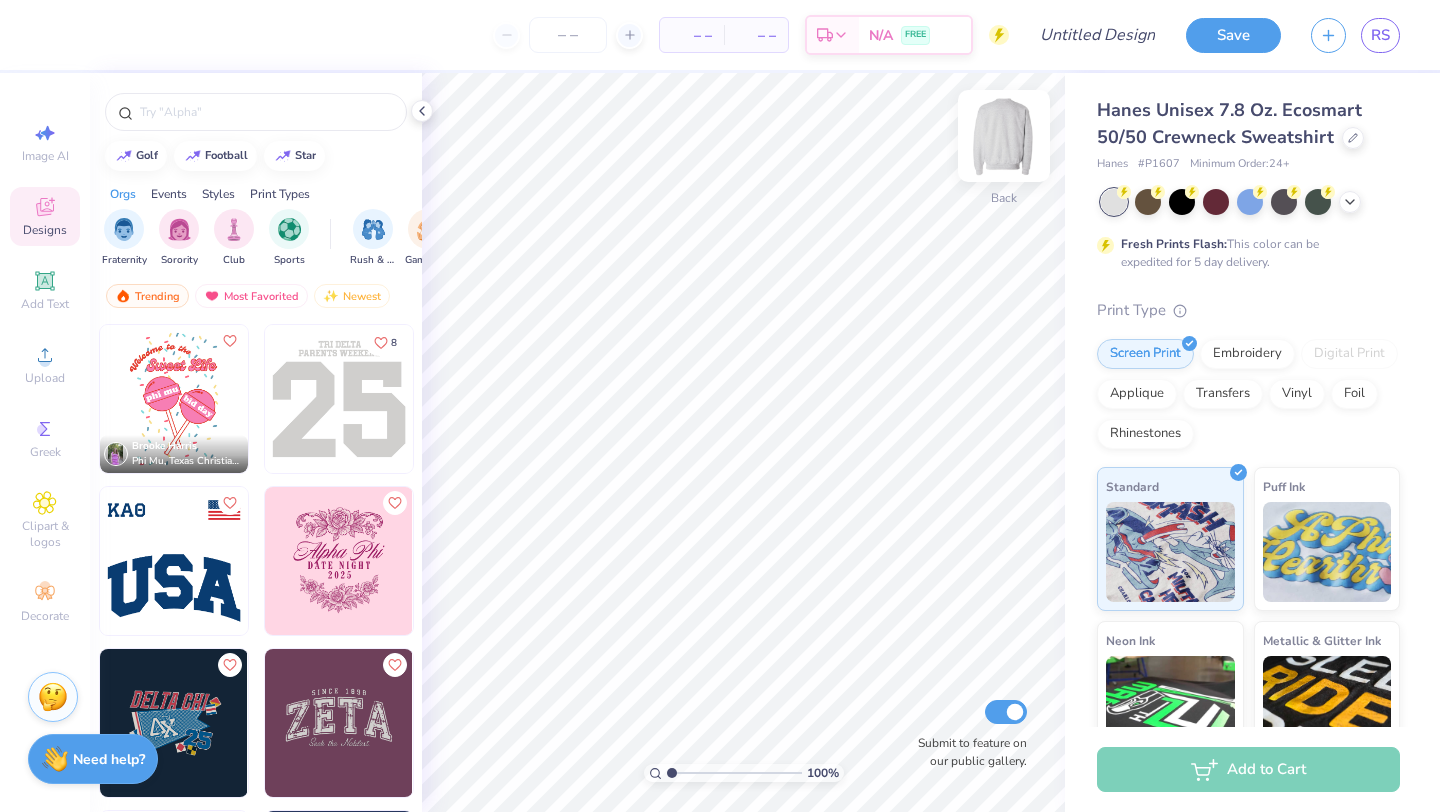 click at bounding box center [1004, 136] 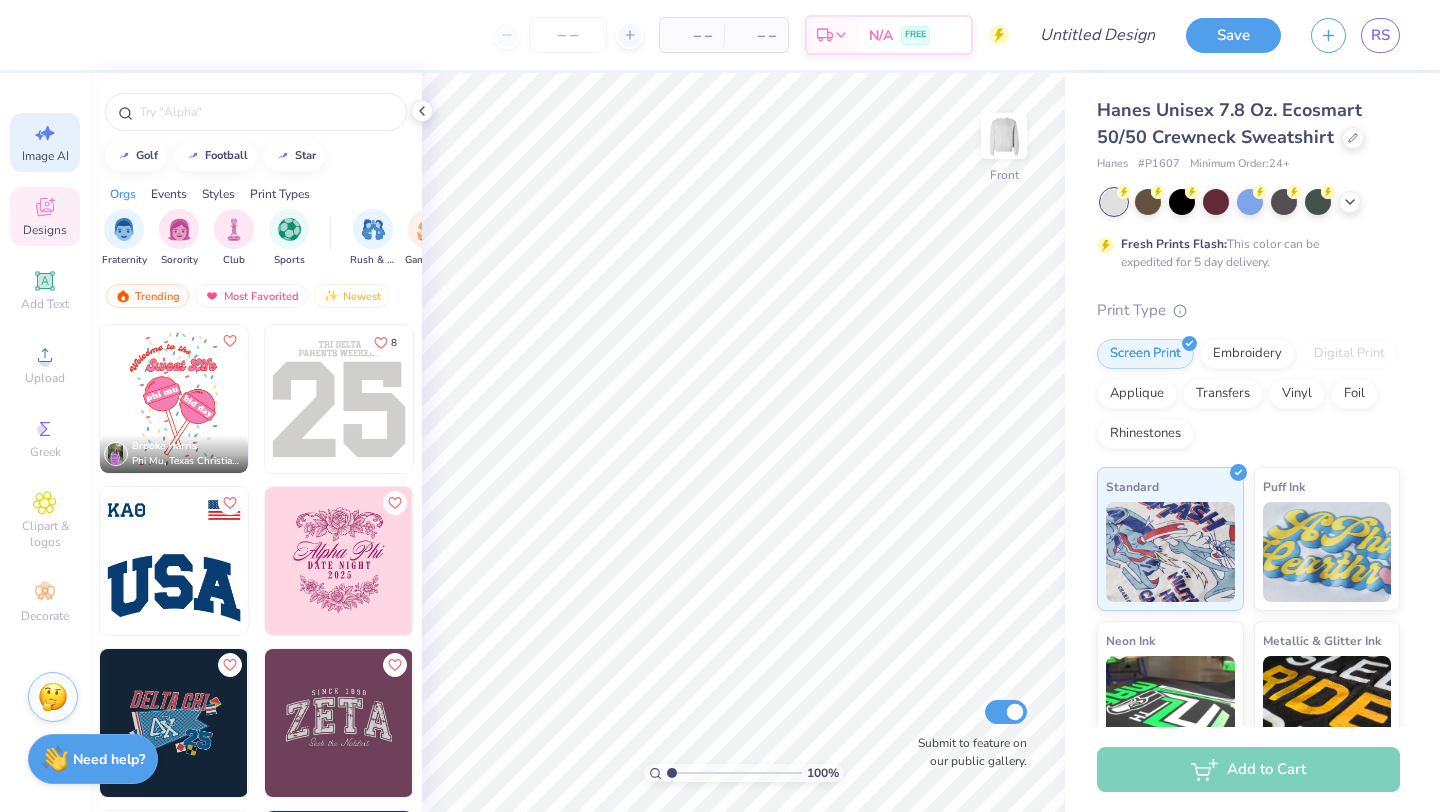 click on "Image AI" at bounding box center (45, 142) 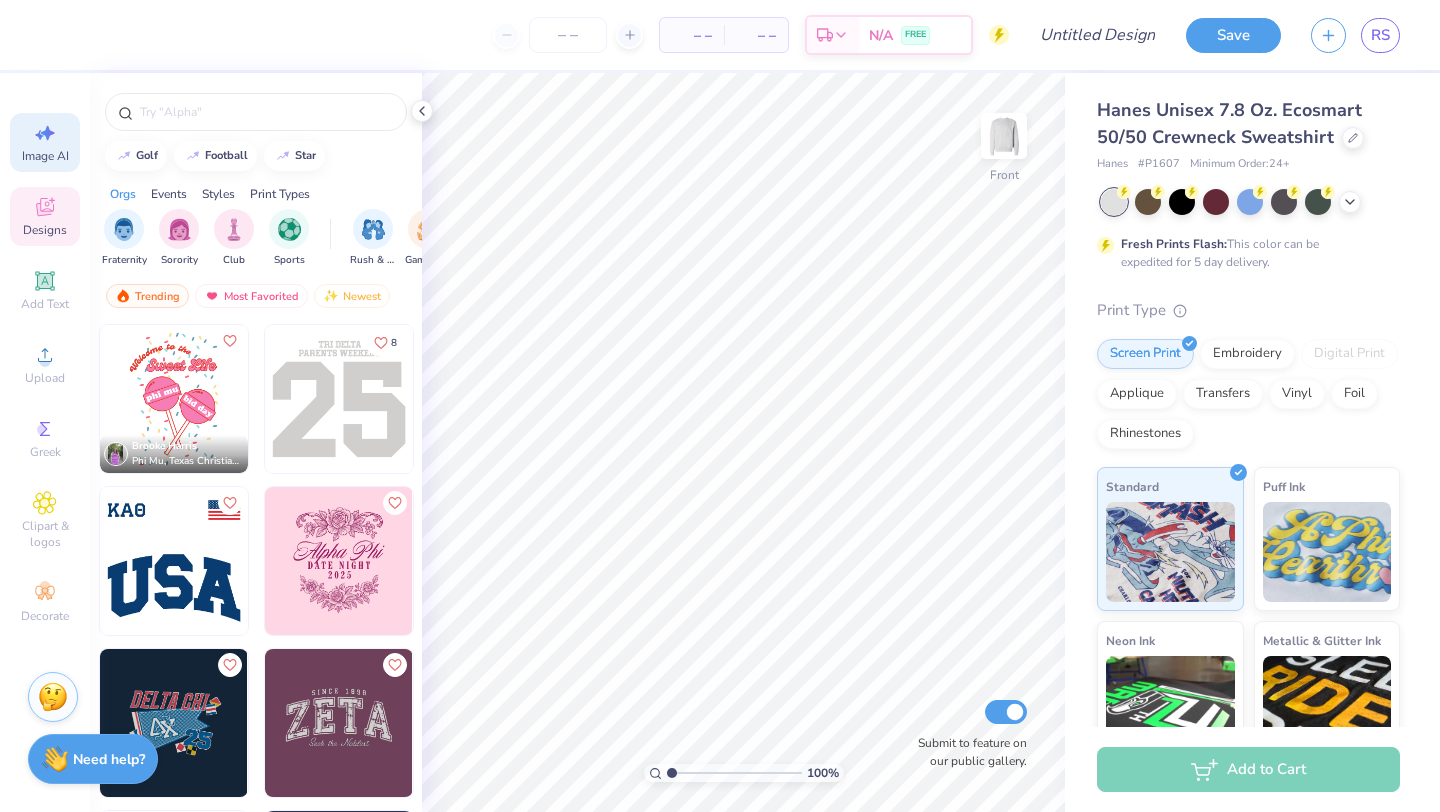 select on "4" 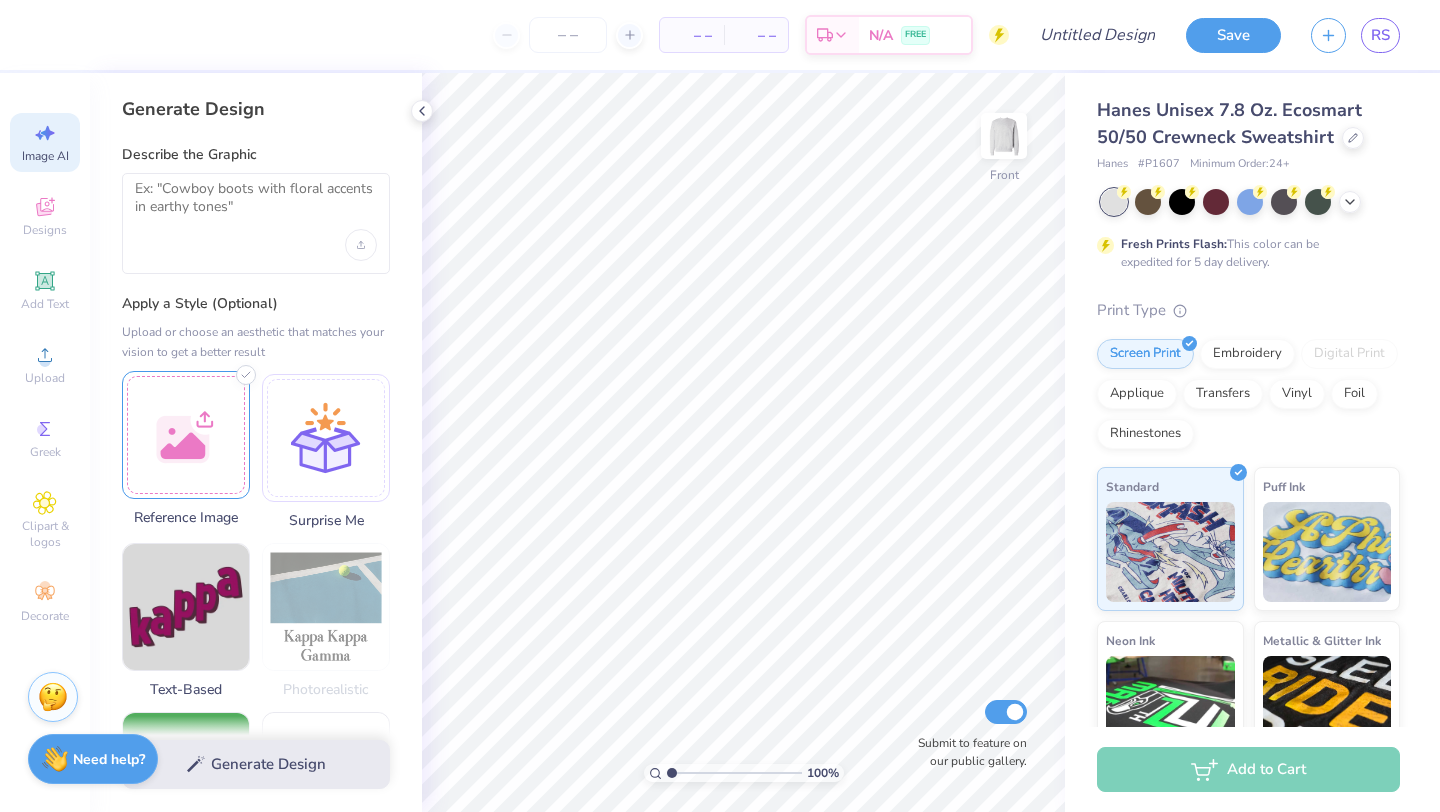 click at bounding box center [186, 435] 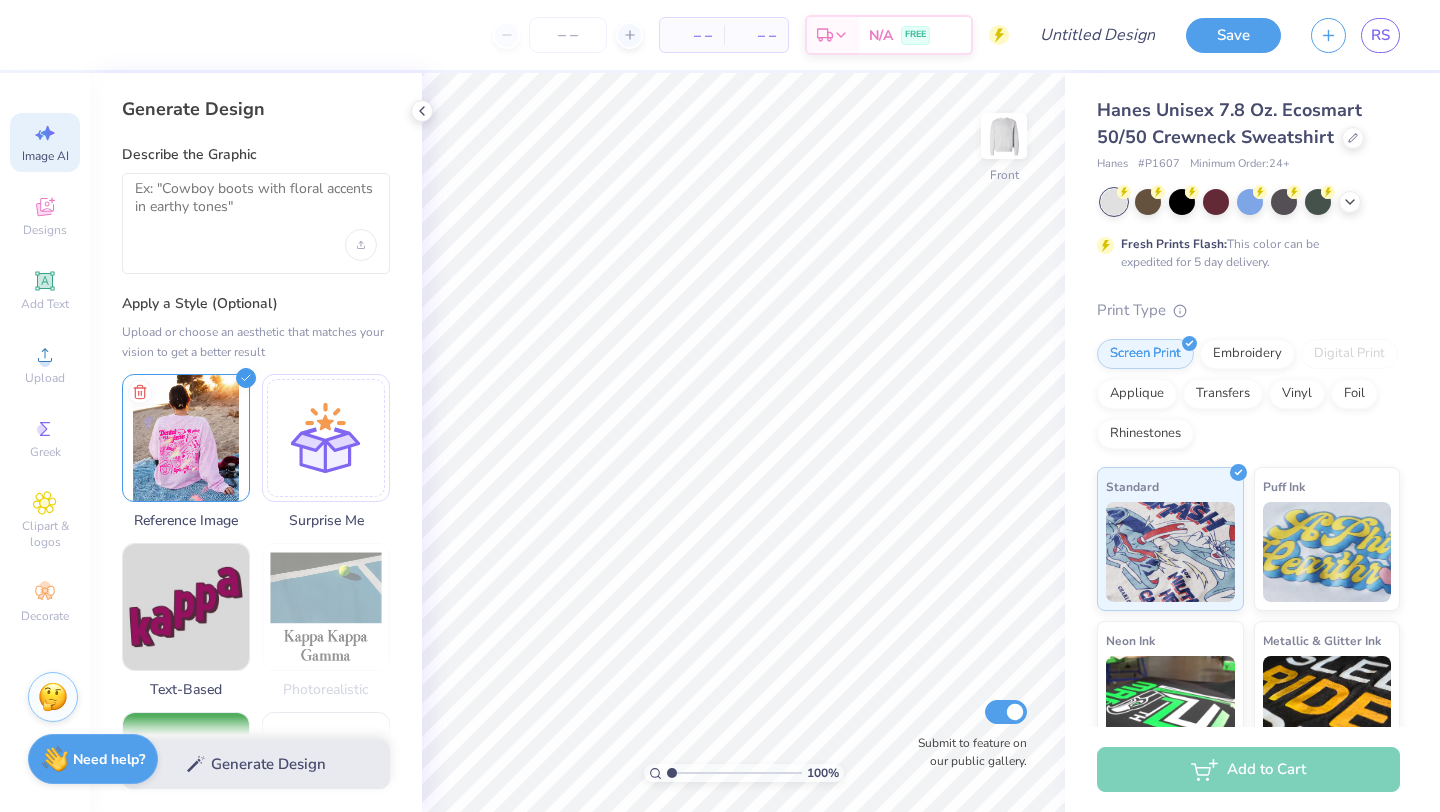 click at bounding box center (256, 223) 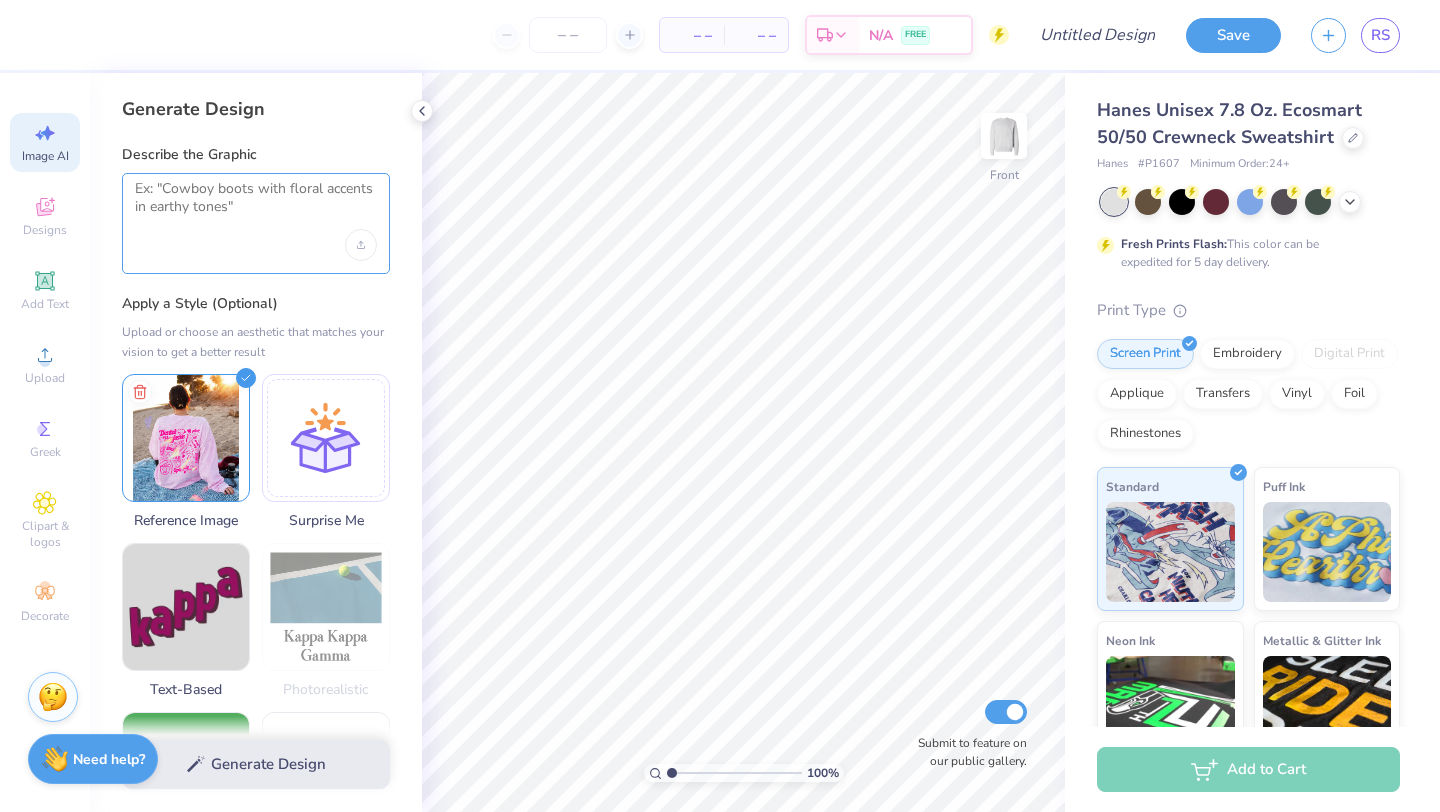 click at bounding box center [256, 205] 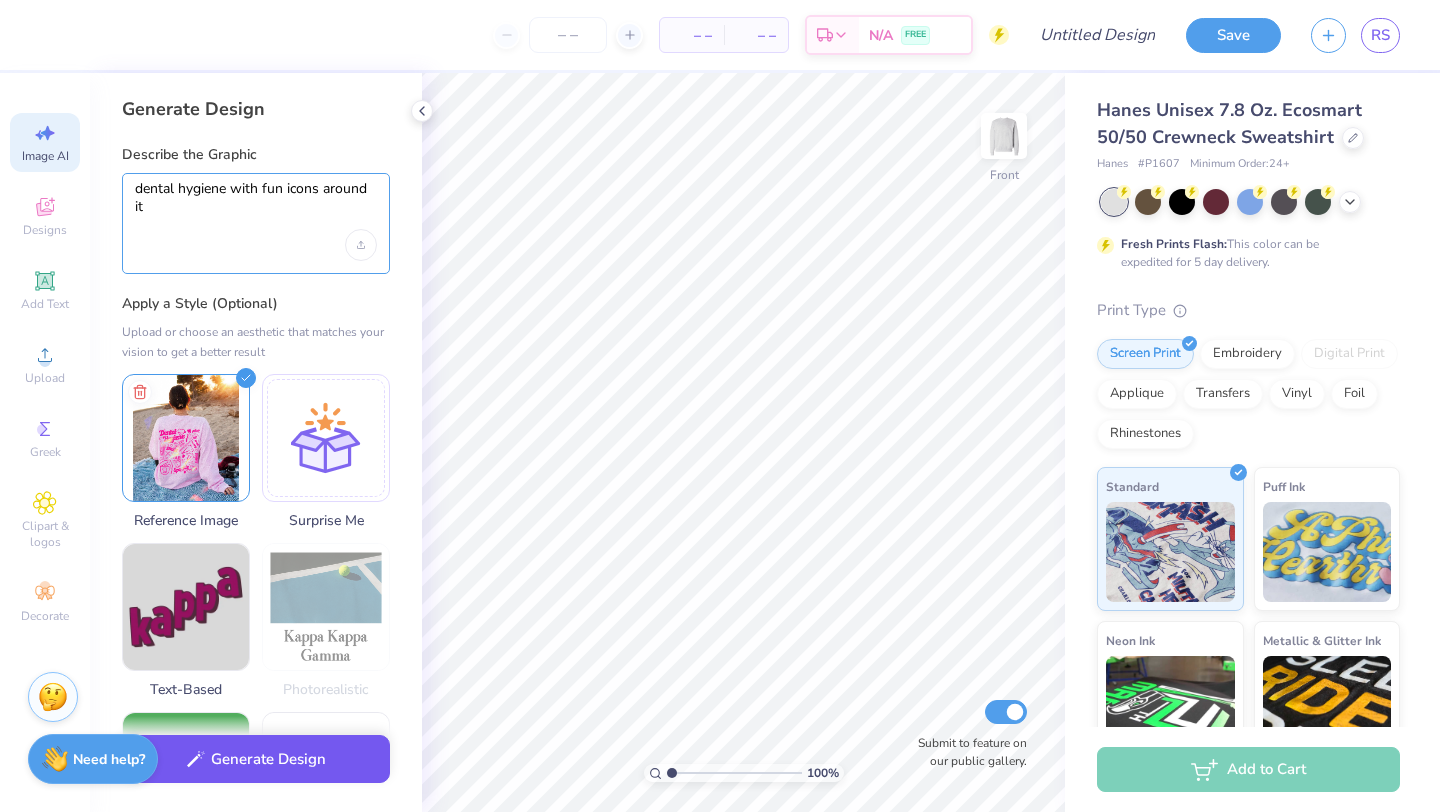 type on "dental hygiene with fun icons around it" 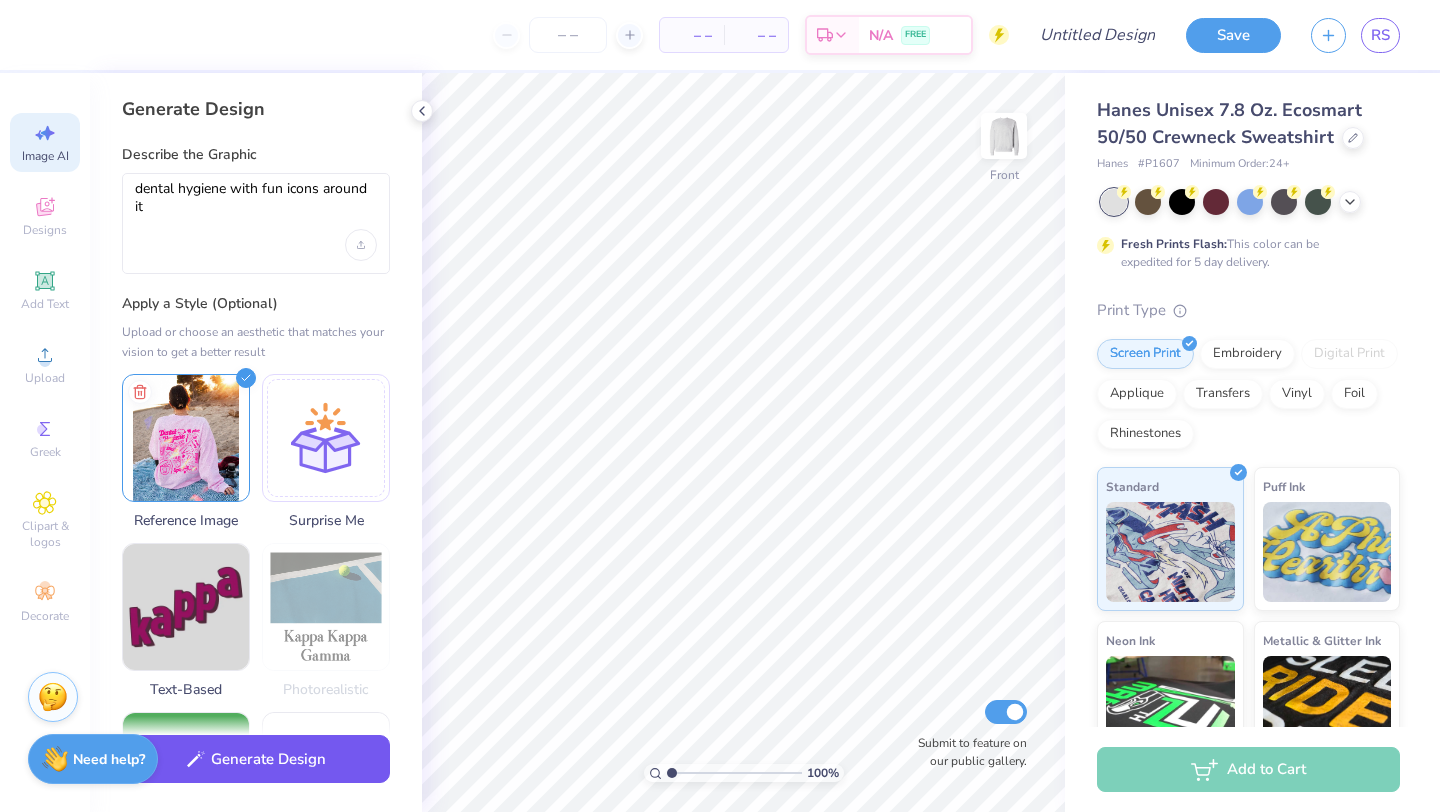 click on "Generate Design" at bounding box center (256, 759) 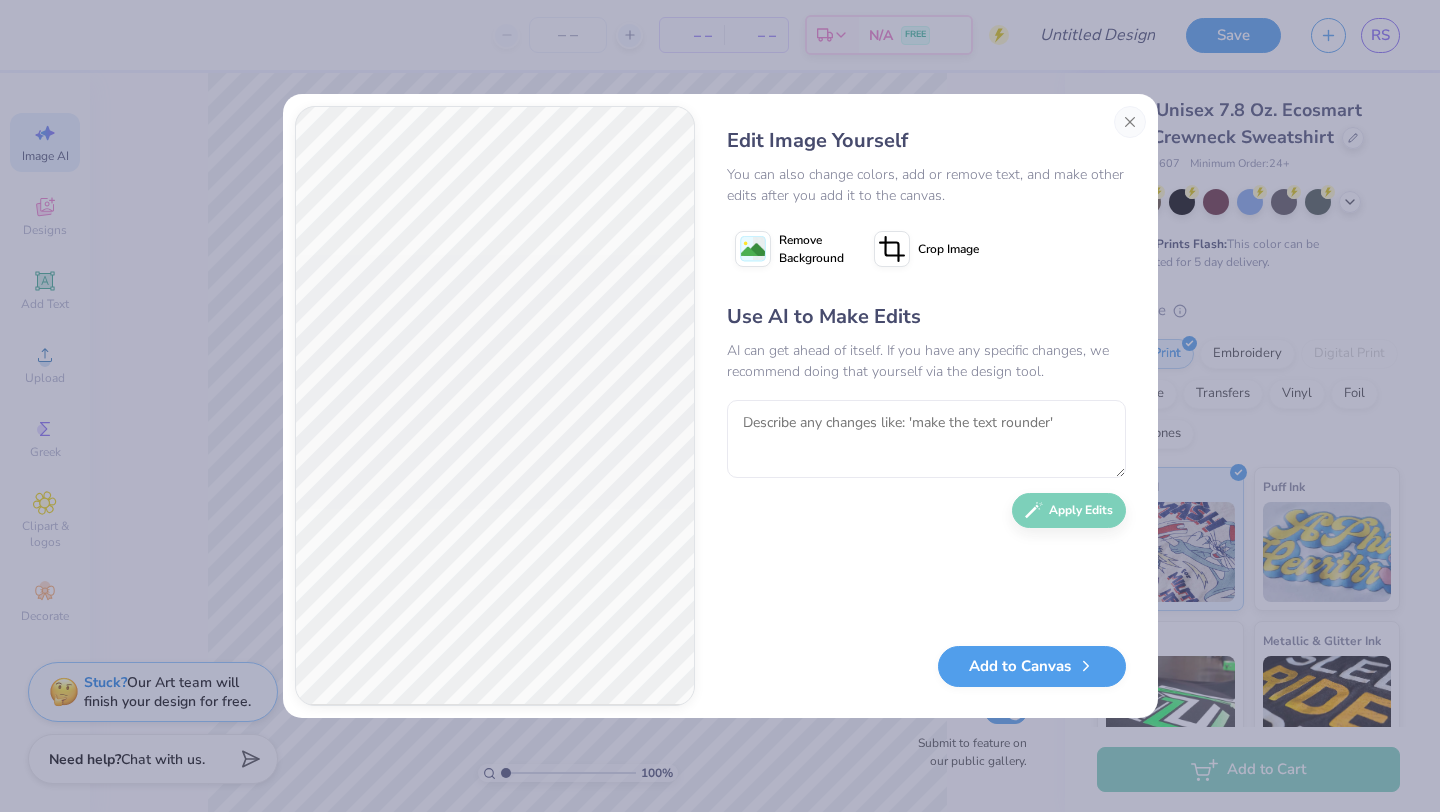 scroll, scrollTop: 0, scrollLeft: 0, axis: both 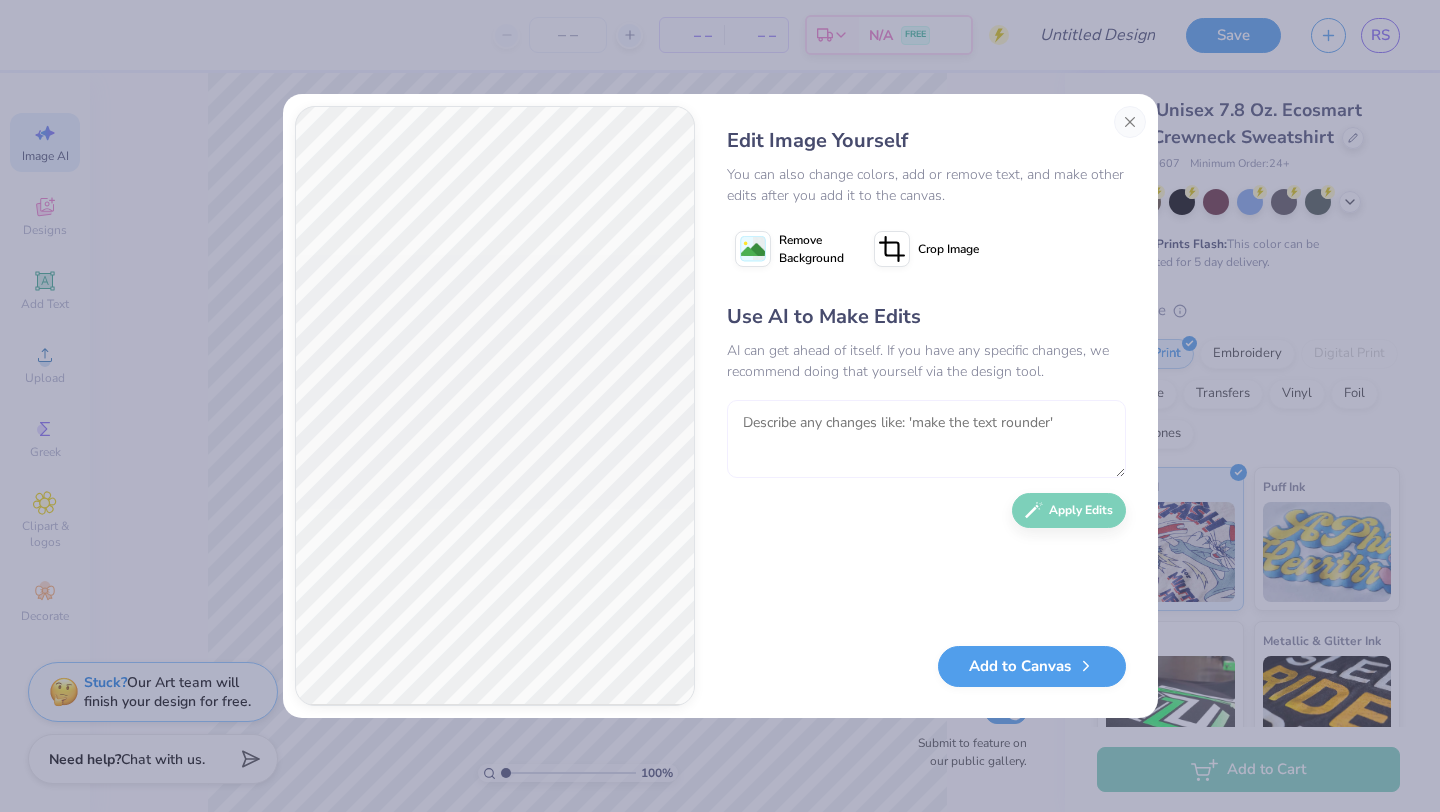 click at bounding box center [926, 439] 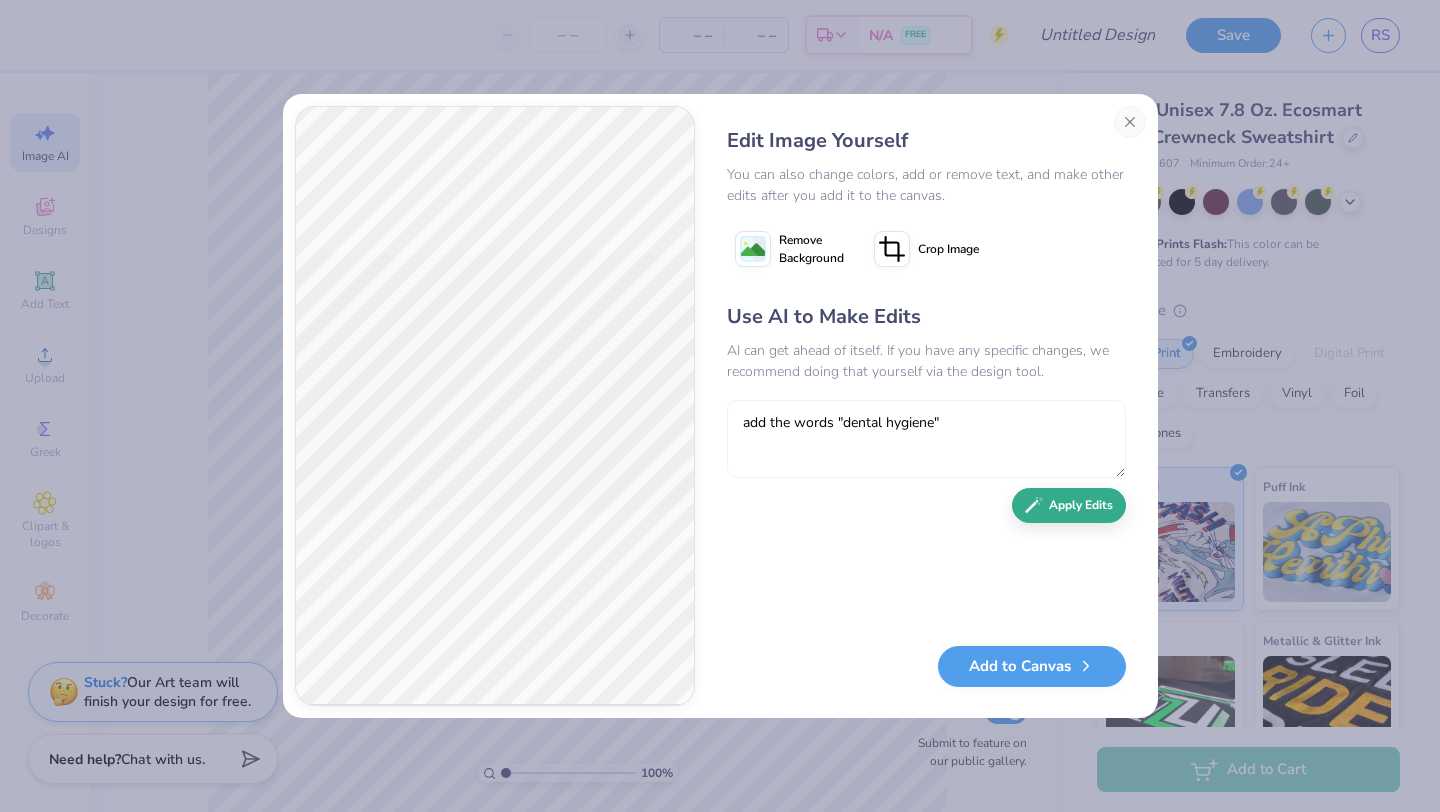 type on "add the words "dental hygiene"" 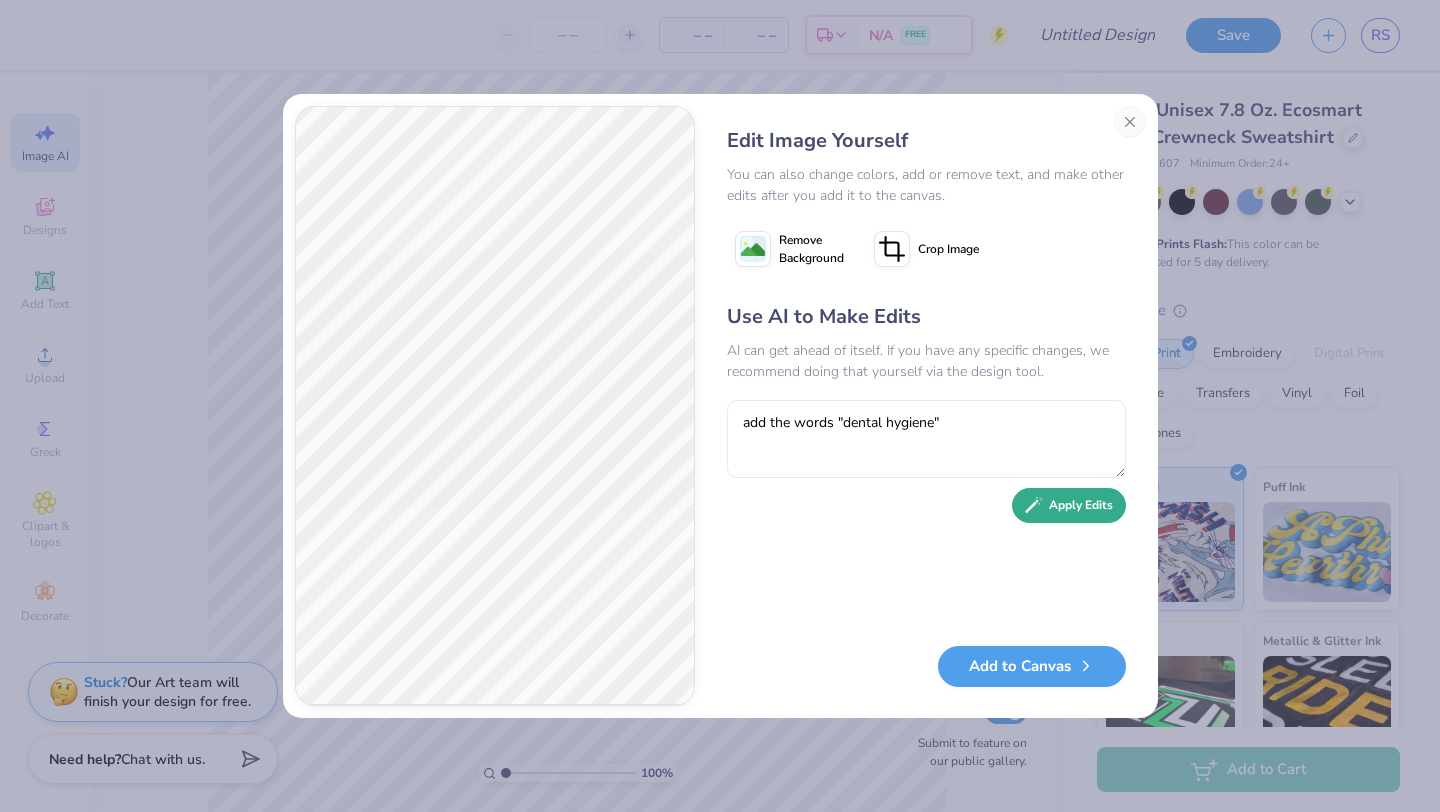 click 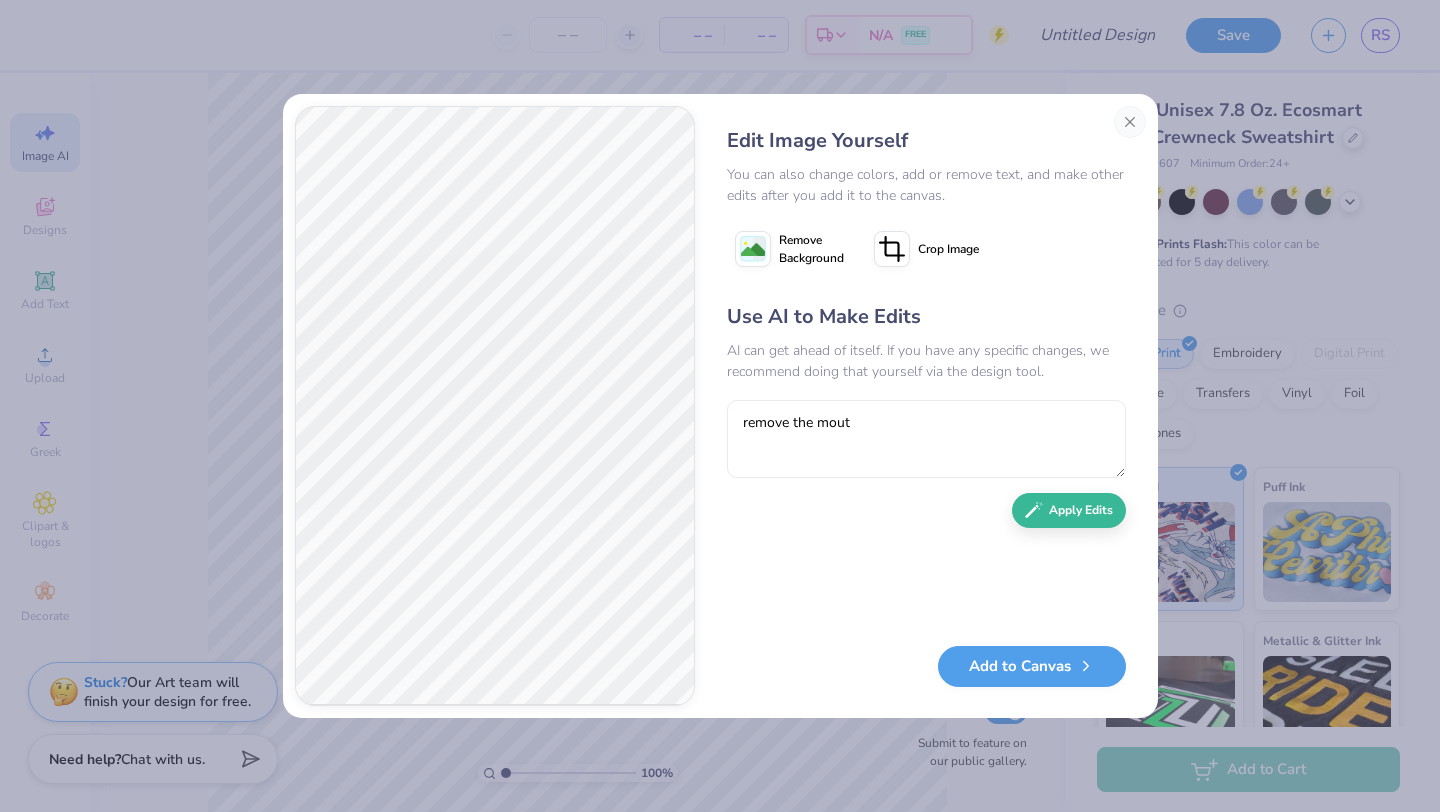 scroll, scrollTop: 0, scrollLeft: 0, axis: both 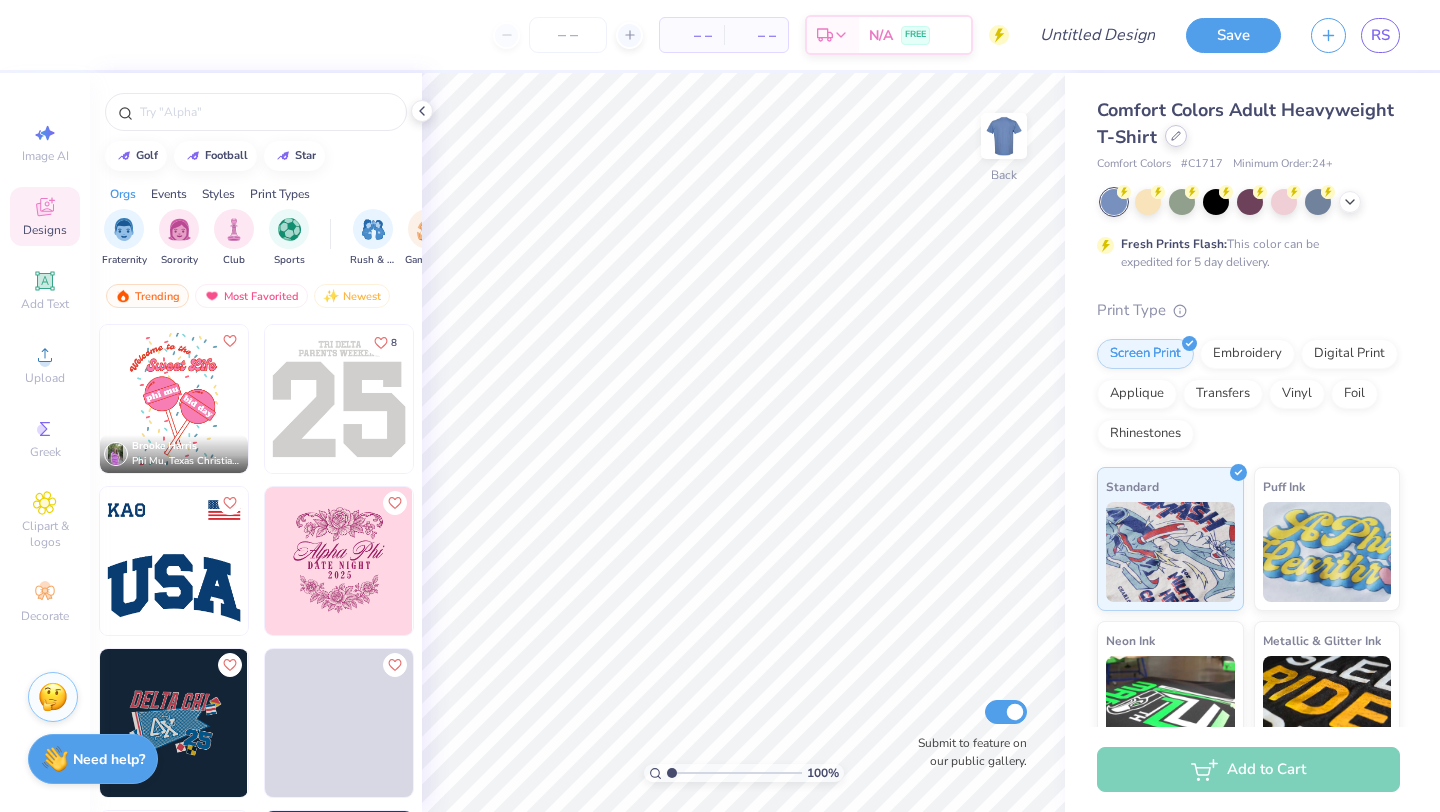 click at bounding box center (1176, 136) 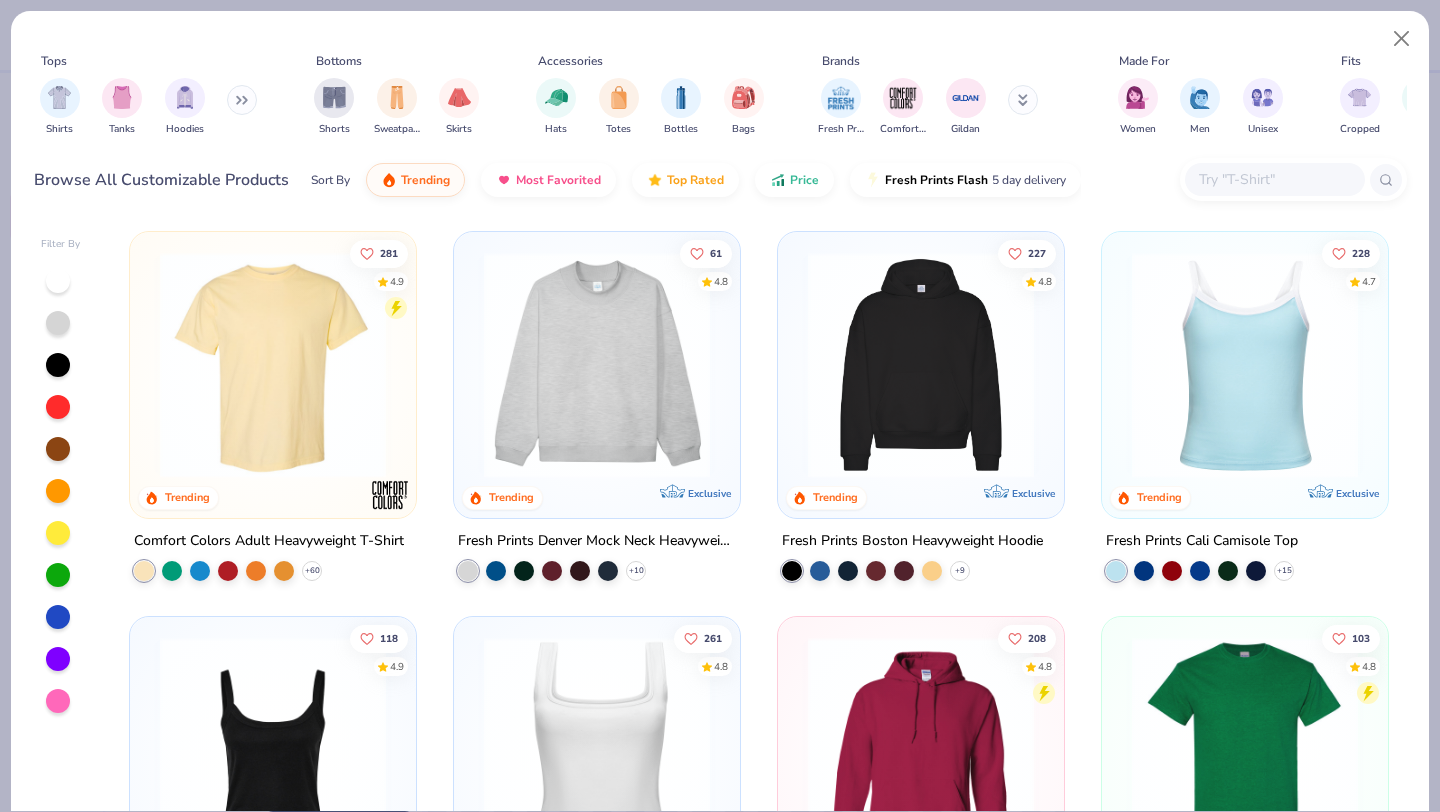 click 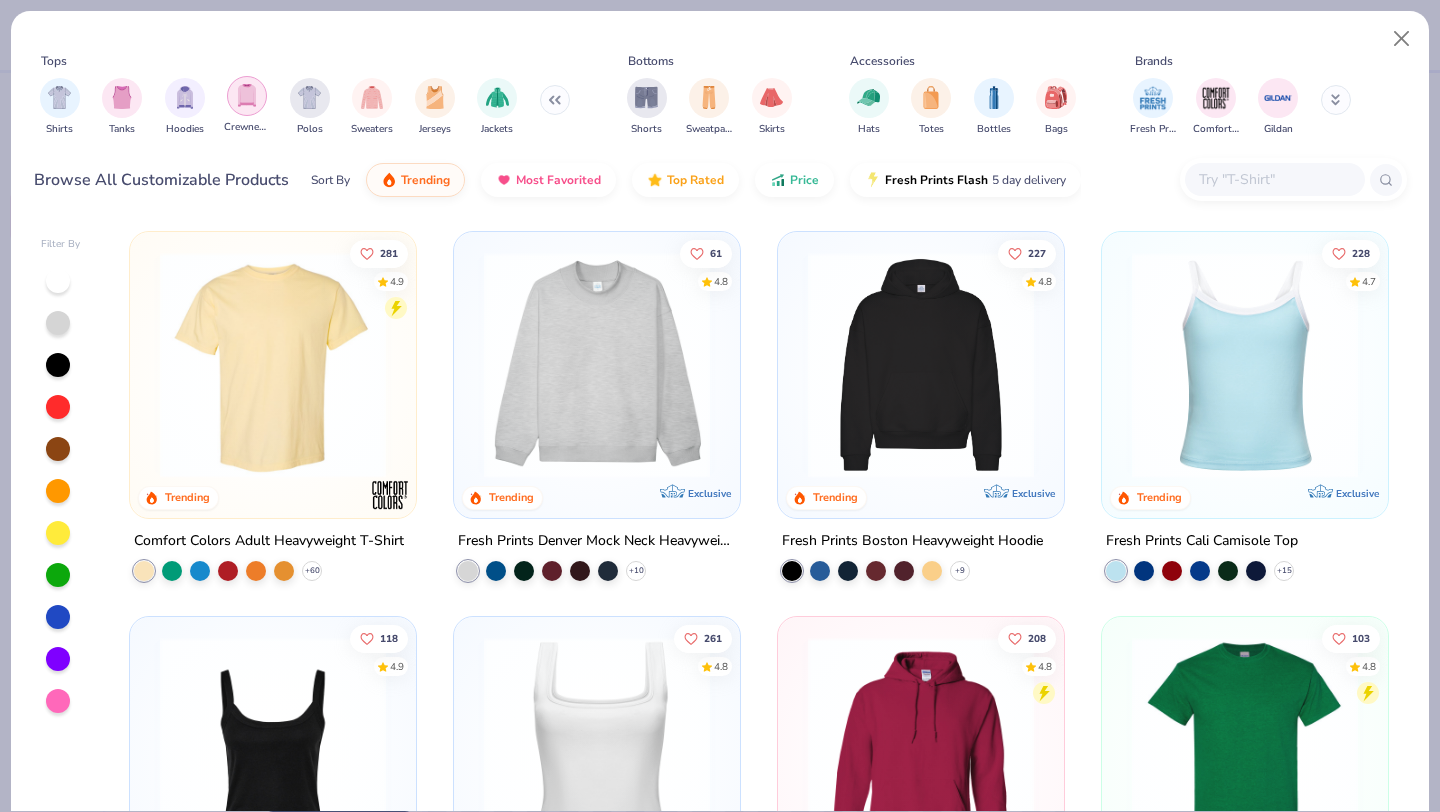 click at bounding box center [247, 95] 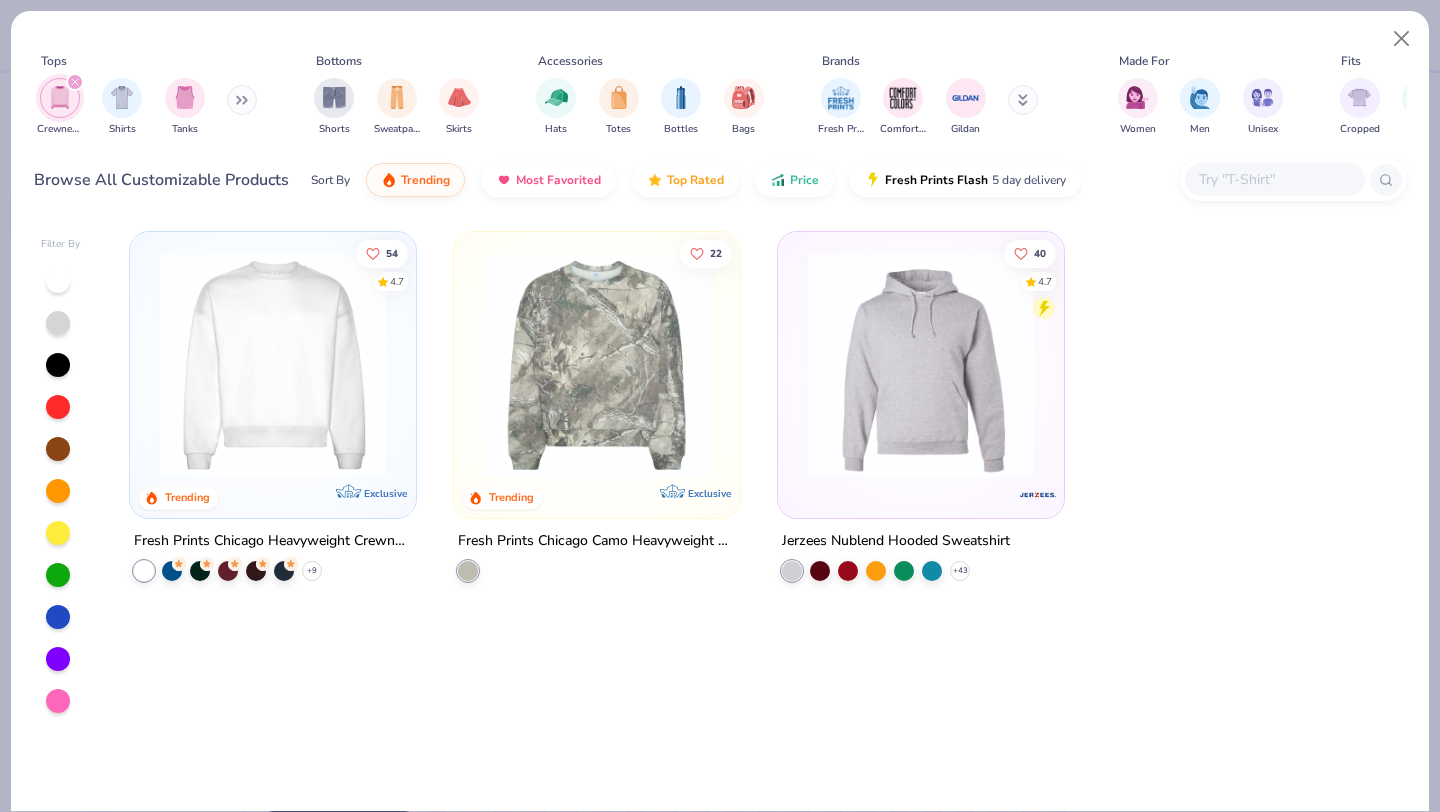 click at bounding box center [58, 323] 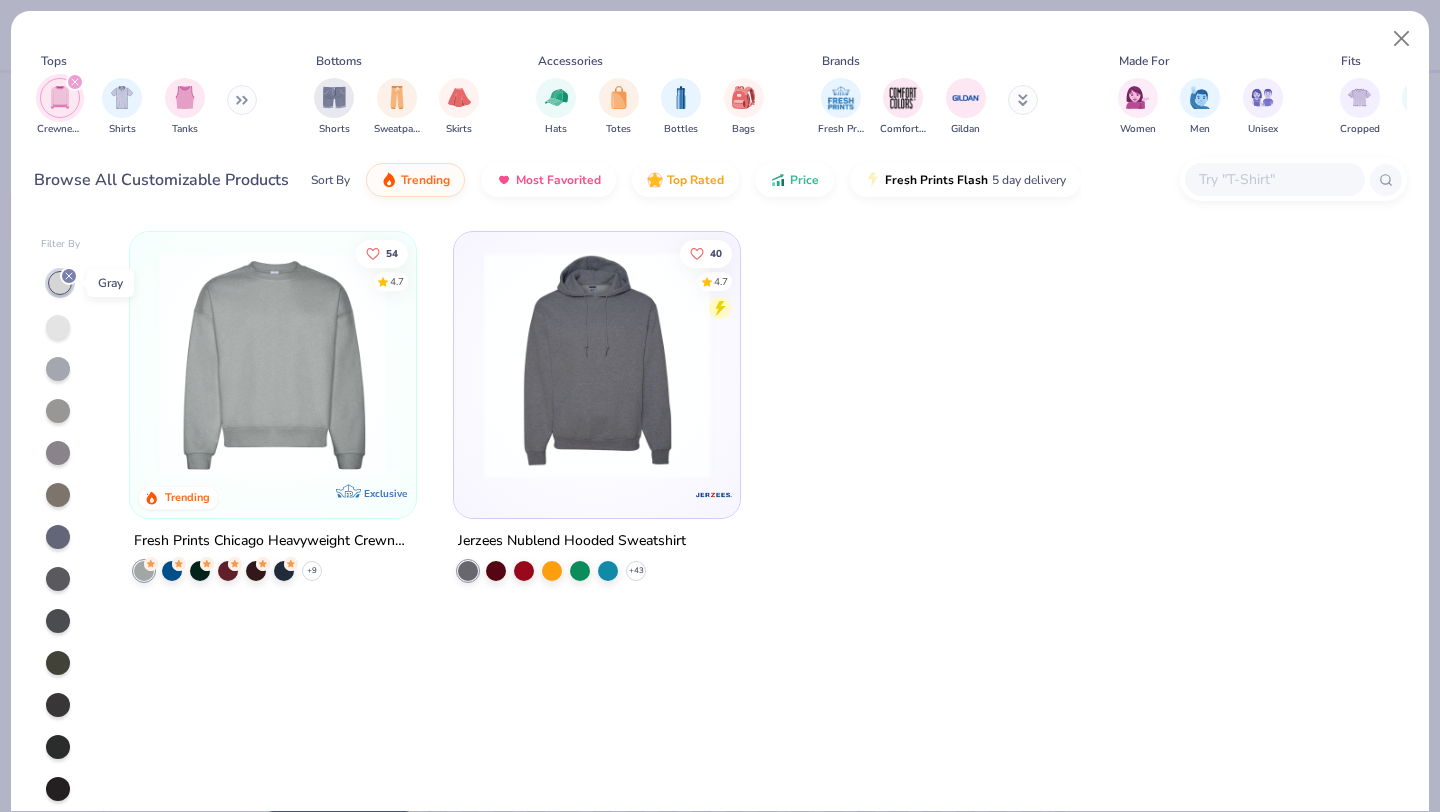 click 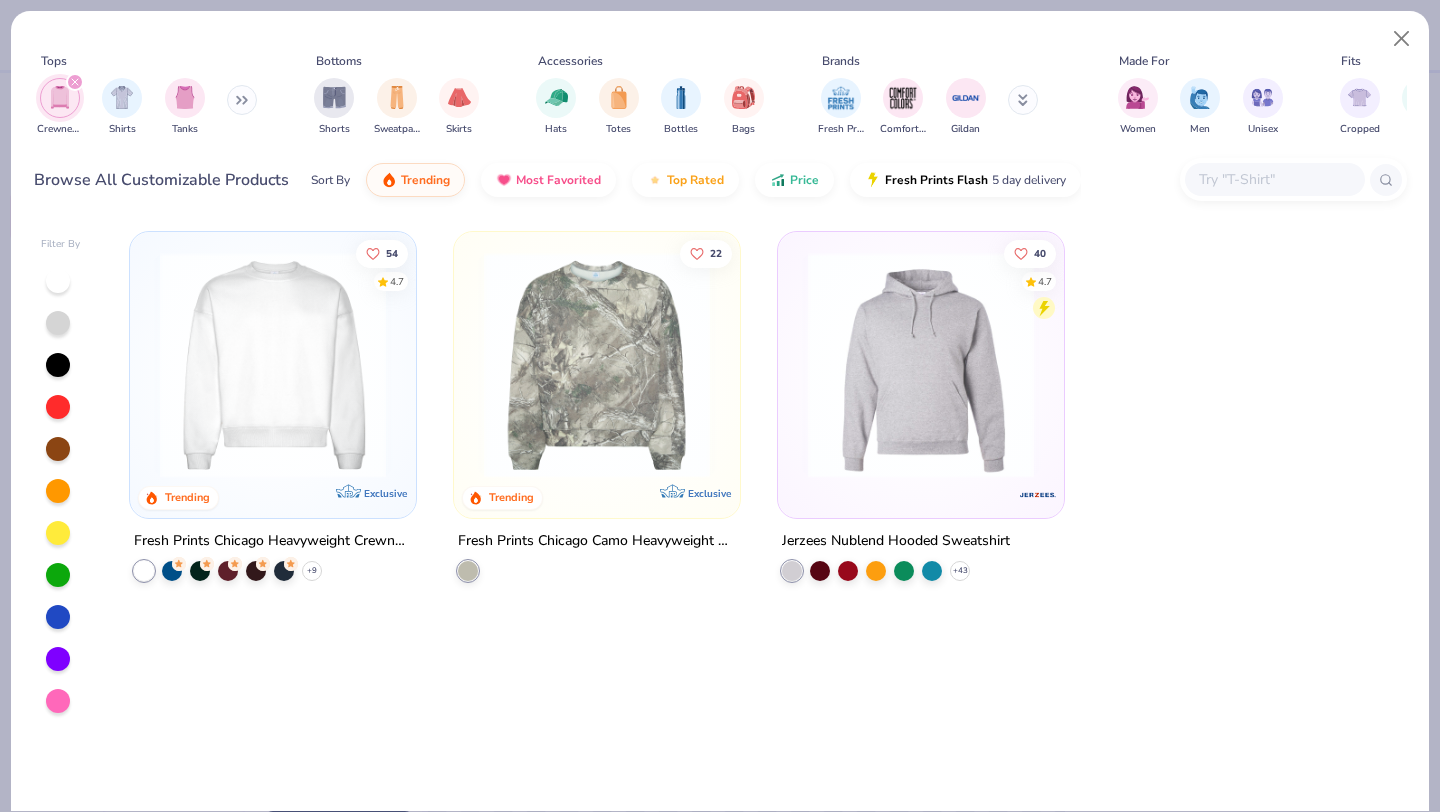 click 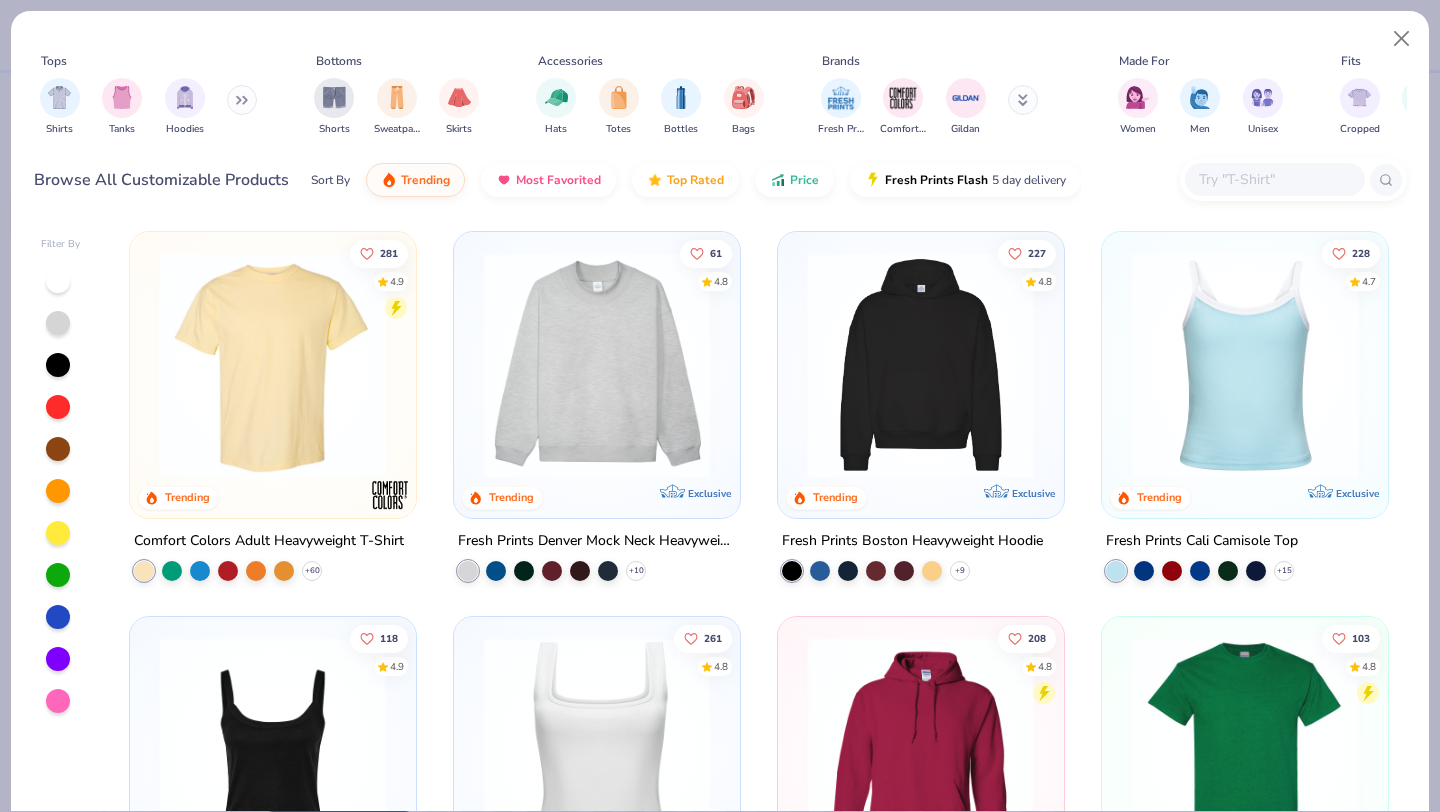 click at bounding box center [58, 323] 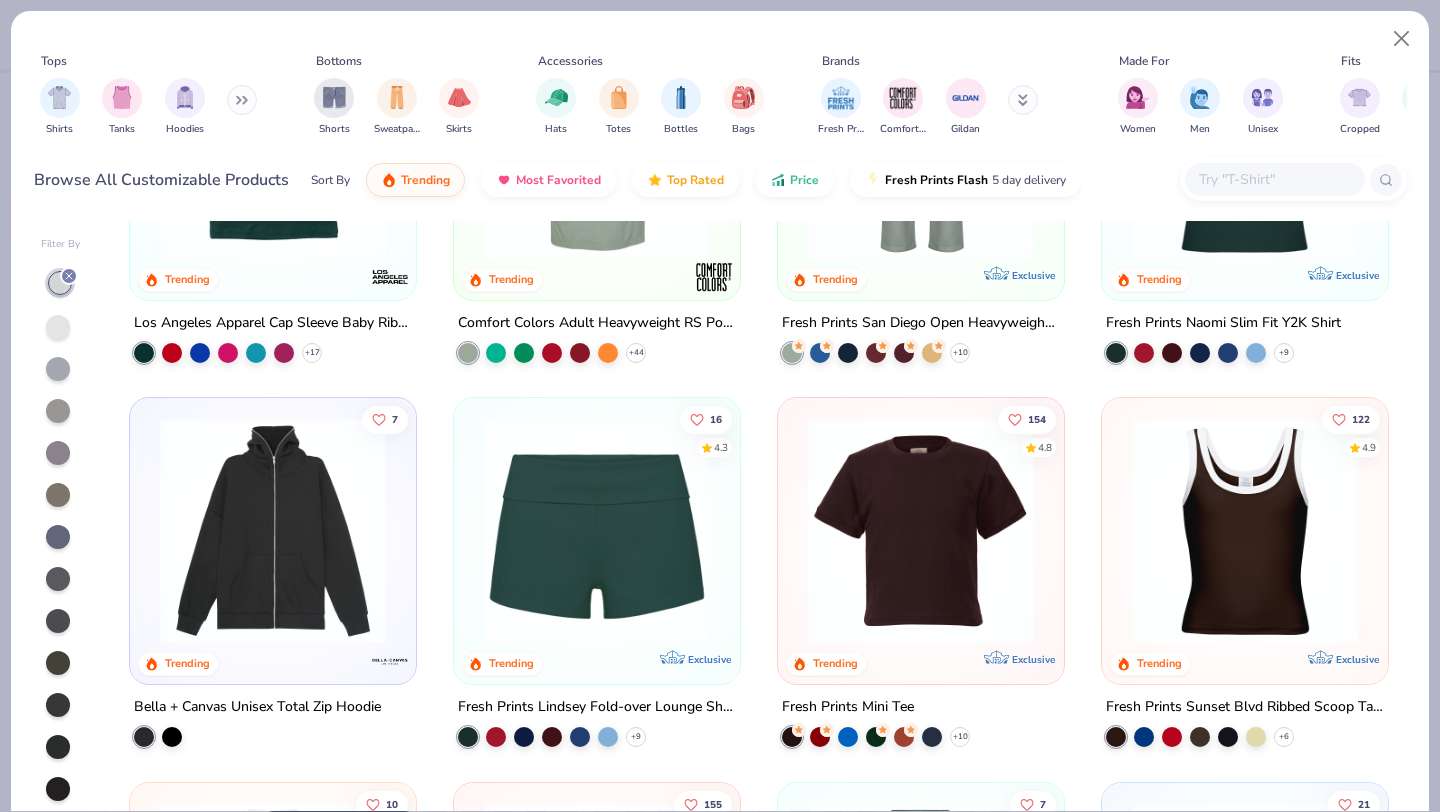 scroll, scrollTop: 1115, scrollLeft: 0, axis: vertical 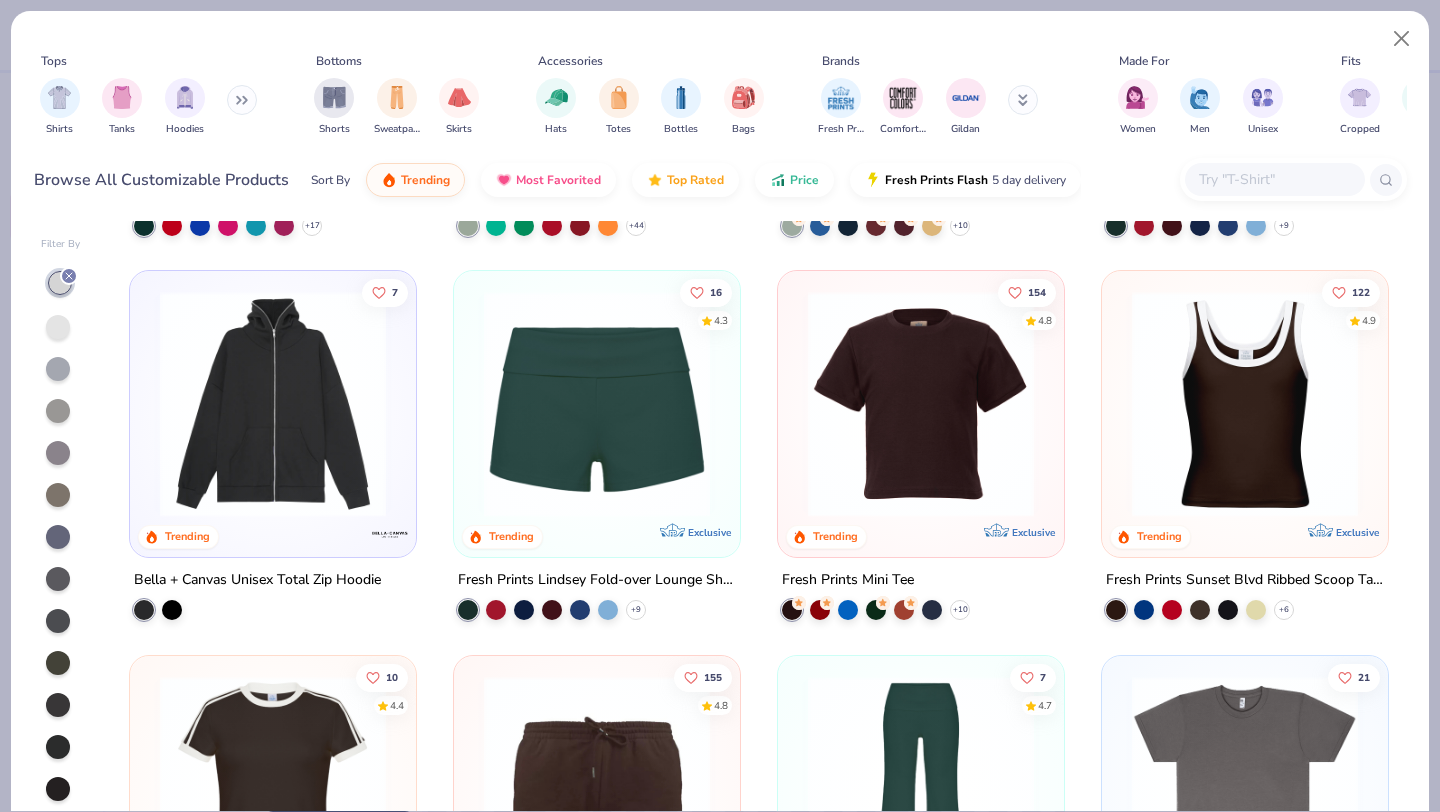 click at bounding box center [242, 100] 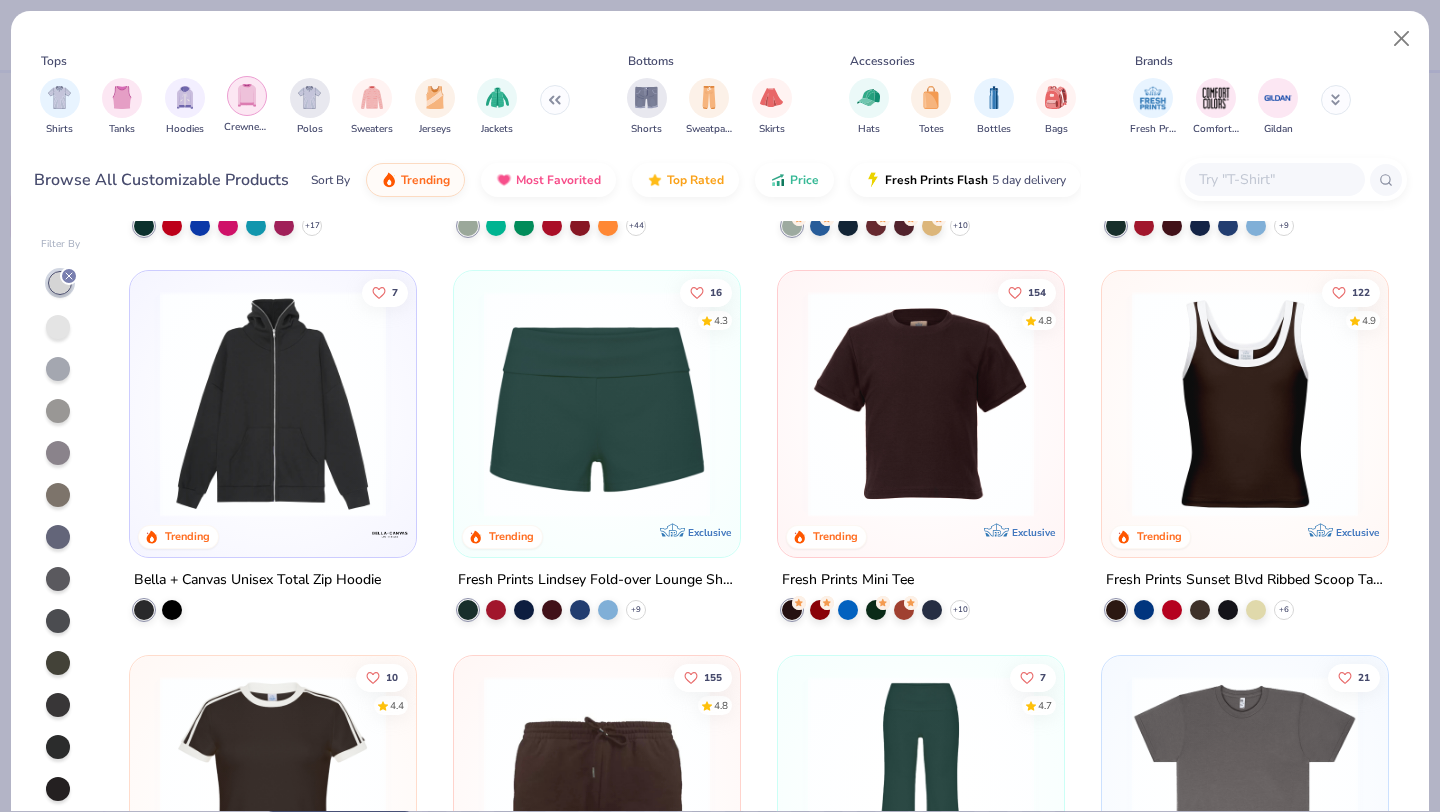 click at bounding box center [247, 95] 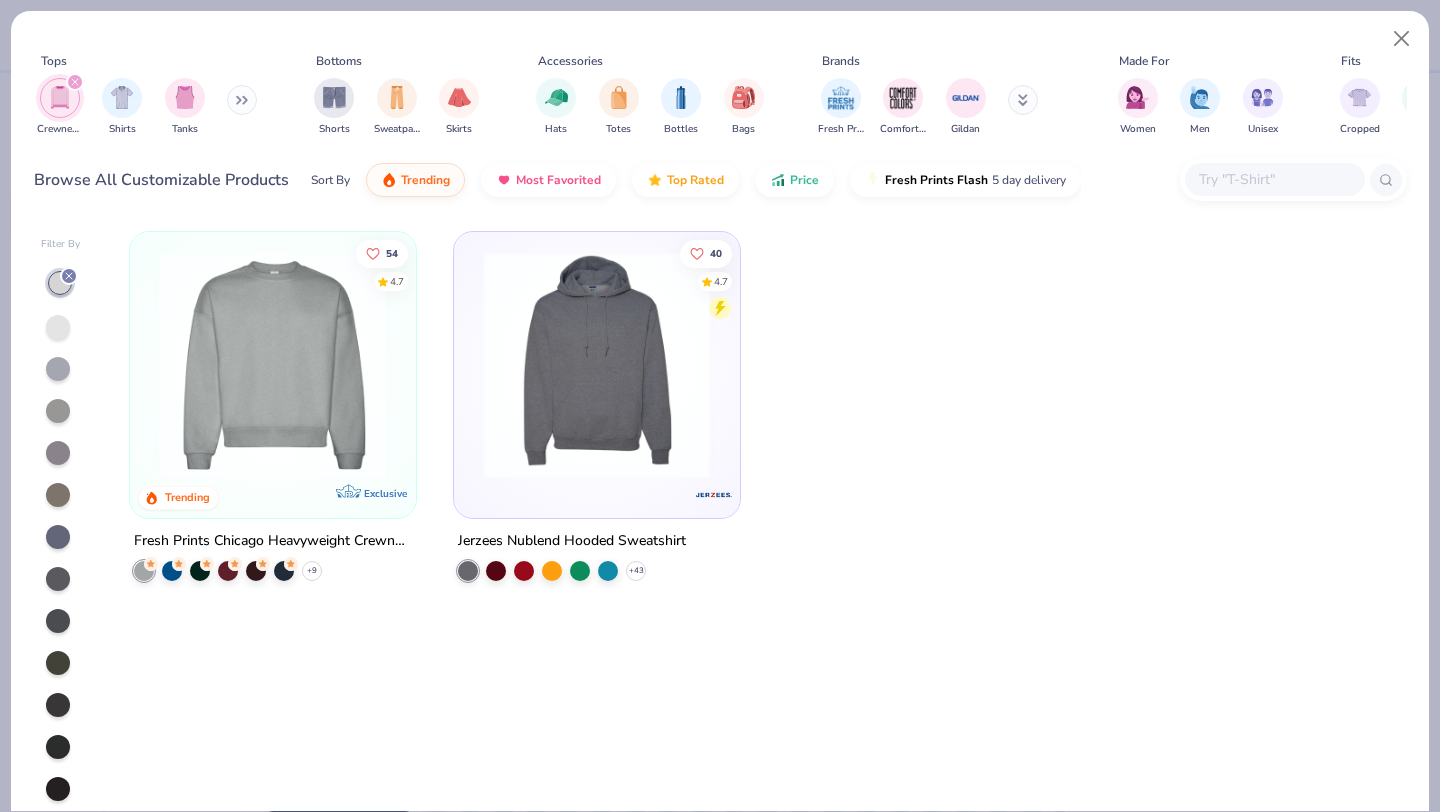scroll, scrollTop: 0, scrollLeft: 0, axis: both 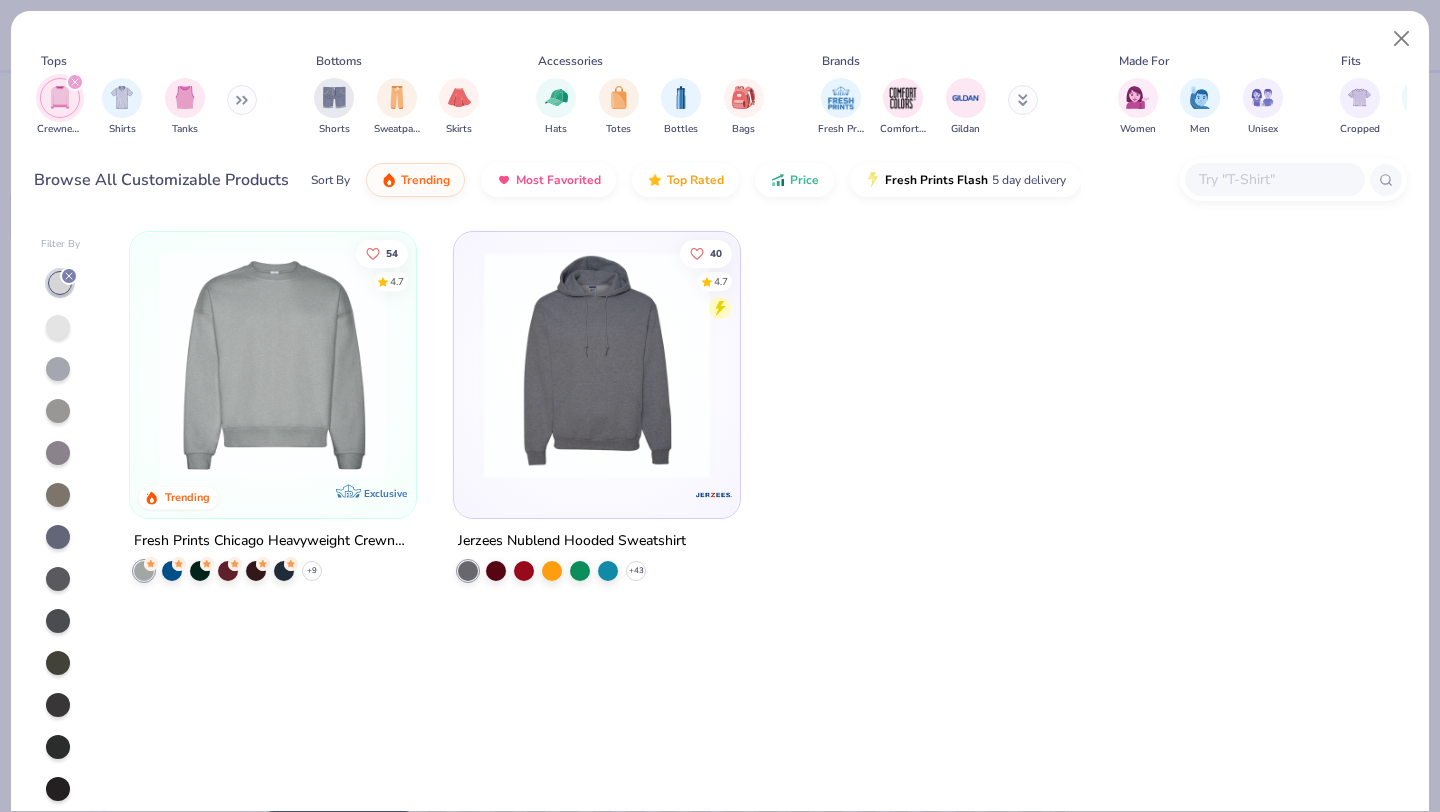 click 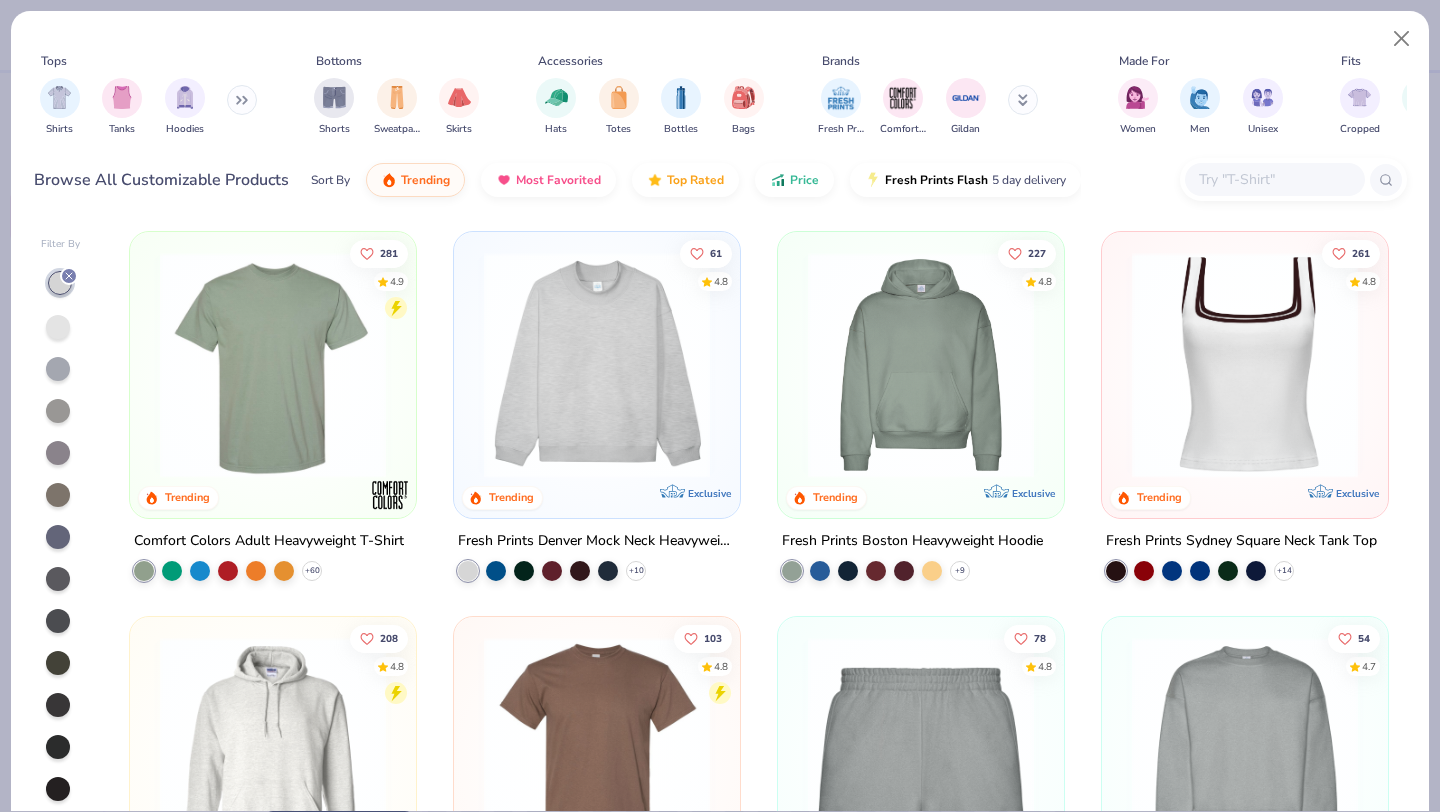 click at bounding box center [1023, 100] 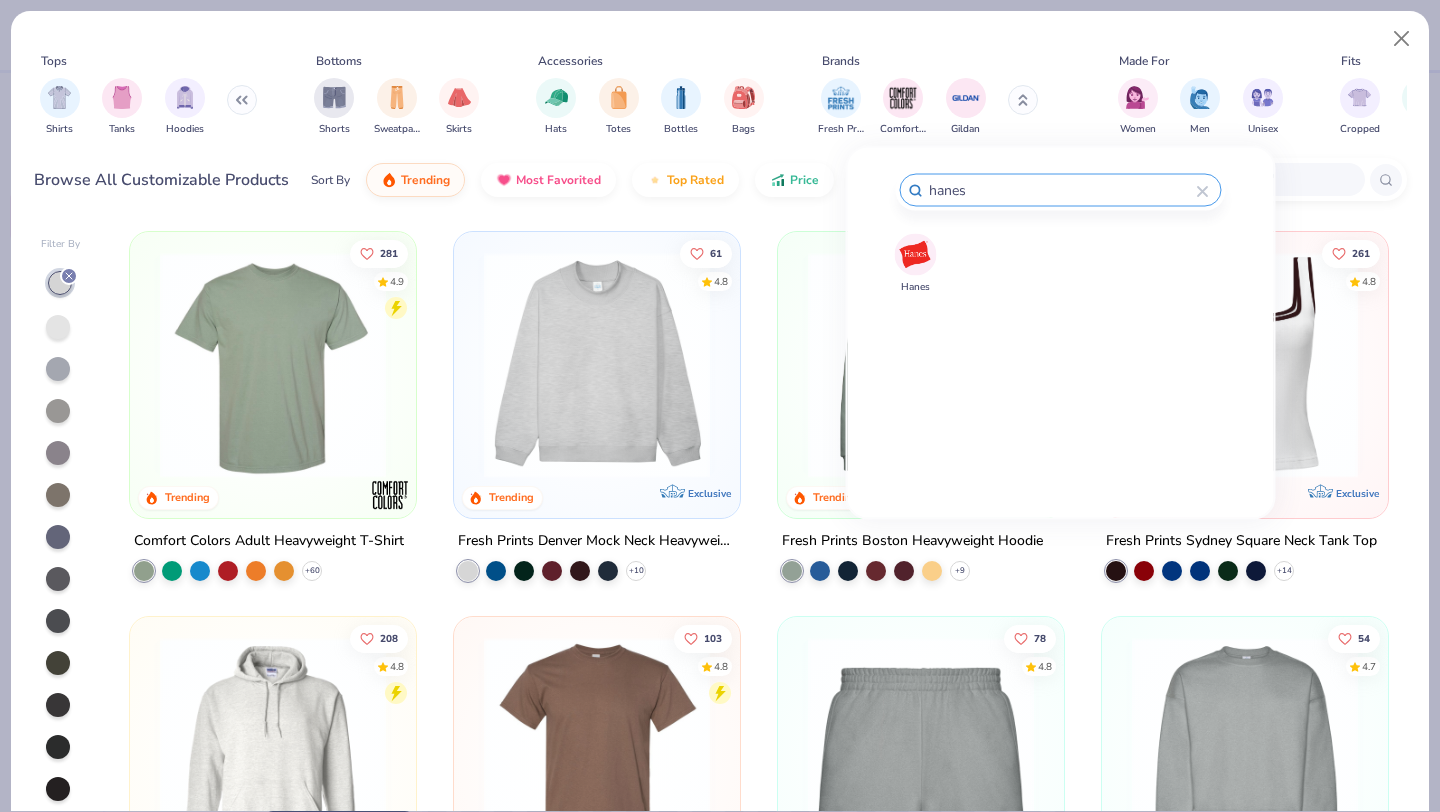 type on "hanes" 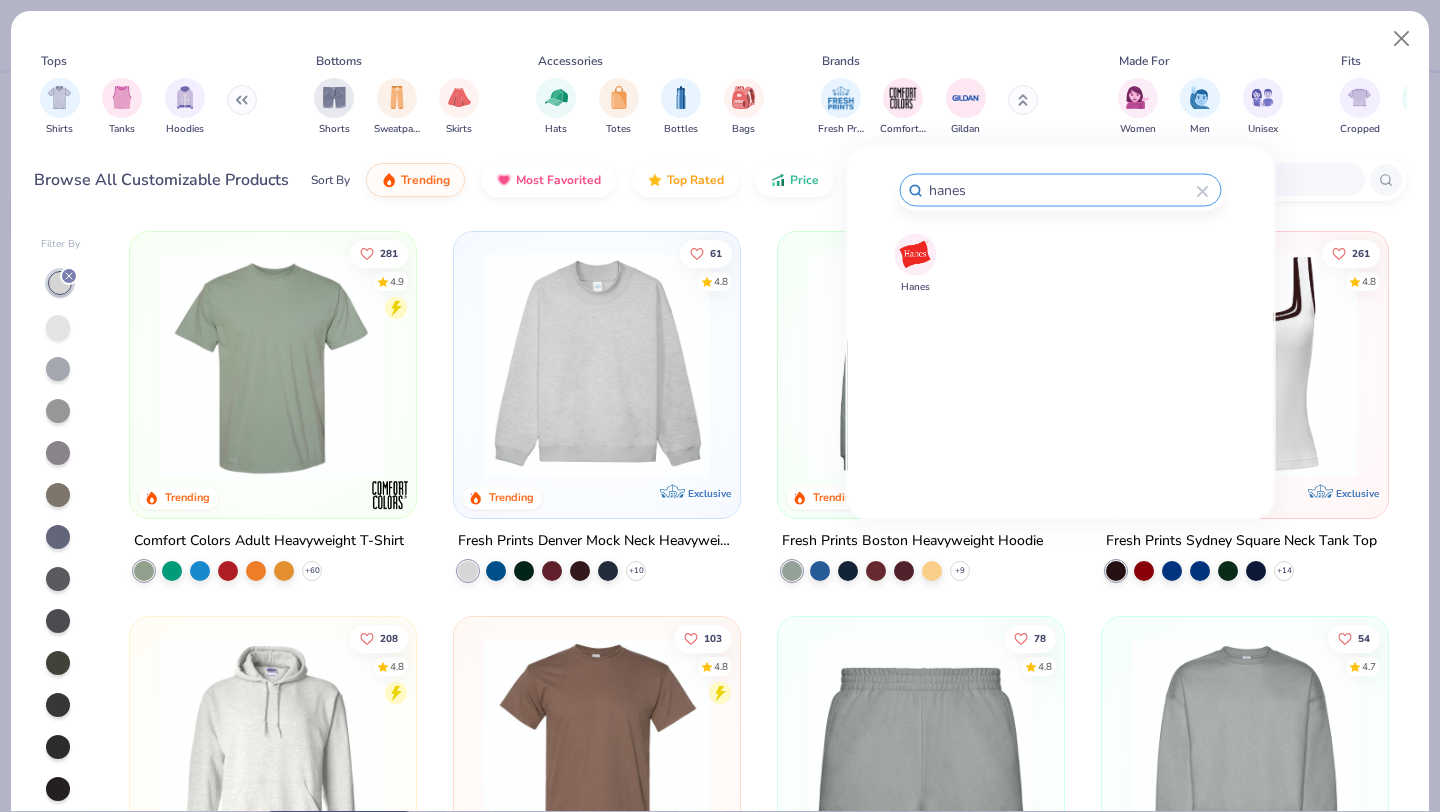 click at bounding box center (915, 254) 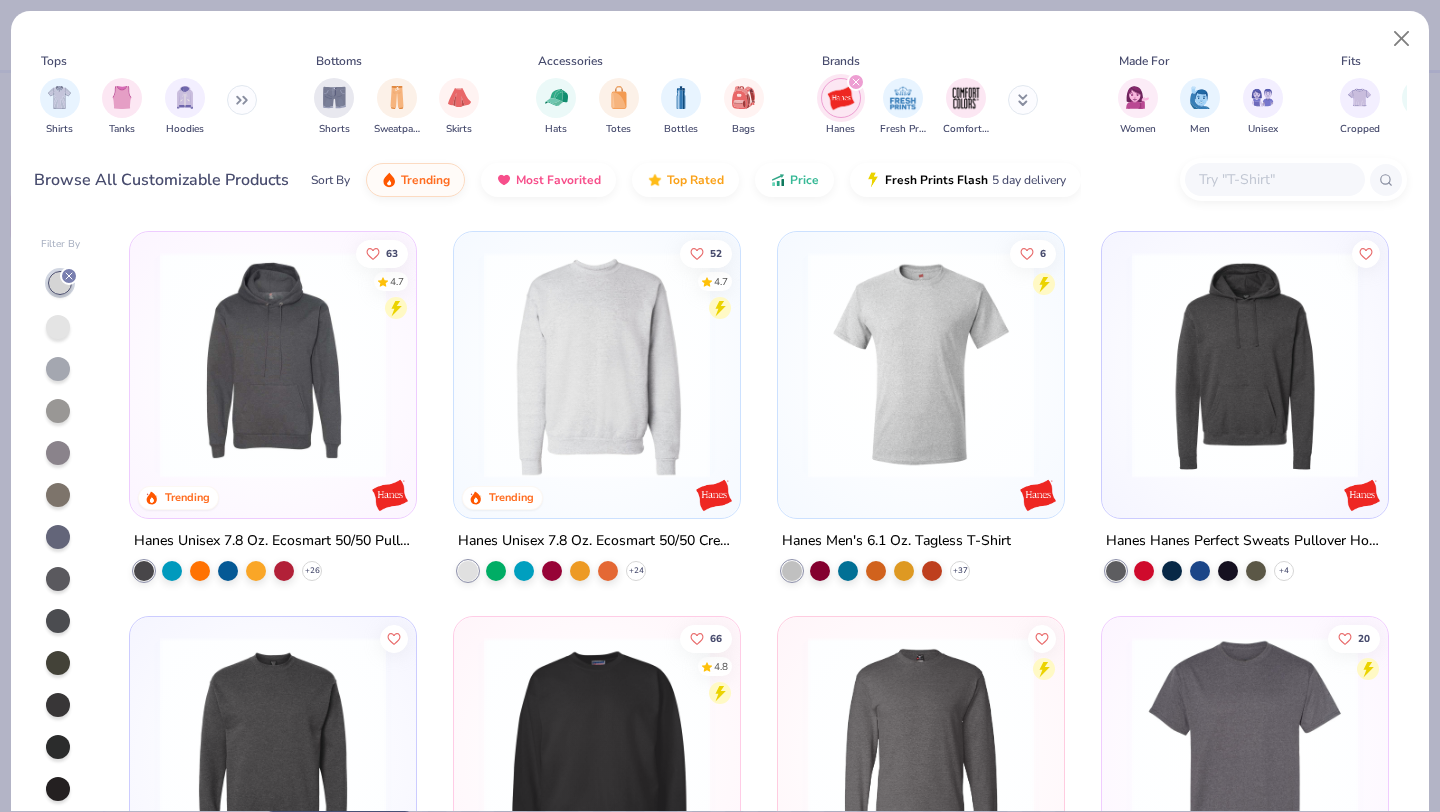 click at bounding box center [597, 365] 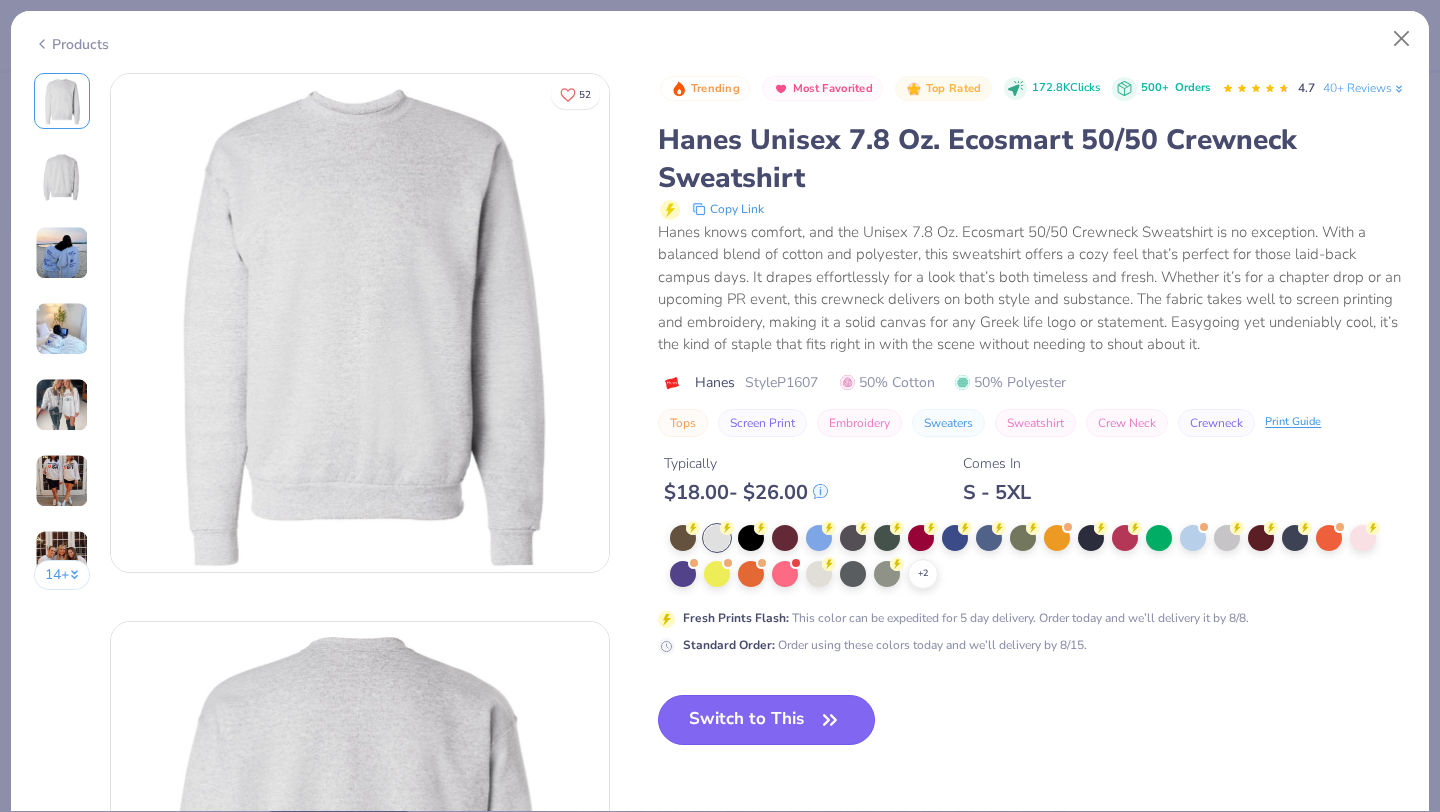 click on "Switch to This" at bounding box center [766, 720] 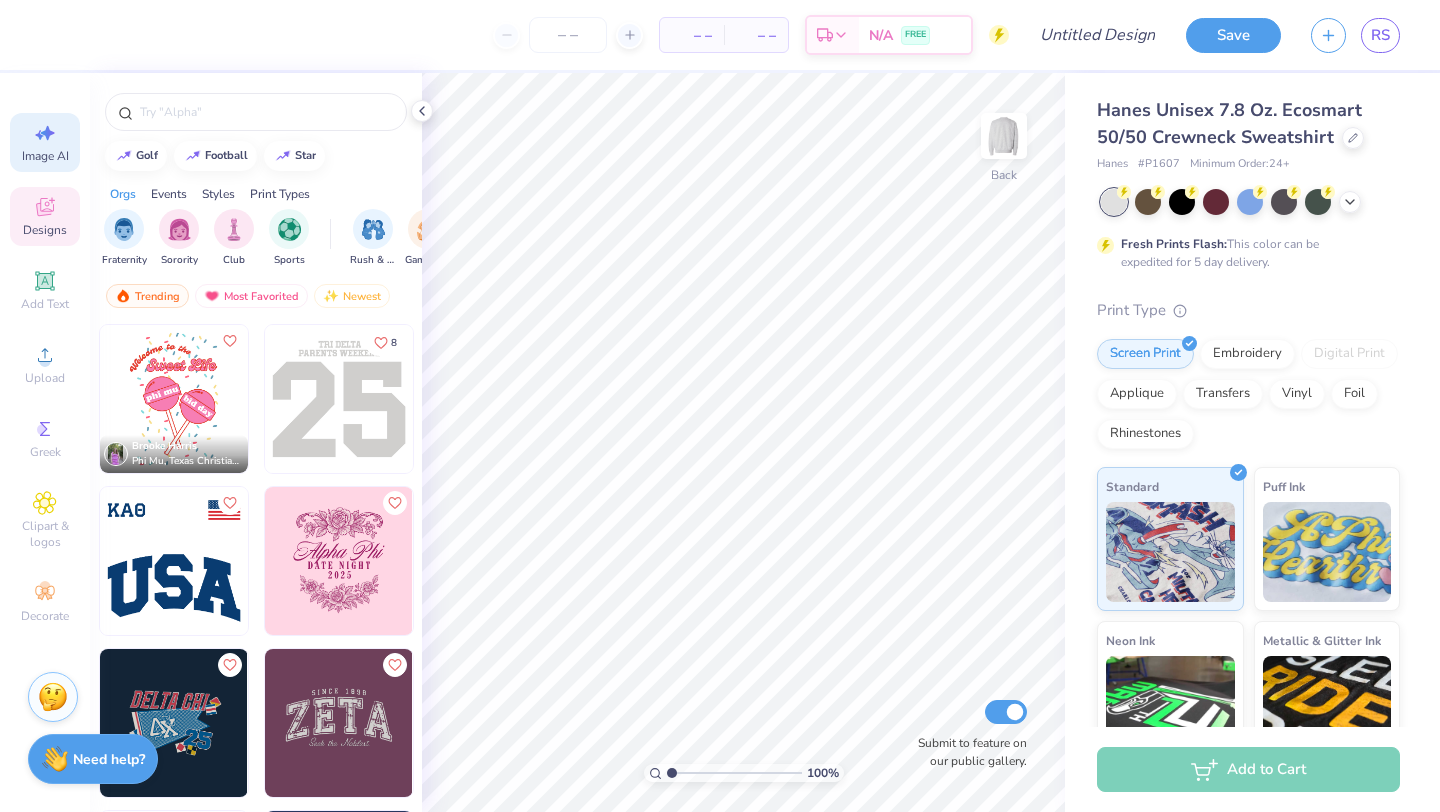 click on "Image AI" at bounding box center (45, 142) 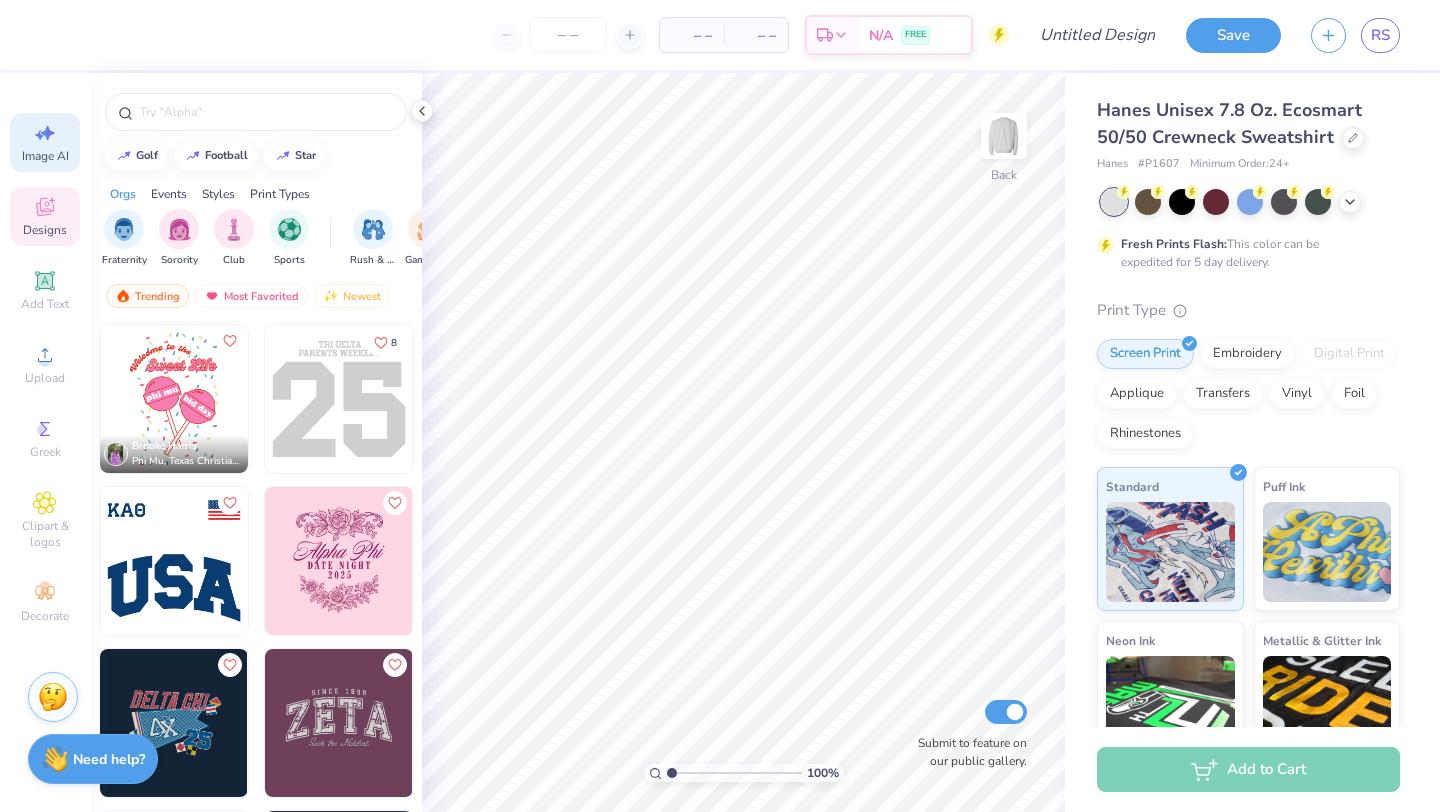 select on "4" 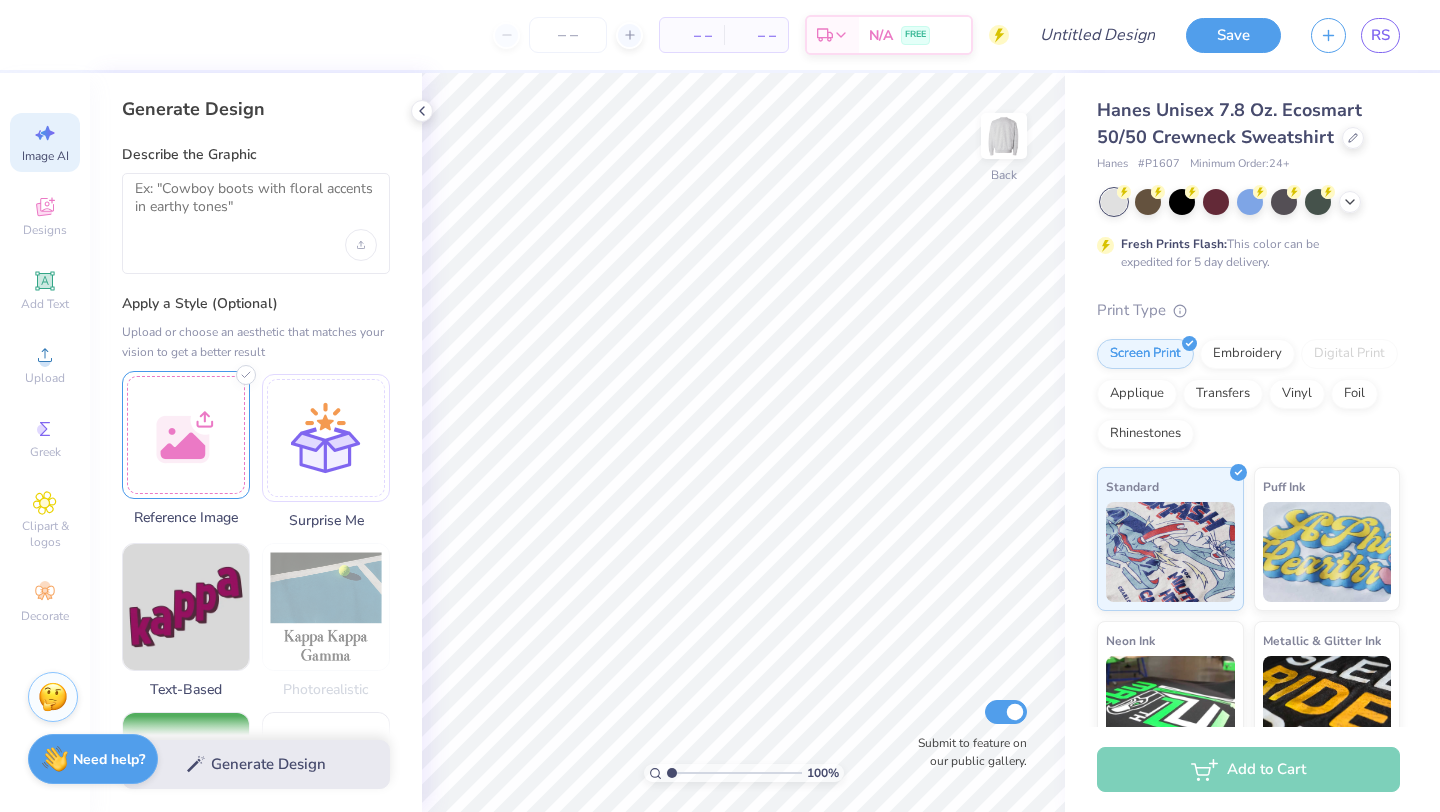 click at bounding box center [186, 435] 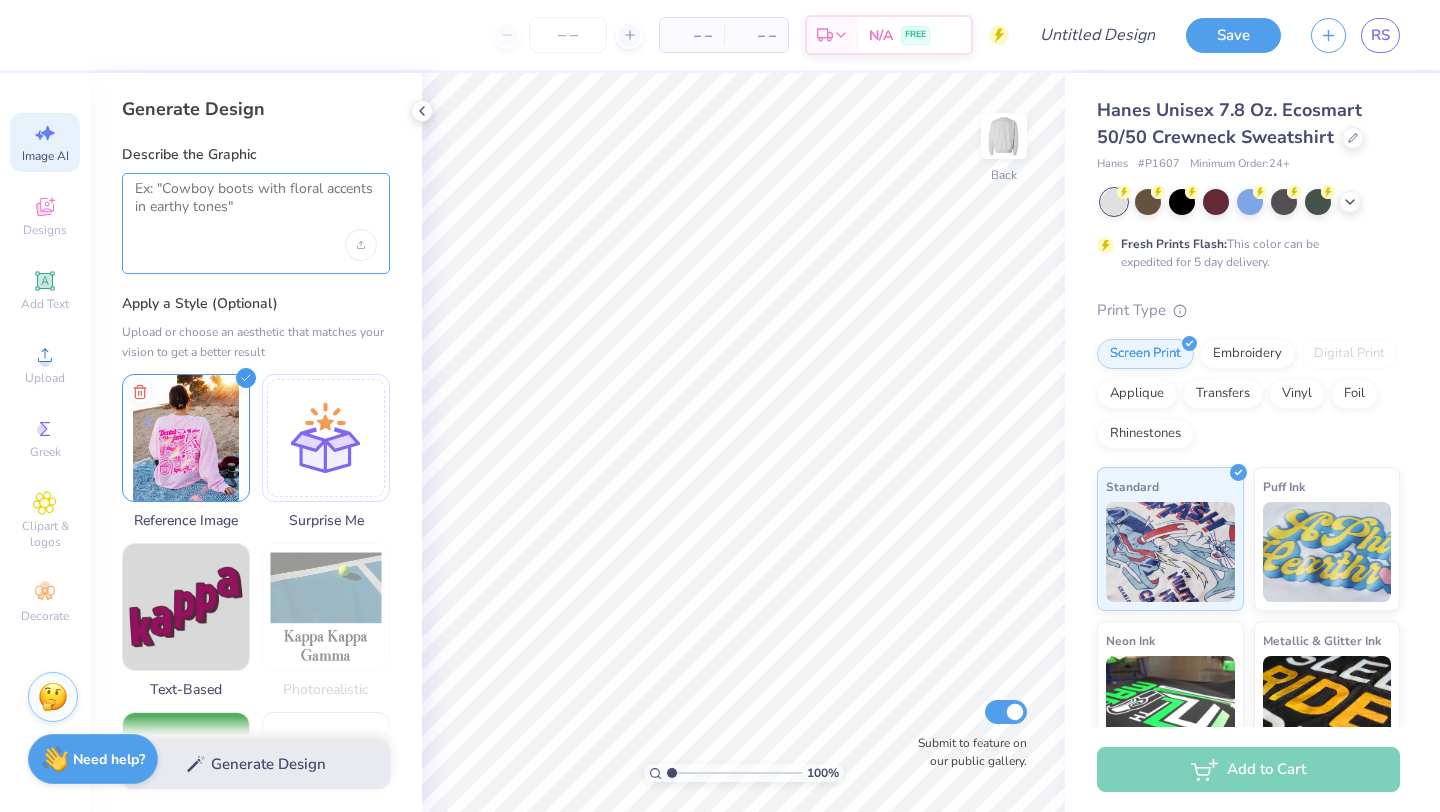click at bounding box center [256, 205] 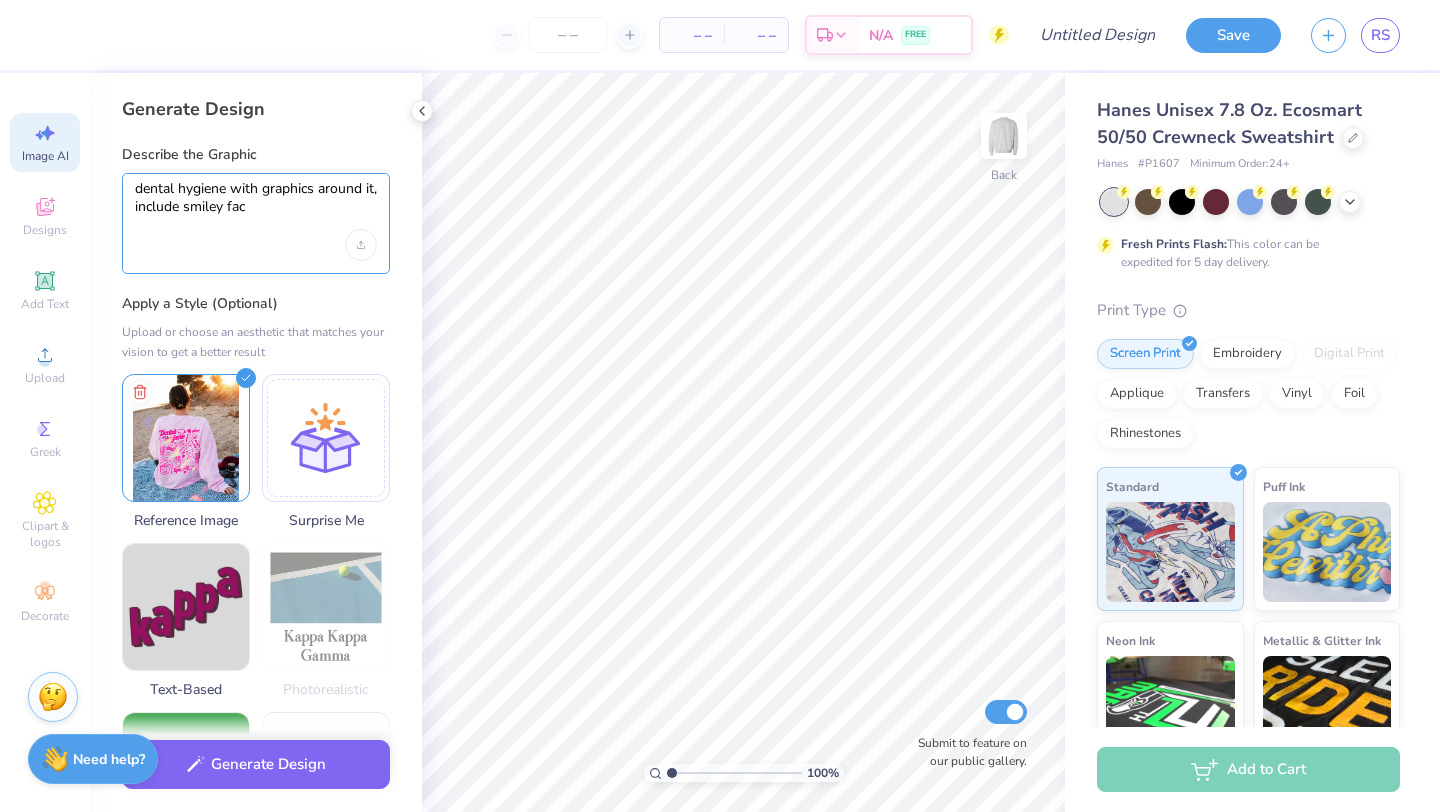 type on "dental hygiene with graphics around it, include smiley face" 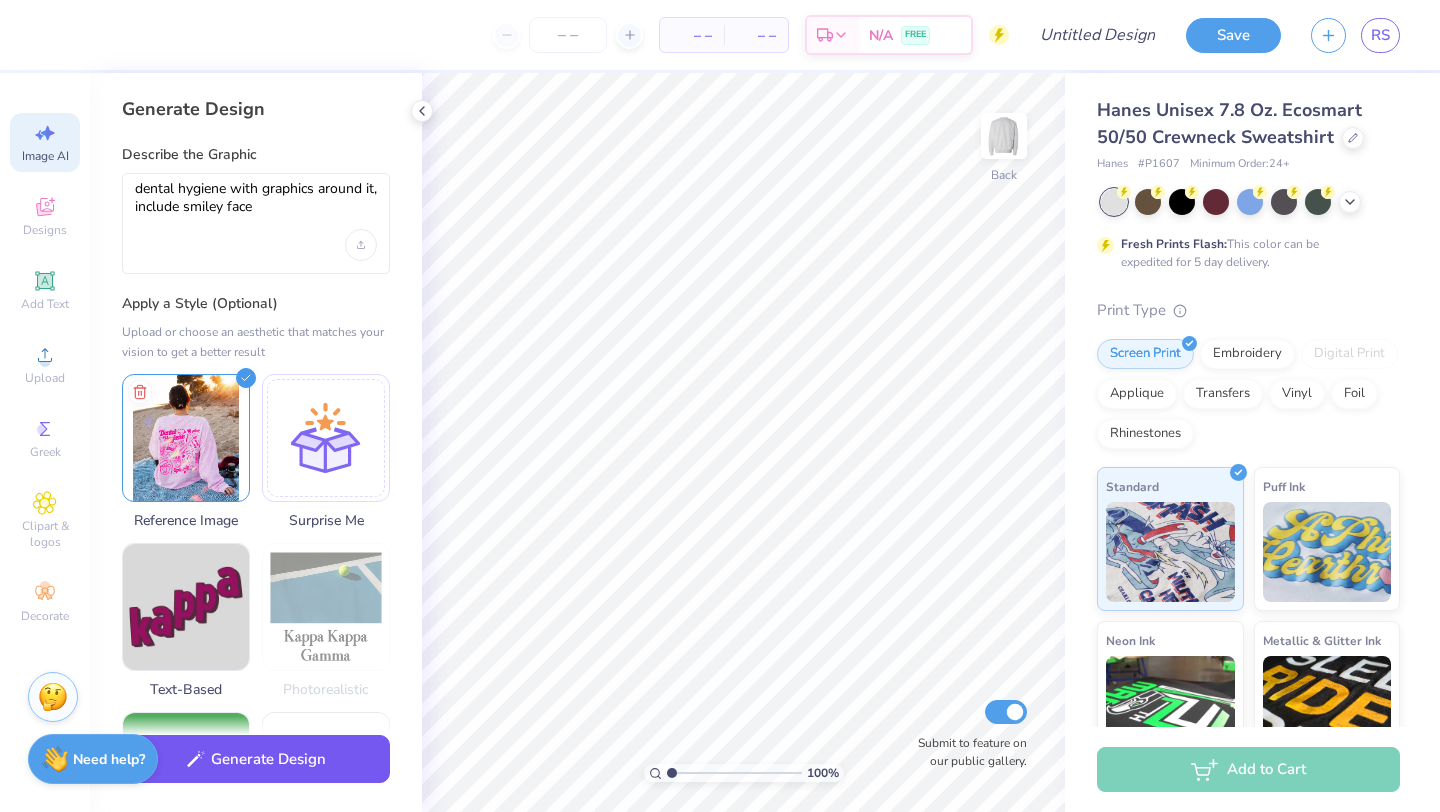 click on "Generate Design" at bounding box center [256, 759] 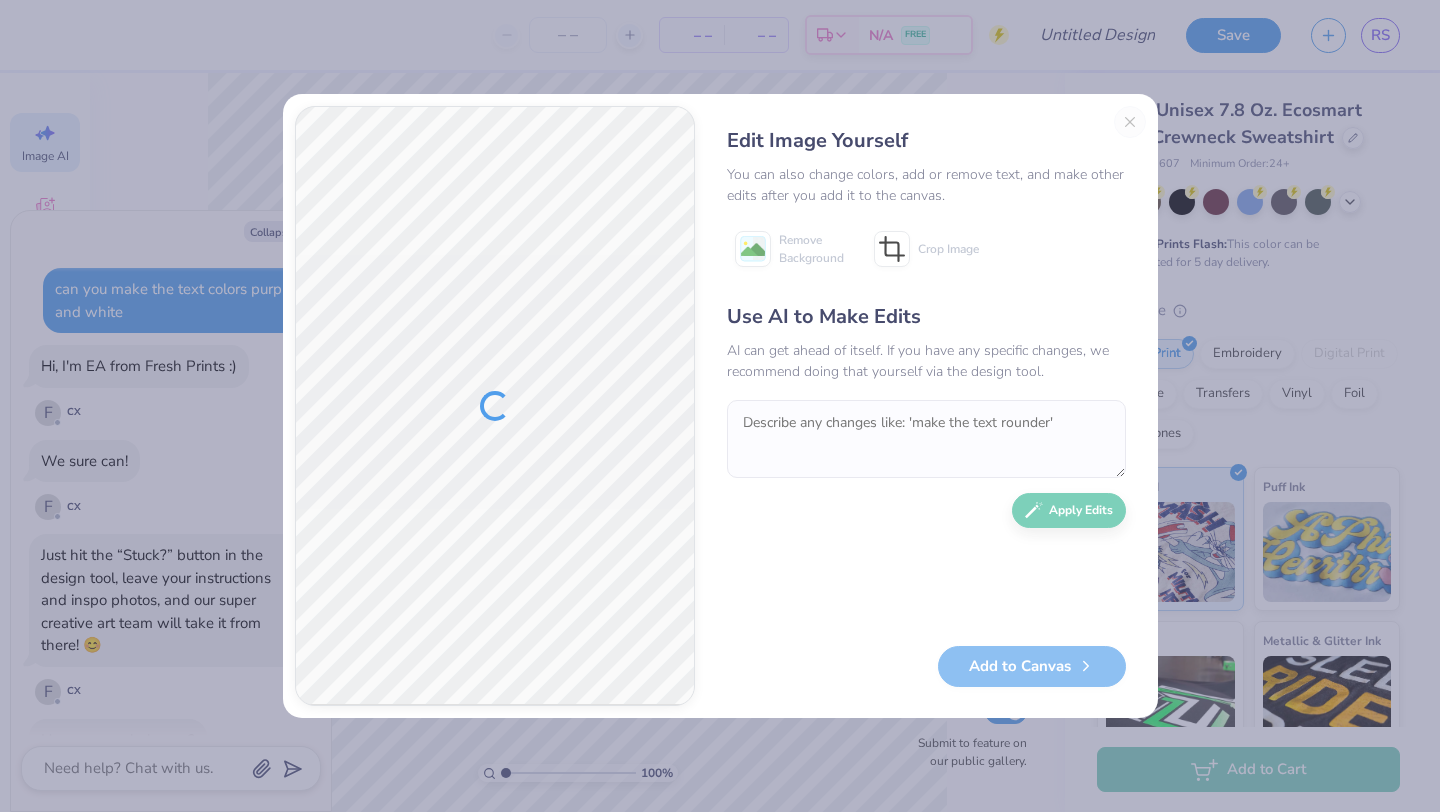 scroll, scrollTop: 135, scrollLeft: 0, axis: vertical 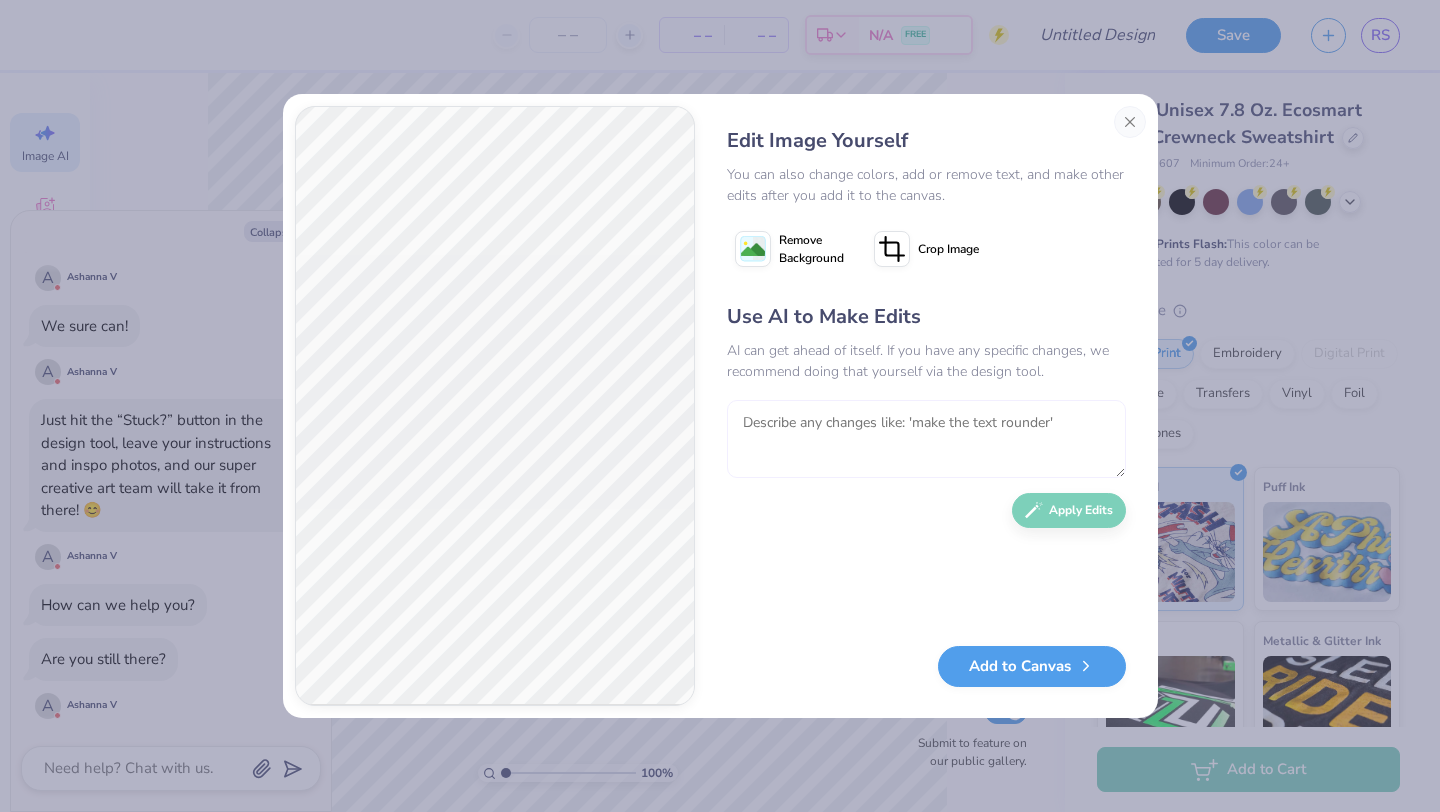 click at bounding box center (926, 439) 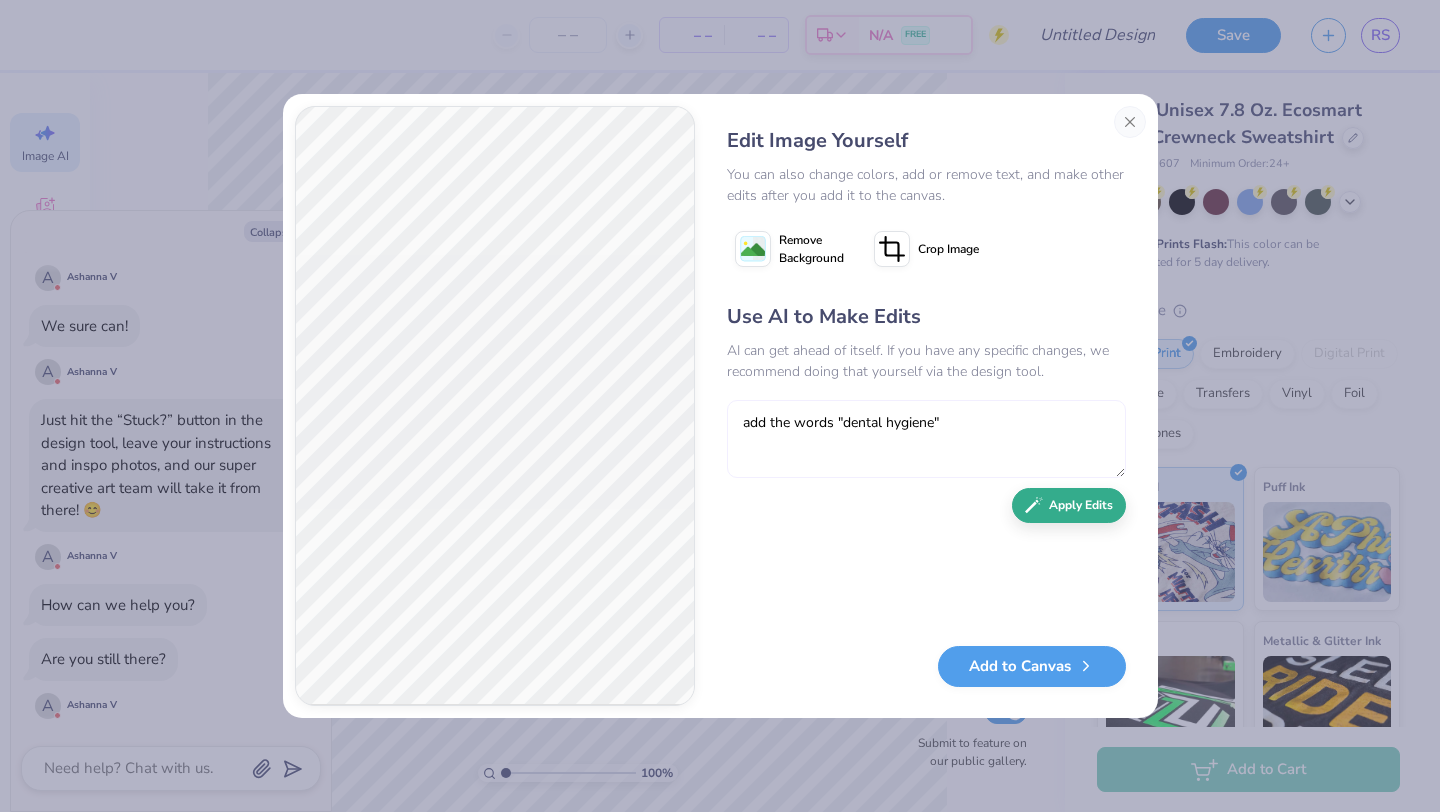 type on "add the words "dental hygiene"" 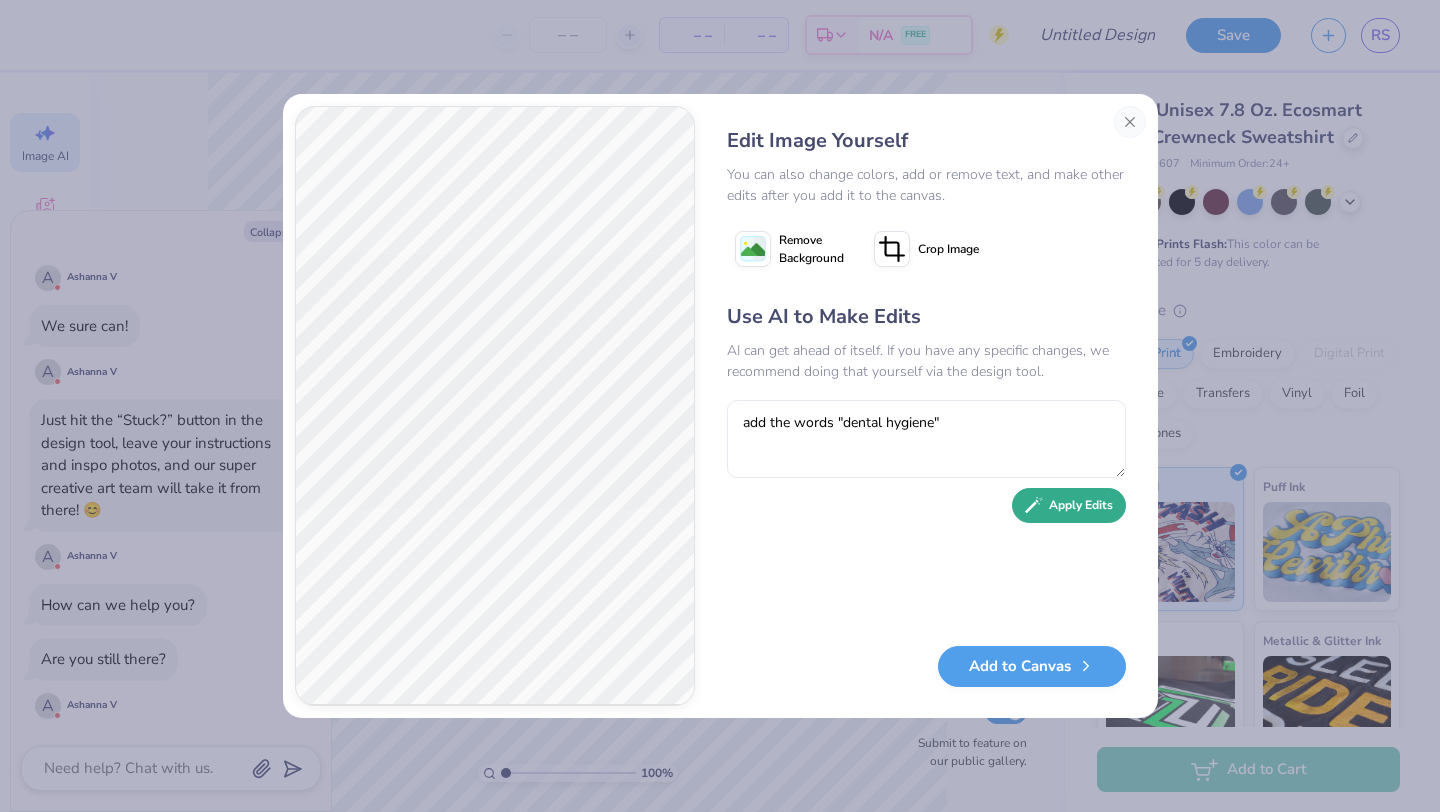 click on "Apply Edits" at bounding box center (1069, 505) 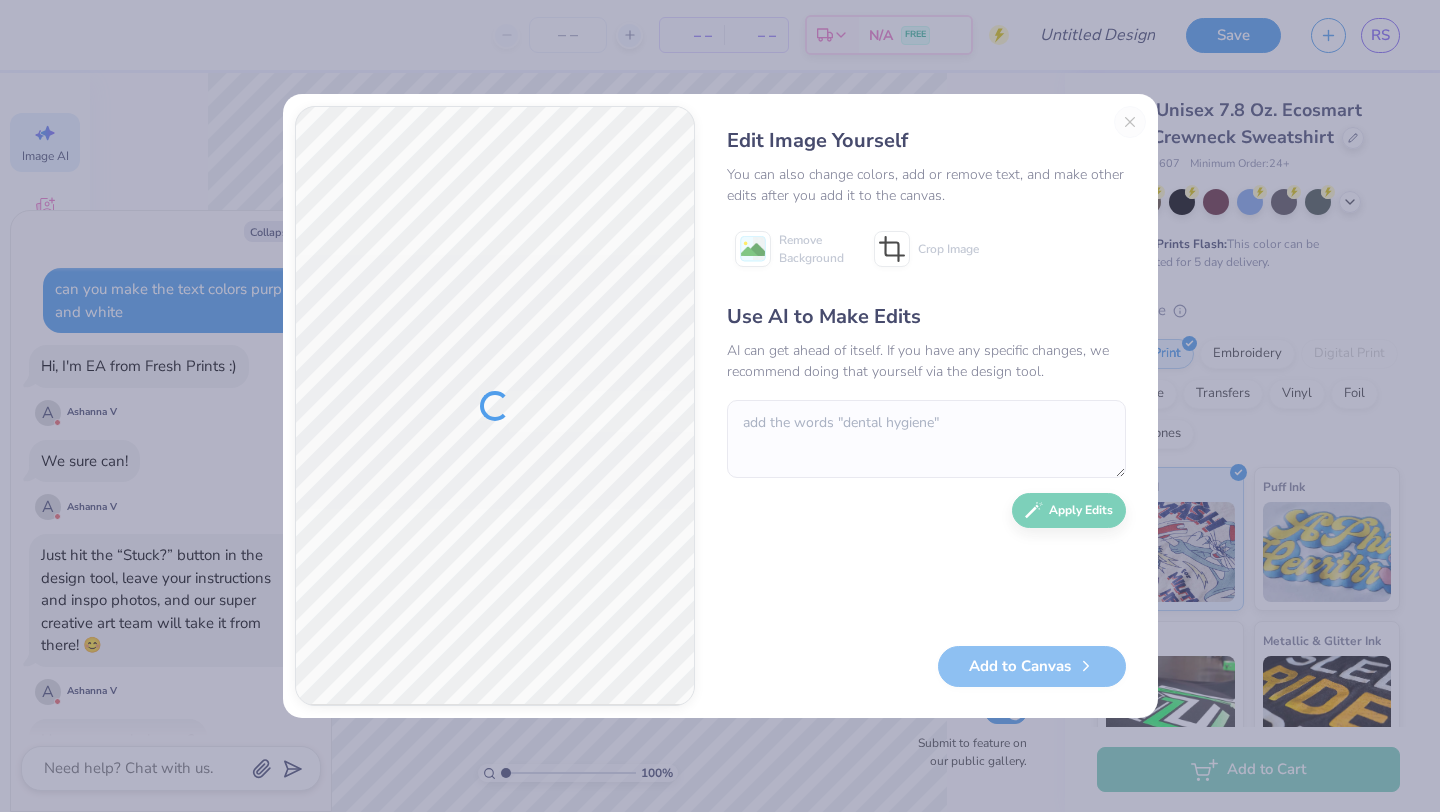 scroll, scrollTop: 0, scrollLeft: 0, axis: both 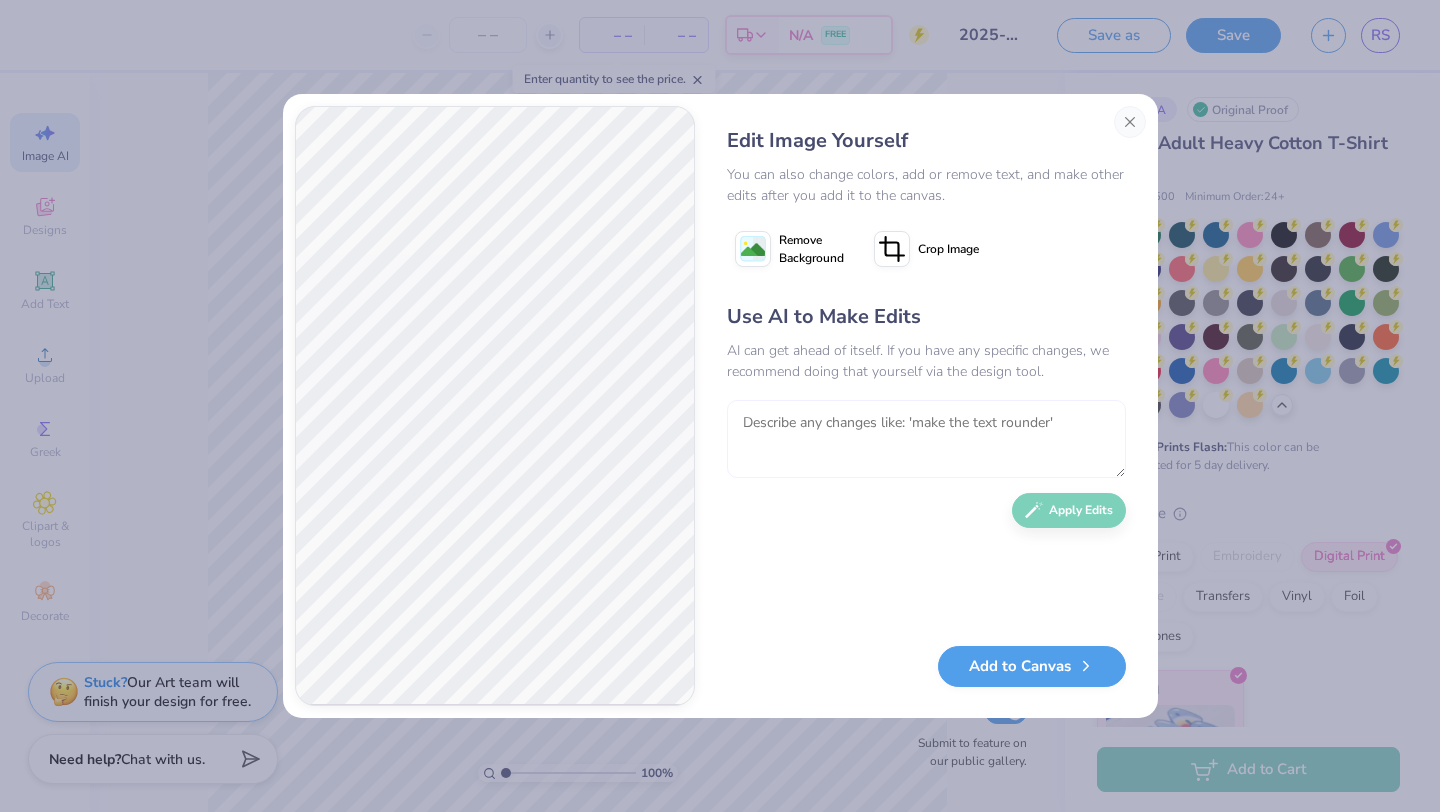 click at bounding box center [926, 439] 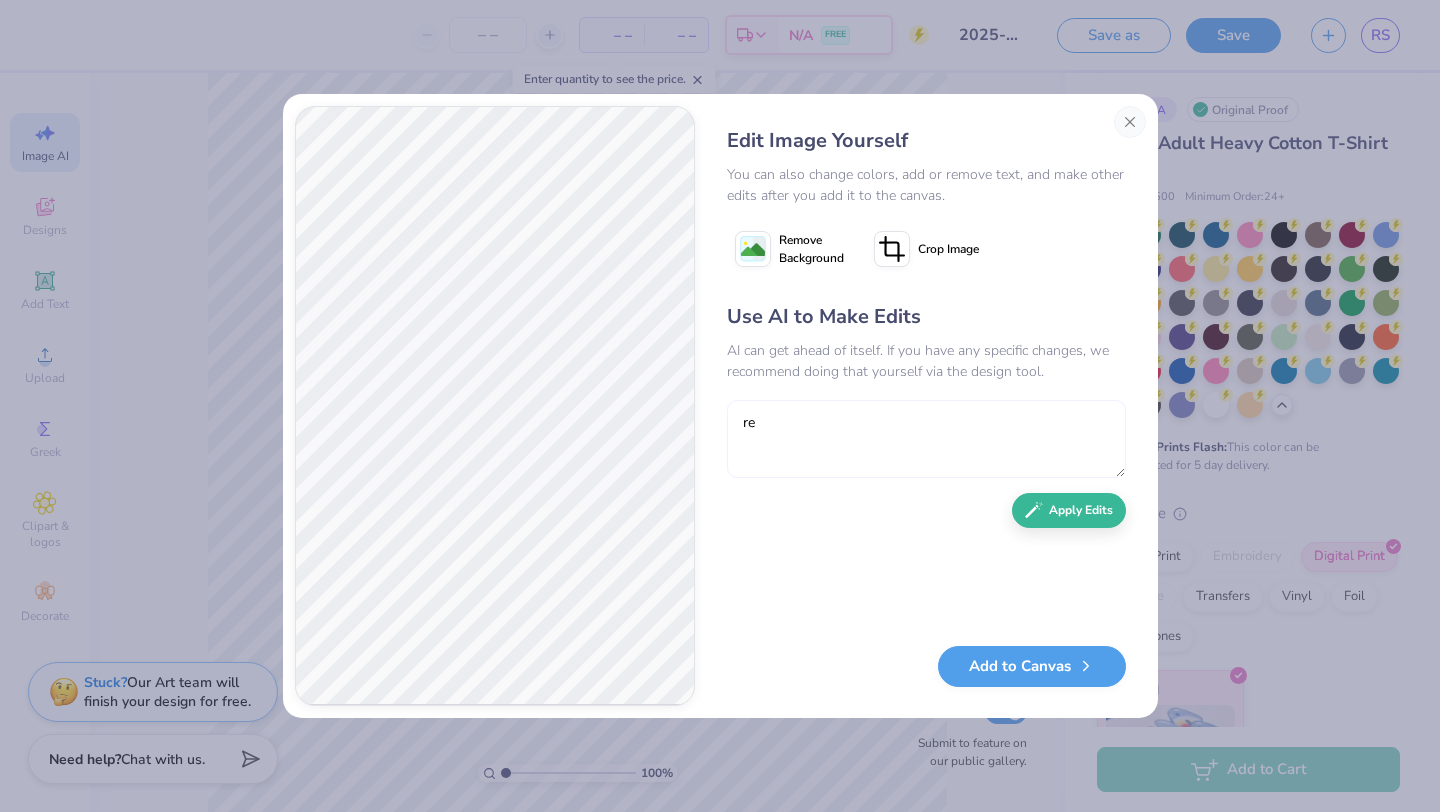 type on "r" 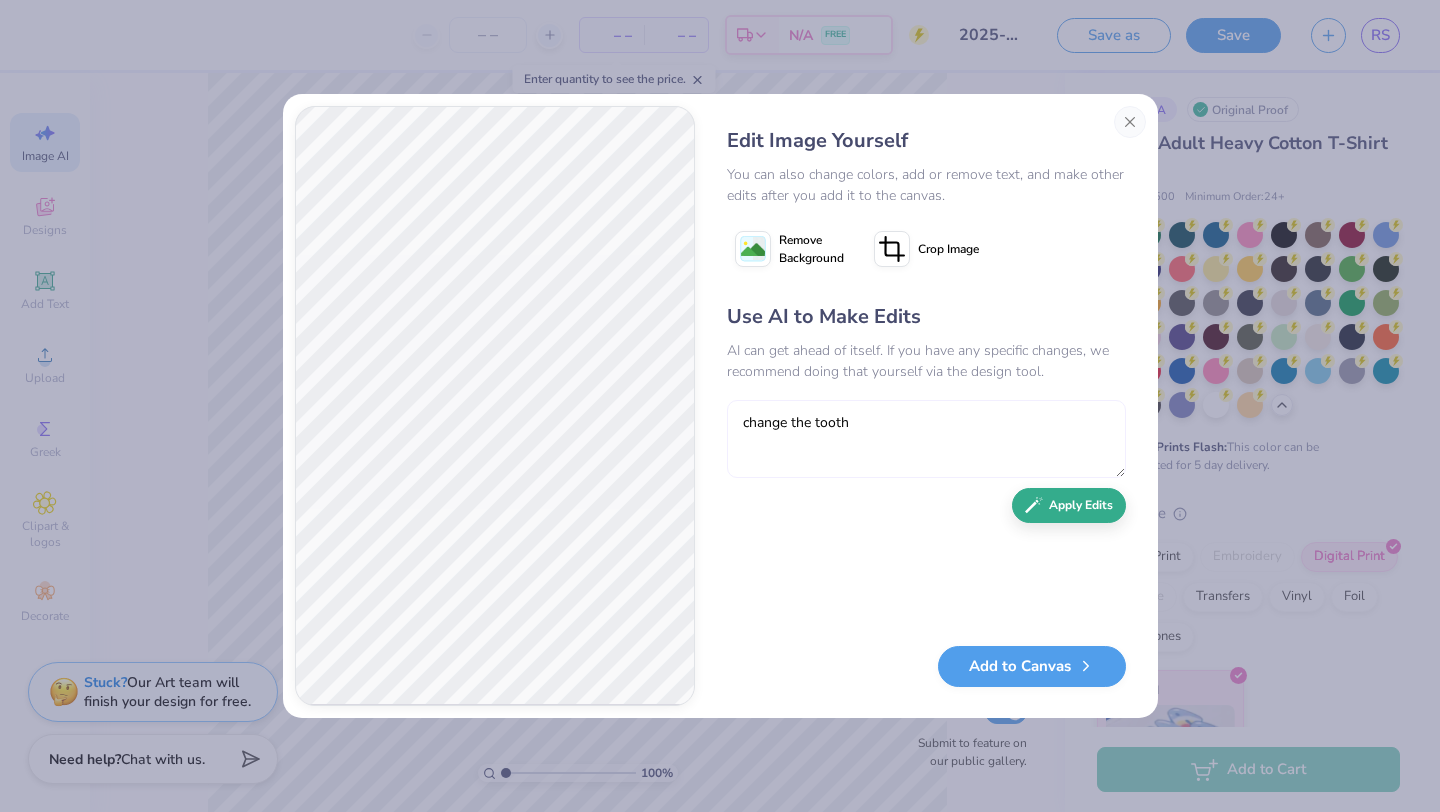 type on "change the tooth" 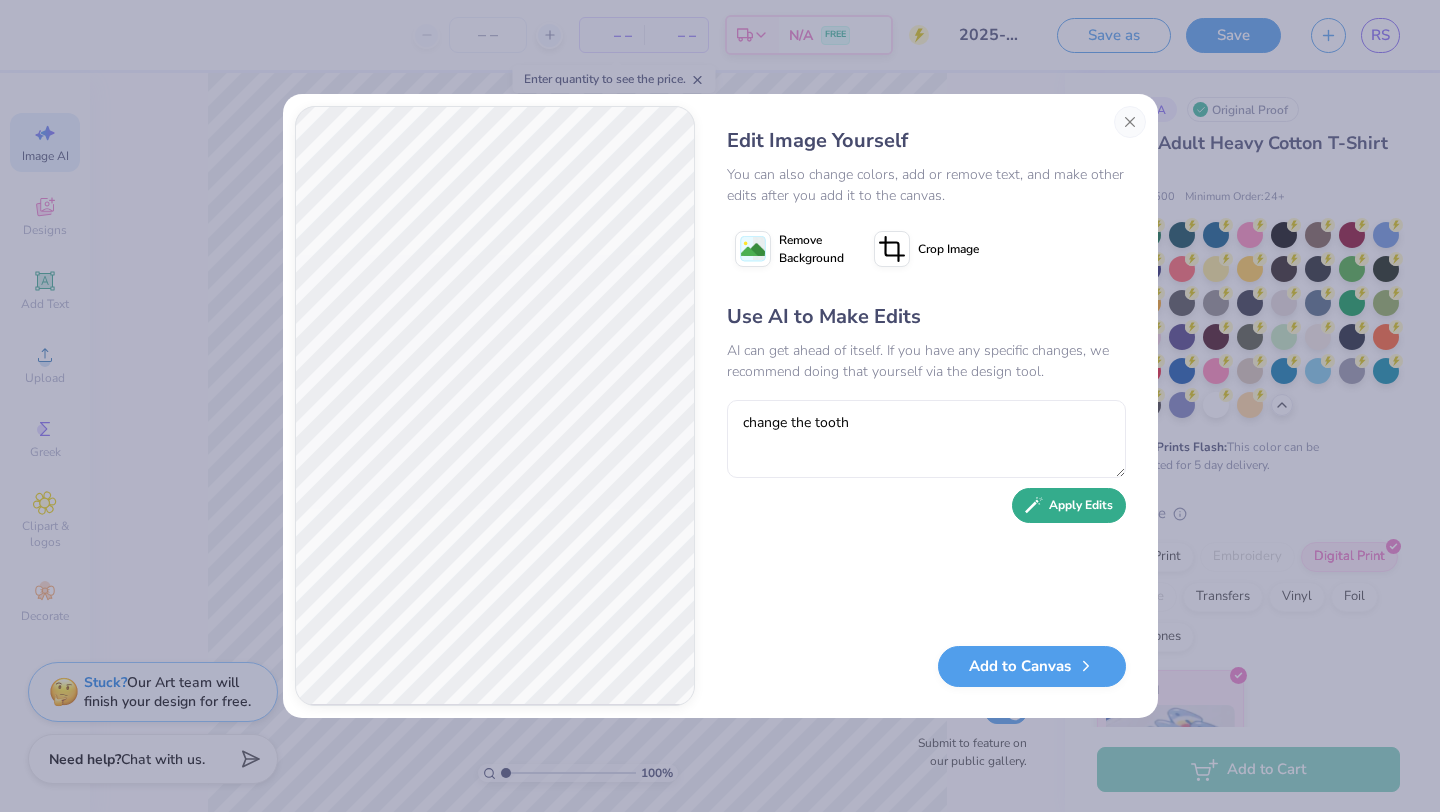 click on "Apply Edits" at bounding box center [1069, 505] 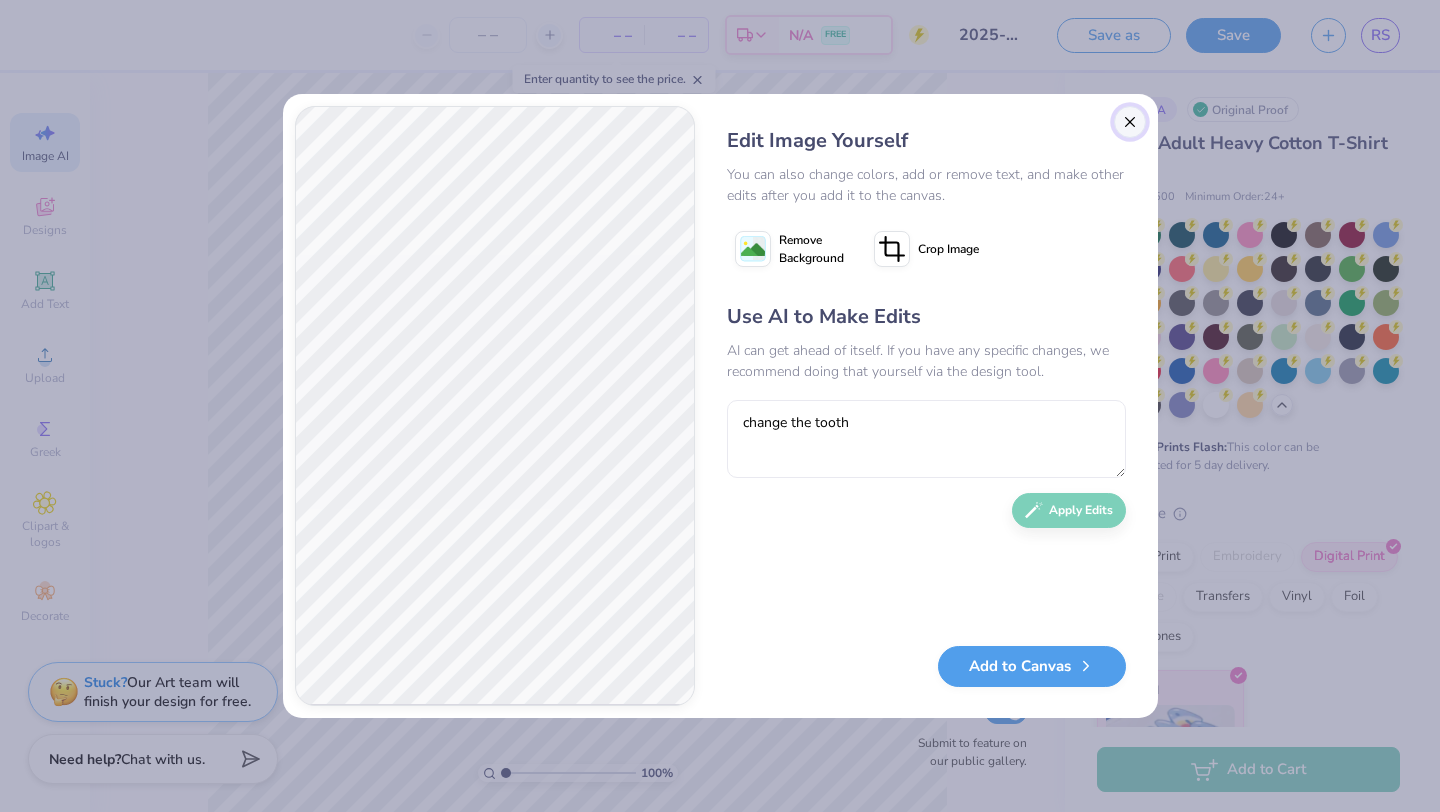 click at bounding box center [1130, 122] 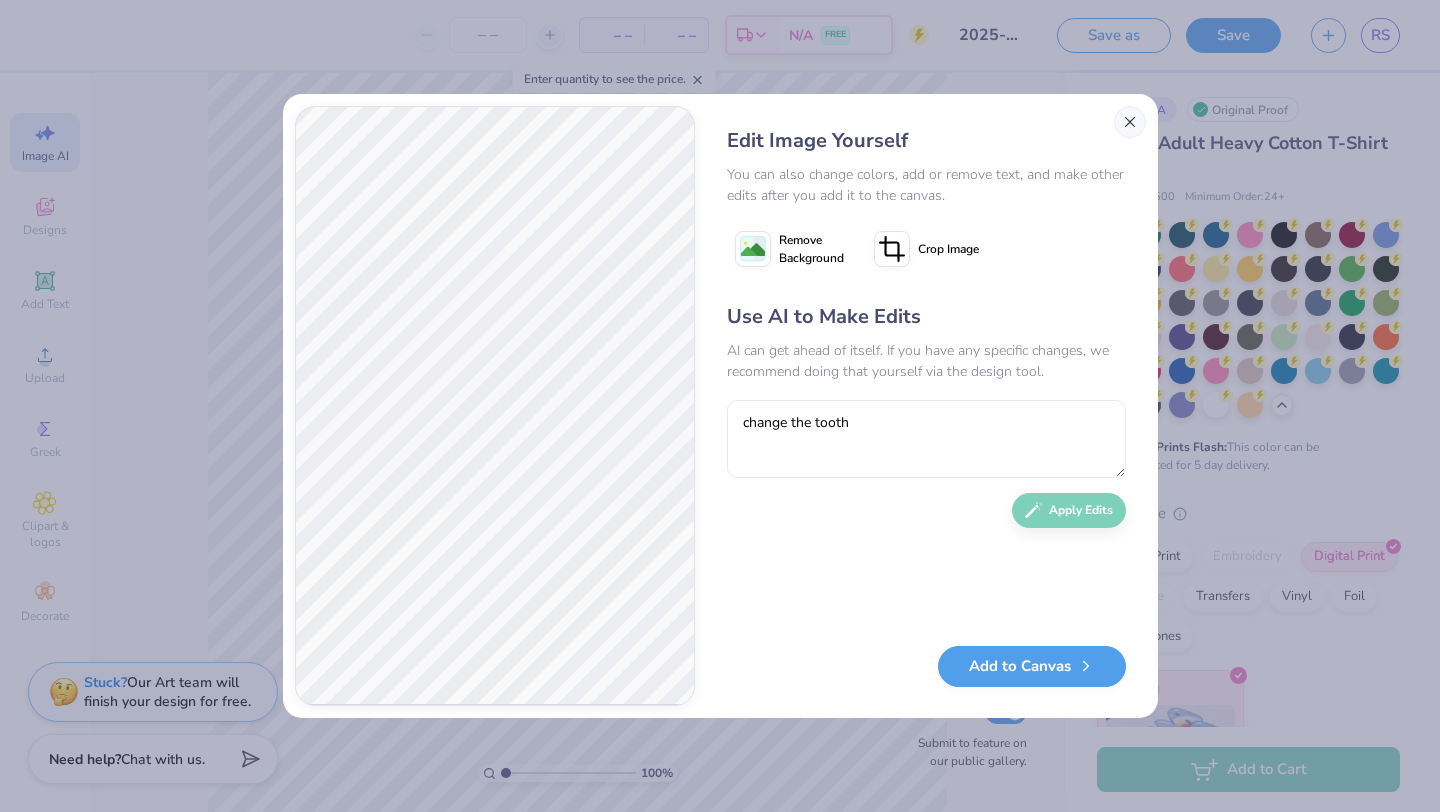 scroll, scrollTop: 0, scrollLeft: 45, axis: horizontal 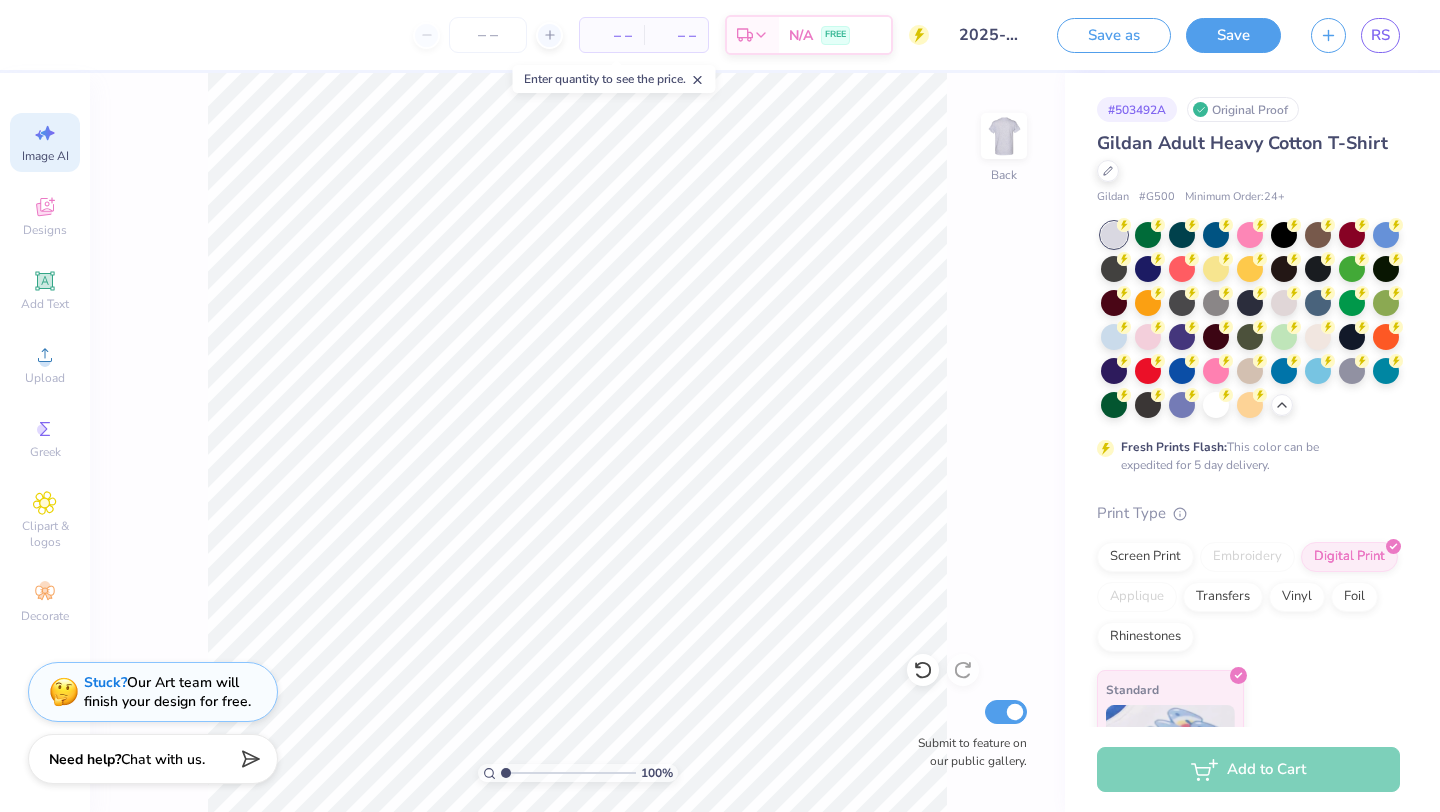 click 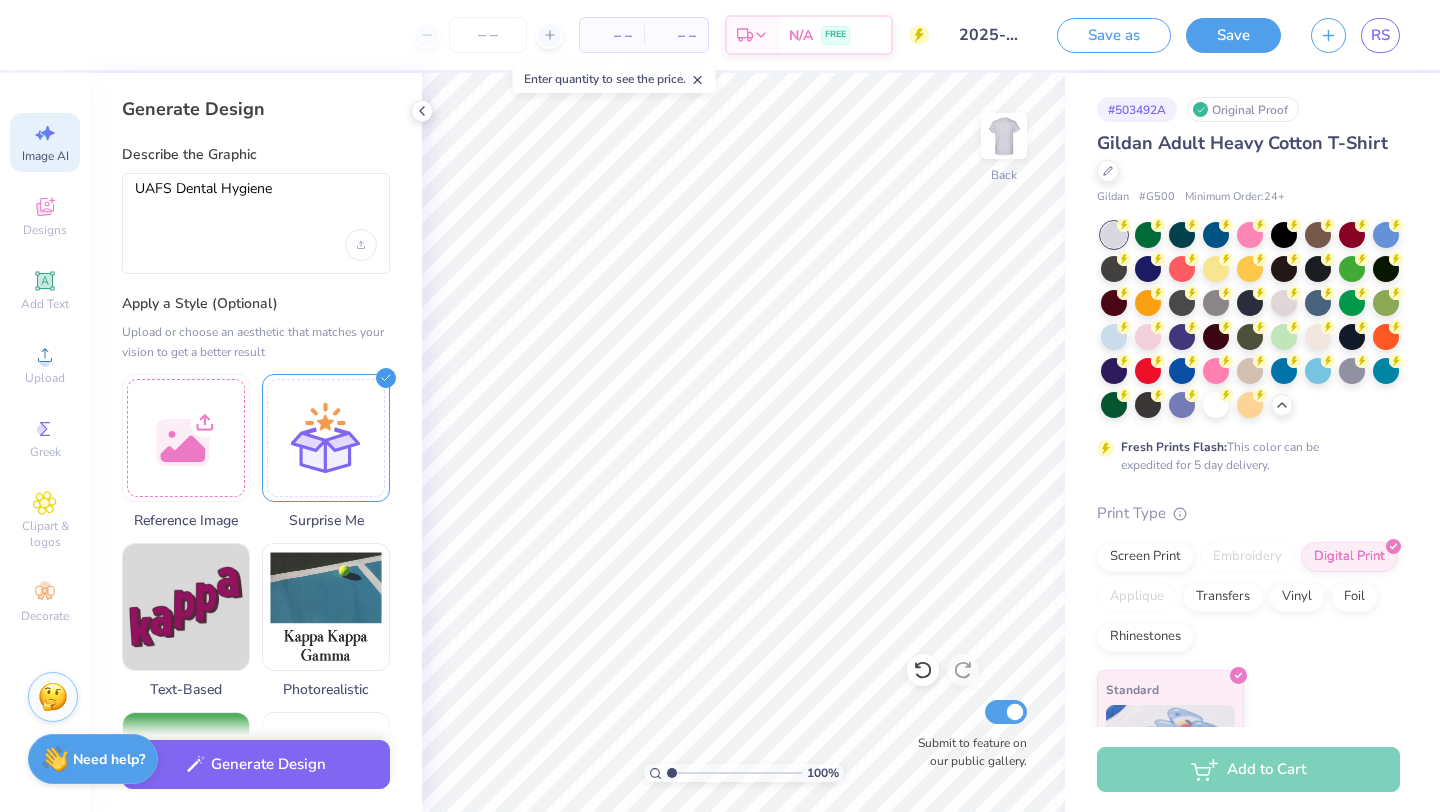 scroll, scrollTop: 0, scrollLeft: 0, axis: both 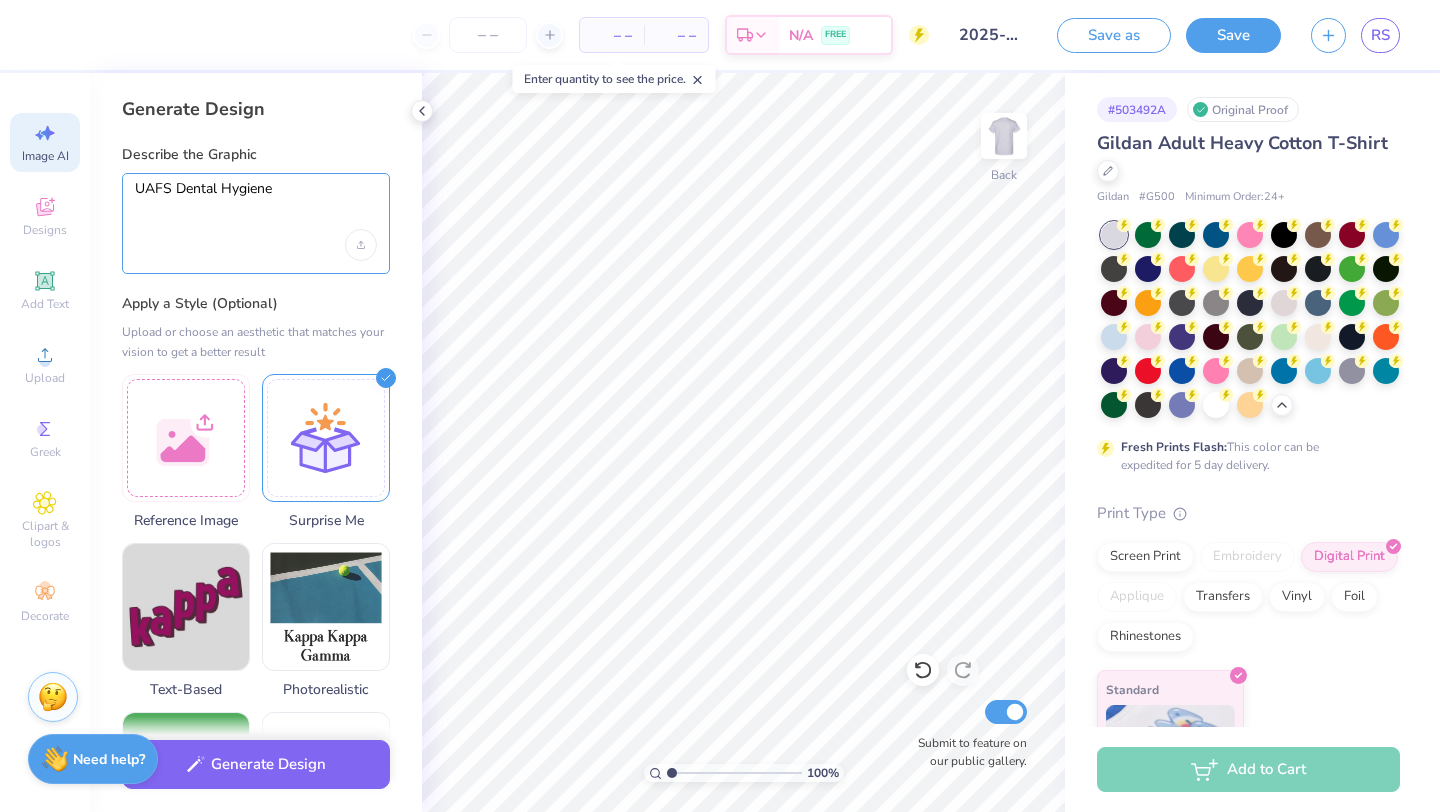 click on "UAFS Dental Hygiene" at bounding box center (256, 205) 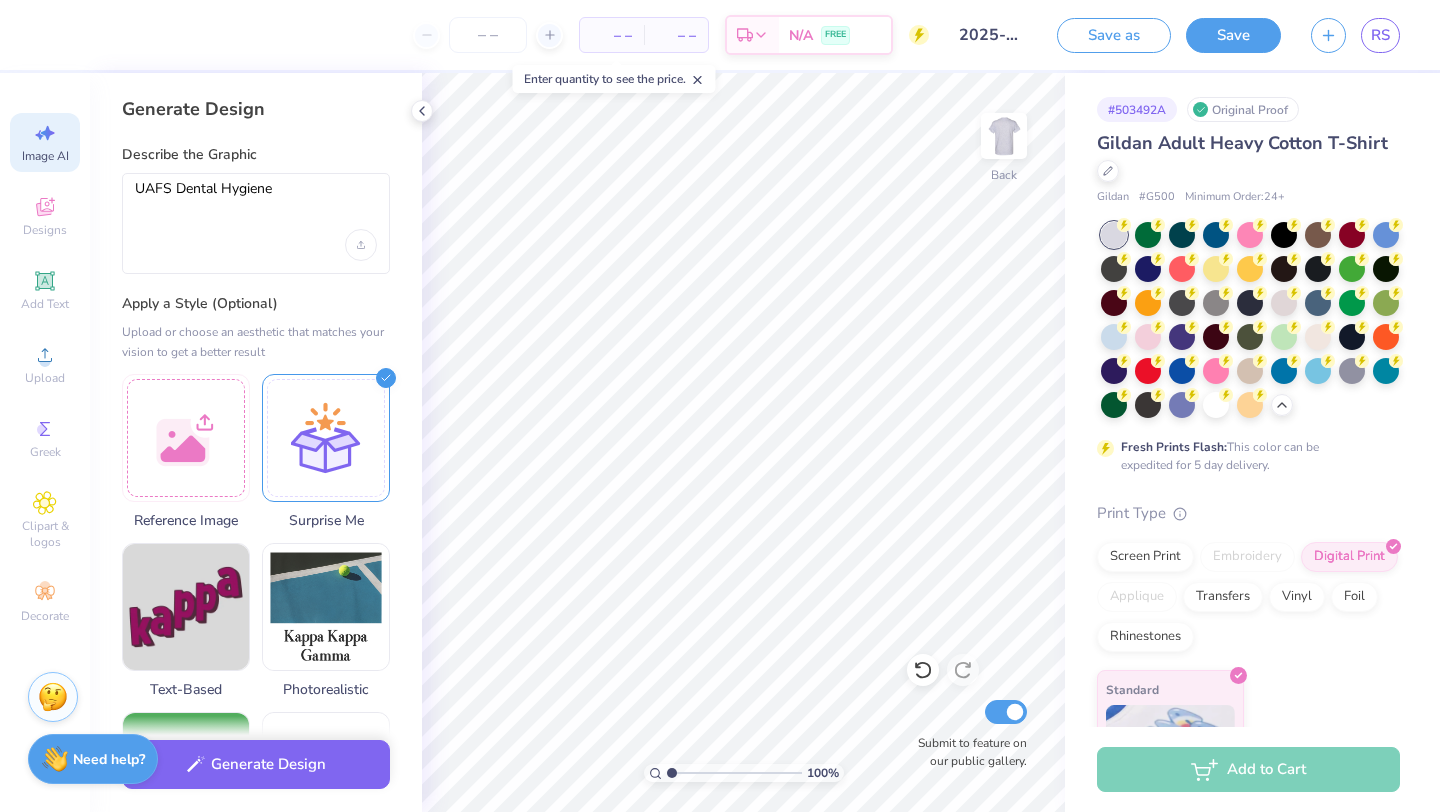 select on "4" 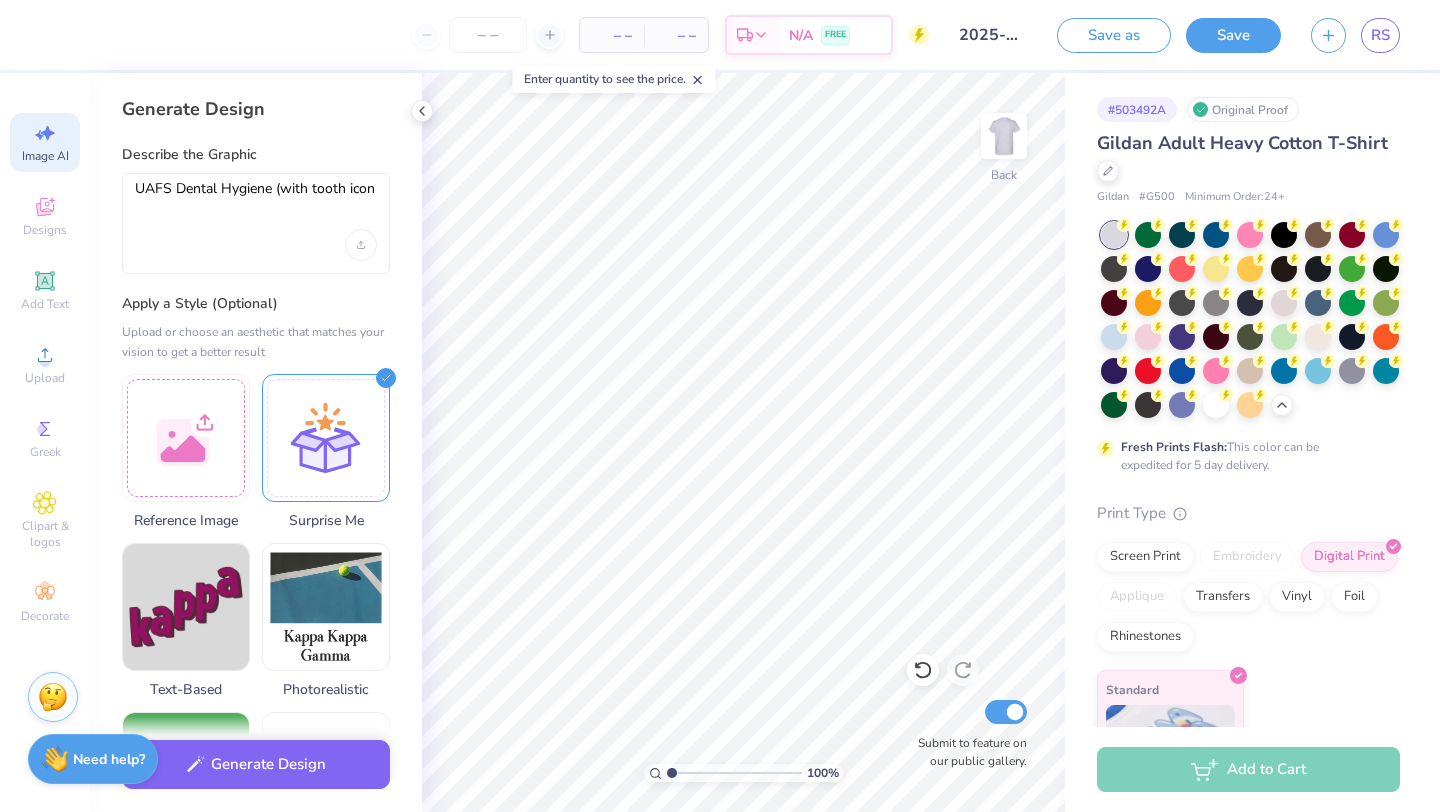 type on "UAFS Dental Hygiene (with tooth icon)" 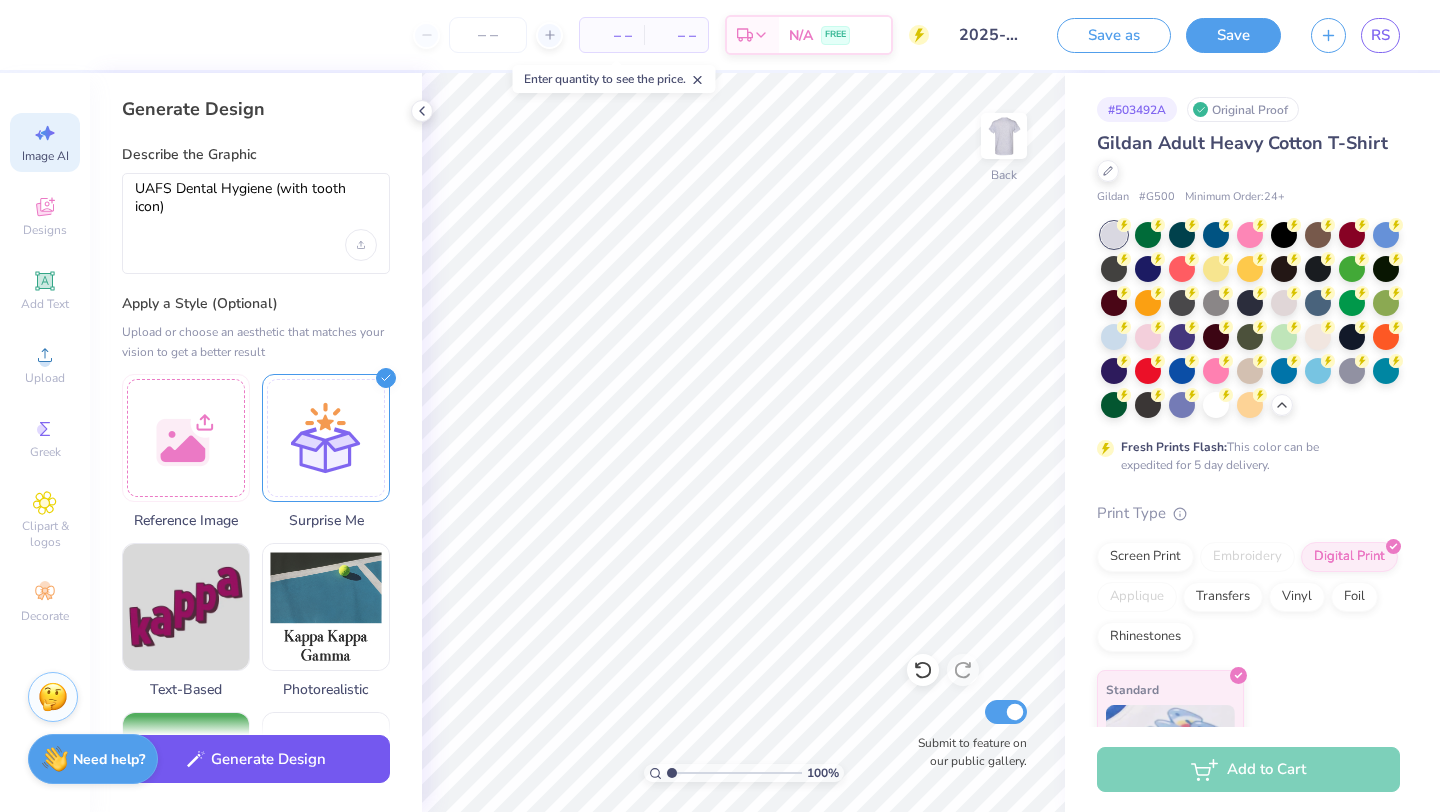 click on "Generate Design" at bounding box center [256, 759] 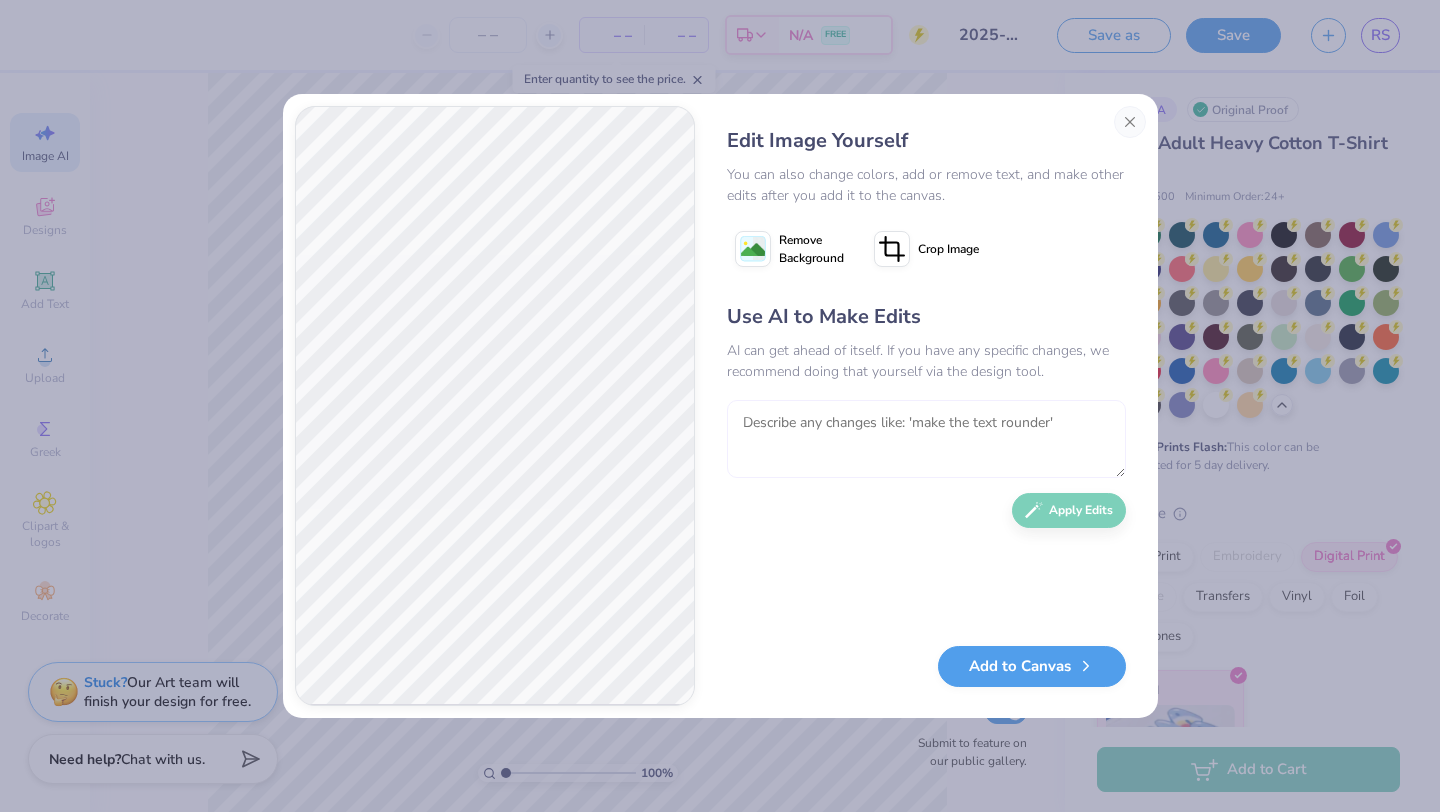 click at bounding box center [926, 439] 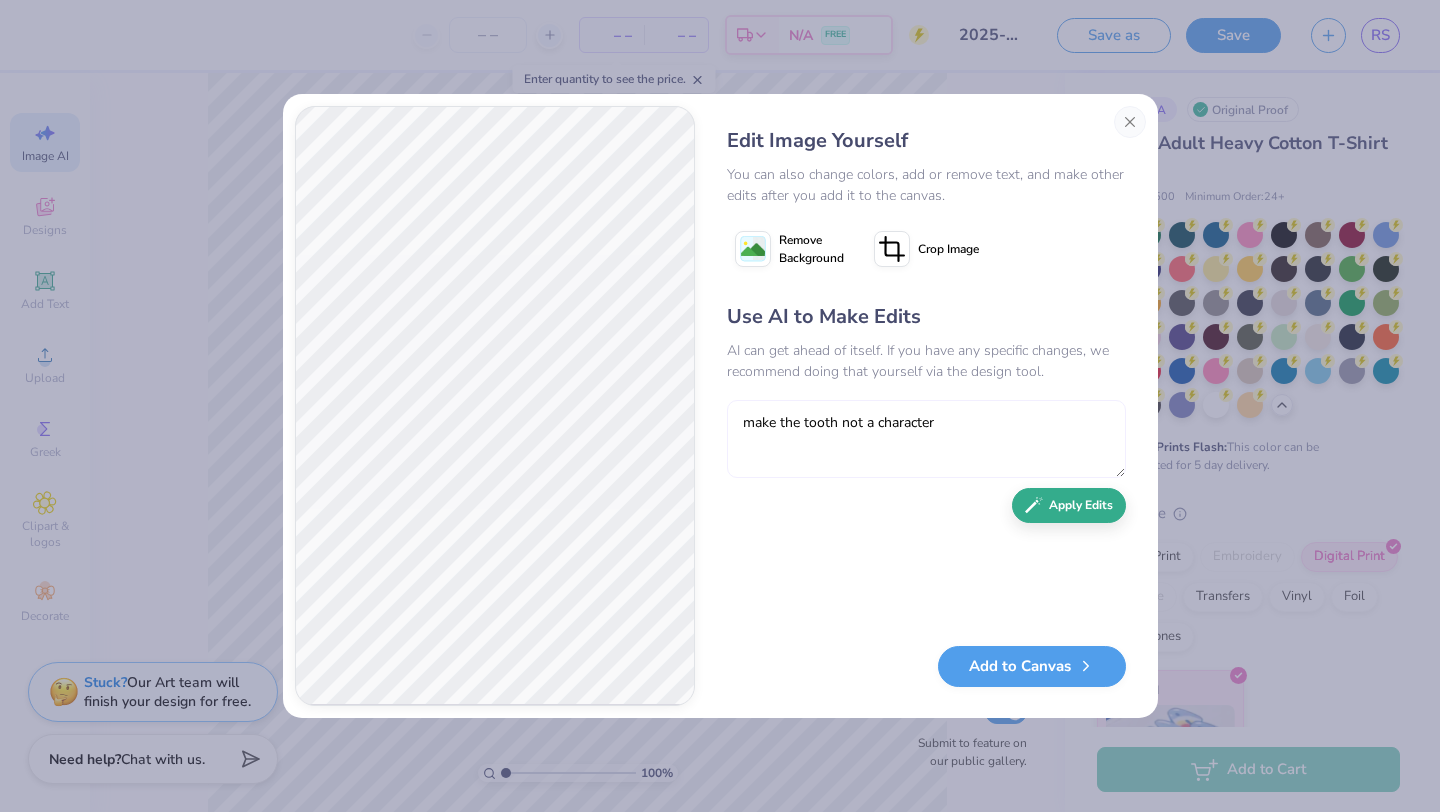 type on "make the tooth not a character" 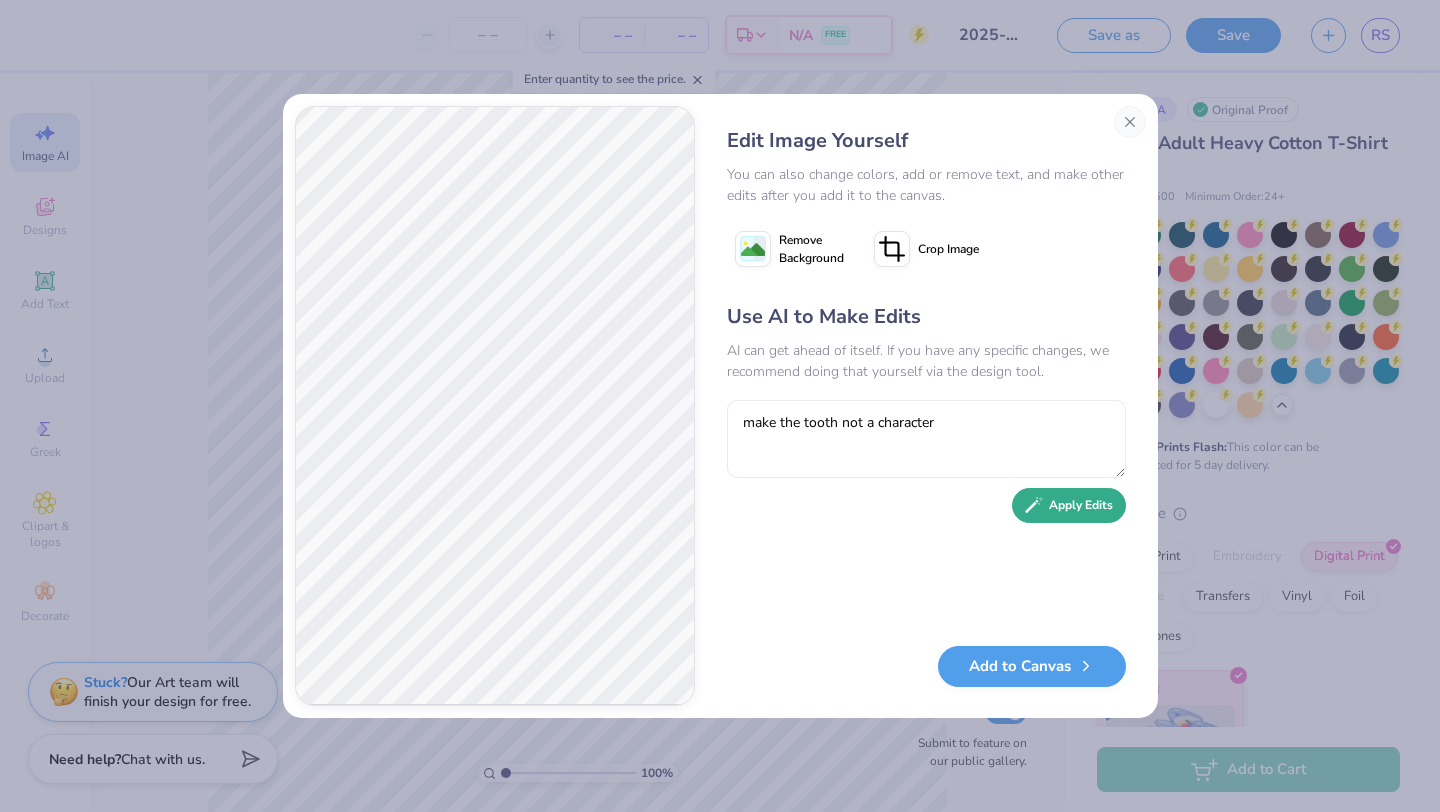 click 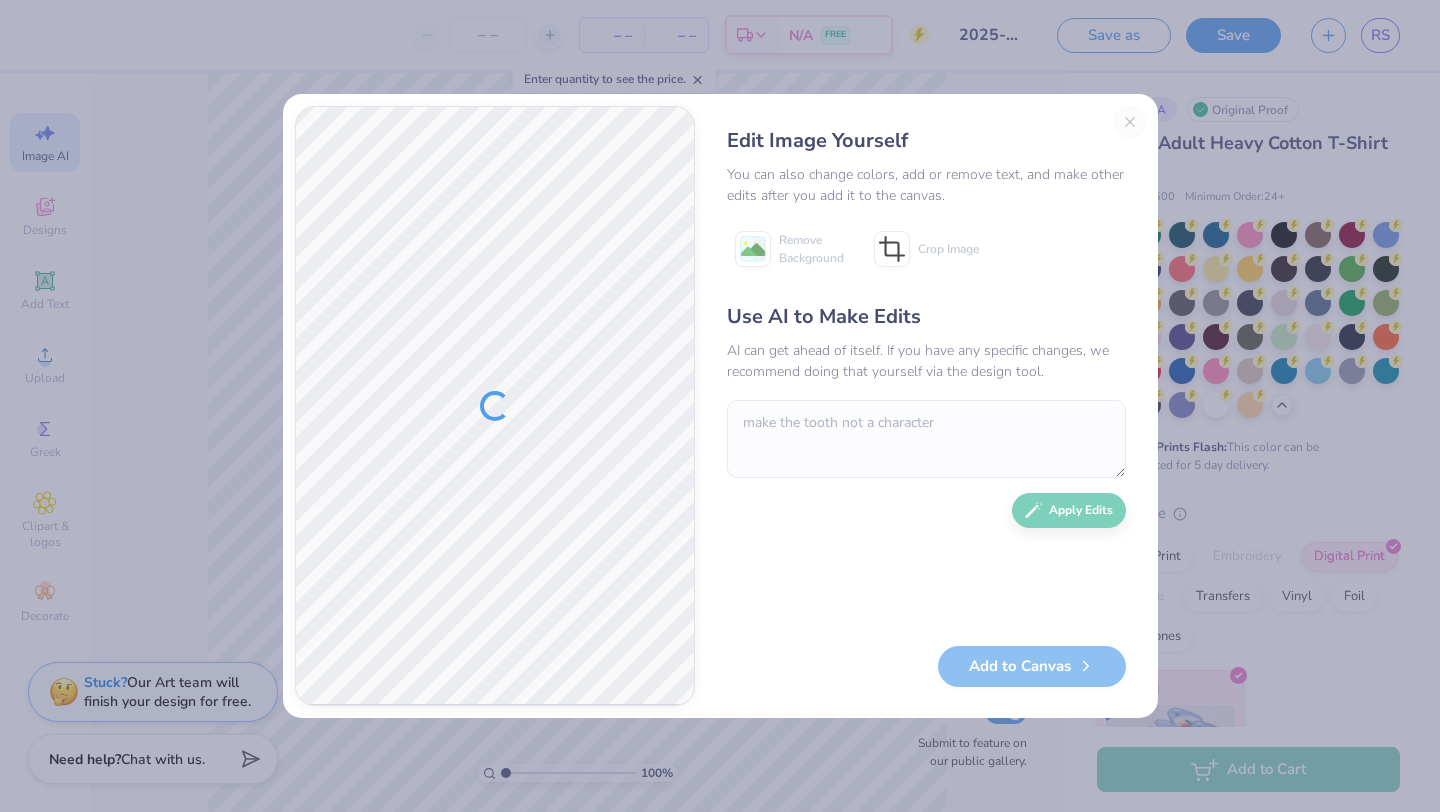 scroll, scrollTop: 0, scrollLeft: 0, axis: both 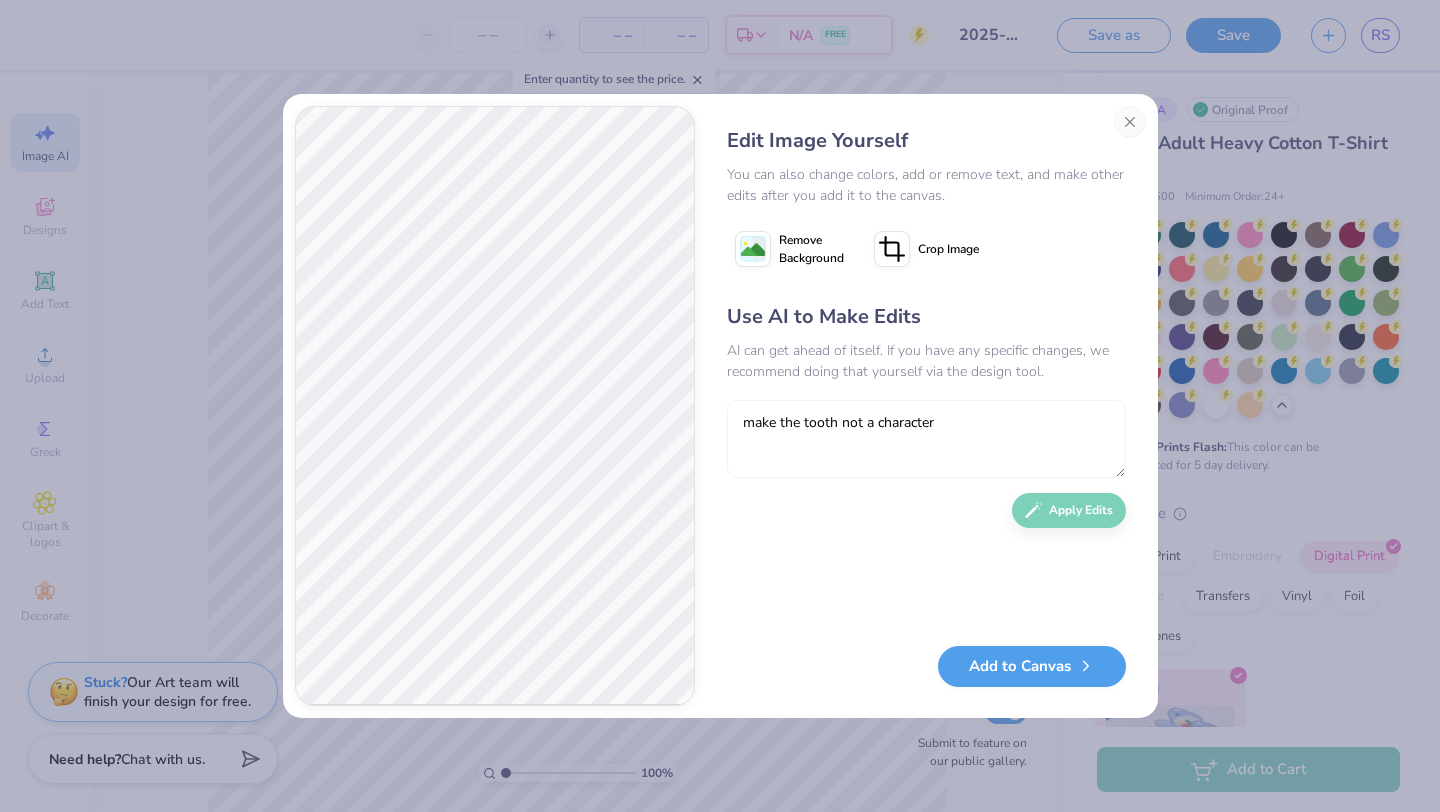 click on "make the tooth not a character" at bounding box center (926, 439) 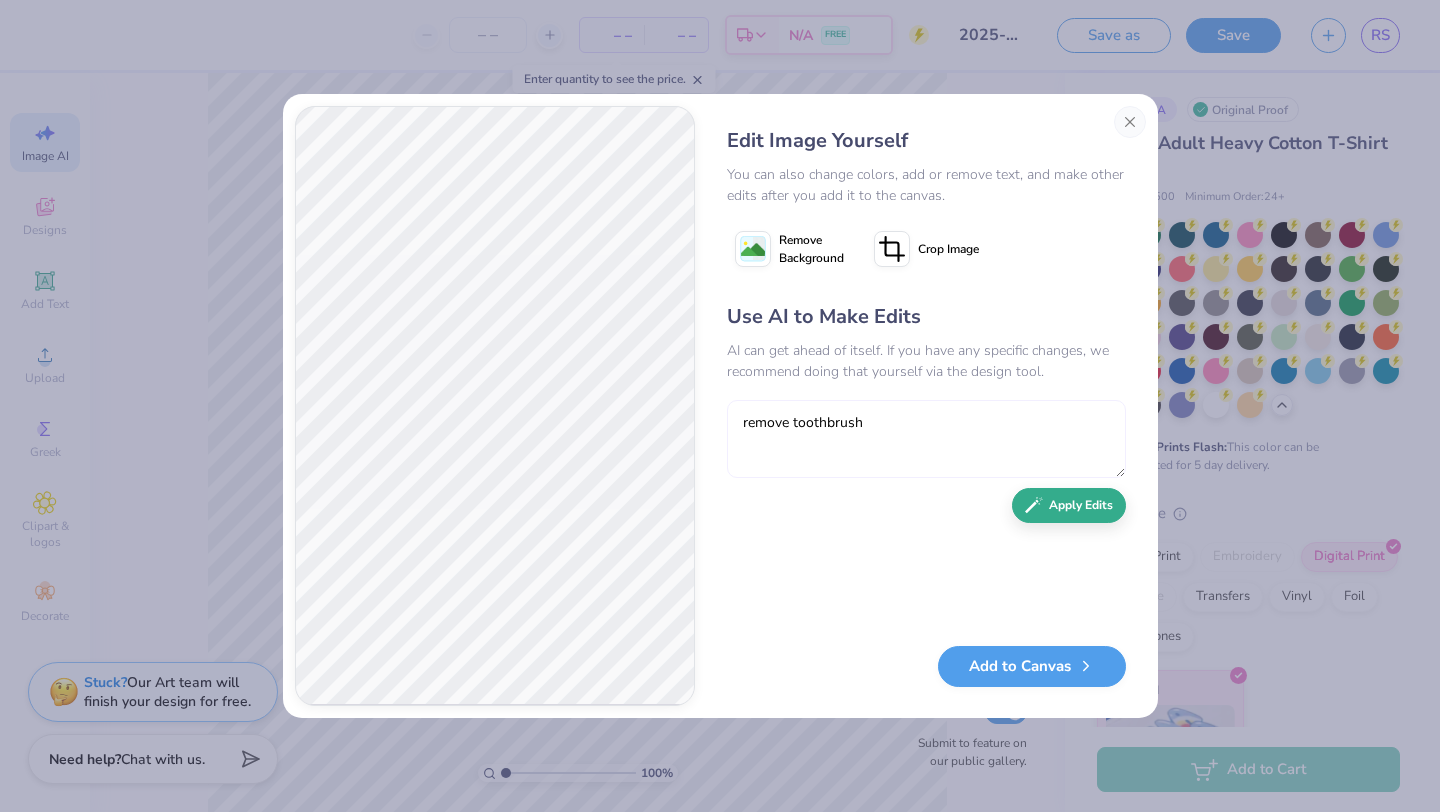type on "remove toothbrush" 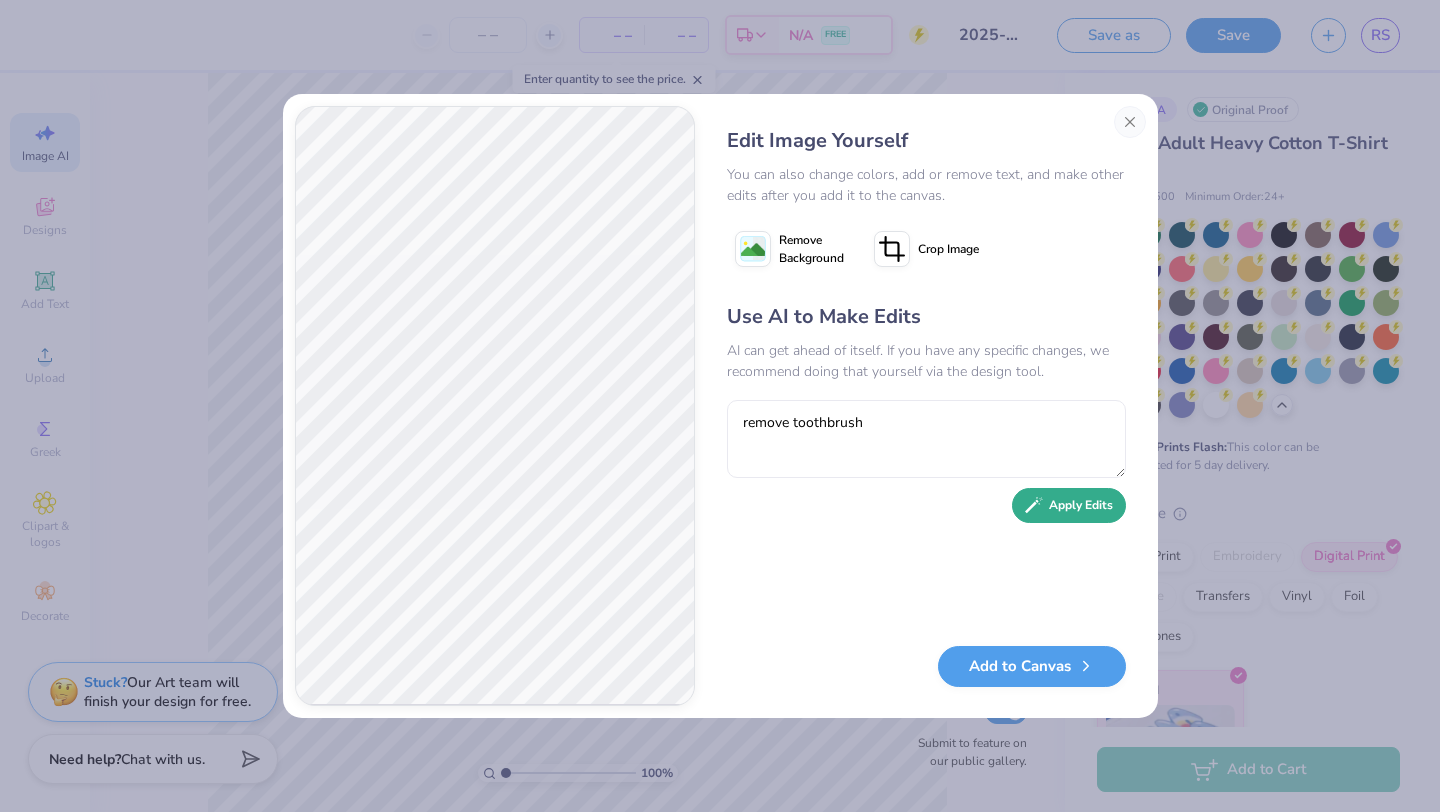 click on "Apply Edits" at bounding box center (1069, 505) 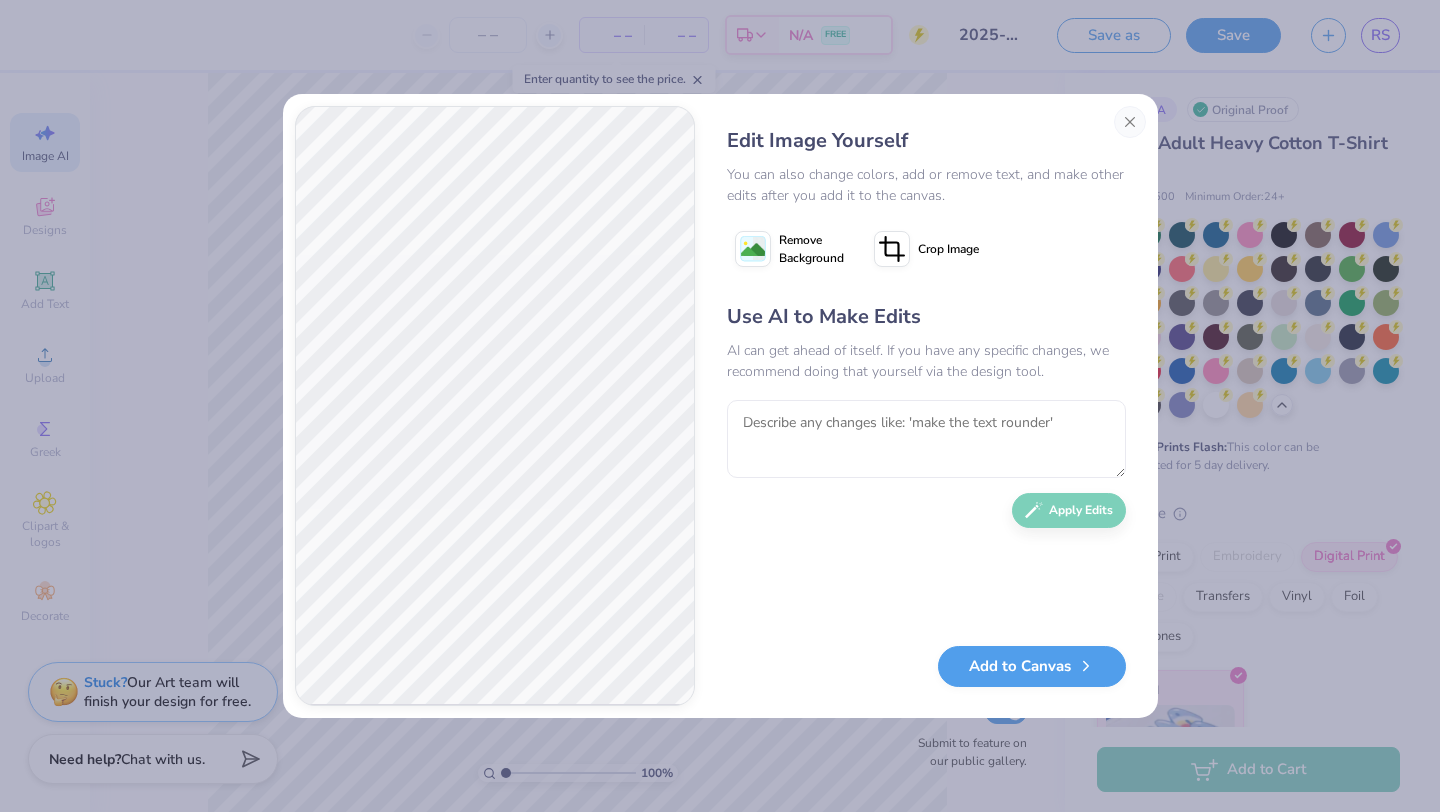 scroll, scrollTop: 0, scrollLeft: 0, axis: both 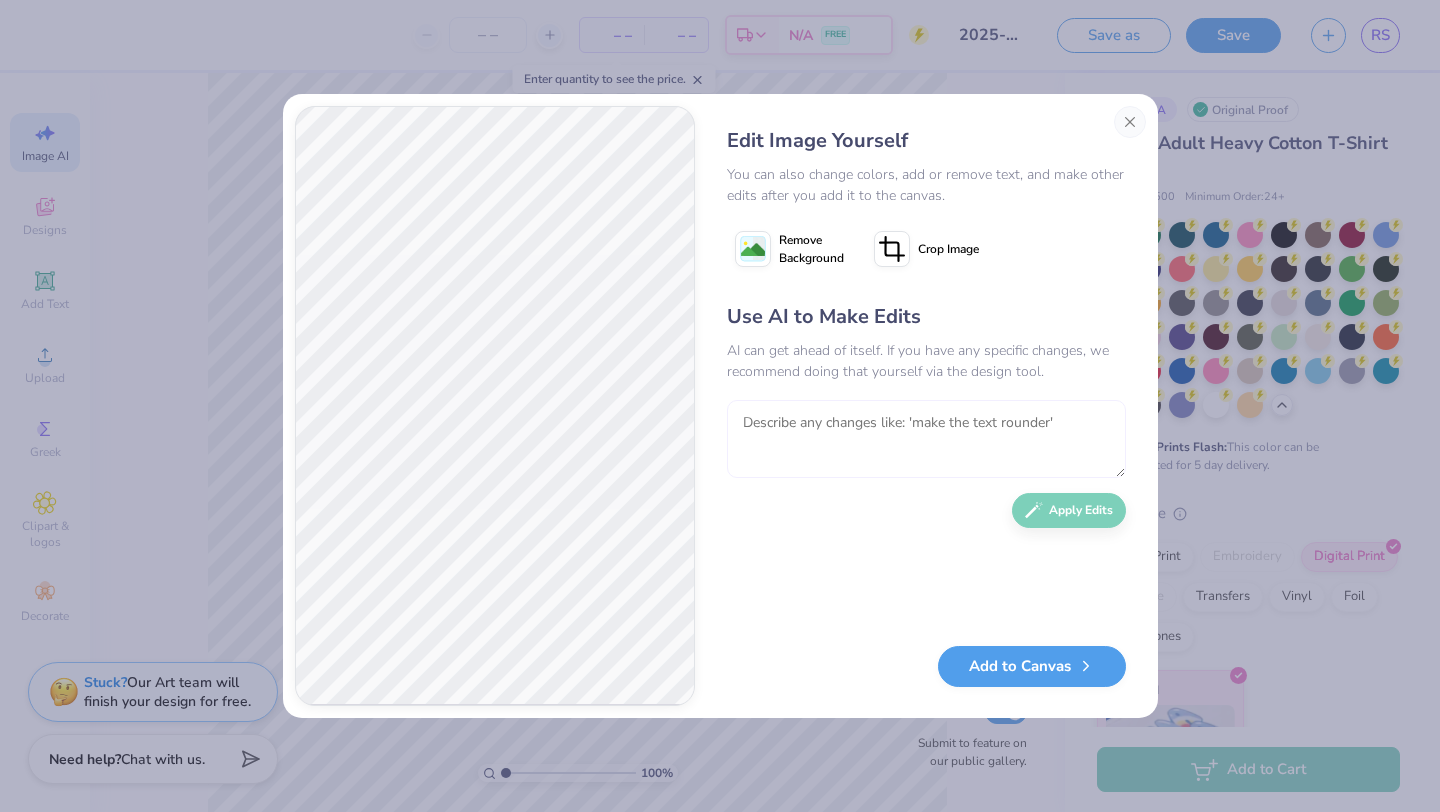 click at bounding box center [926, 439] 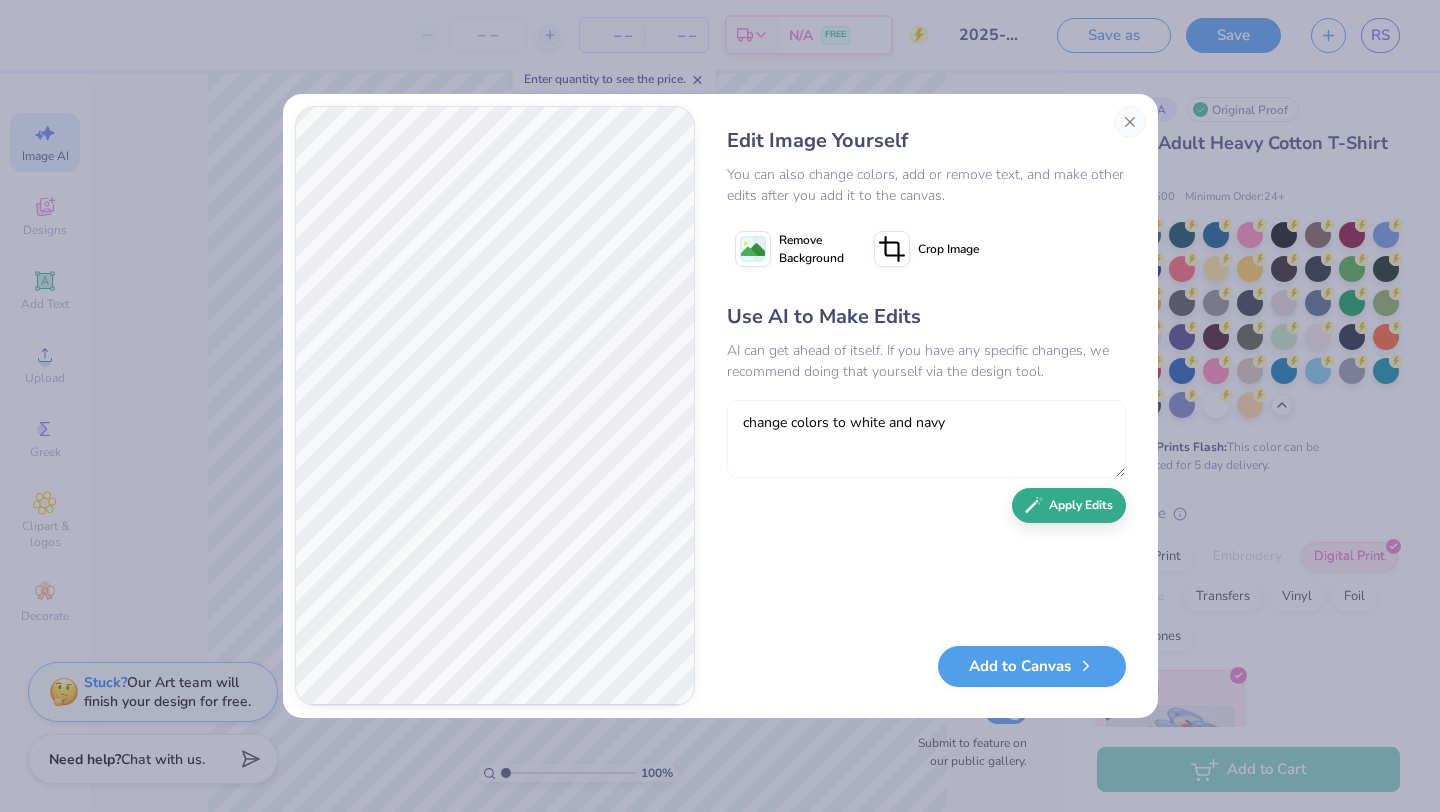 type on "change colors to white and navy" 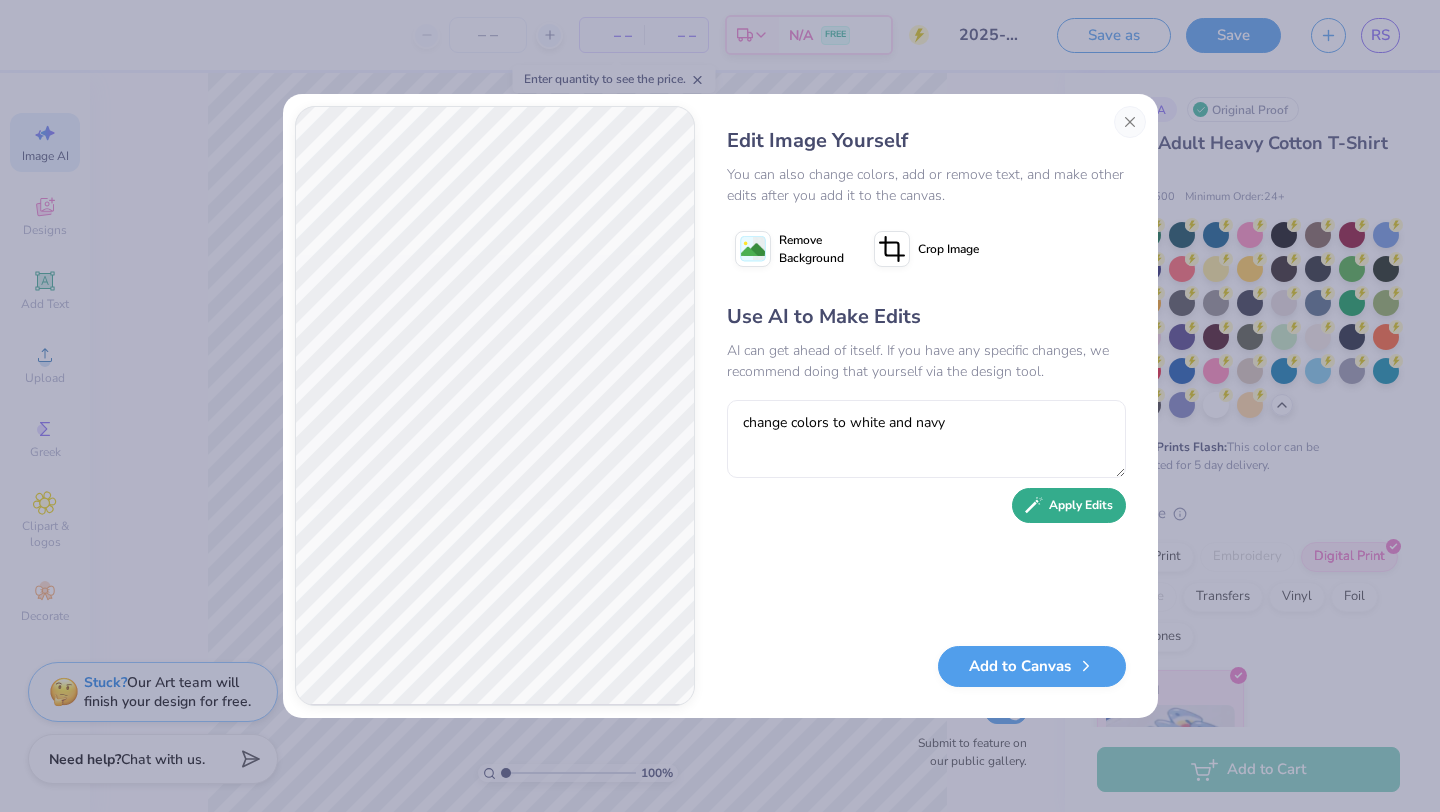 click on "Apply Edits" at bounding box center [1069, 505] 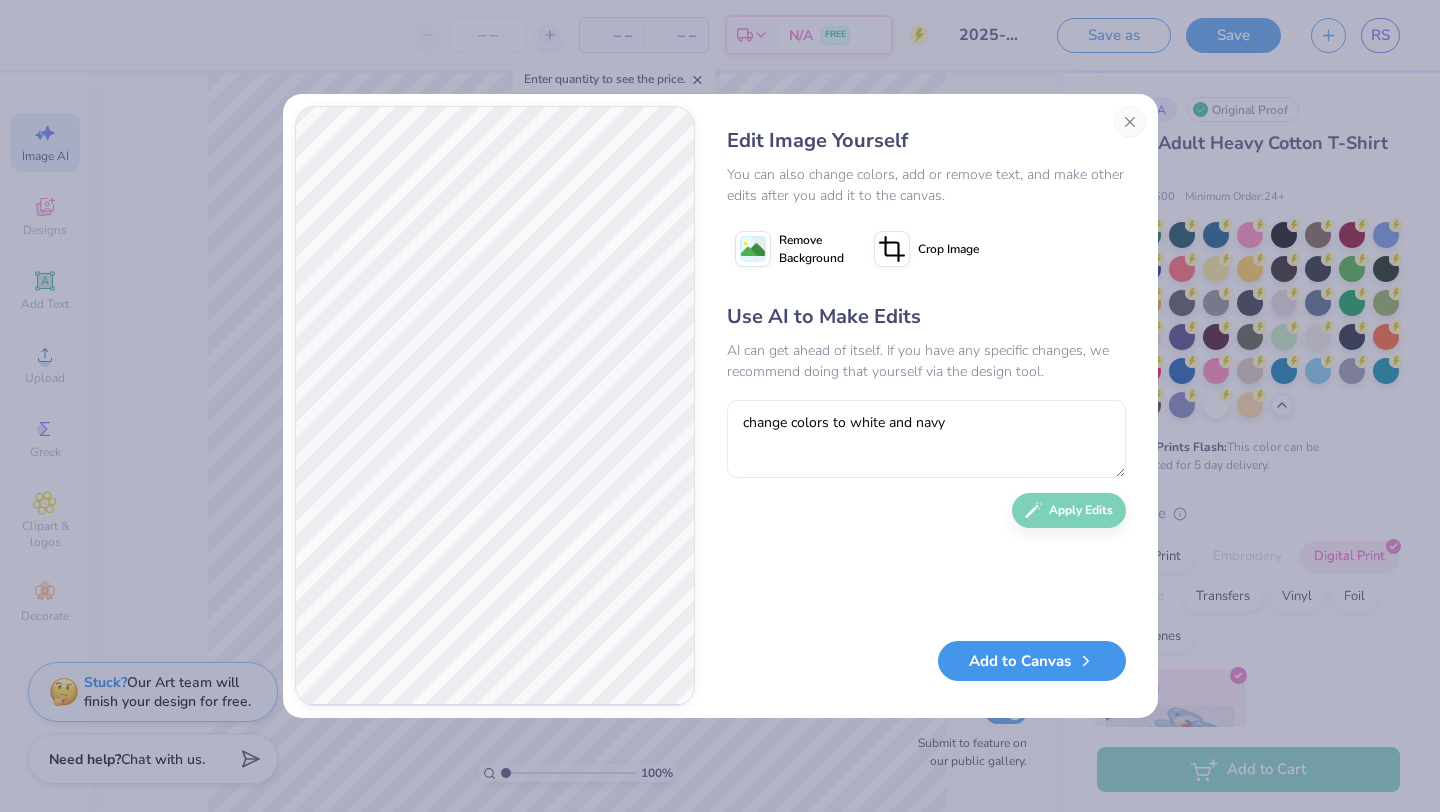 click on "Add to Canvas" at bounding box center (1032, 661) 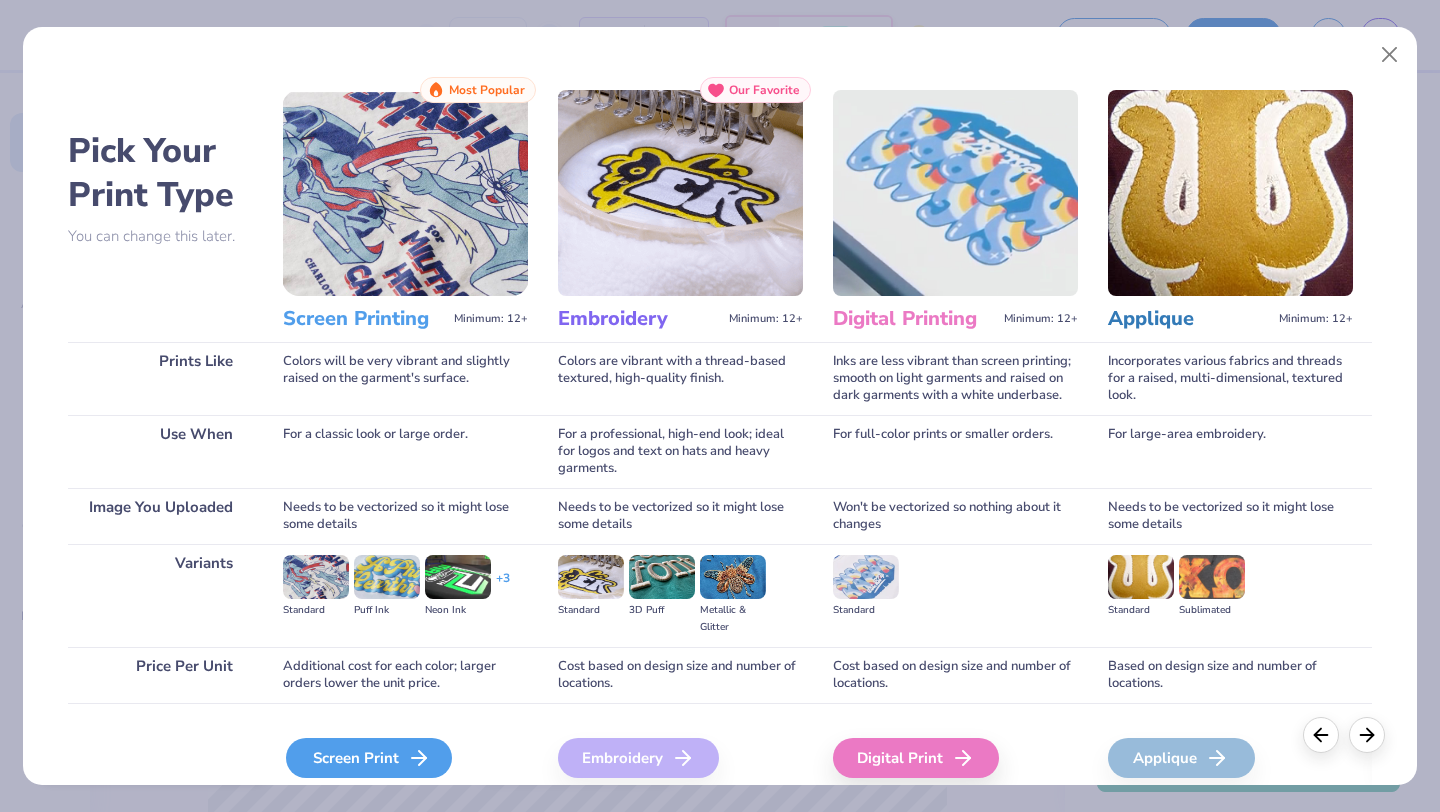 click on "Screen Print" at bounding box center [369, 758] 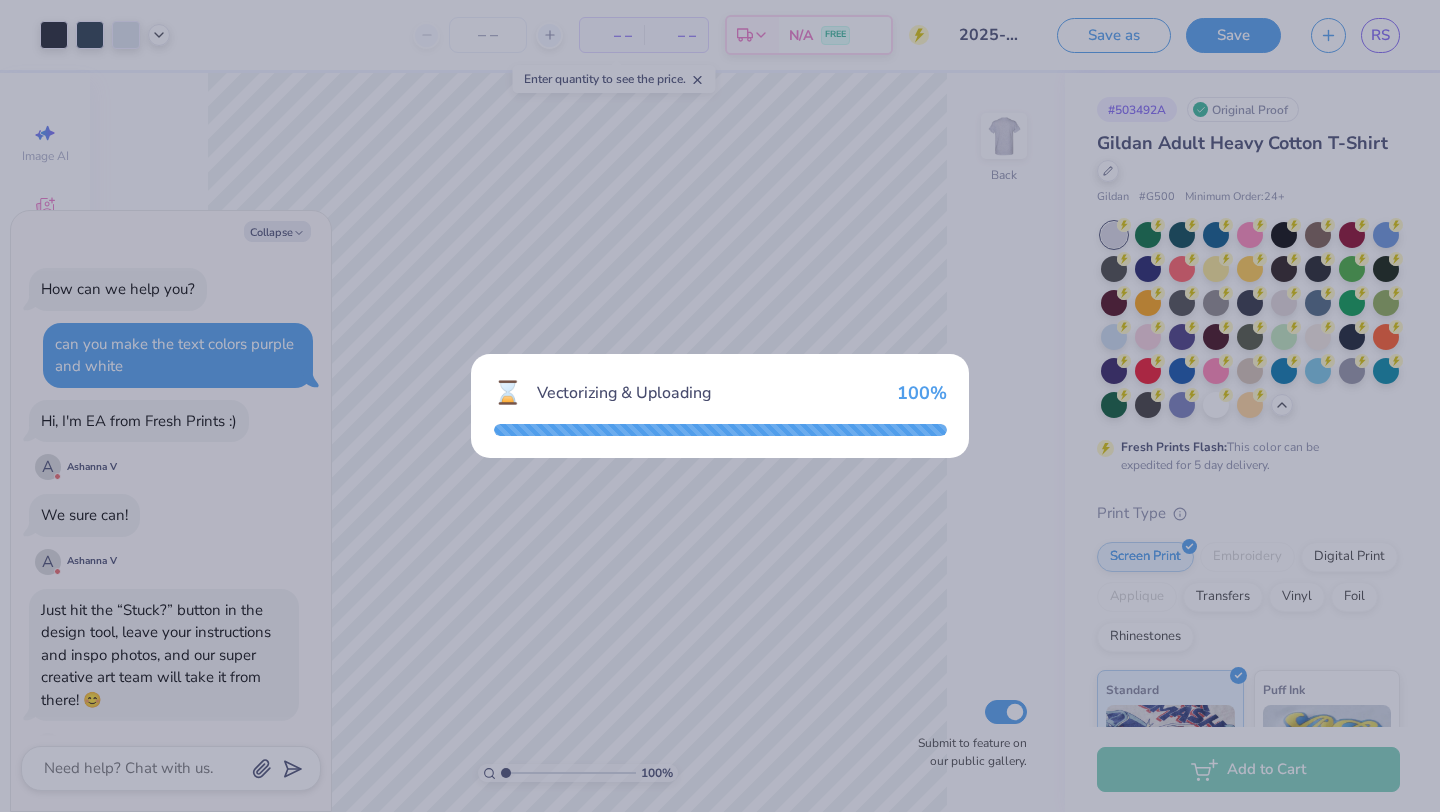 scroll, scrollTop: 0, scrollLeft: 0, axis: both 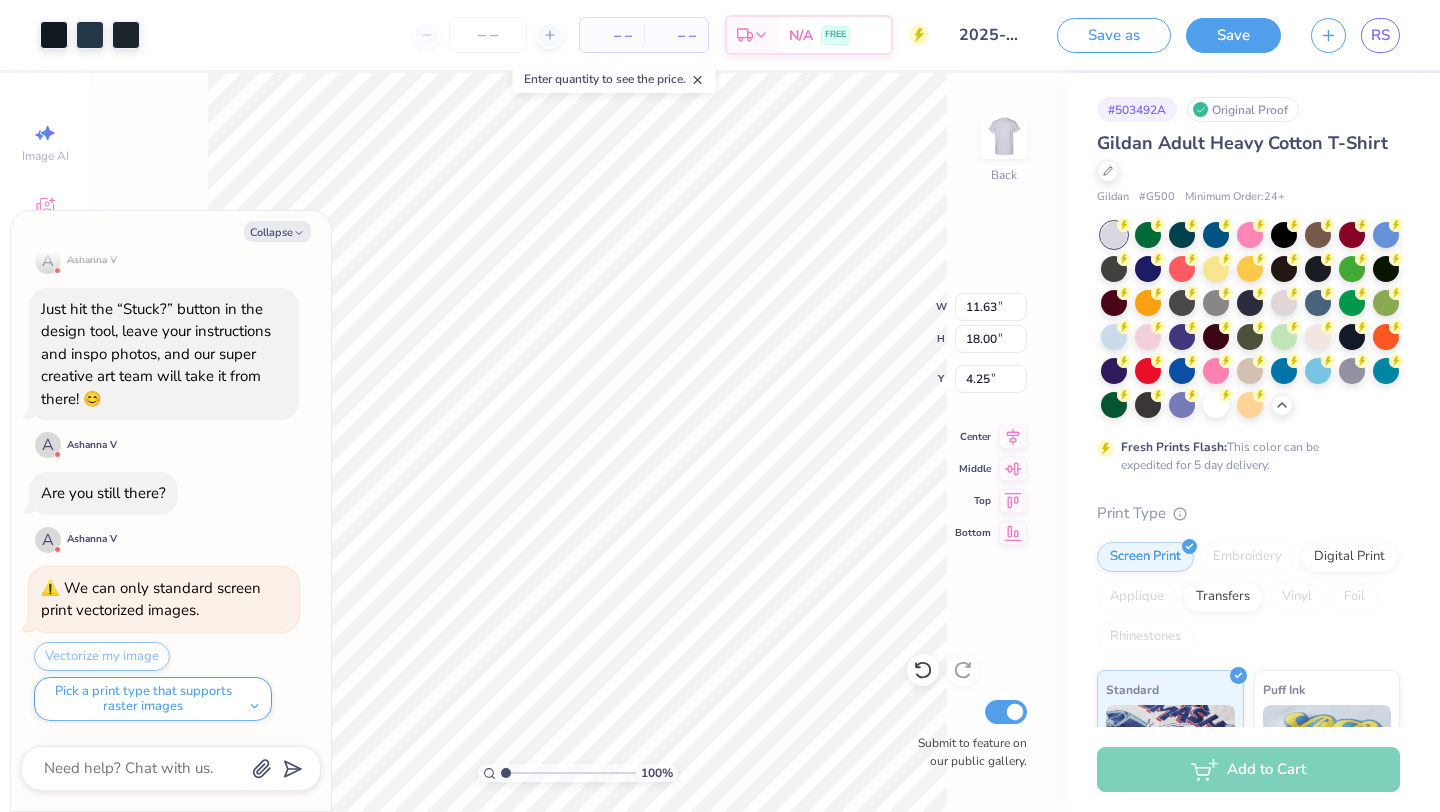 type on "x" 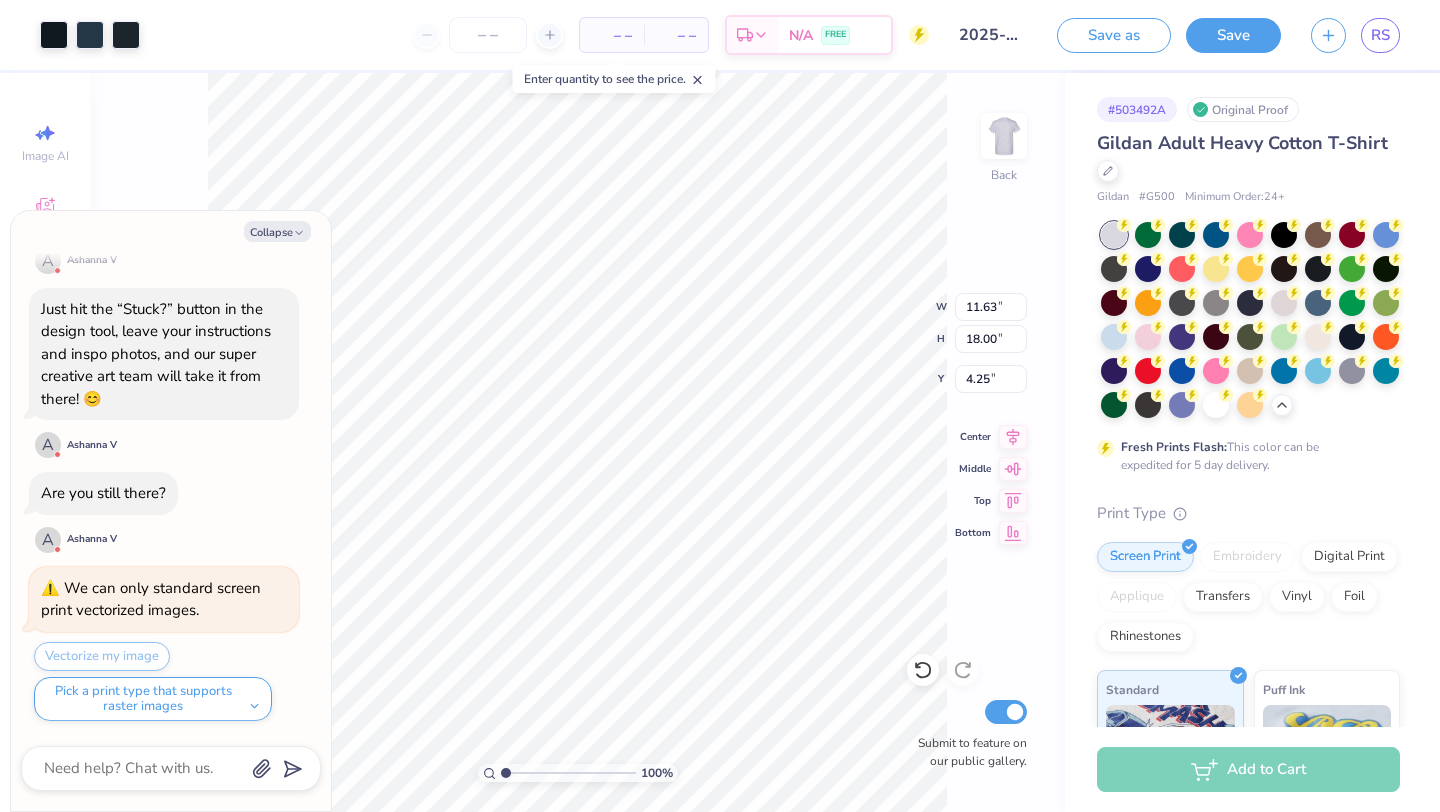 type on "x" 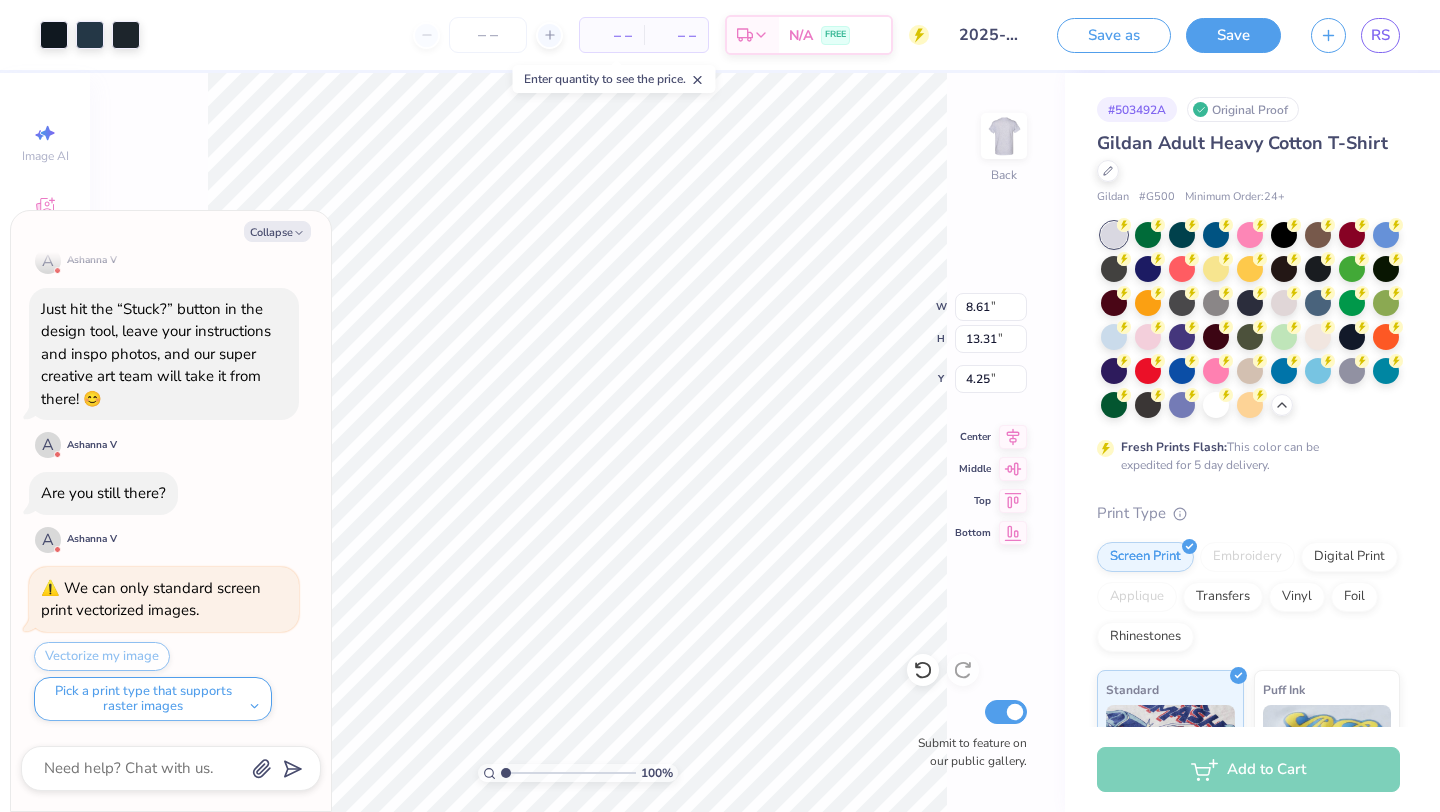 type on "x" 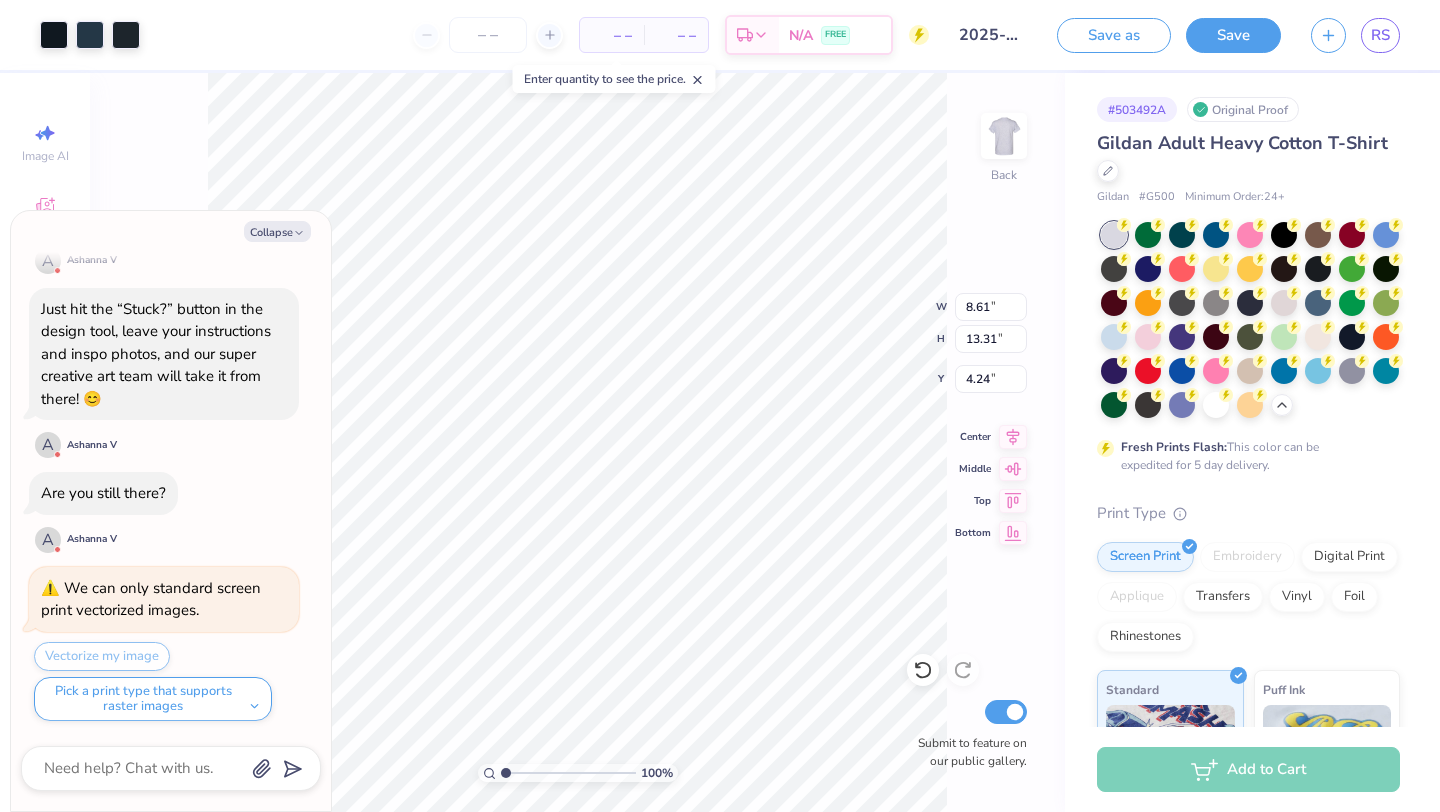 type on "x" 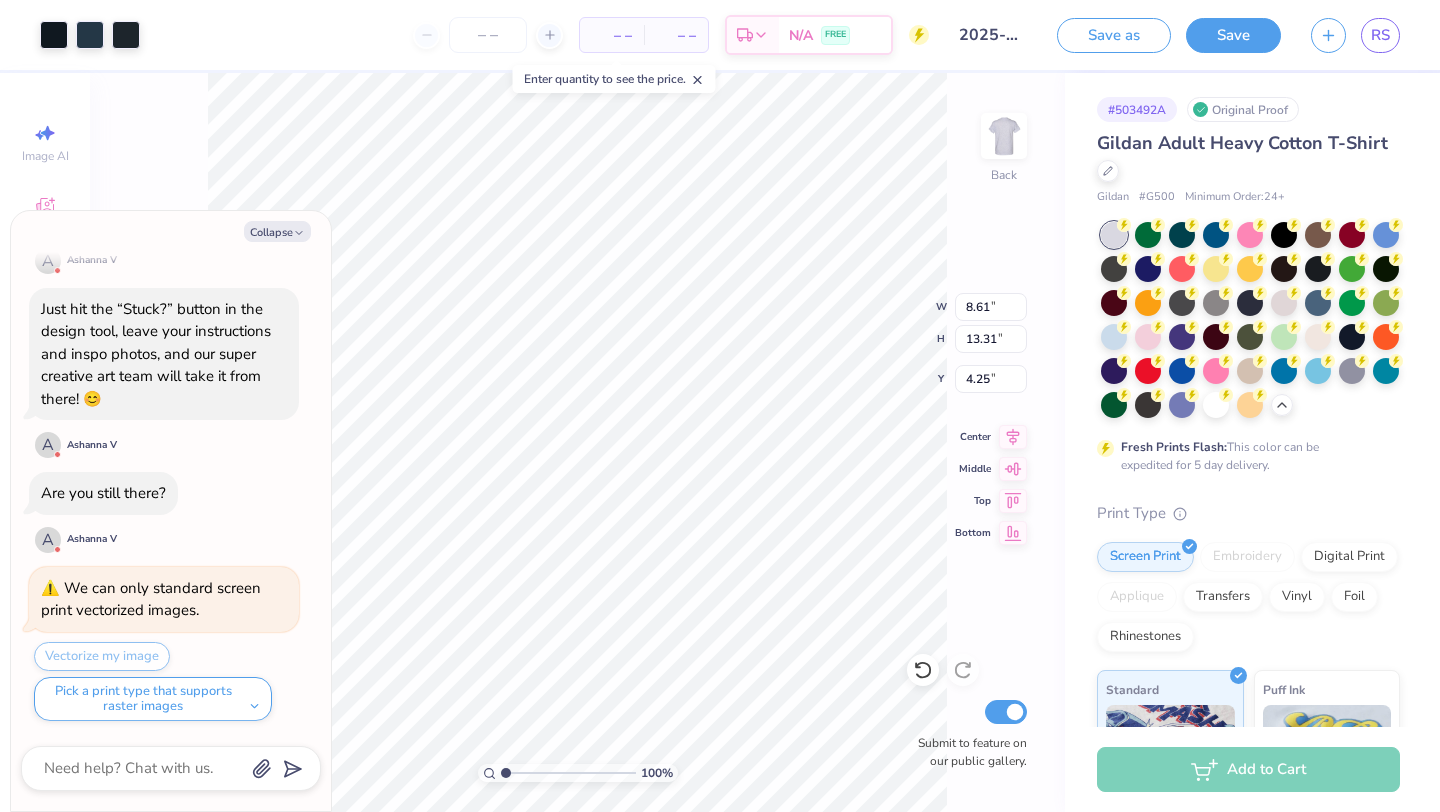type on "x" 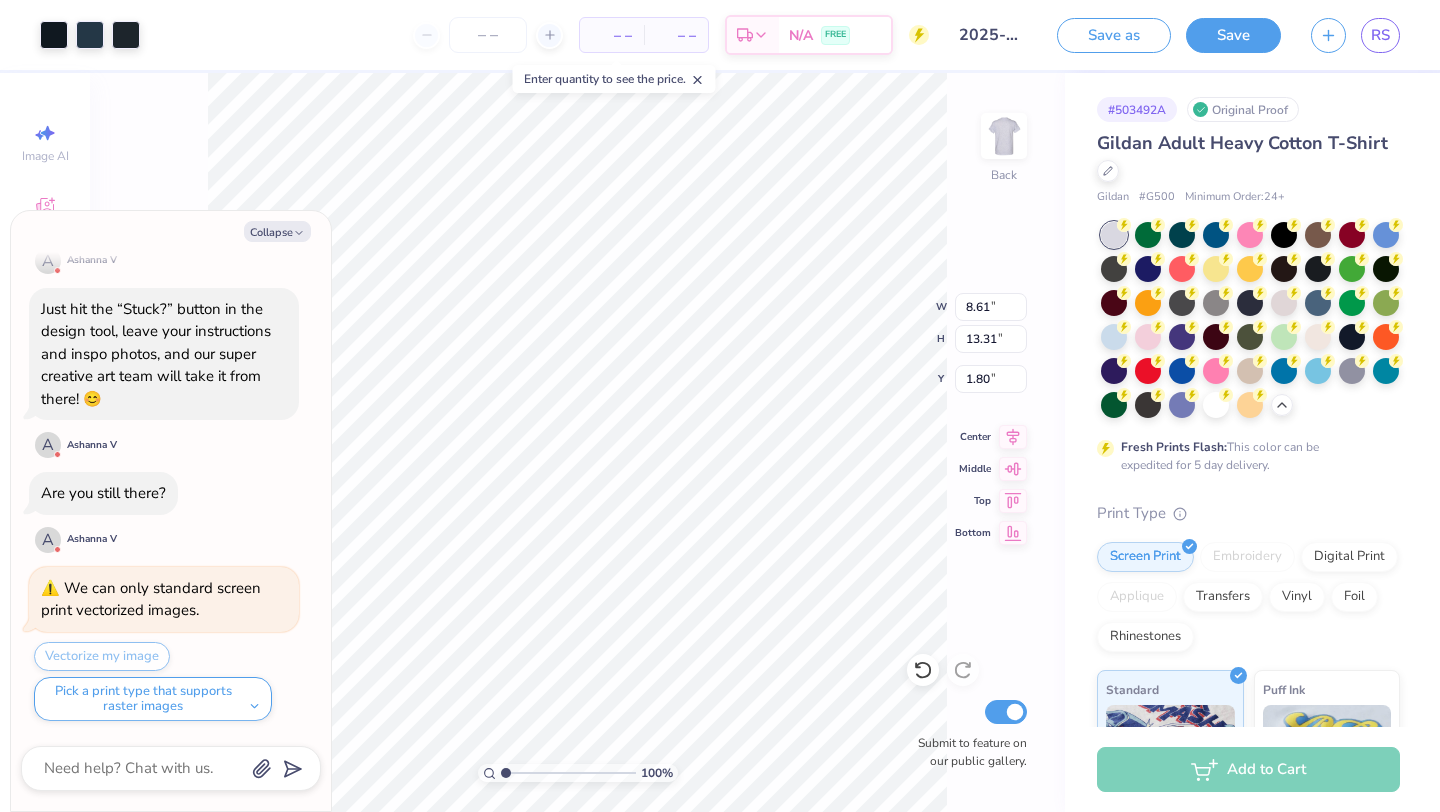 type on "x" 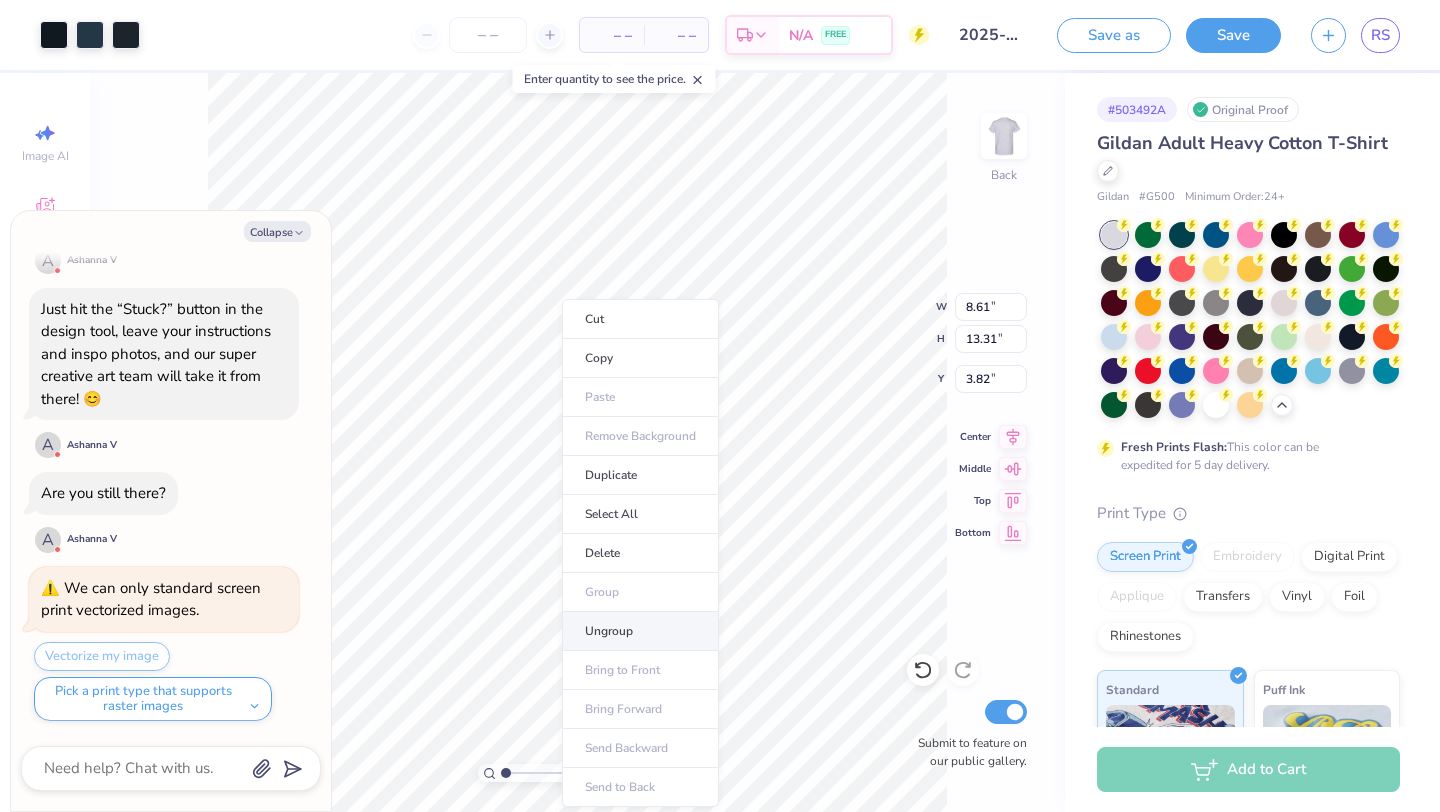 click on "Ungroup" at bounding box center [640, 631] 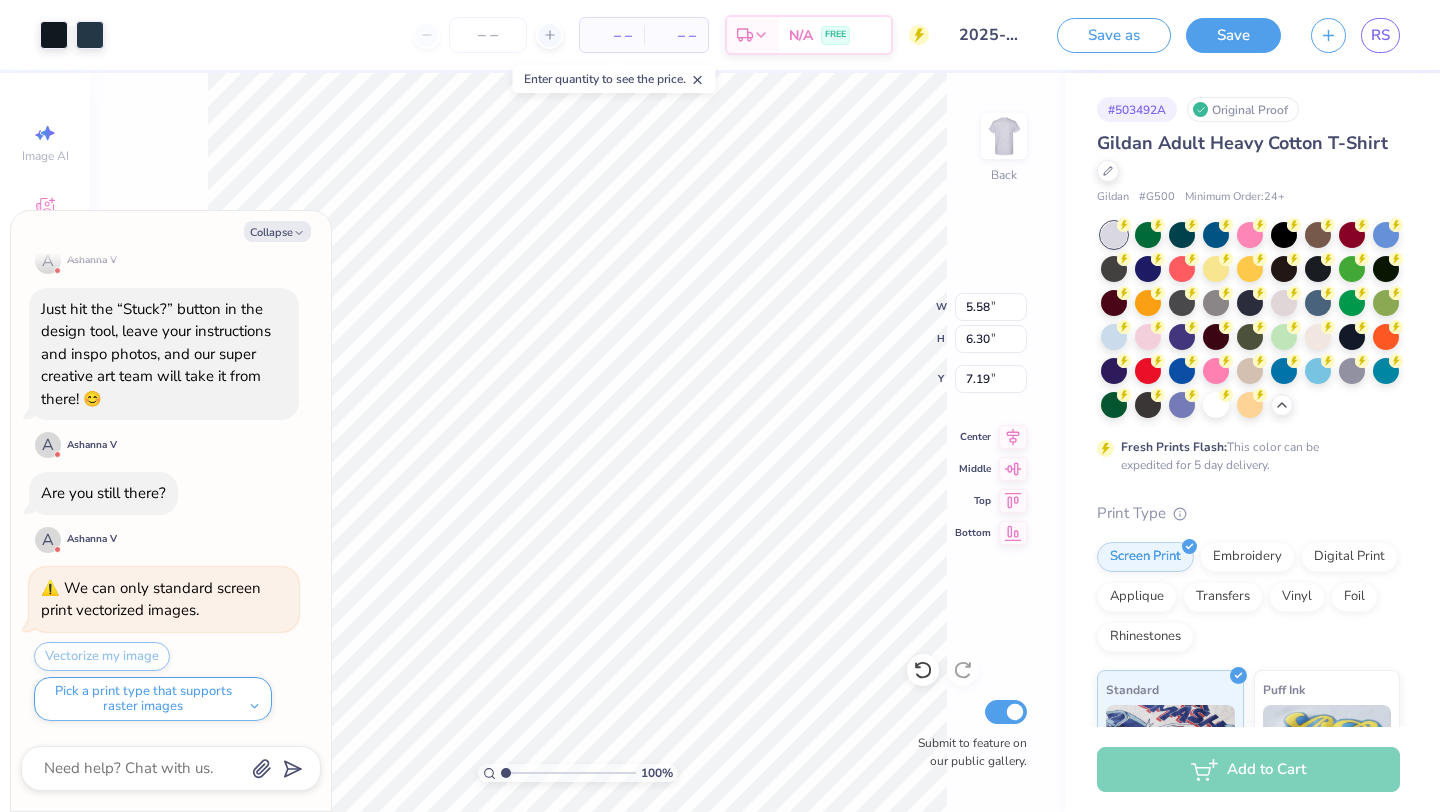 type on "x" 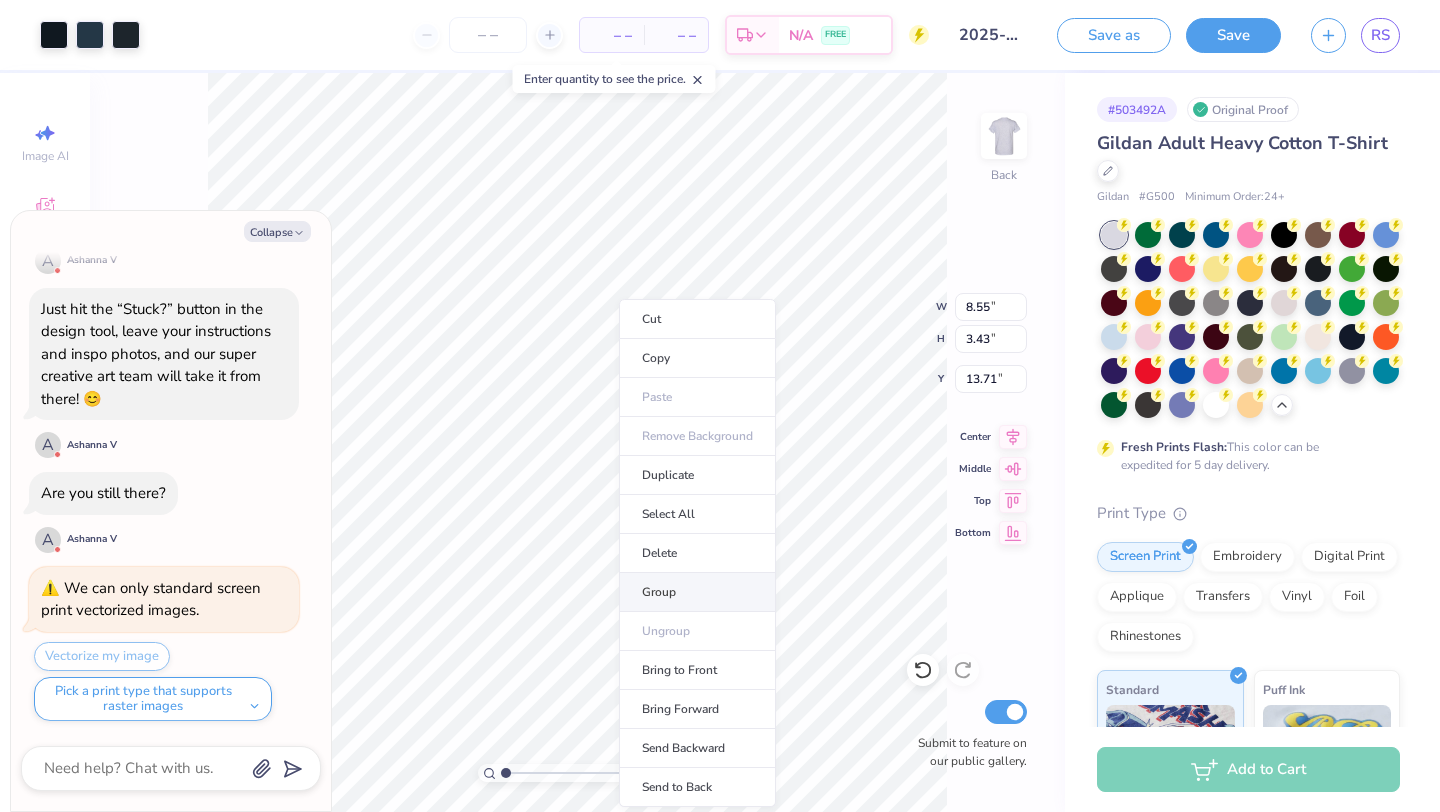 click on "Group" at bounding box center [697, 592] 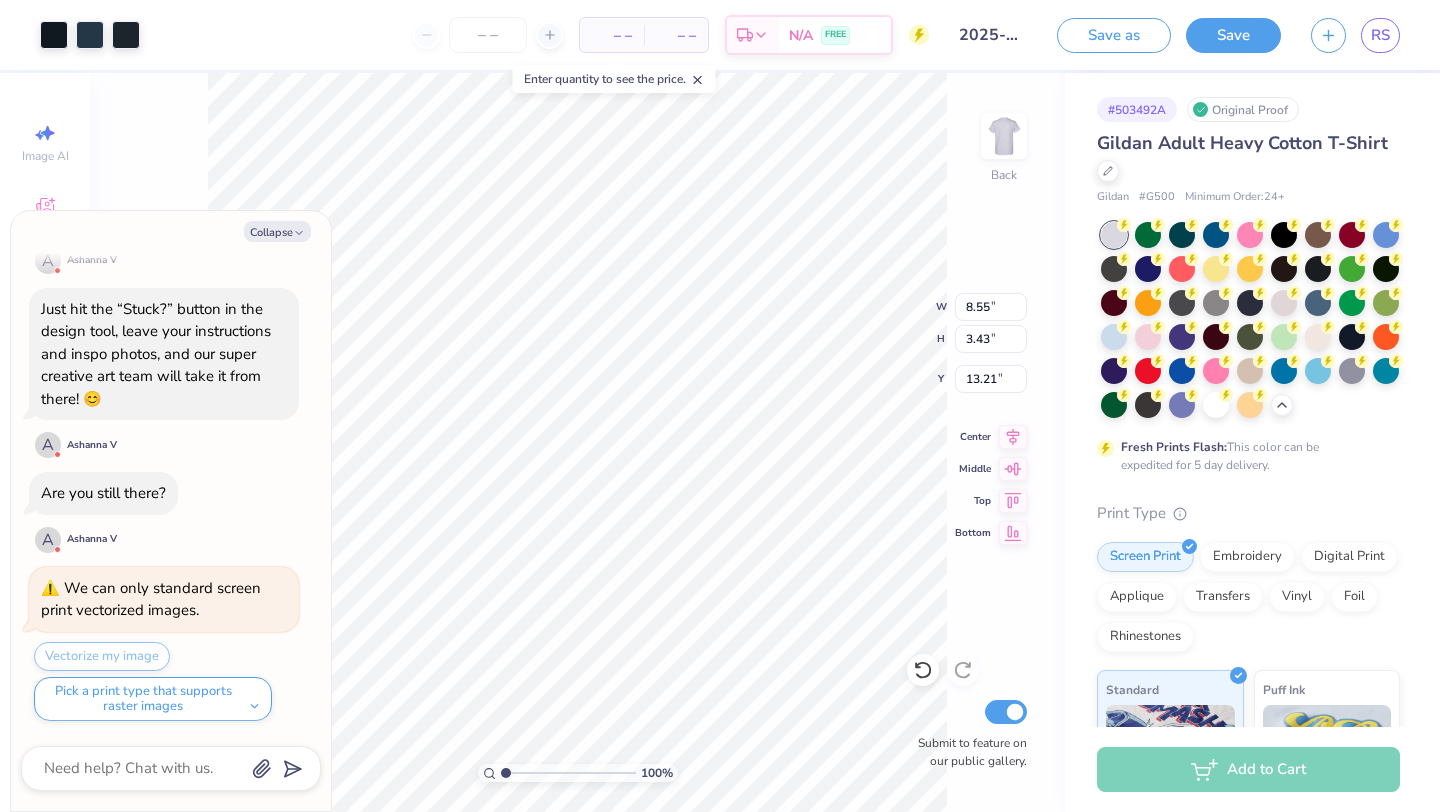 type on "x" 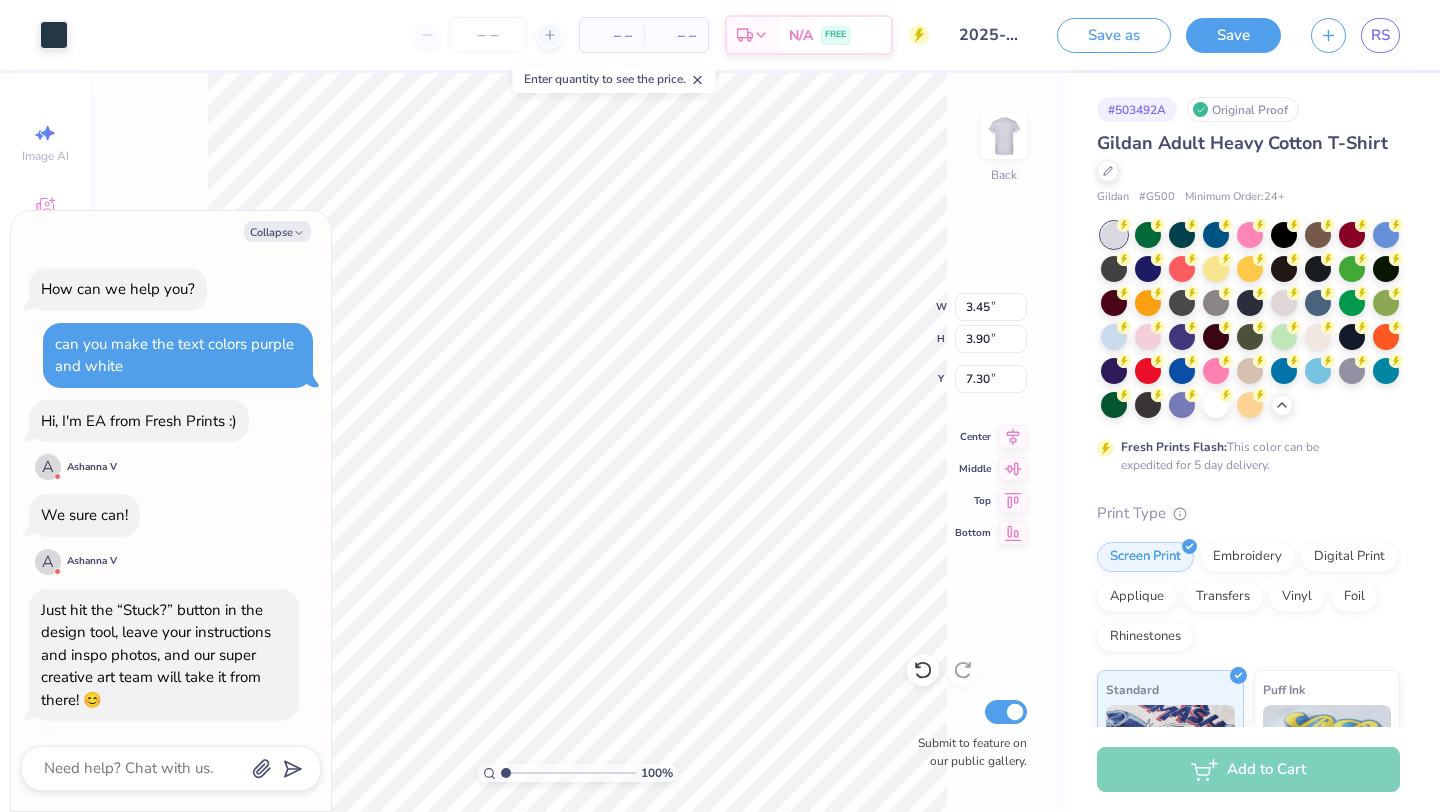 scroll, scrollTop: 0, scrollLeft: 0, axis: both 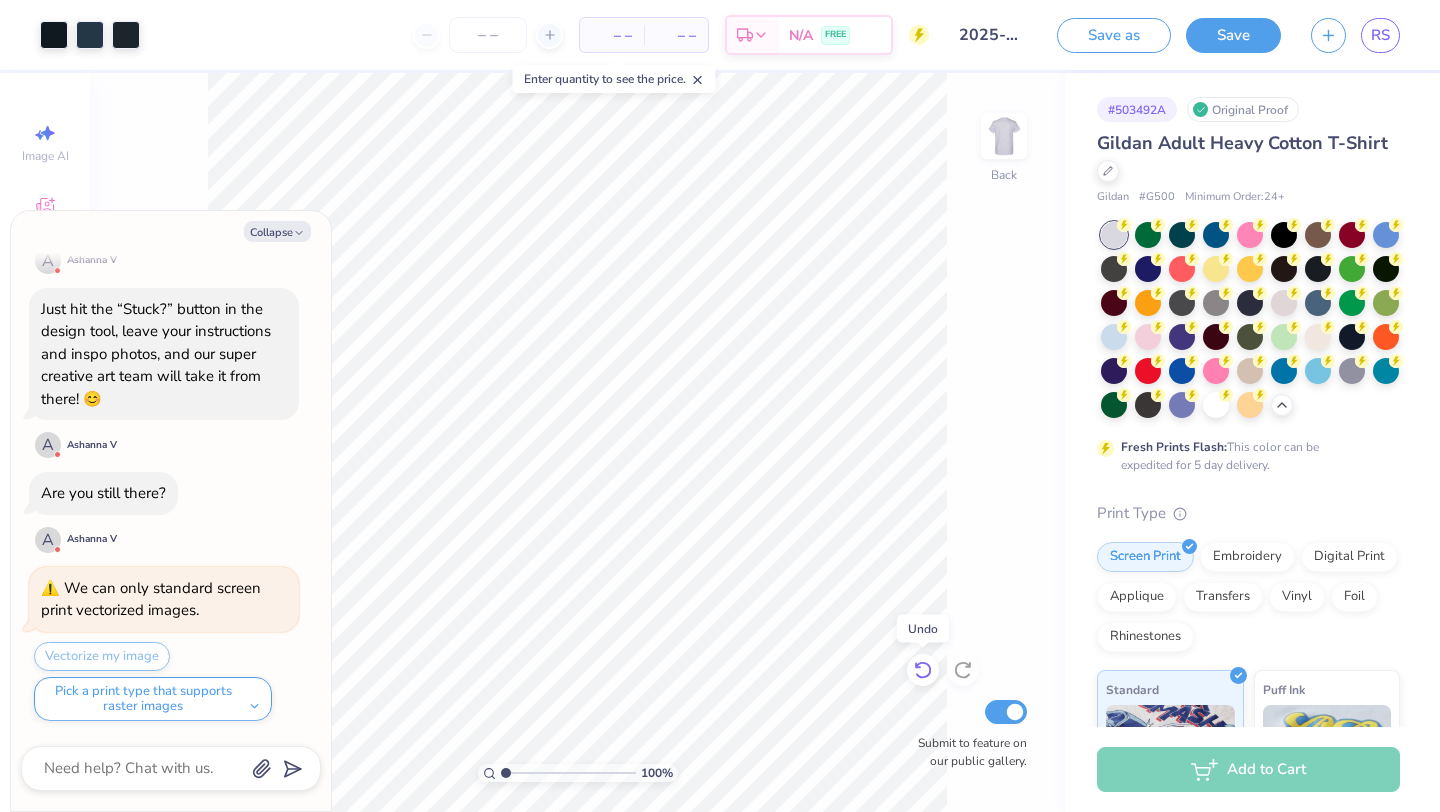 click 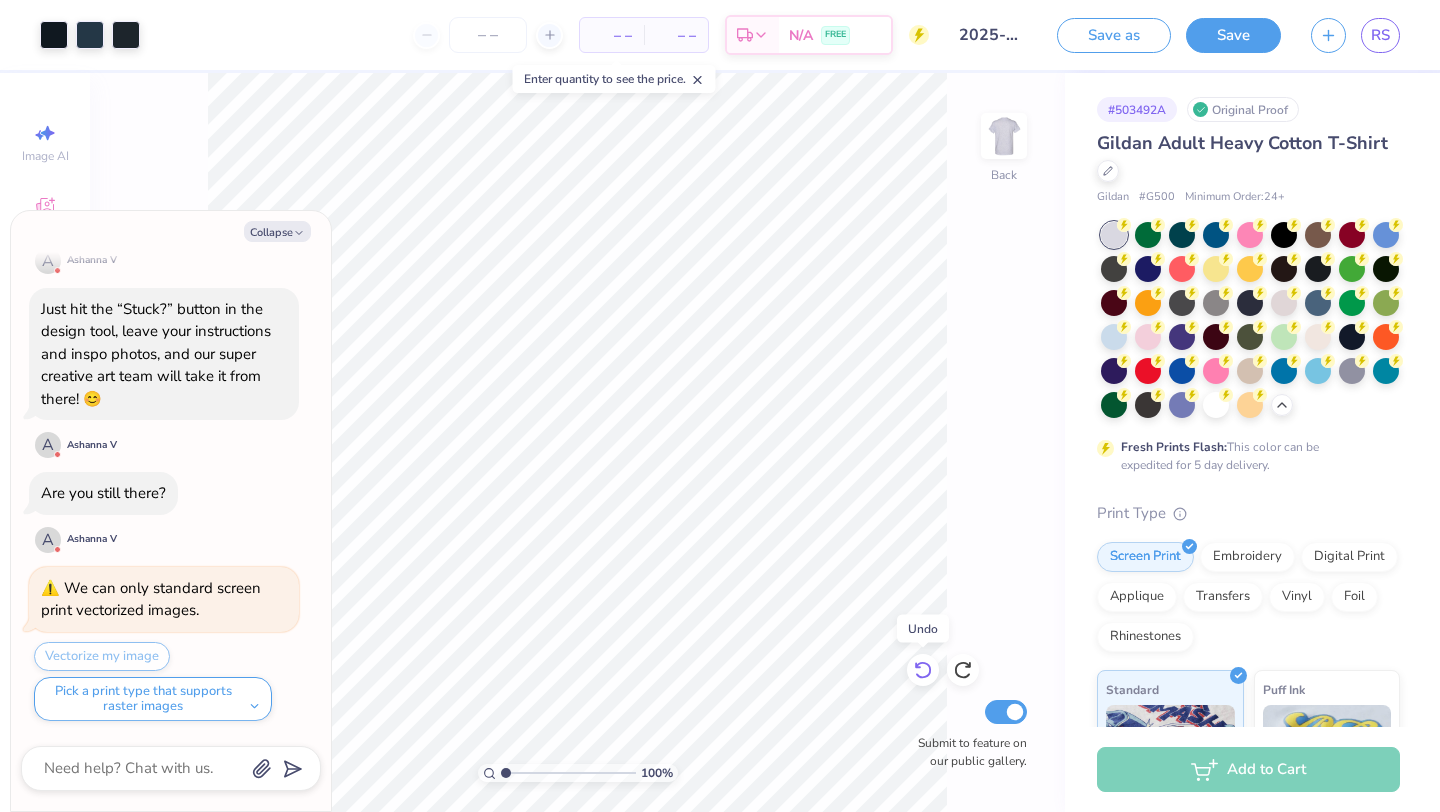 click 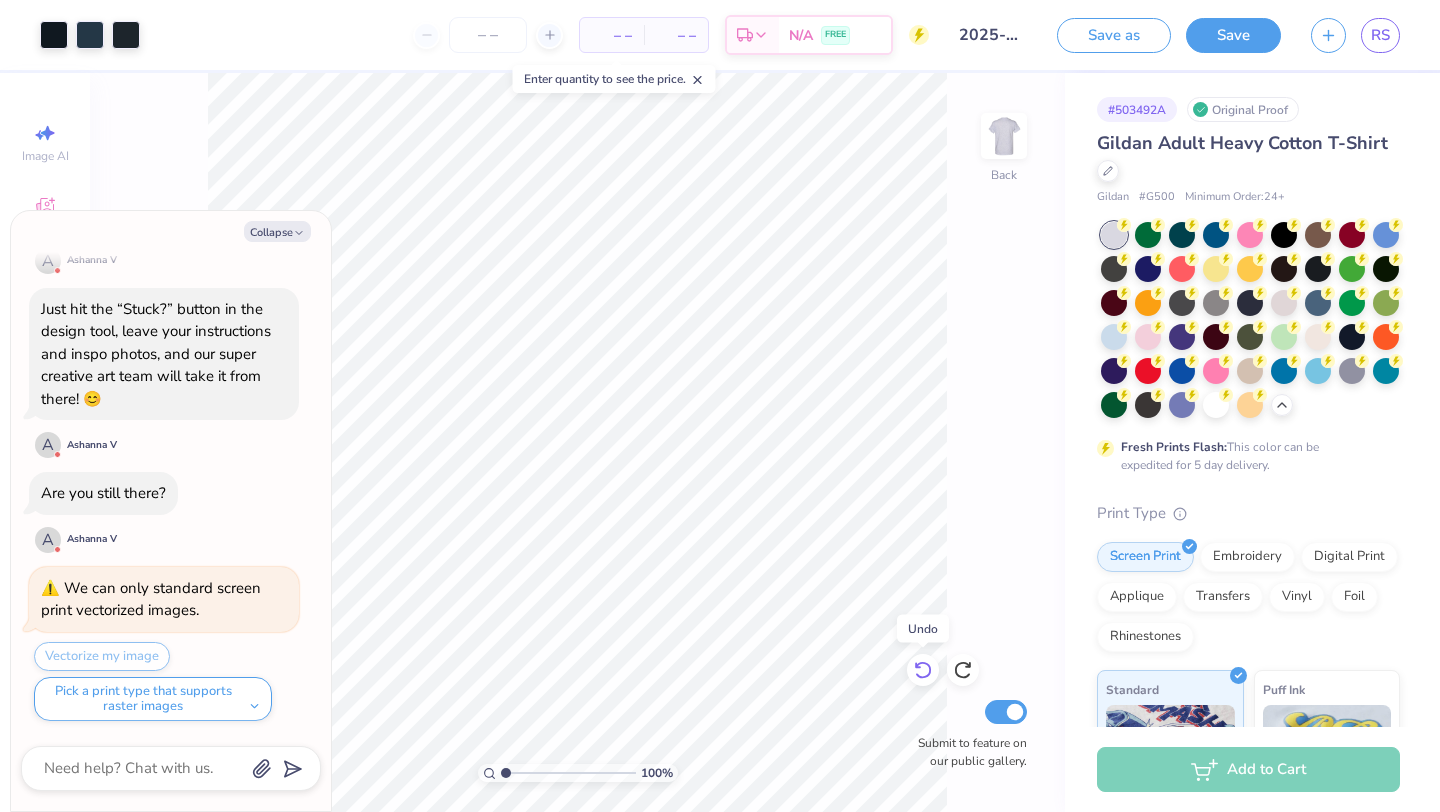 click 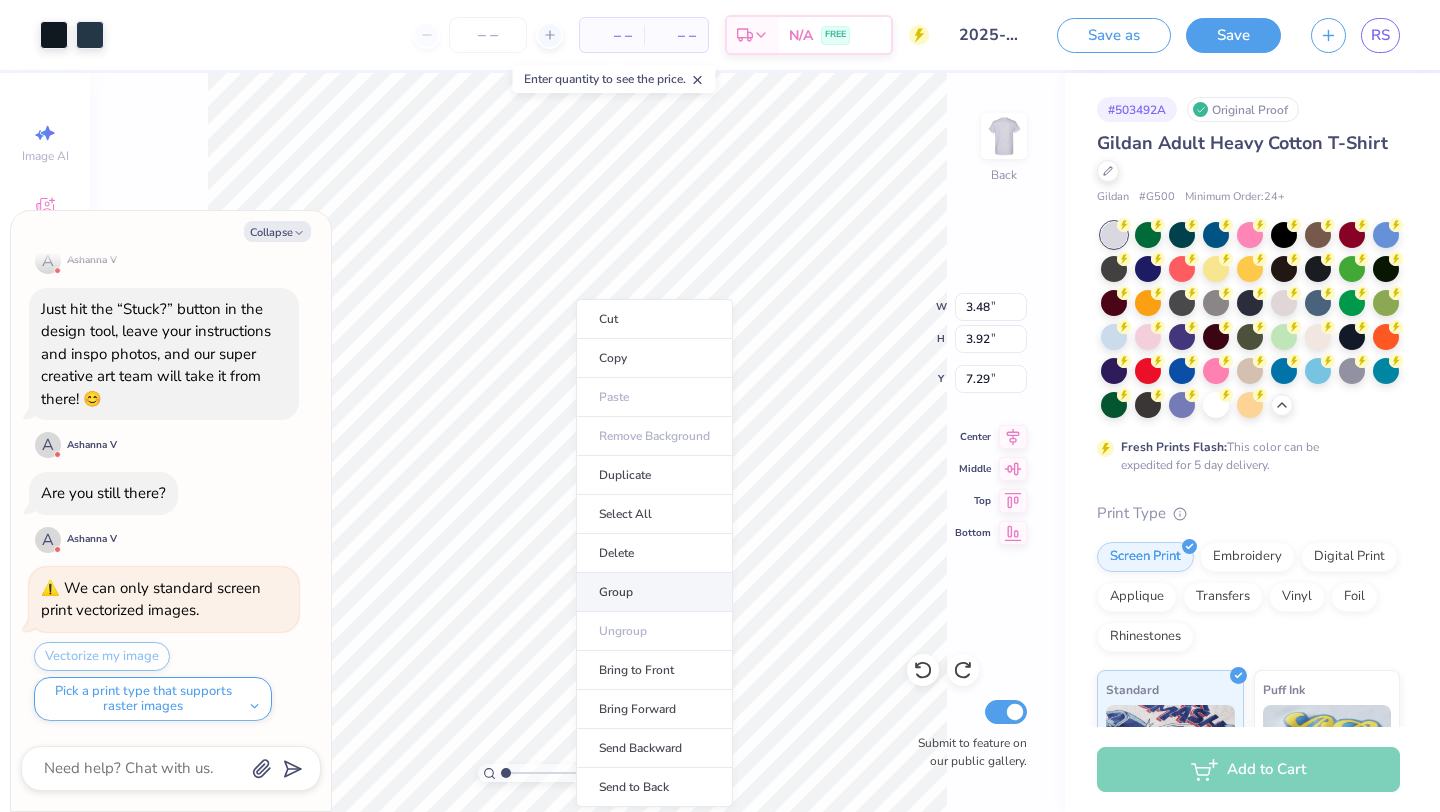 click on "Group" at bounding box center [654, 592] 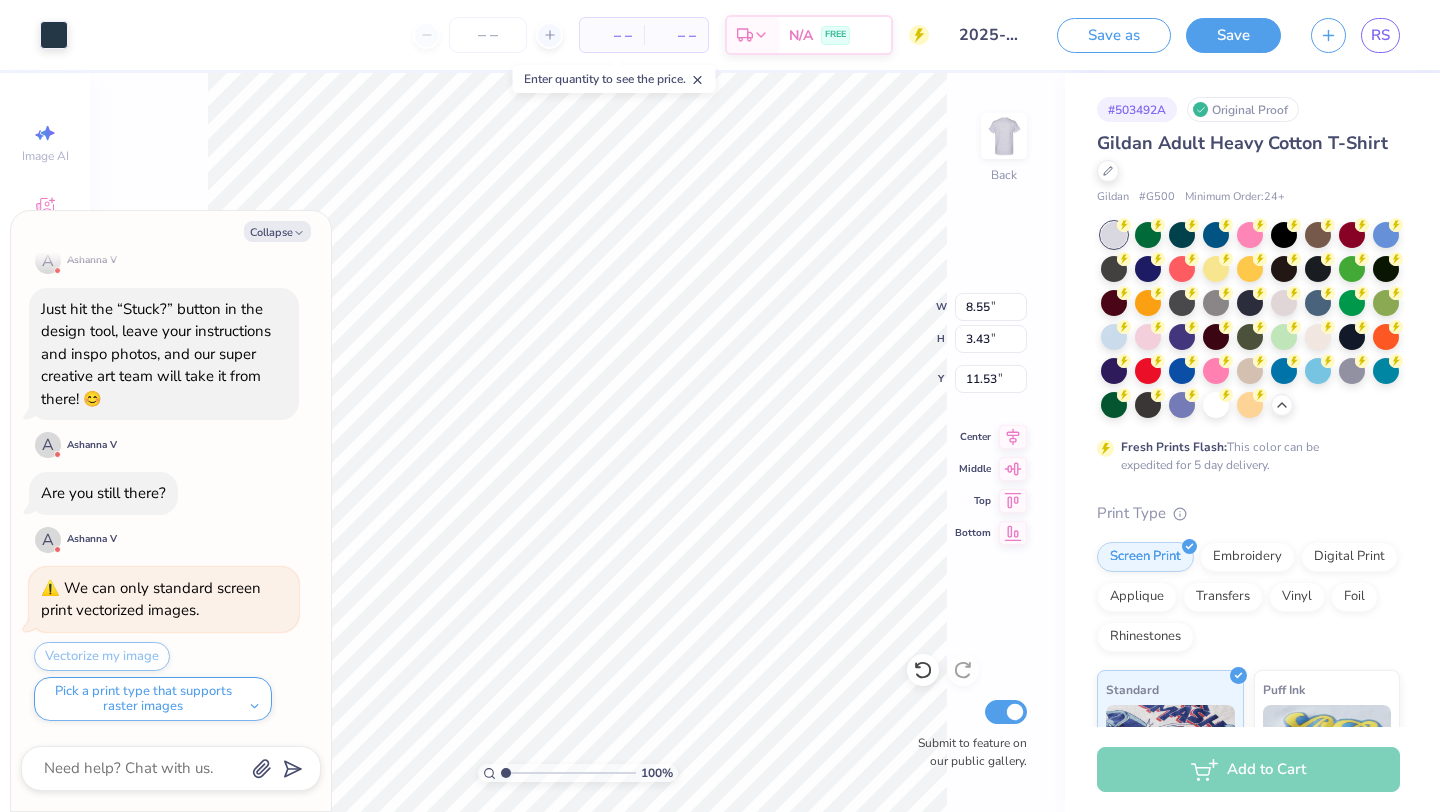 type on "x" 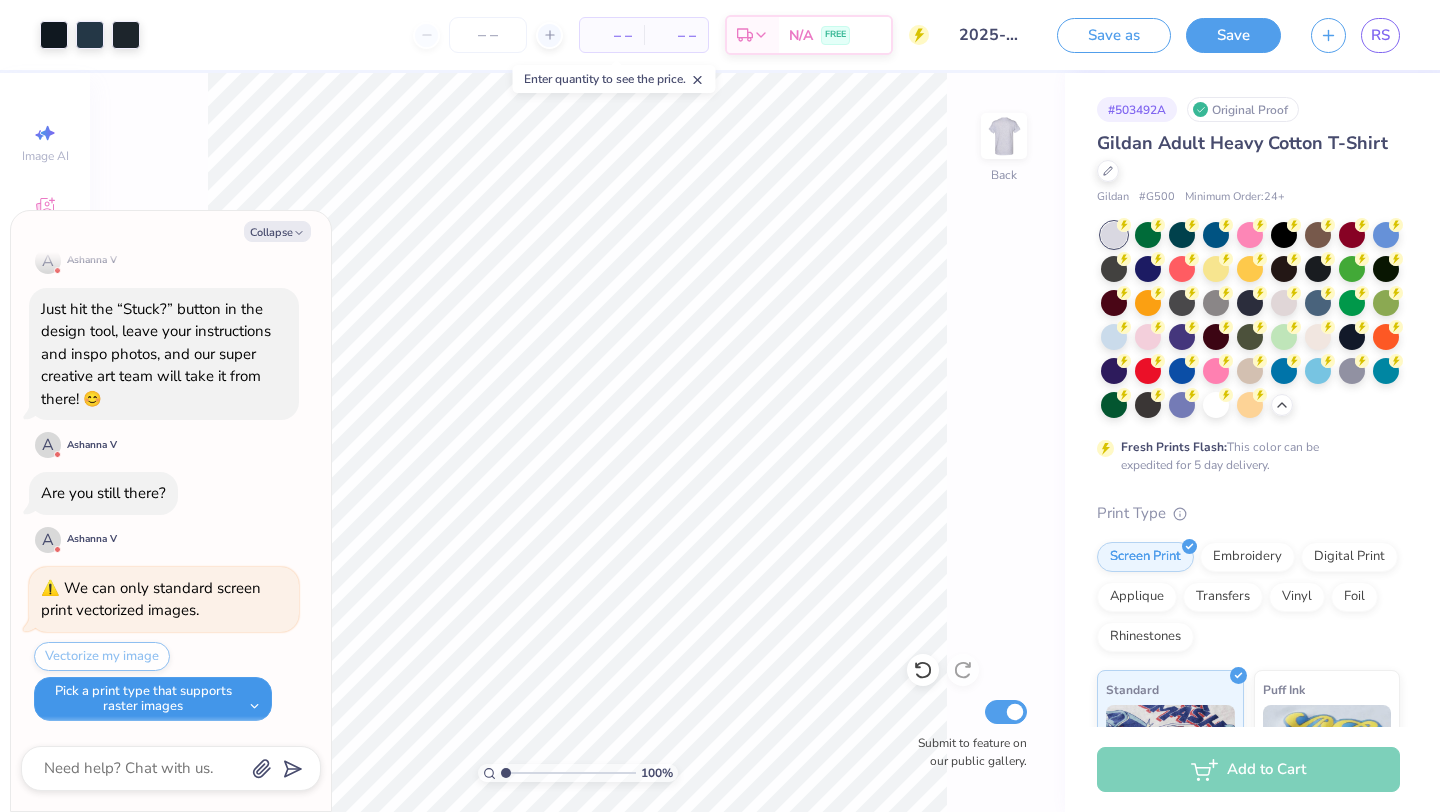 click on "Pick a print type that supports raster images" at bounding box center (153, 699) 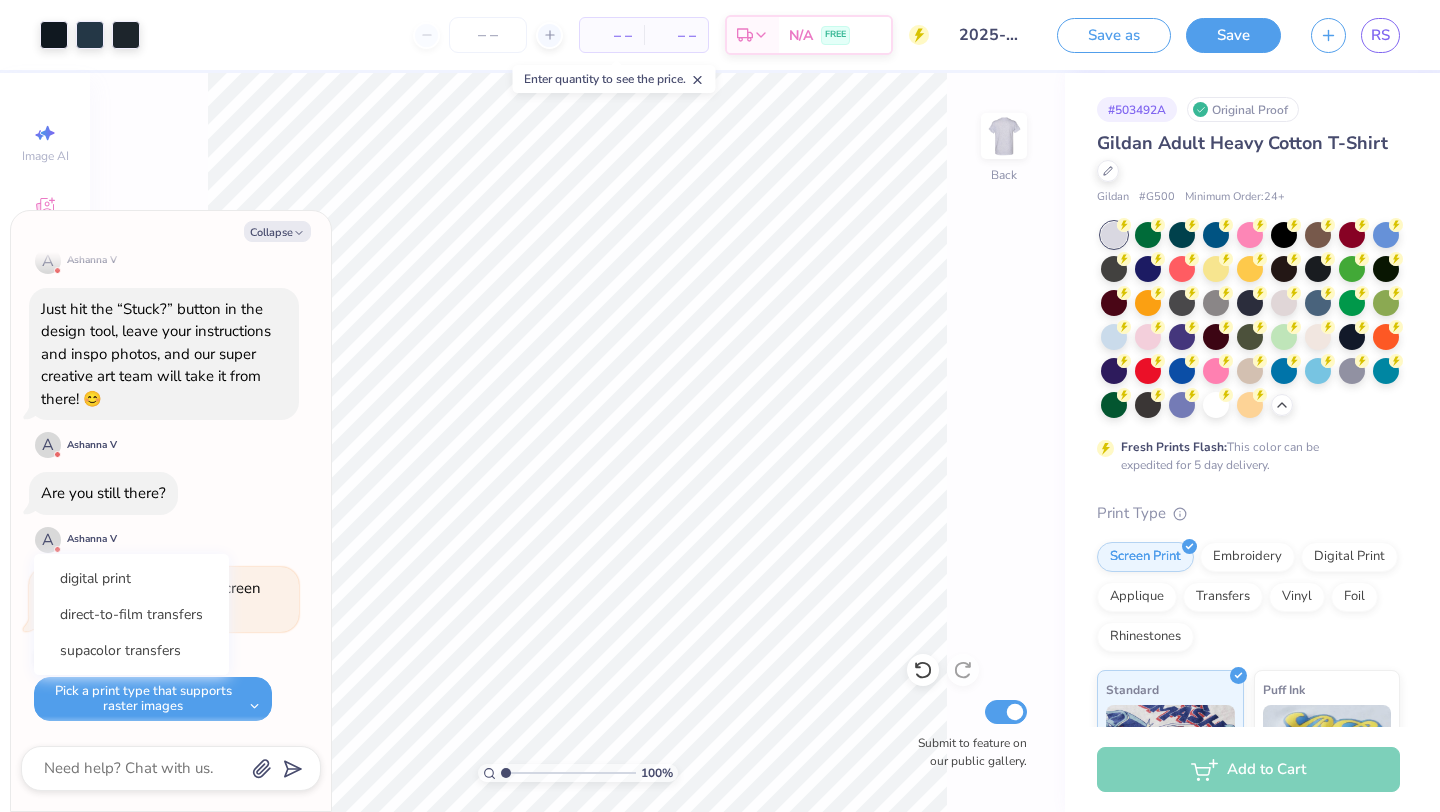 click on "Vectorize my image Pick a print type that supports raster images digital print direct-to-film transfers supacolor transfers" at bounding box center [166, 681] 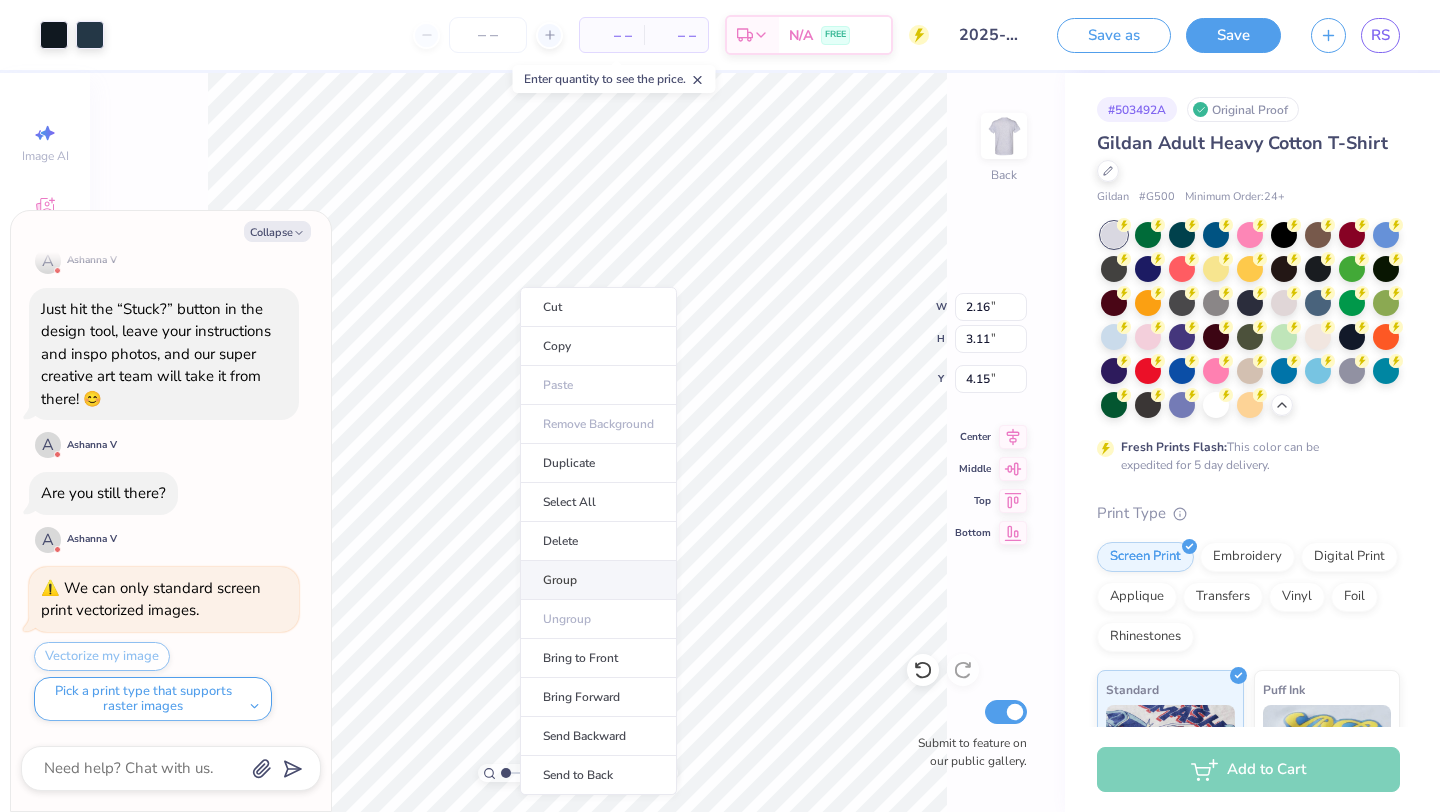 click on "Group" at bounding box center [598, 580] 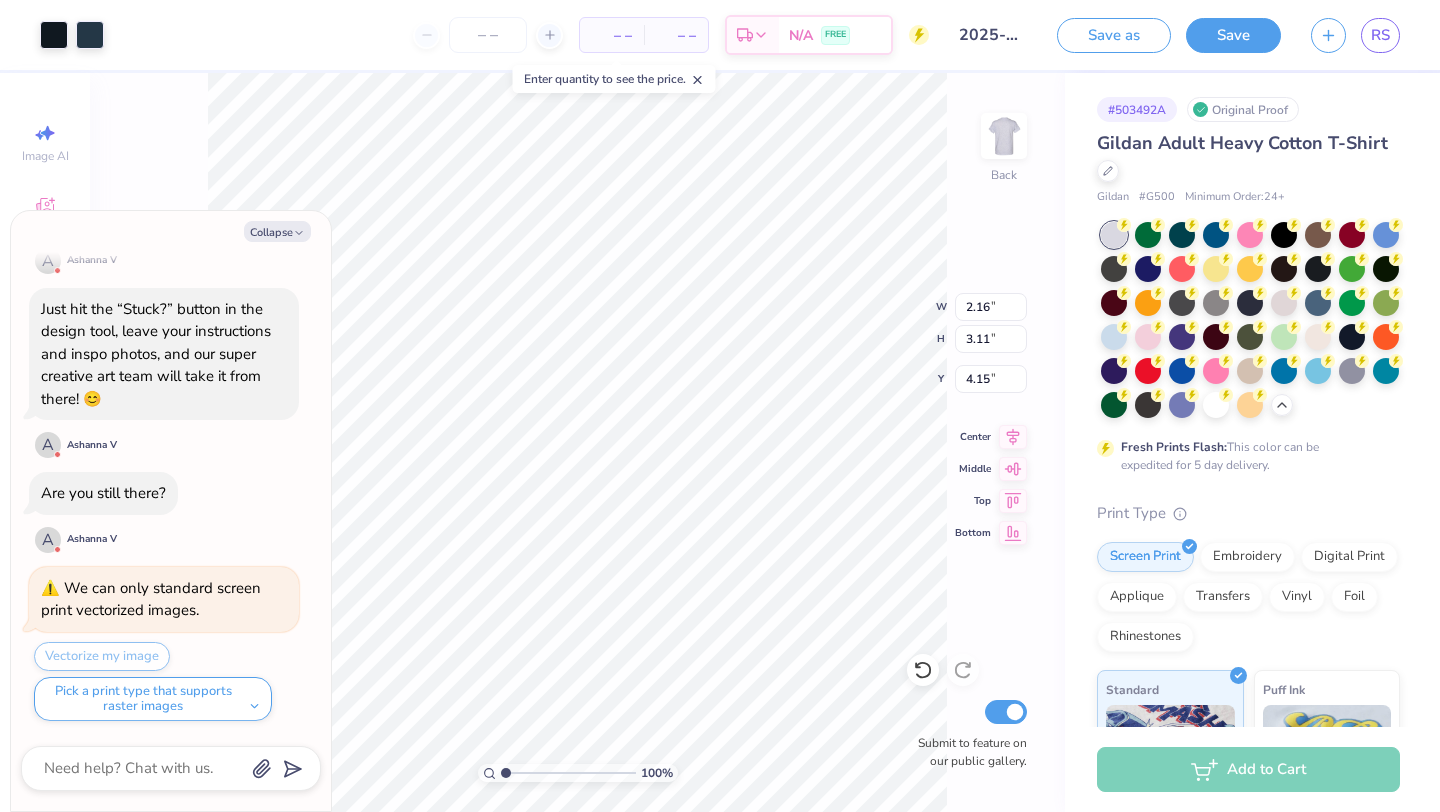 type on "x" 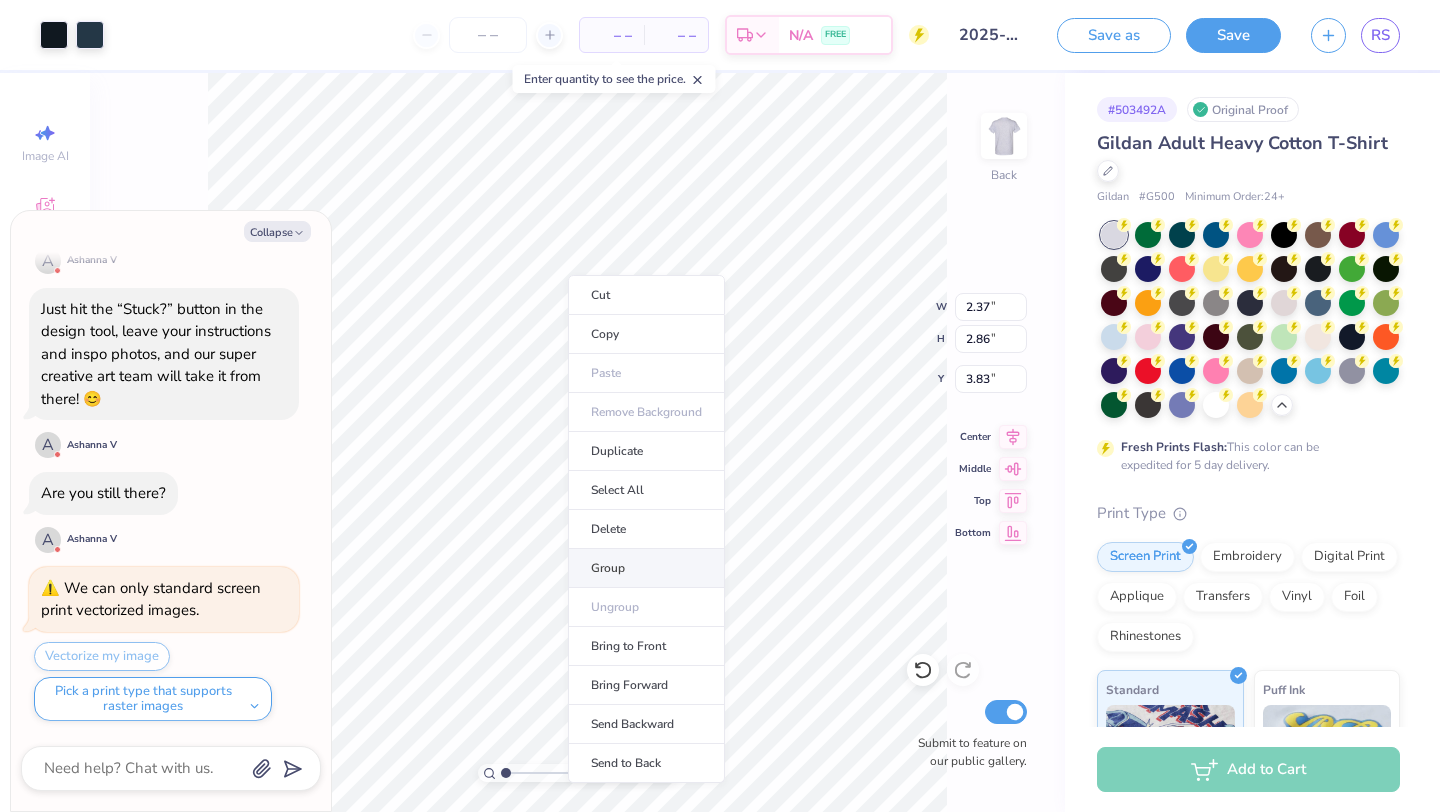 click on "Group" at bounding box center (646, 568) 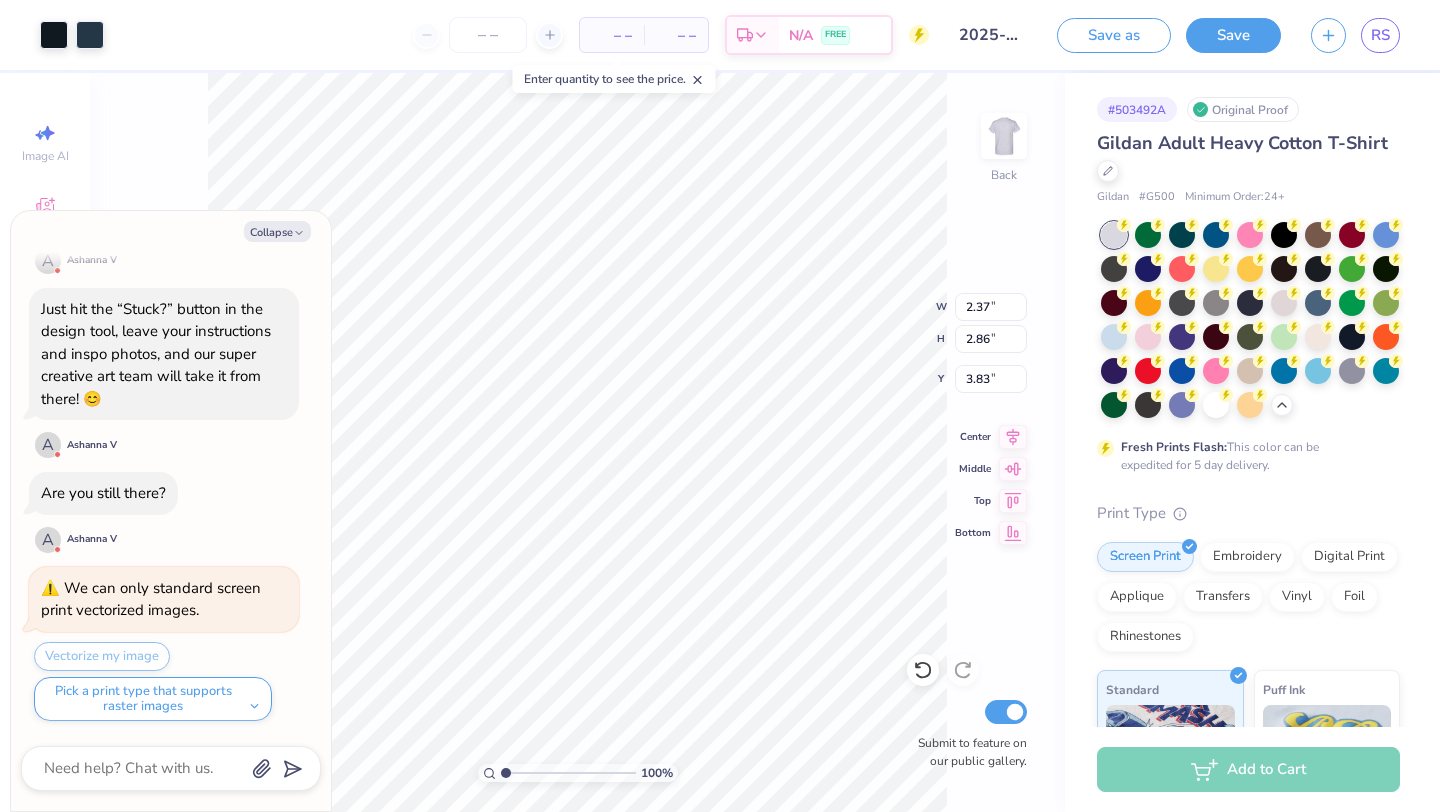 type on "x" 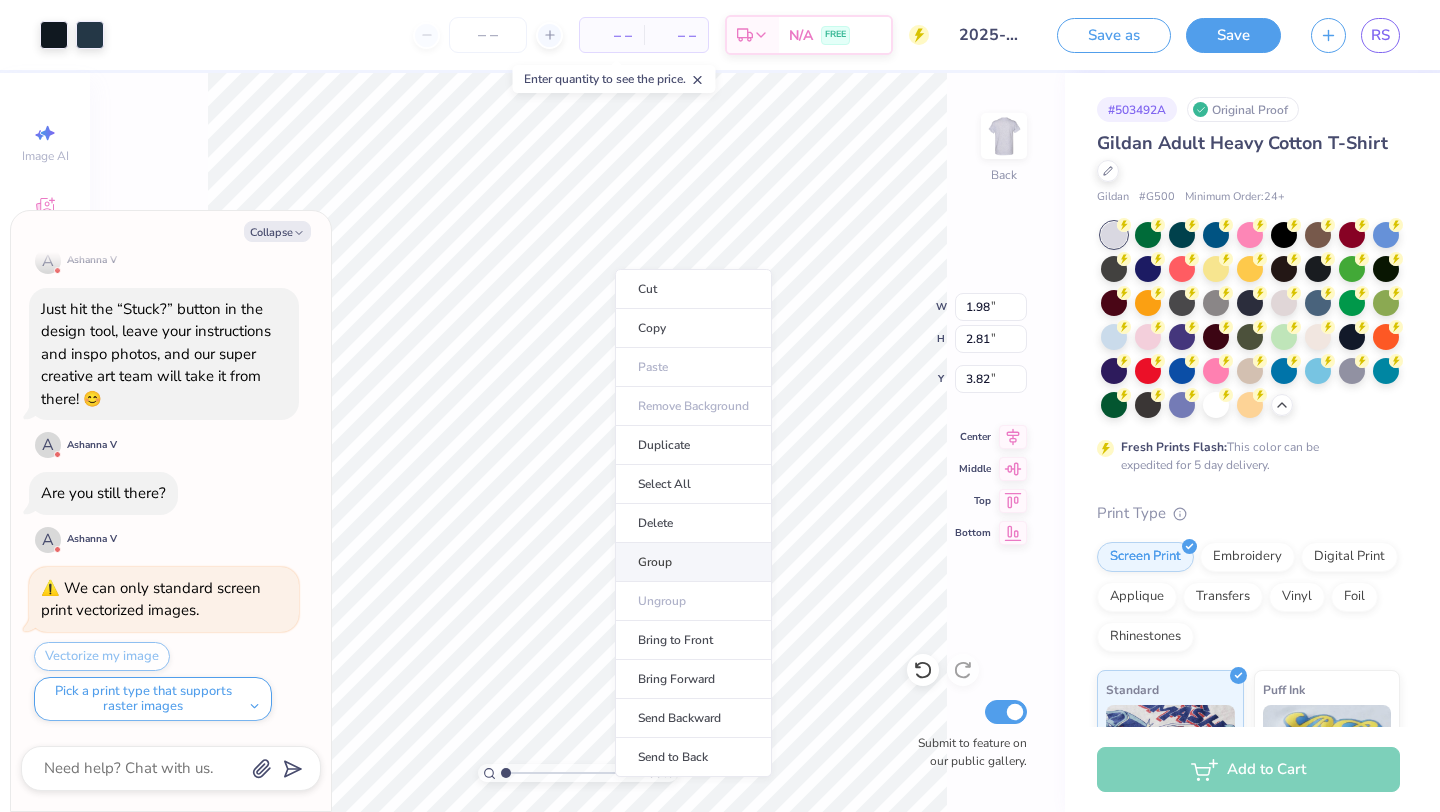 click on "Group" at bounding box center [693, 562] 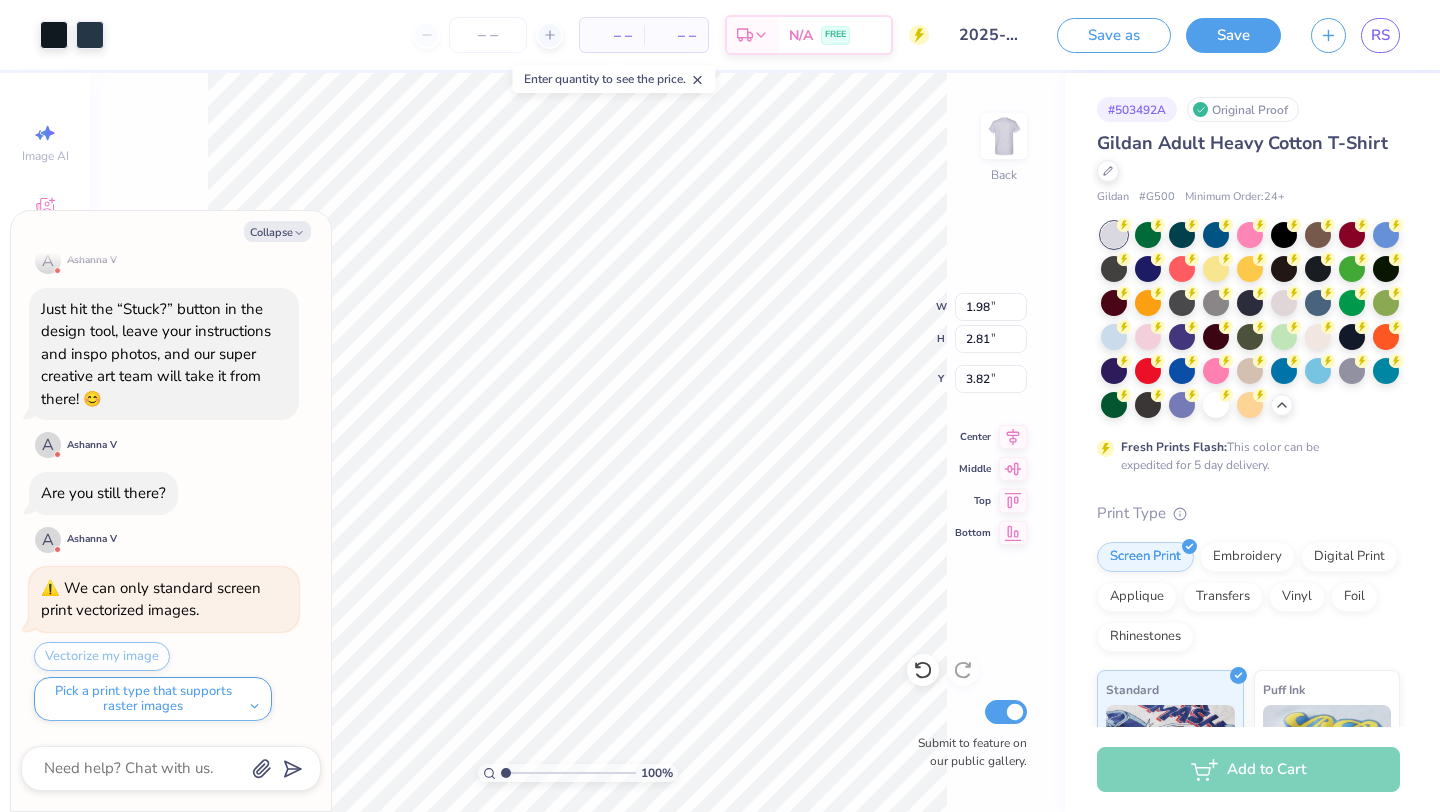type on "x" 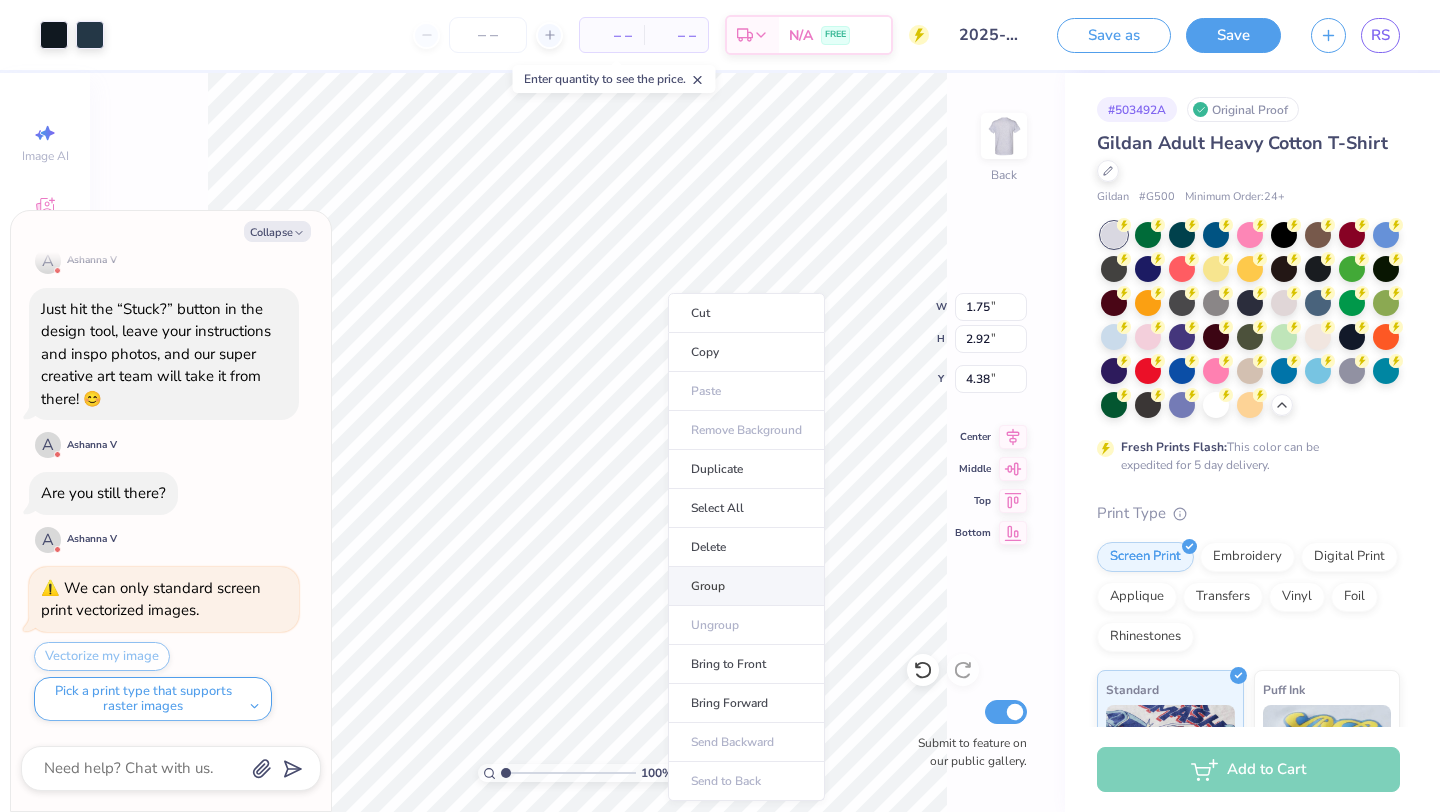 click on "Group" at bounding box center [746, 586] 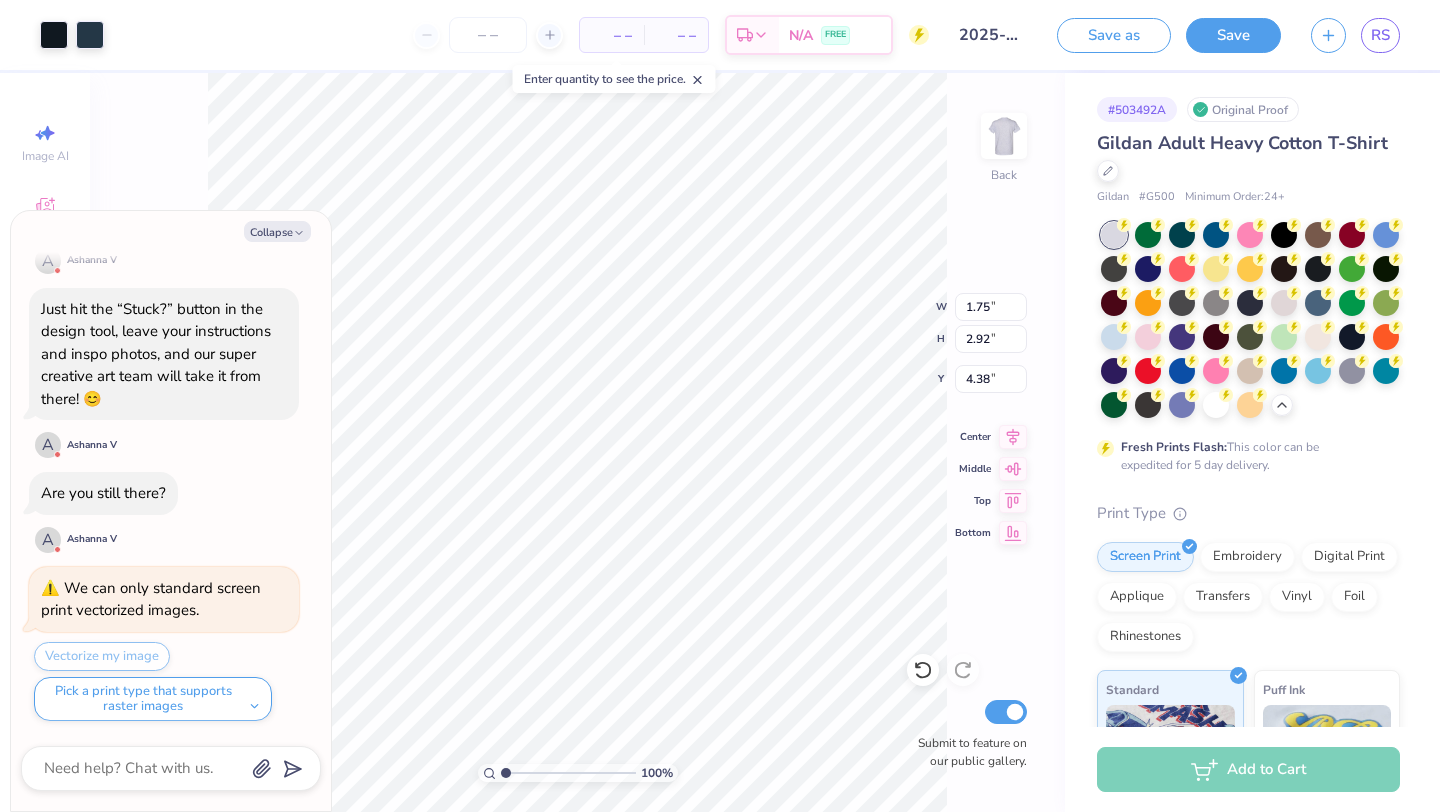 type on "x" 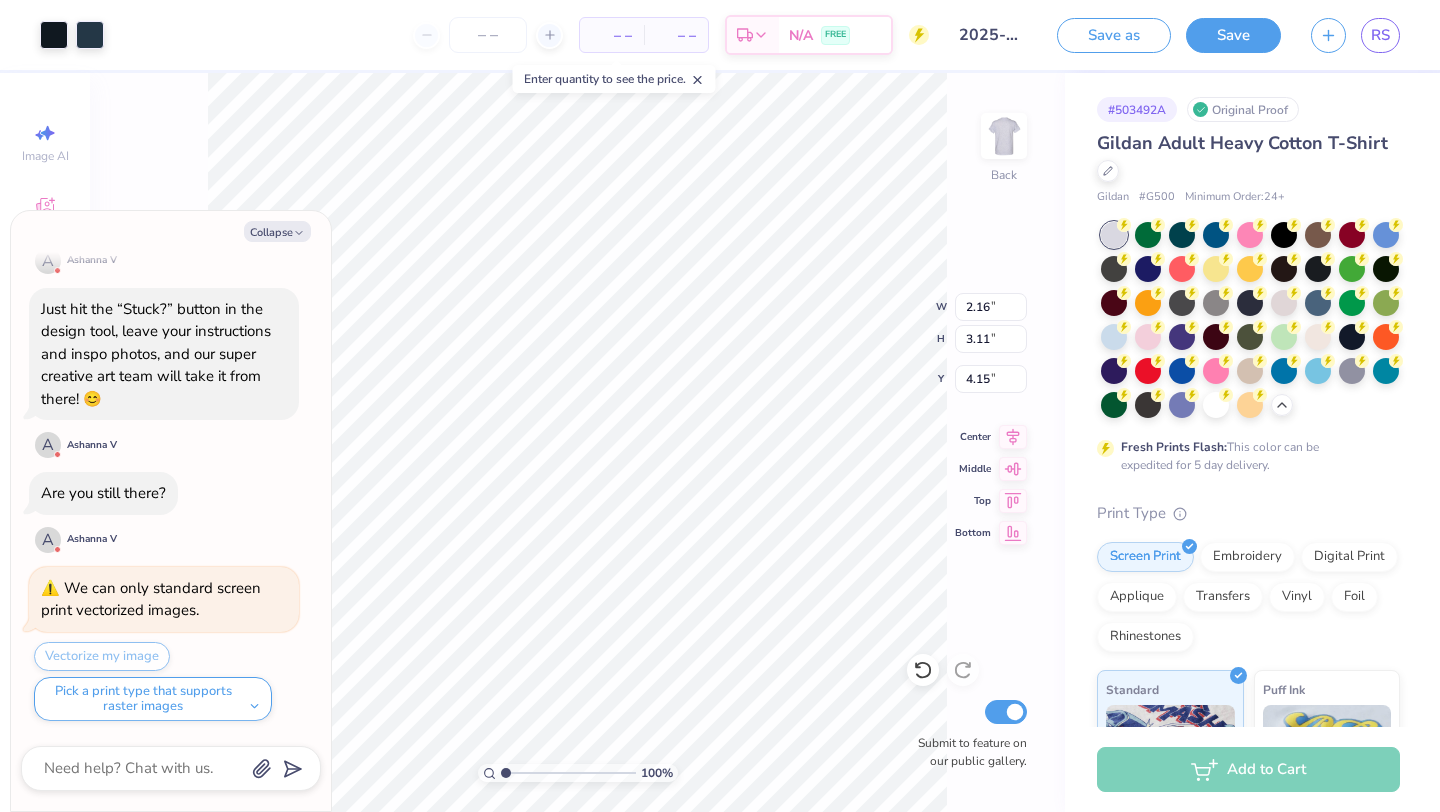 type on "x" 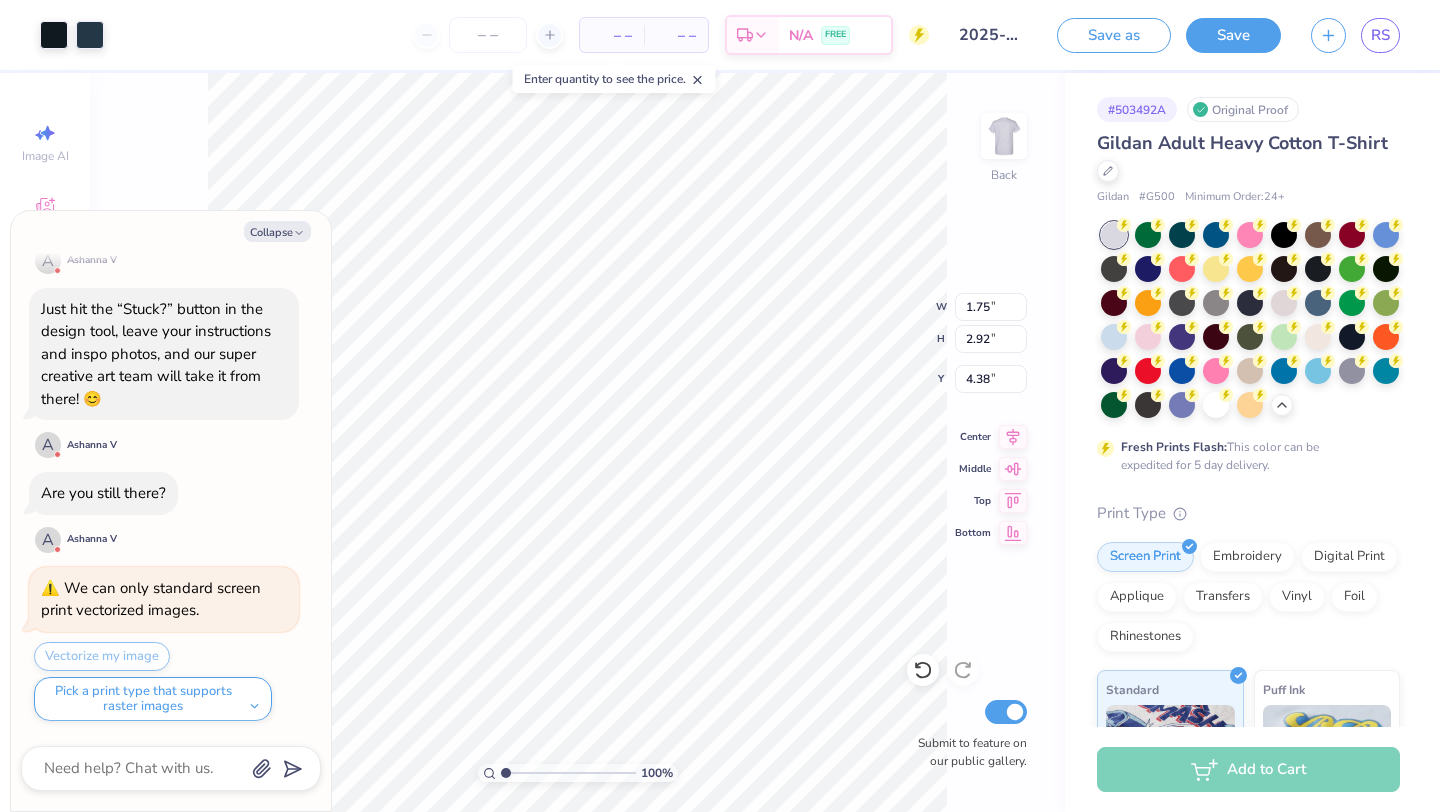 type on "x" 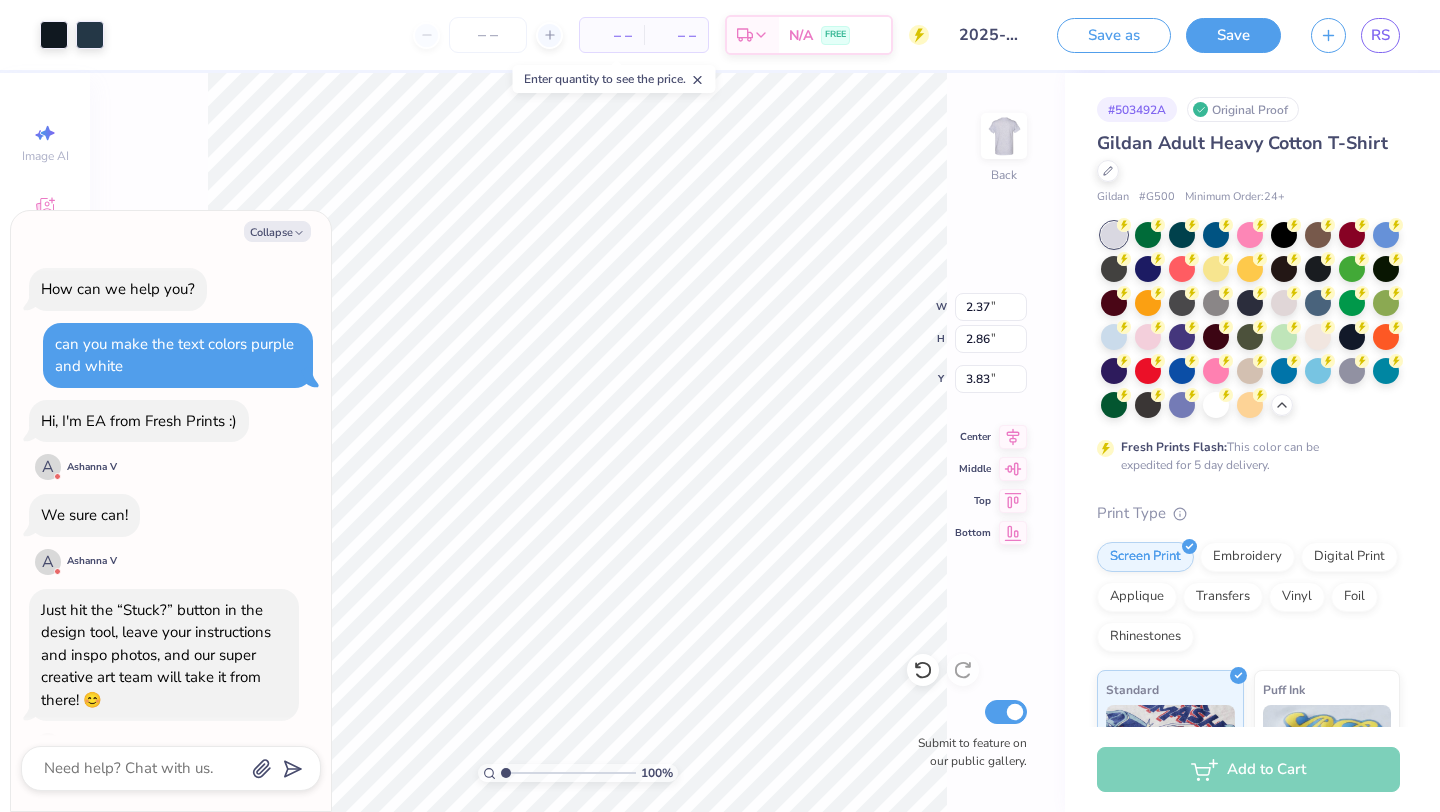 scroll, scrollTop: 0, scrollLeft: 0, axis: both 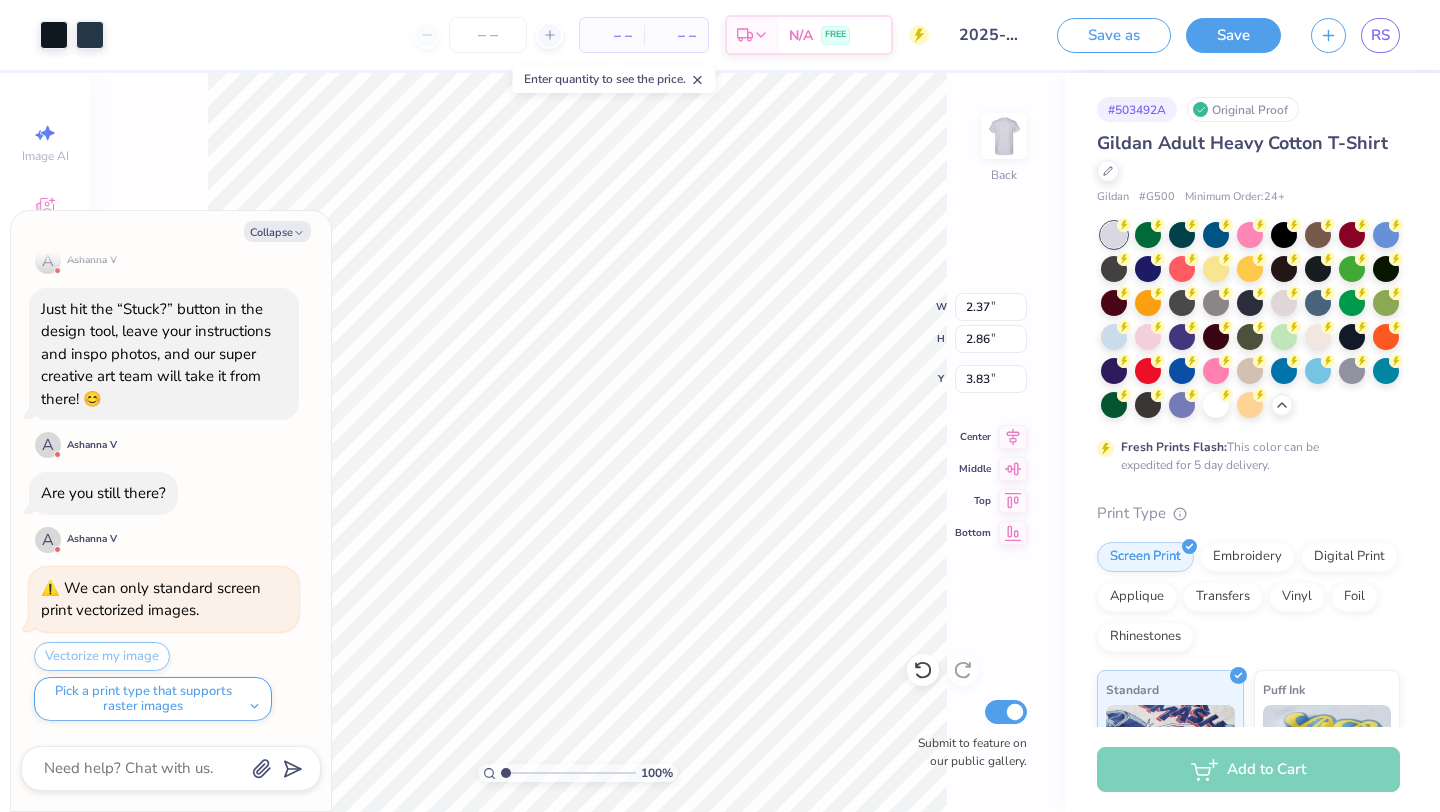 type on "x" 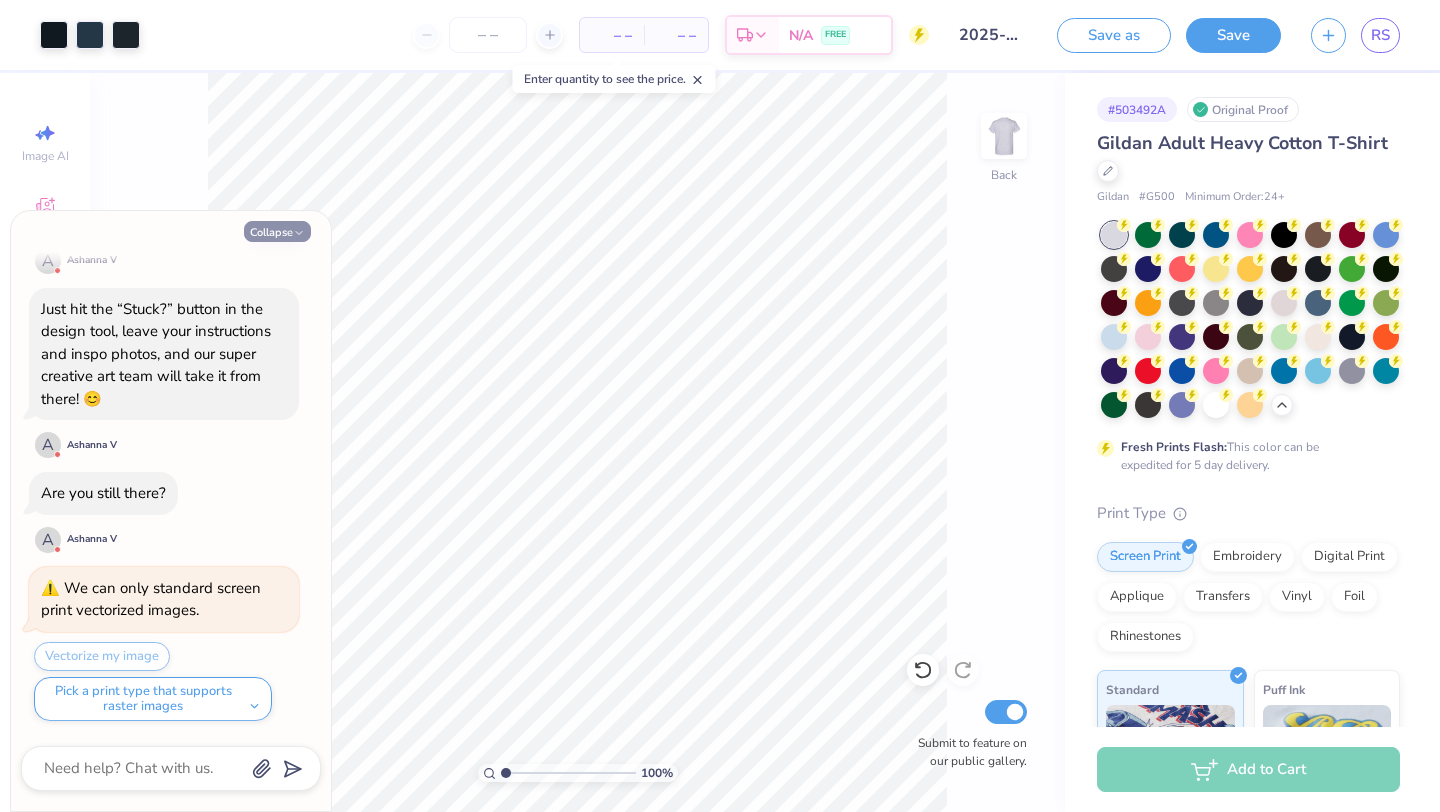 click on "Collapse" at bounding box center (277, 231) 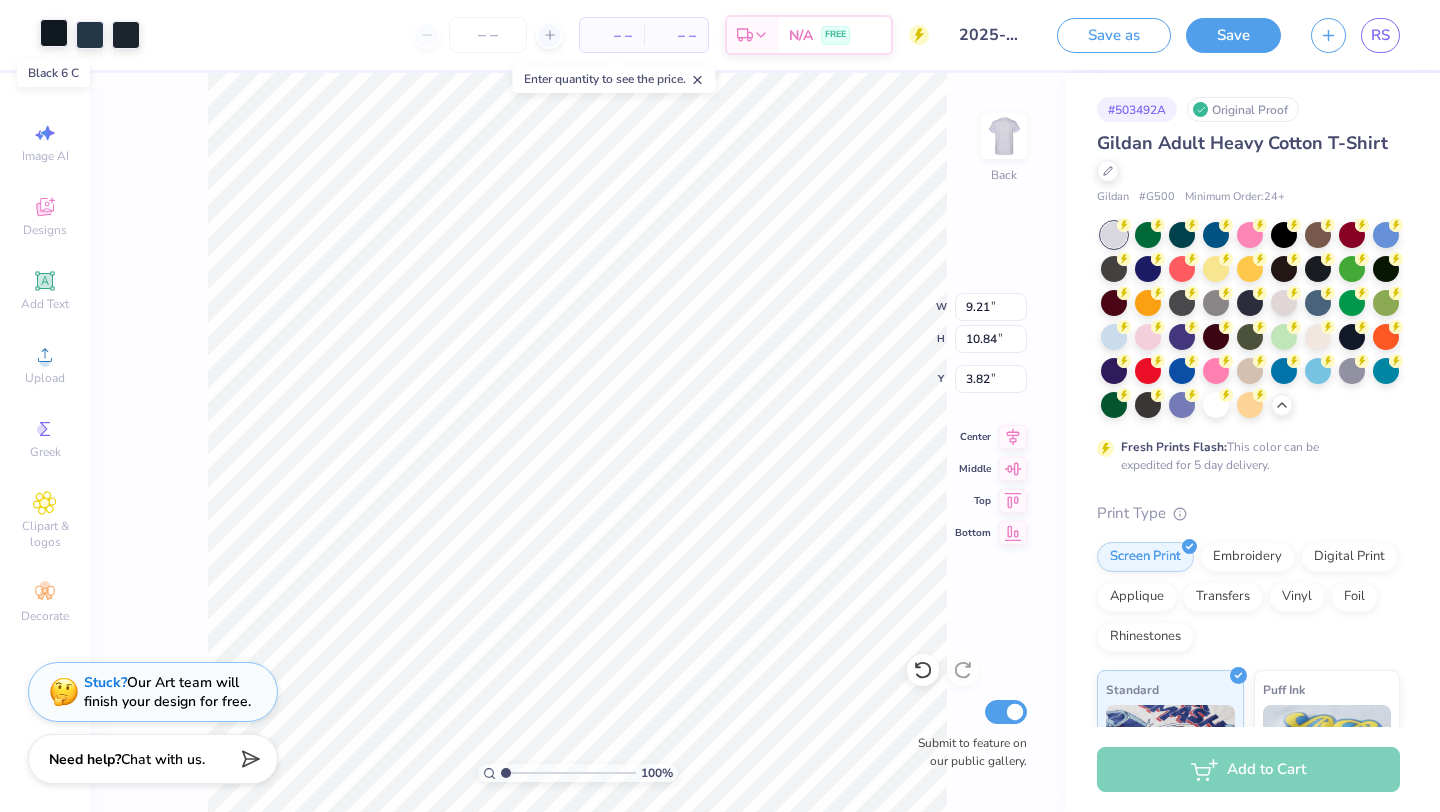 click at bounding box center [54, 33] 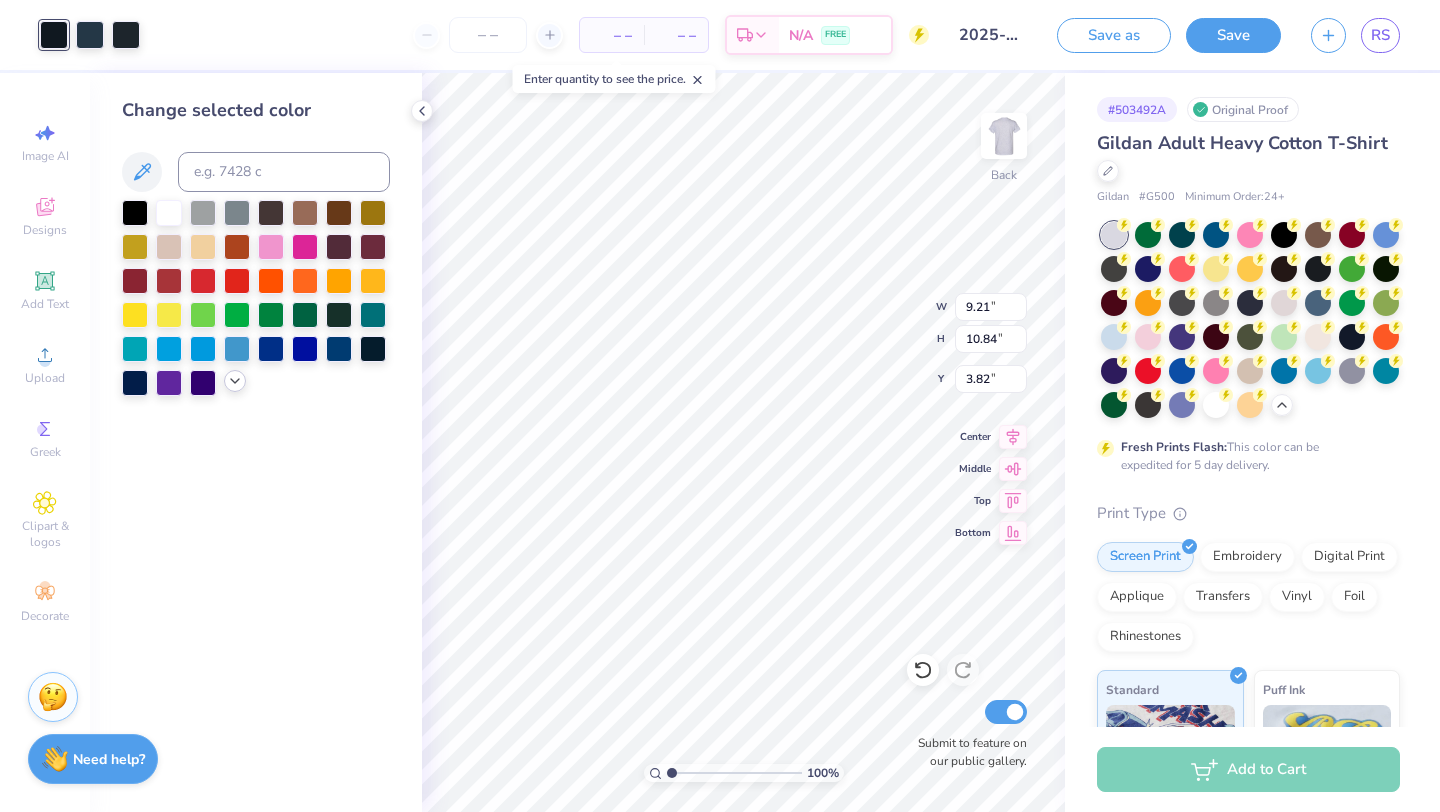 click 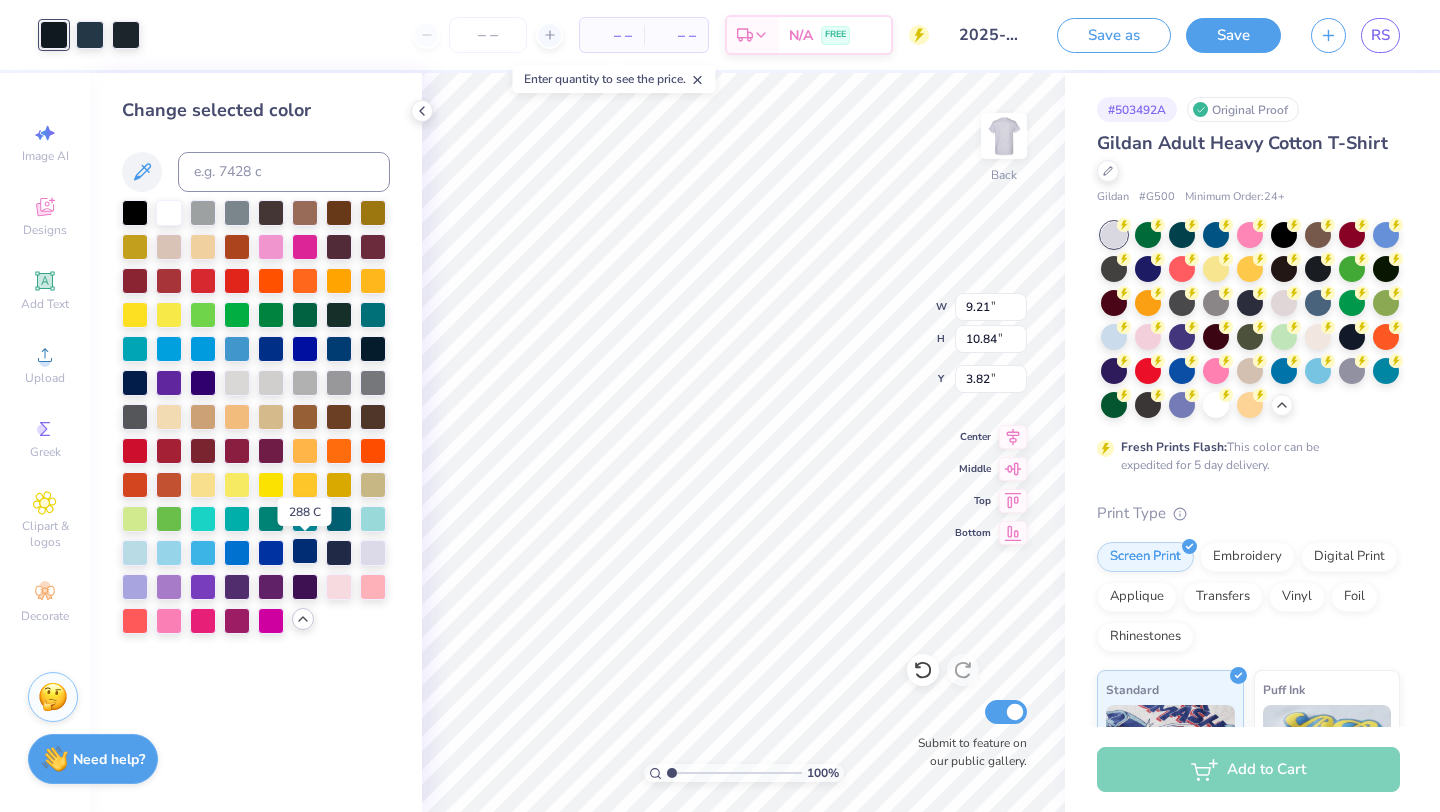 click at bounding box center (305, 551) 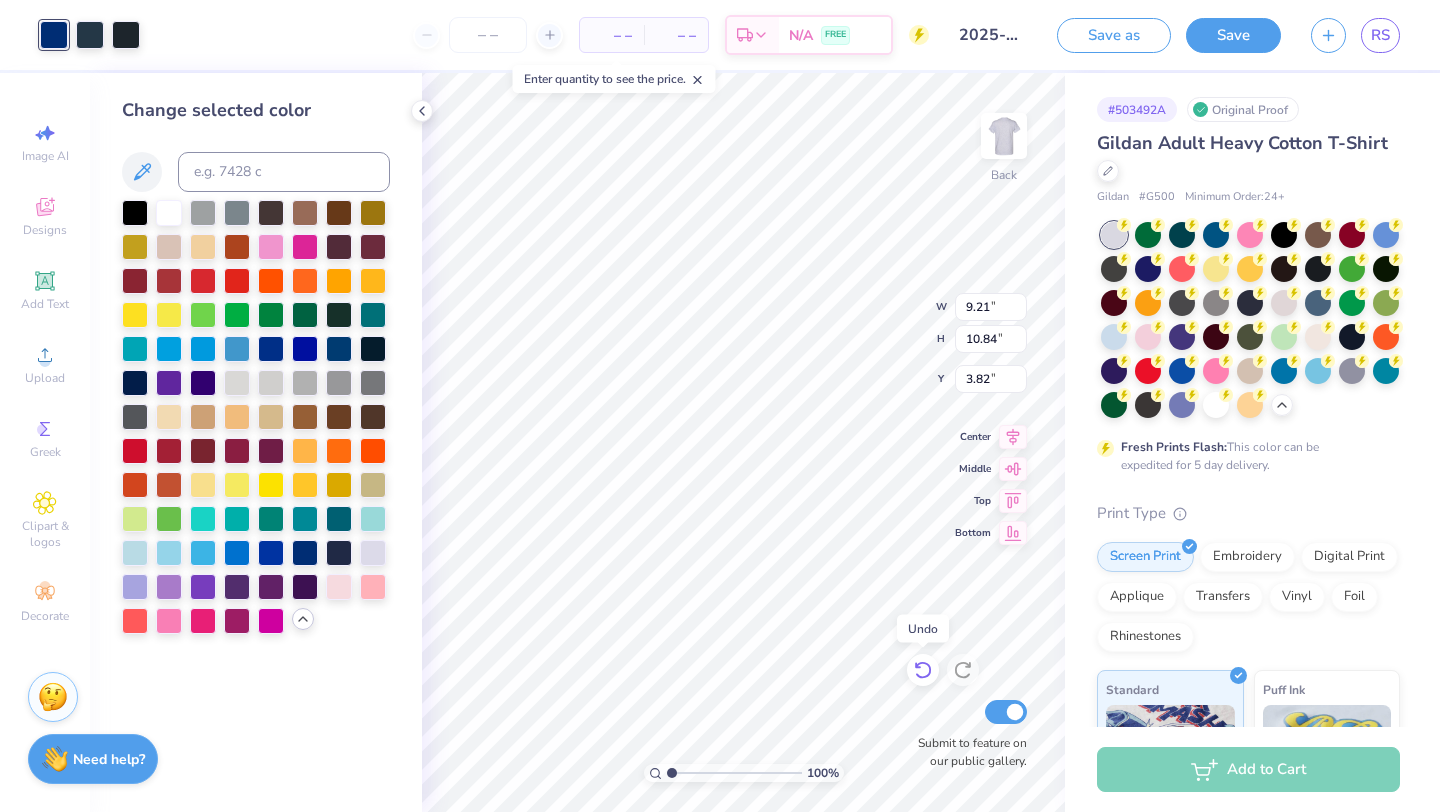 click 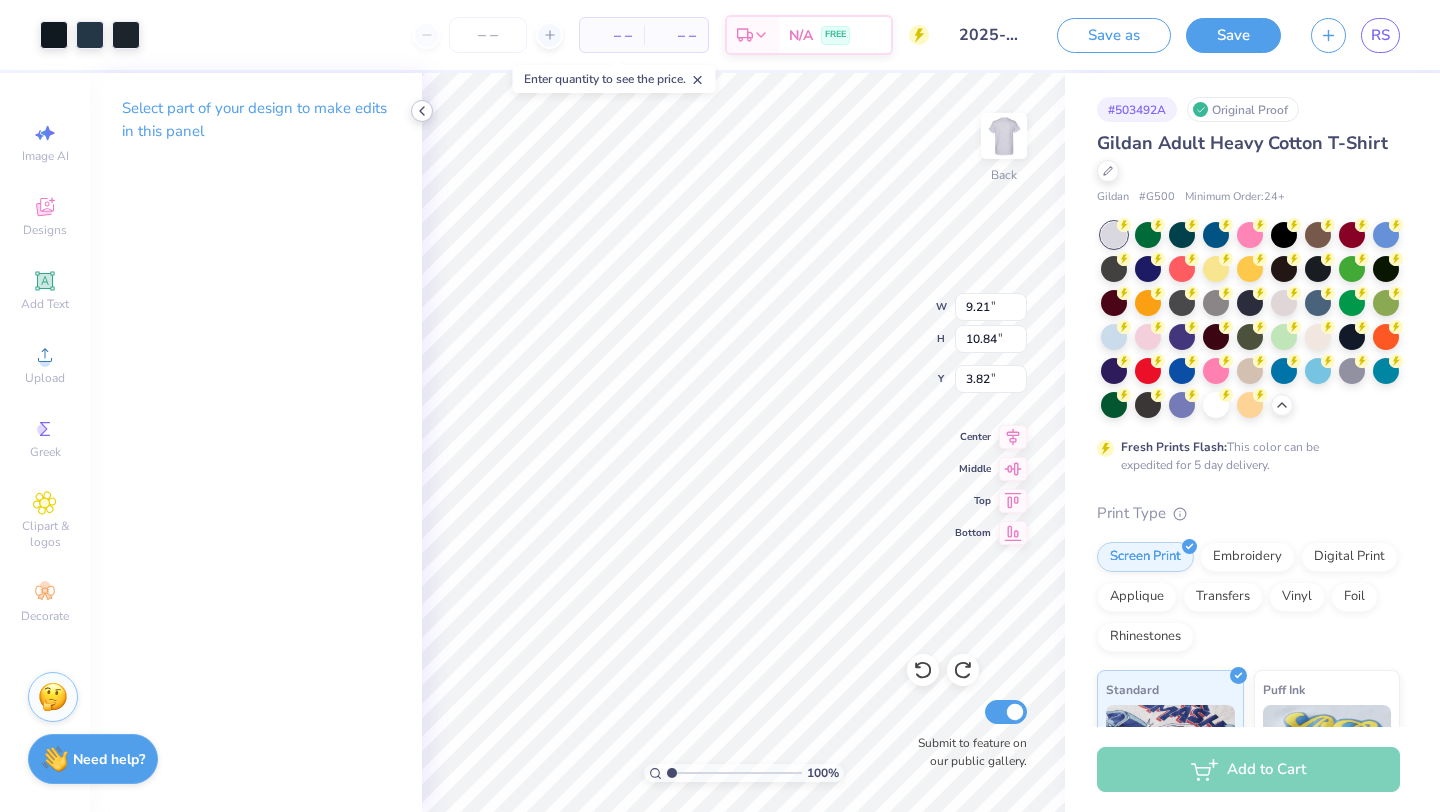 click 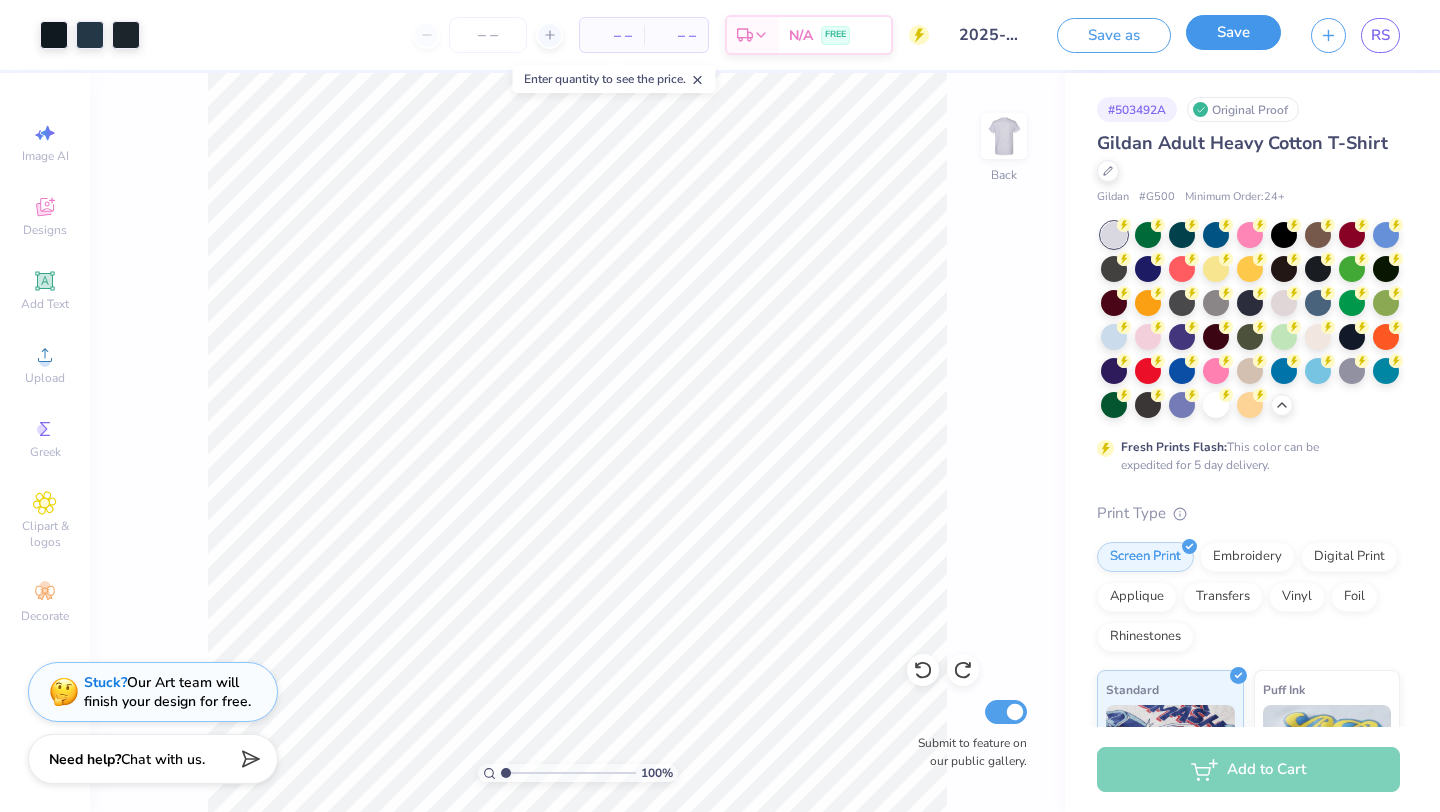 click on "Save" at bounding box center [1233, 32] 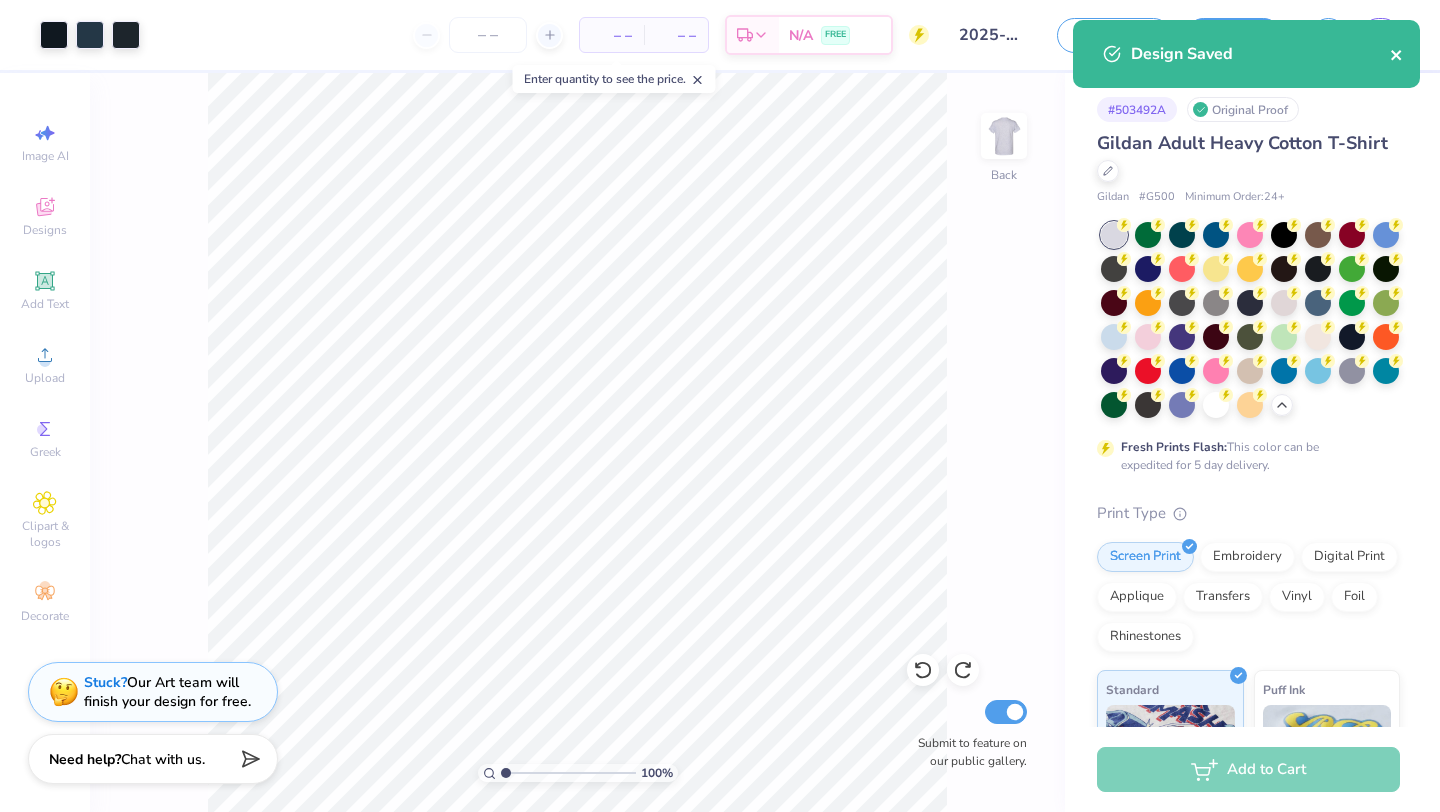 click 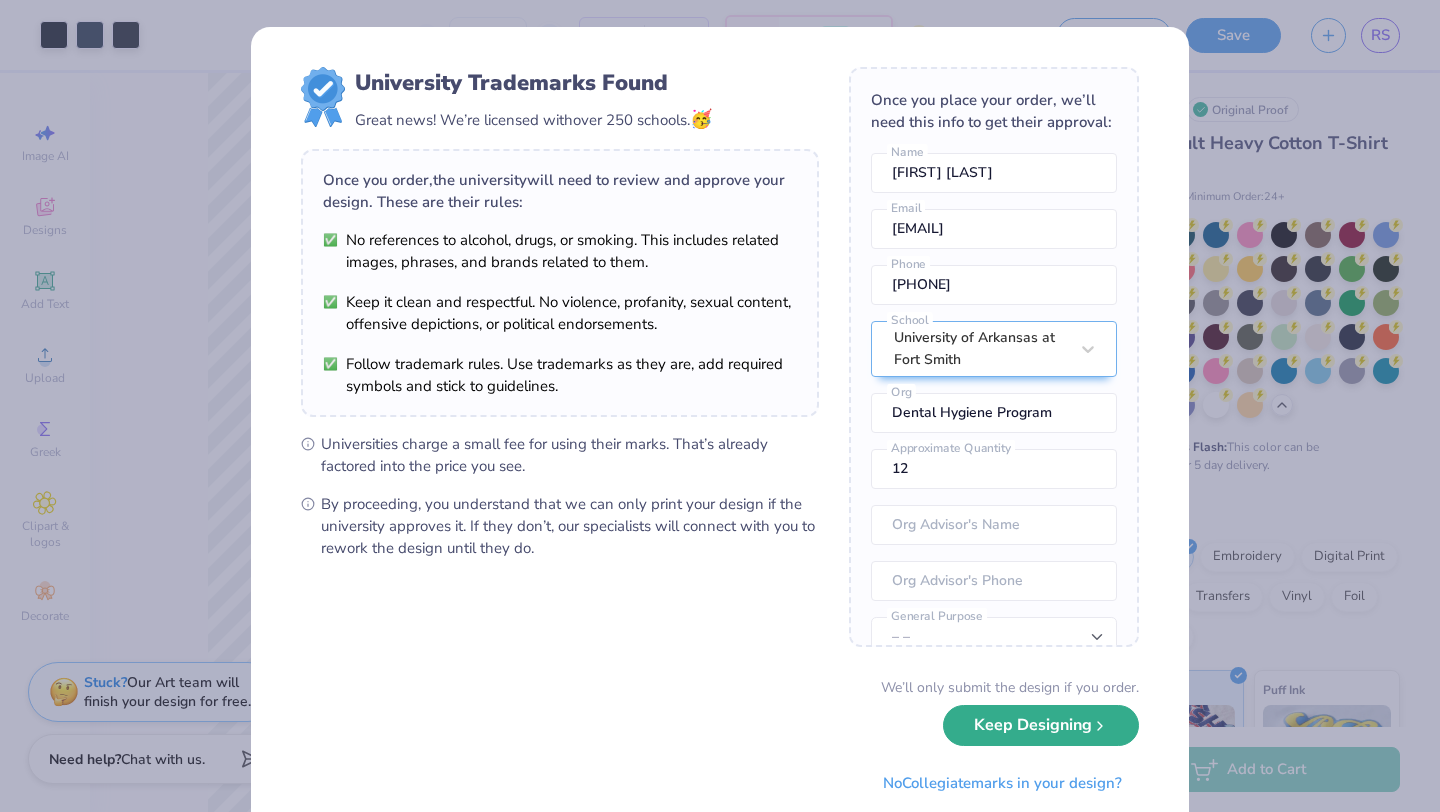 click on "Keep Designing" at bounding box center [1041, 725] 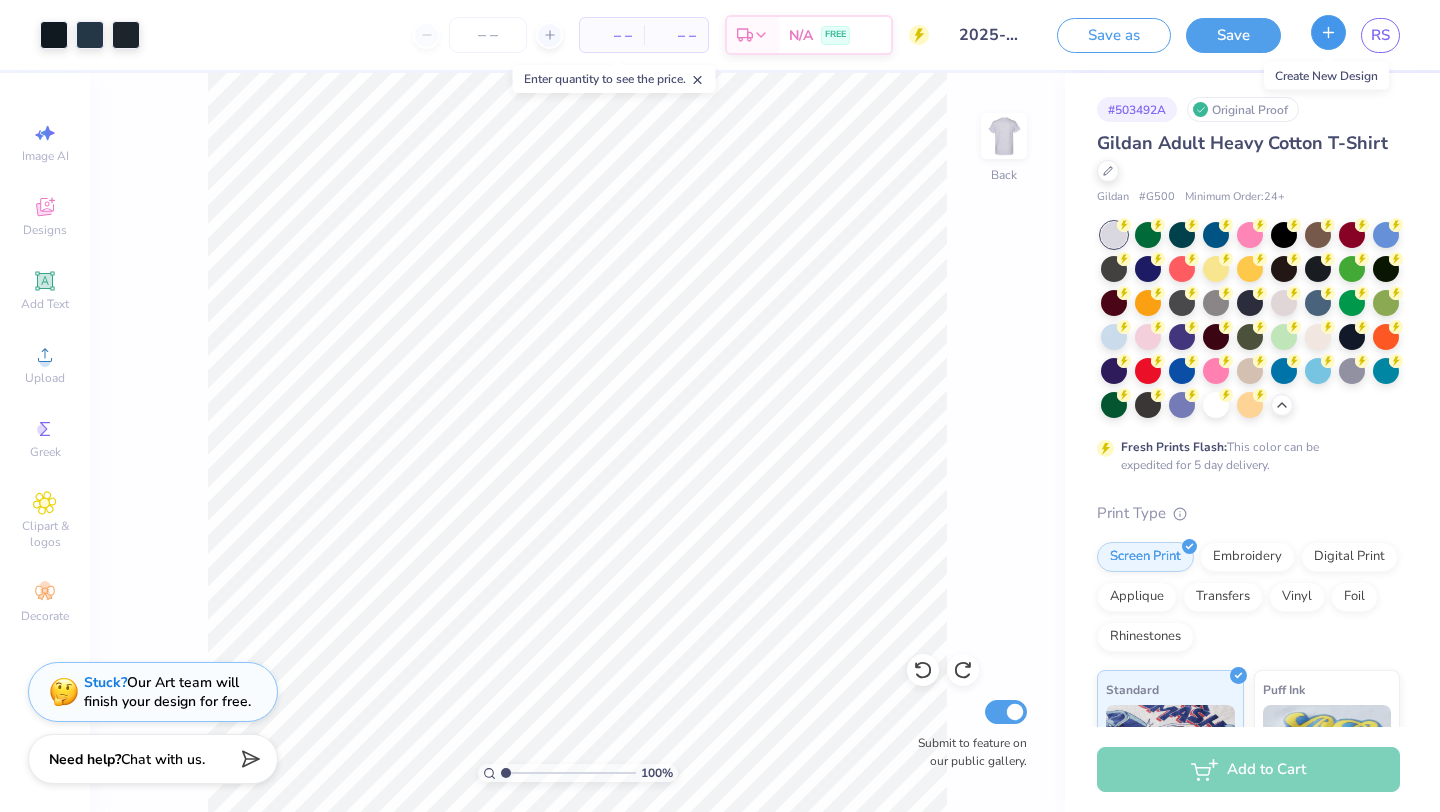 click at bounding box center (1328, 32) 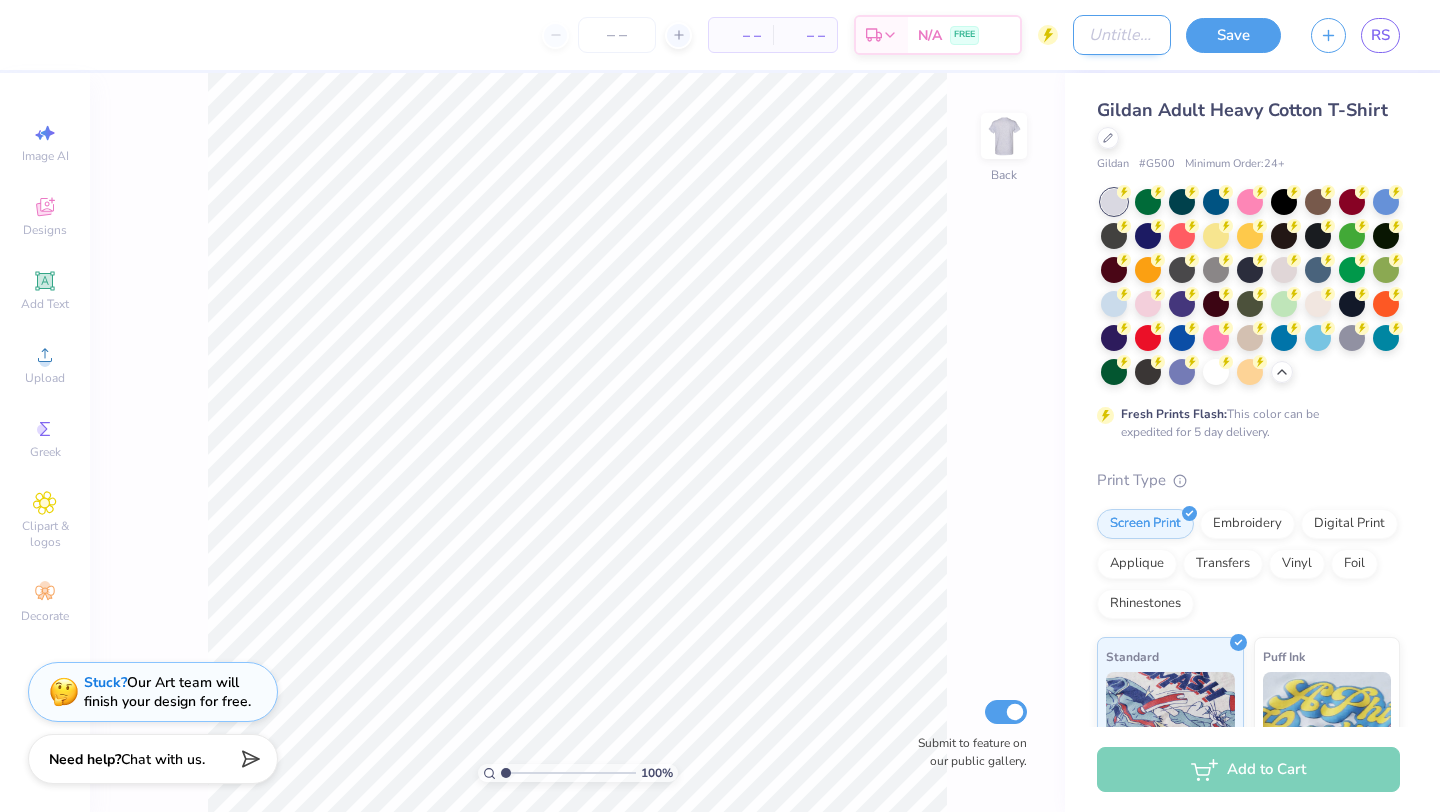 click on "Design Title" at bounding box center (1122, 35) 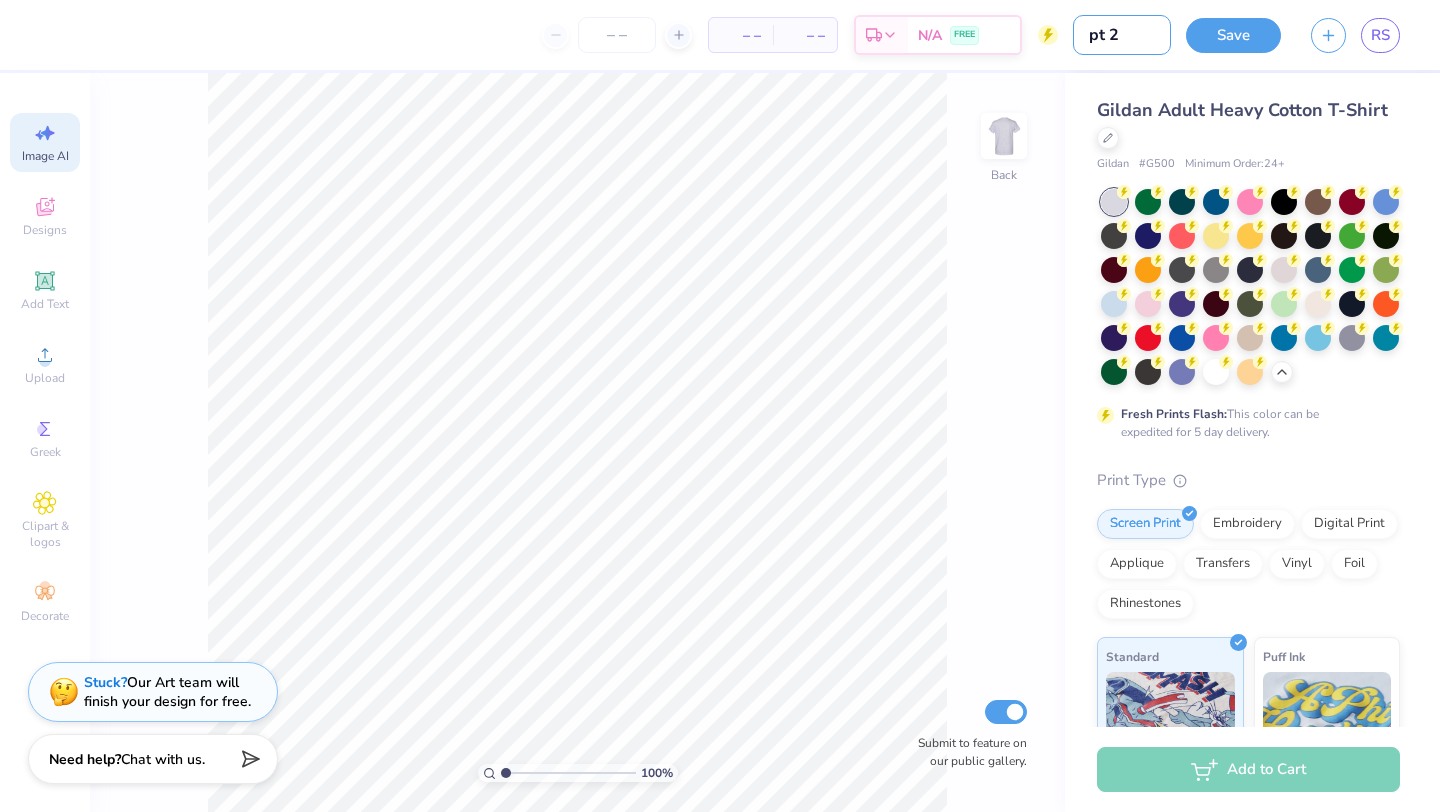 type on "pt 2" 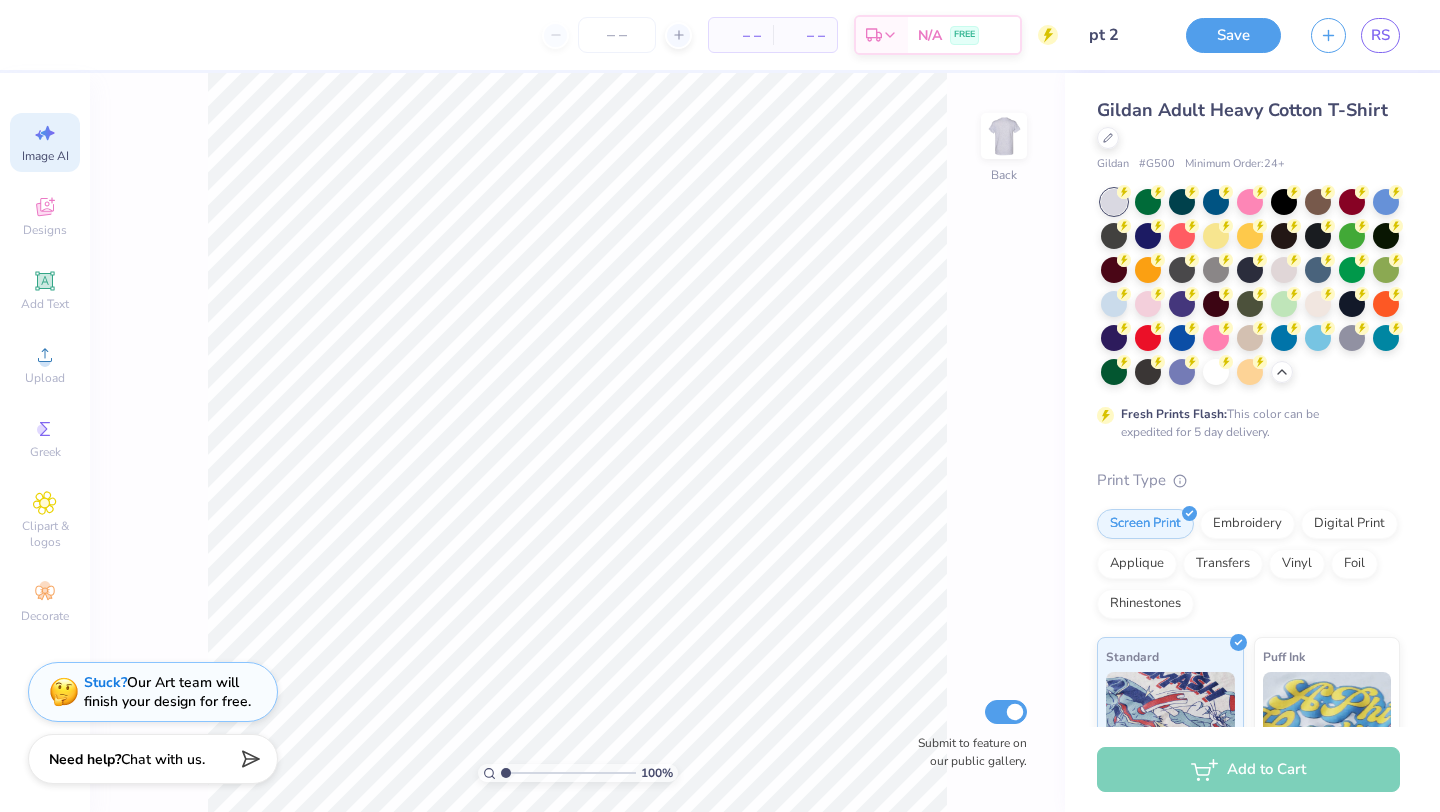 click on "Image AI" at bounding box center (45, 142) 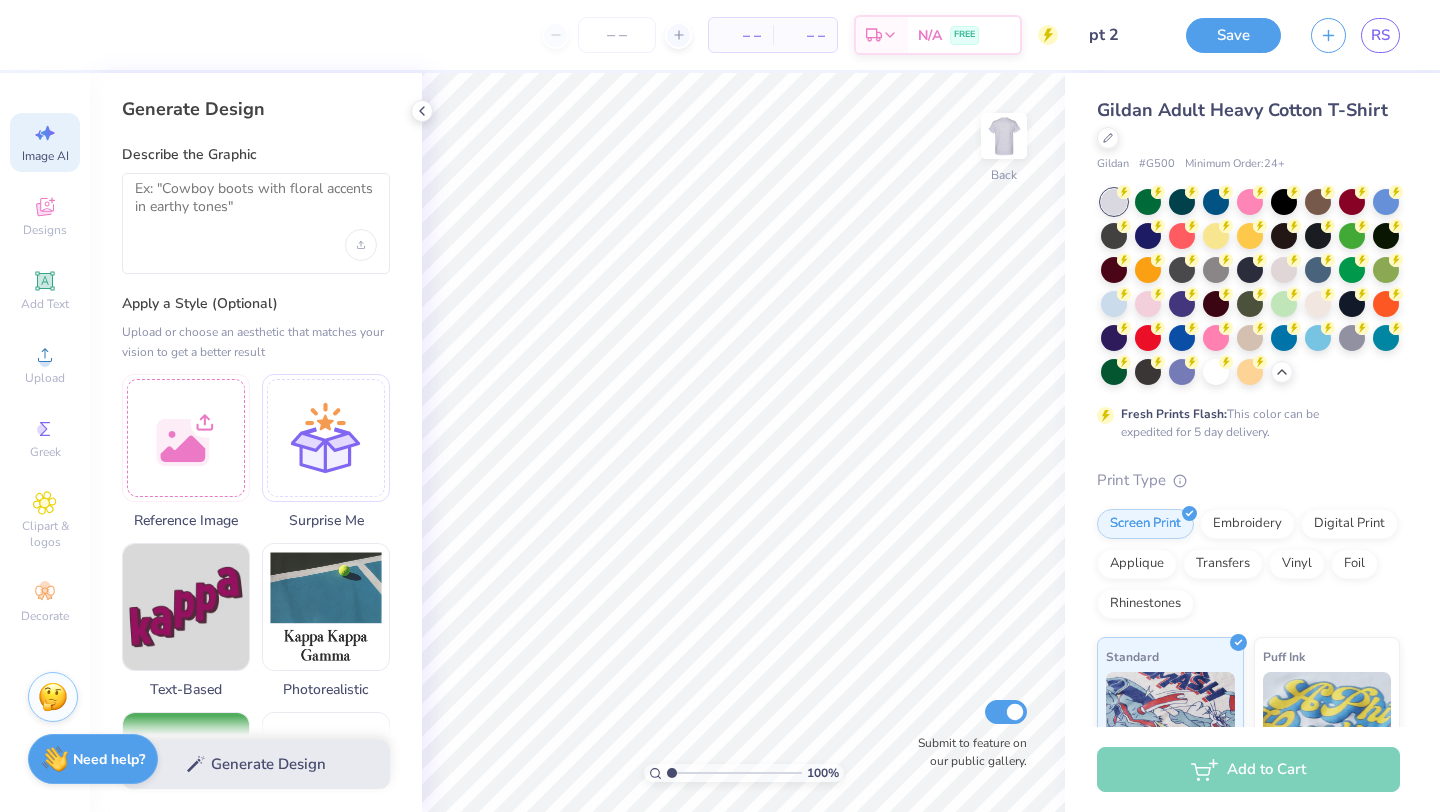 click at bounding box center (256, 223) 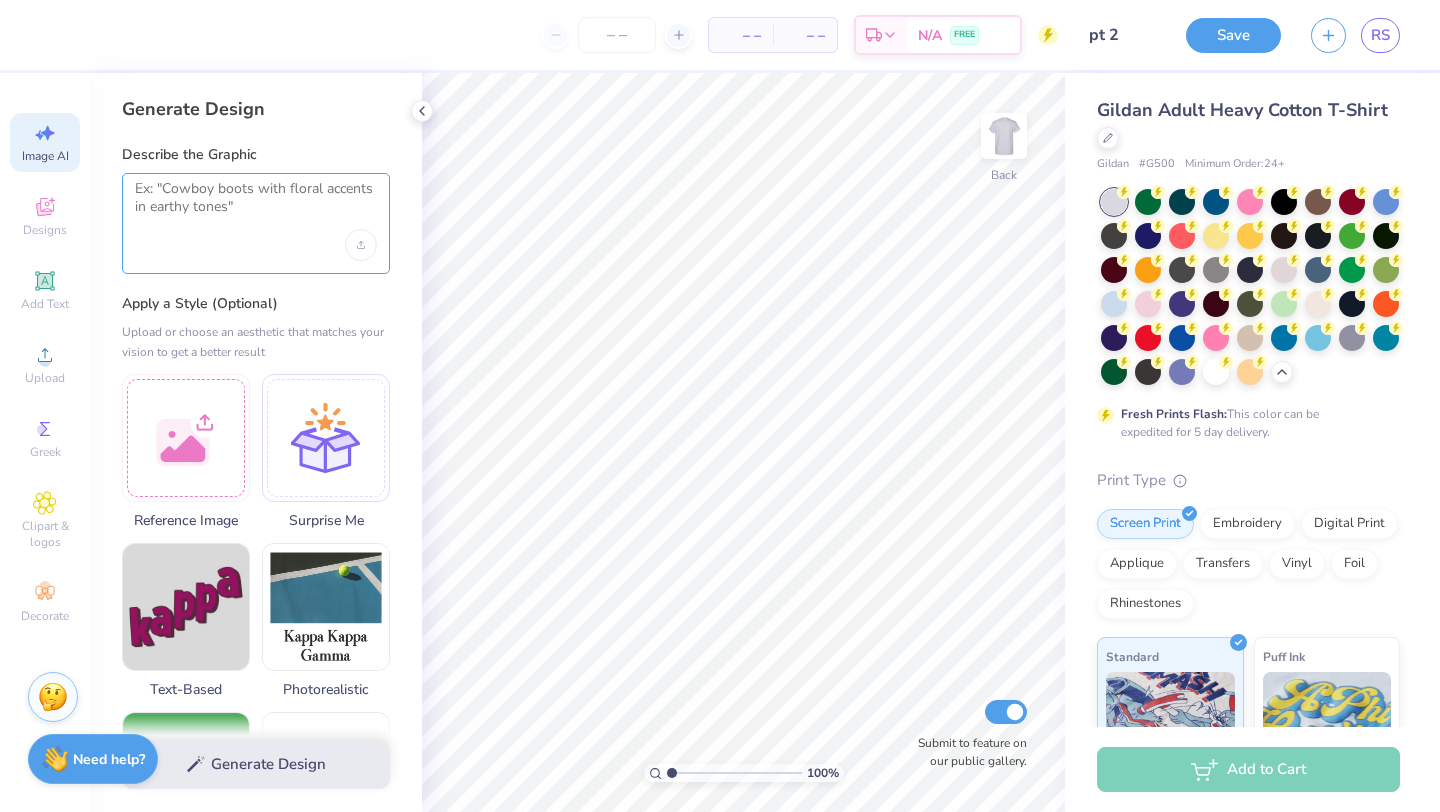 click at bounding box center [256, 205] 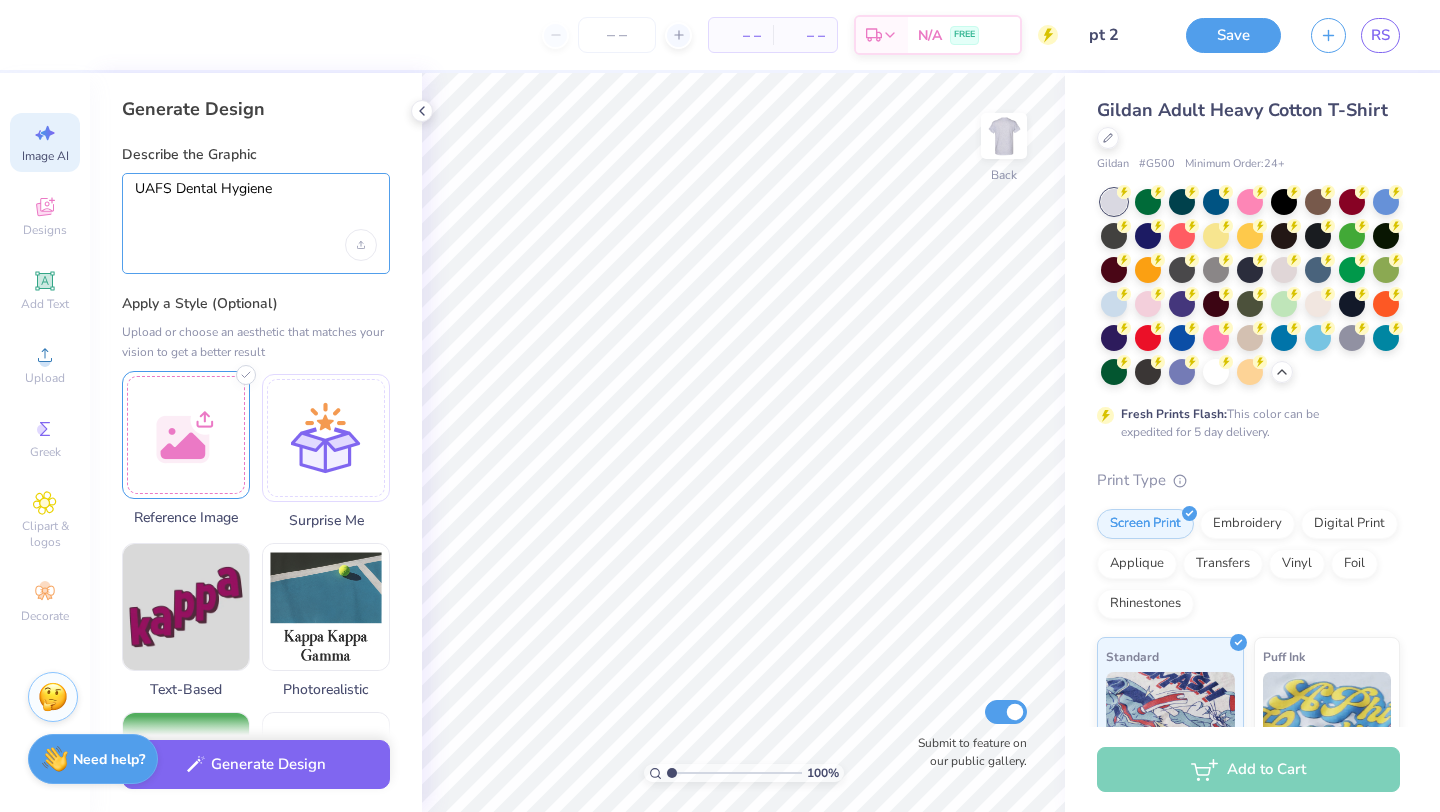 type on "UAFS Dental Hygiene" 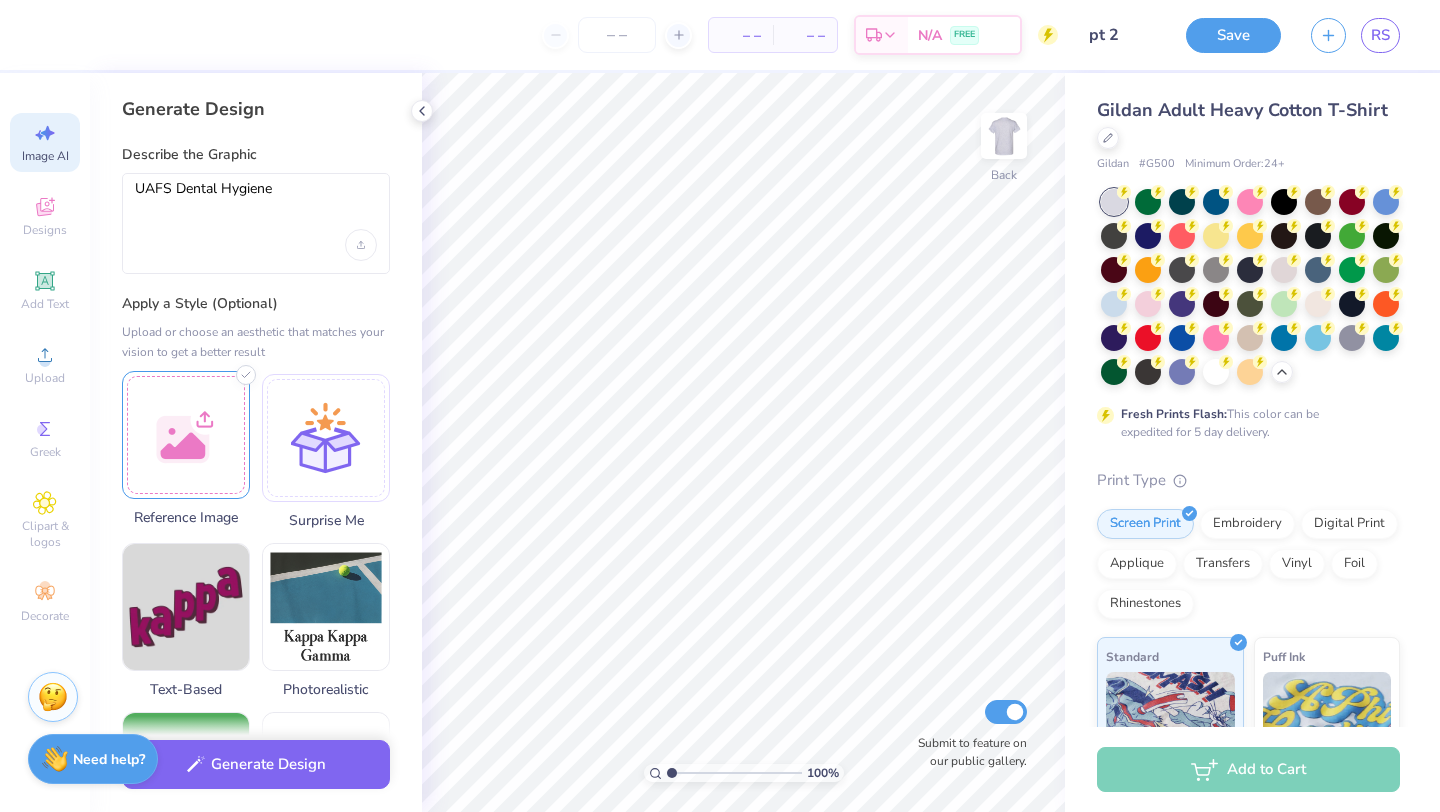 click at bounding box center [186, 435] 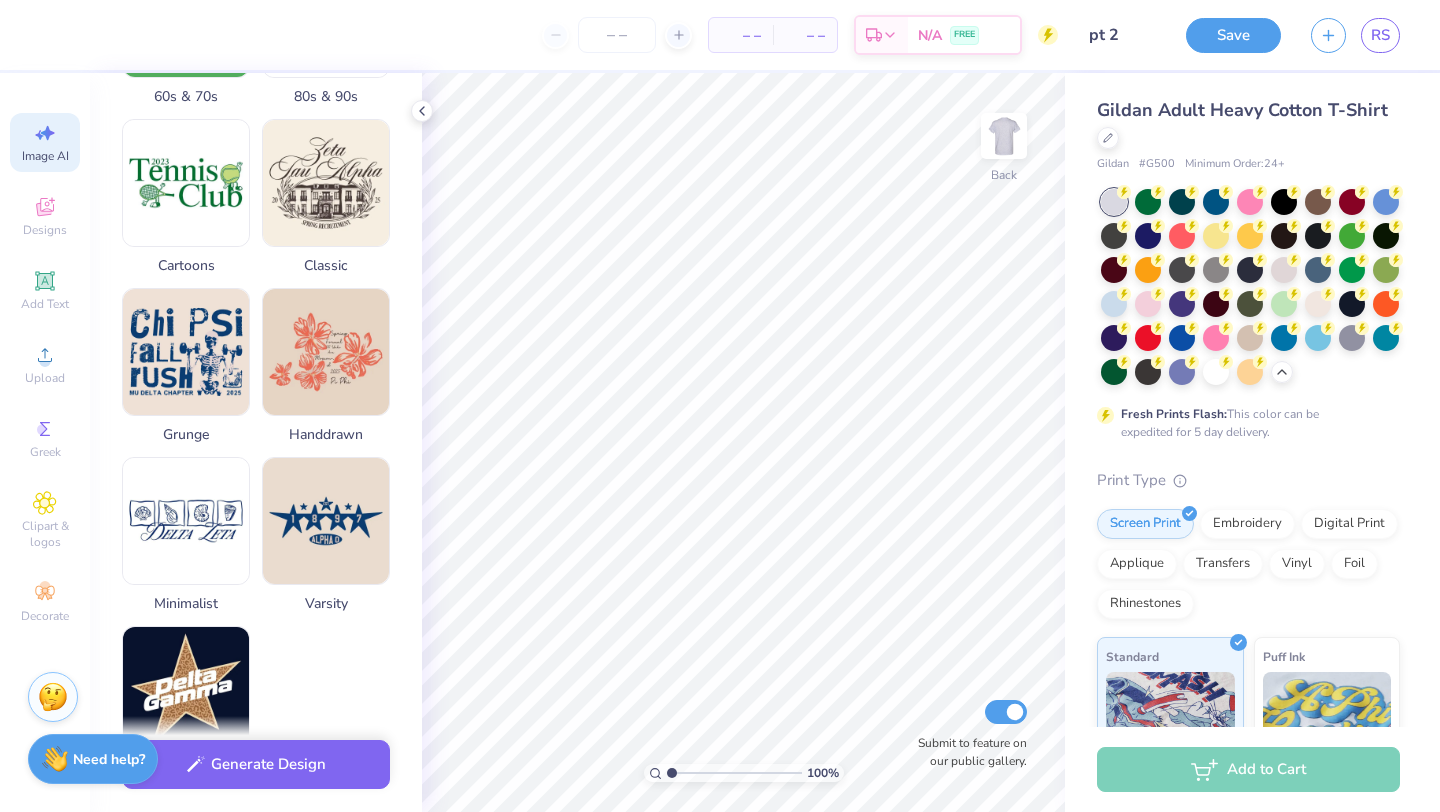 scroll, scrollTop: 779, scrollLeft: 0, axis: vertical 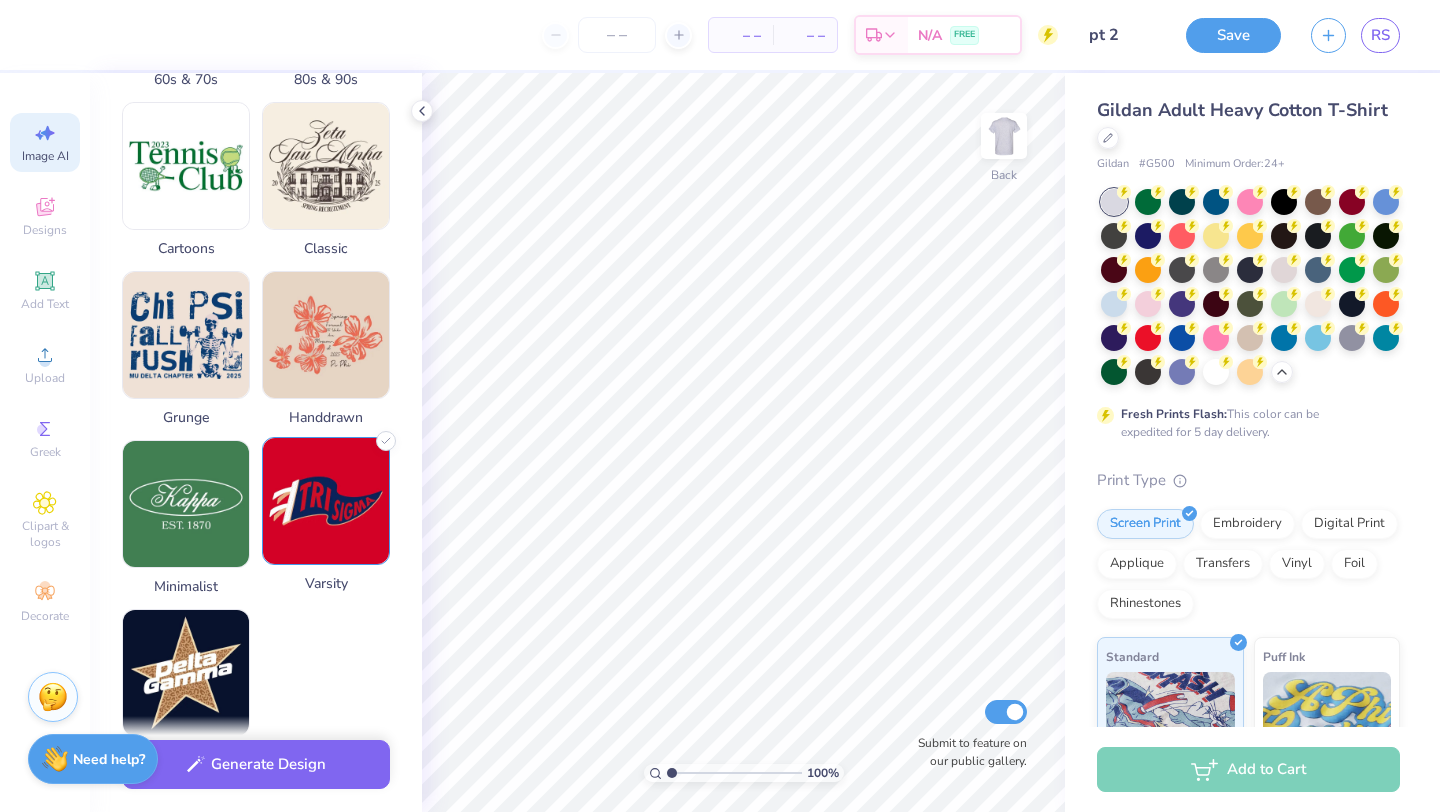 click at bounding box center [326, 501] 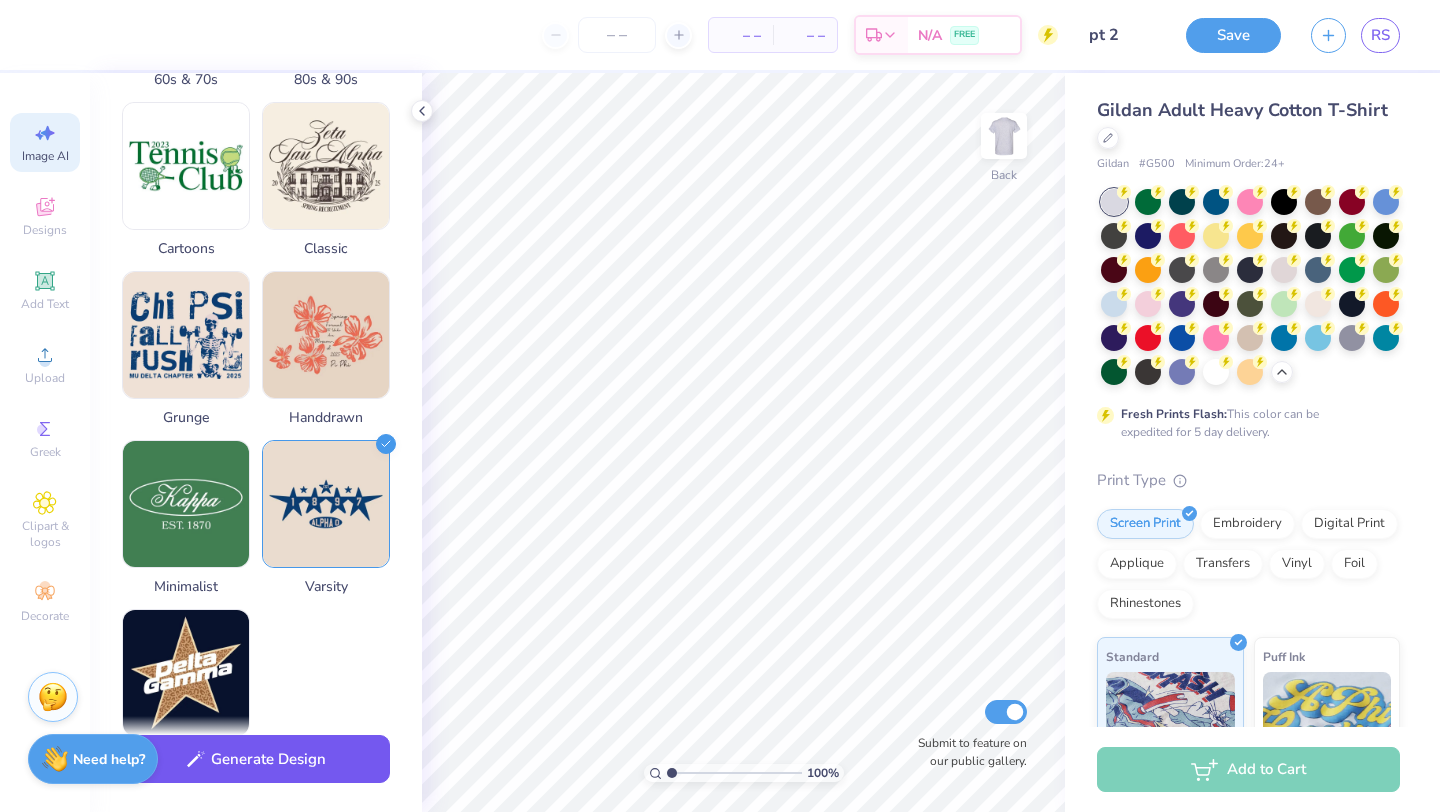 click on "Generate Design" at bounding box center (256, 759) 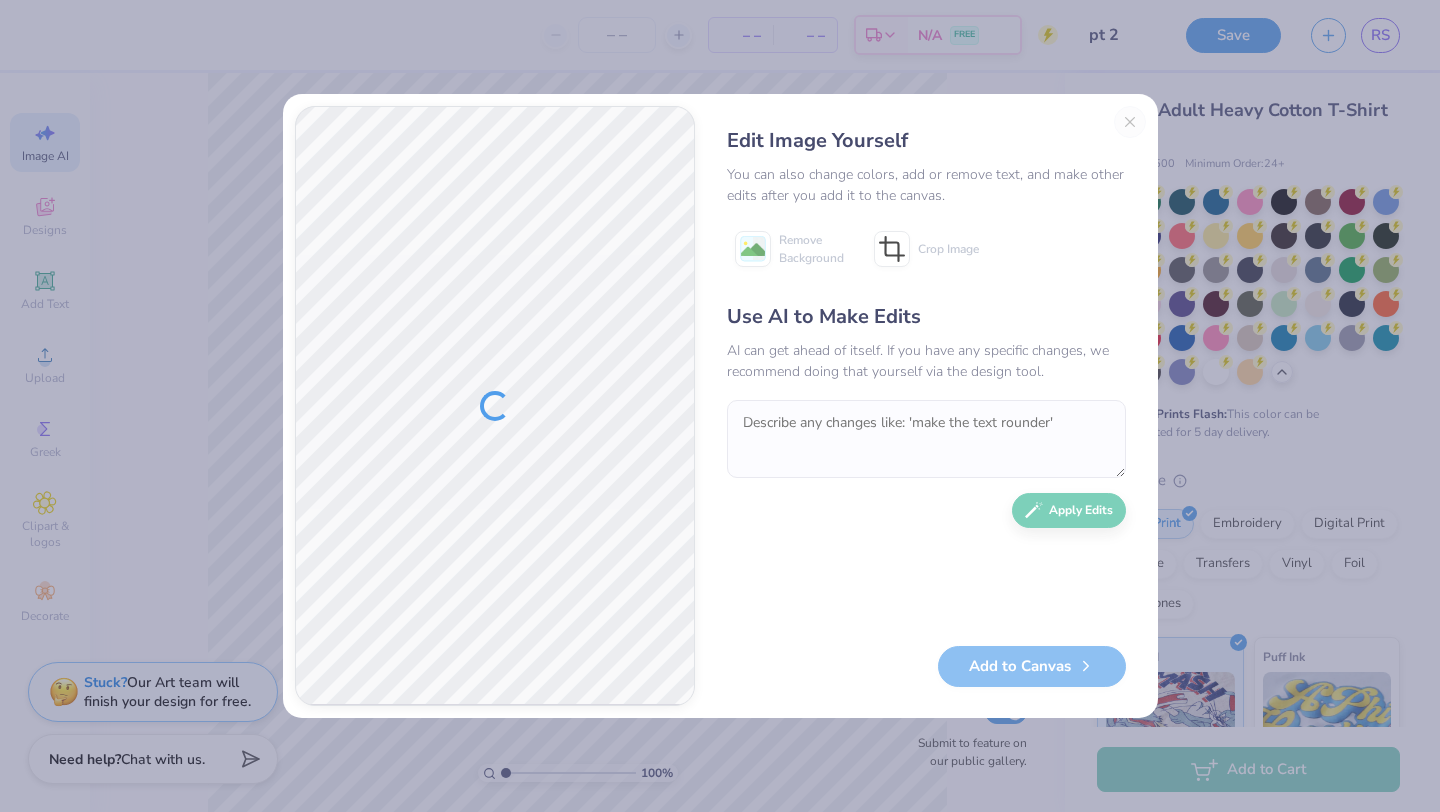 scroll, scrollTop: 0, scrollLeft: 0, axis: both 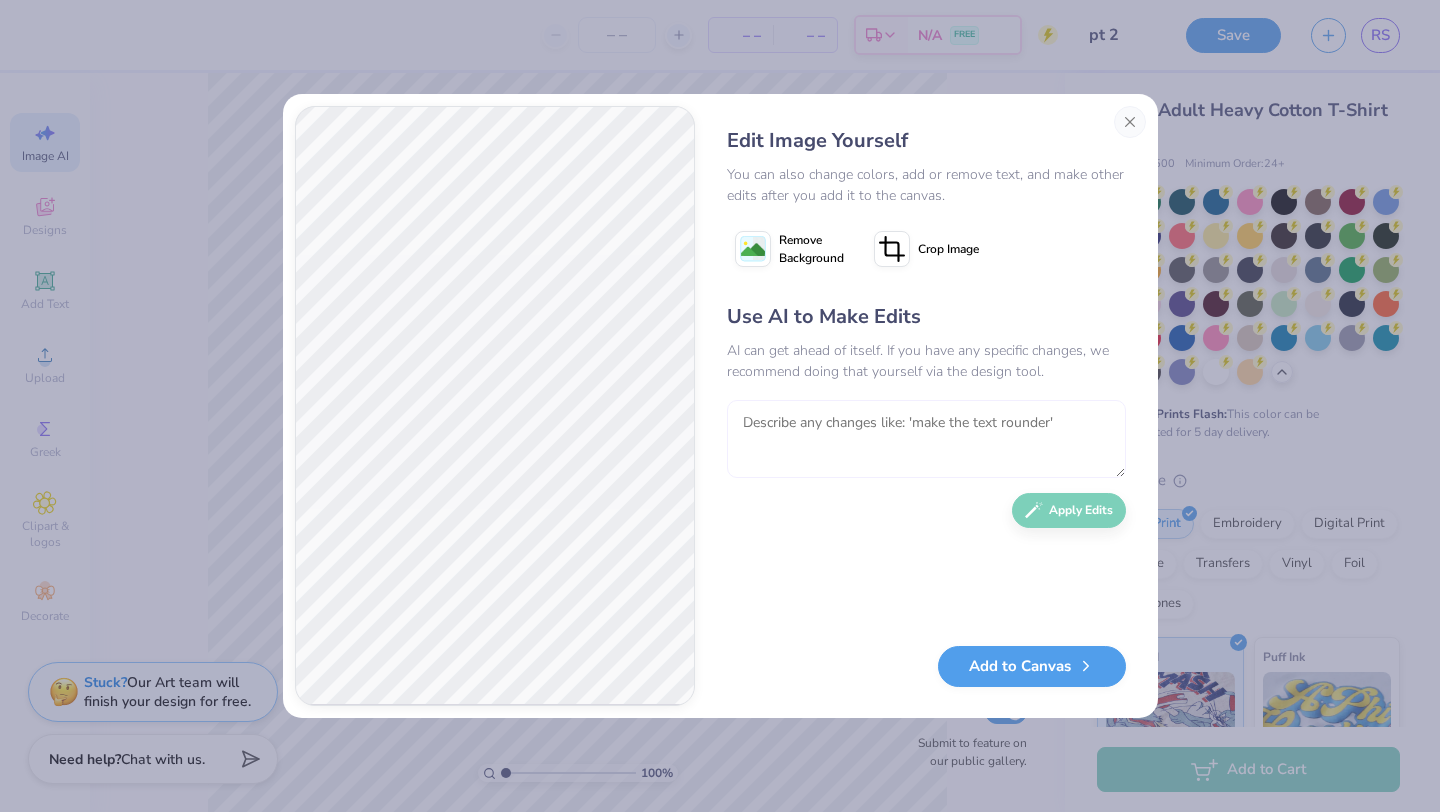 click at bounding box center (926, 439) 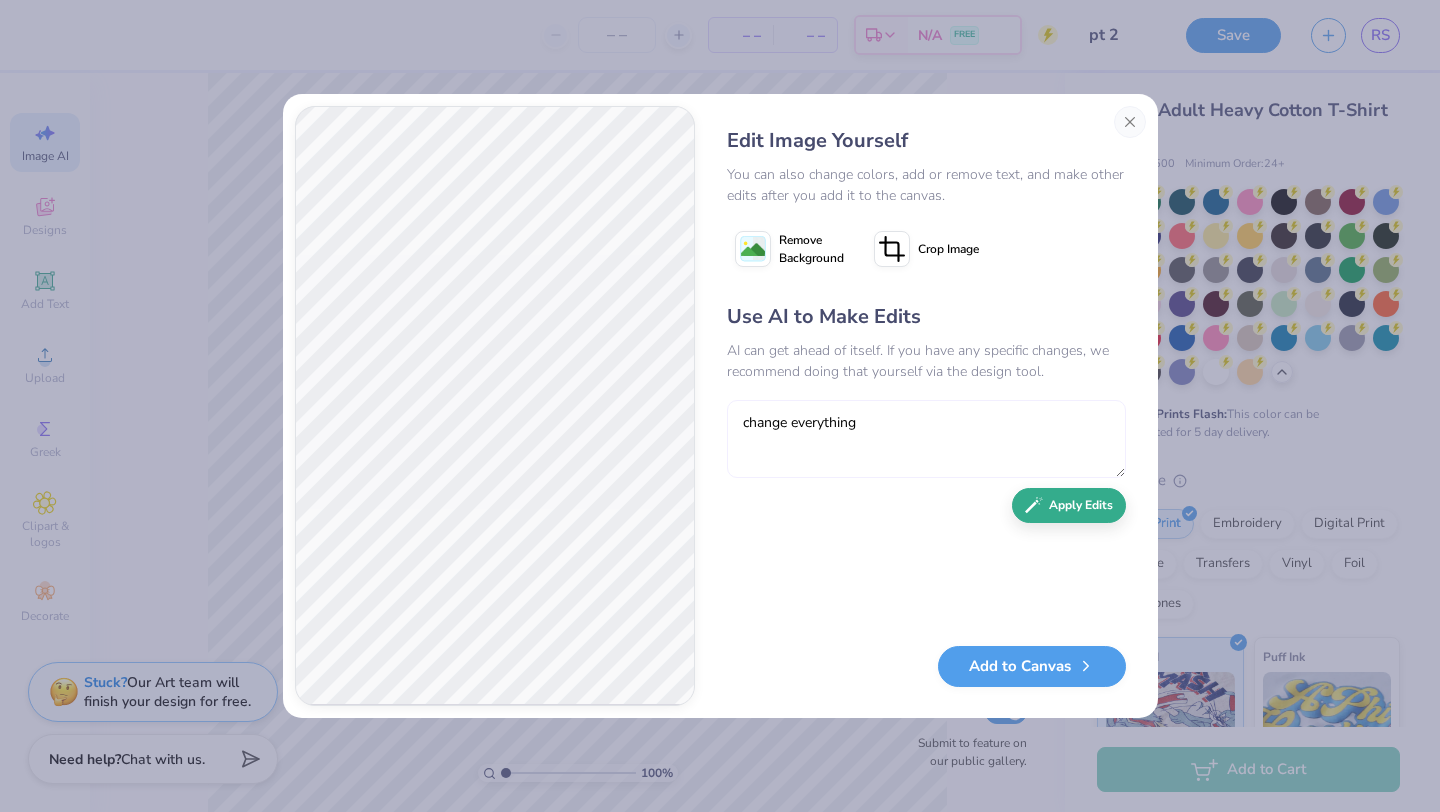 type on "change everything" 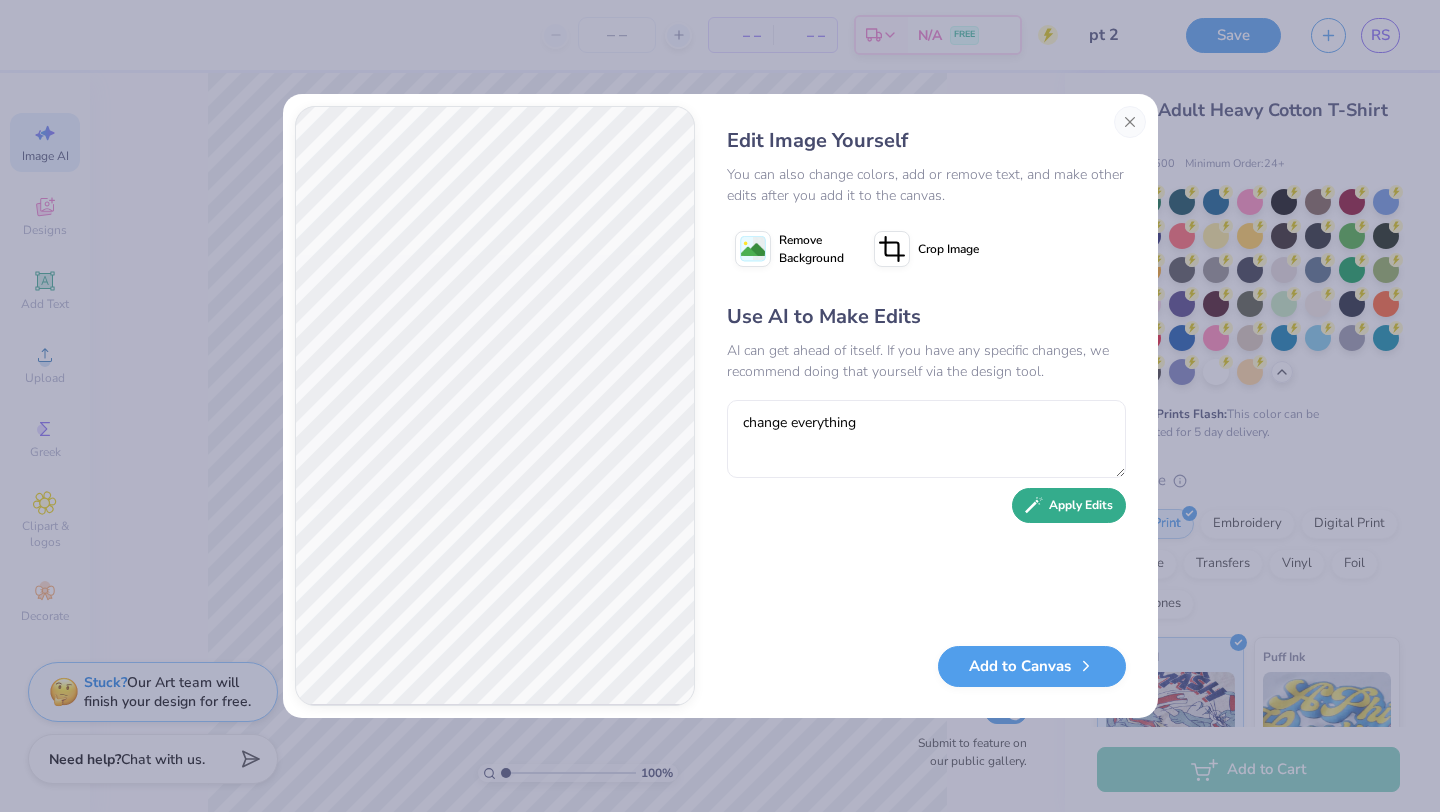click on "Apply Edits" at bounding box center (1069, 505) 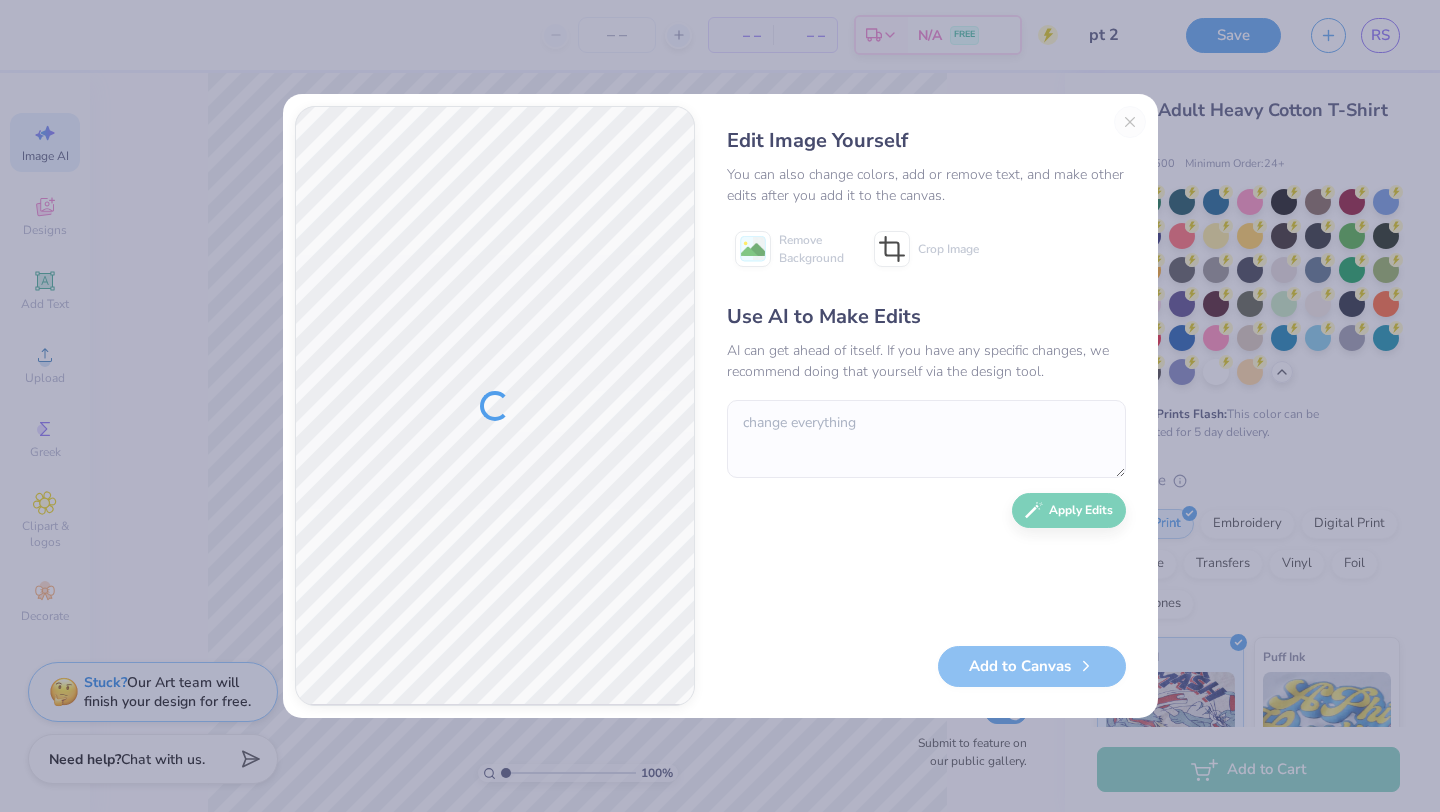 click on "Edit Image Yourself You can also change colors, add or remove text, and make other edits after you add it to the canvas. Remove Background Crop Image Use AI to Make Edits AI can get ahead of itself. If you have any specific changes, we recommend doing that yourself via the design tool. change everything
Apply Edits Add to Canvas" at bounding box center (926, 406) 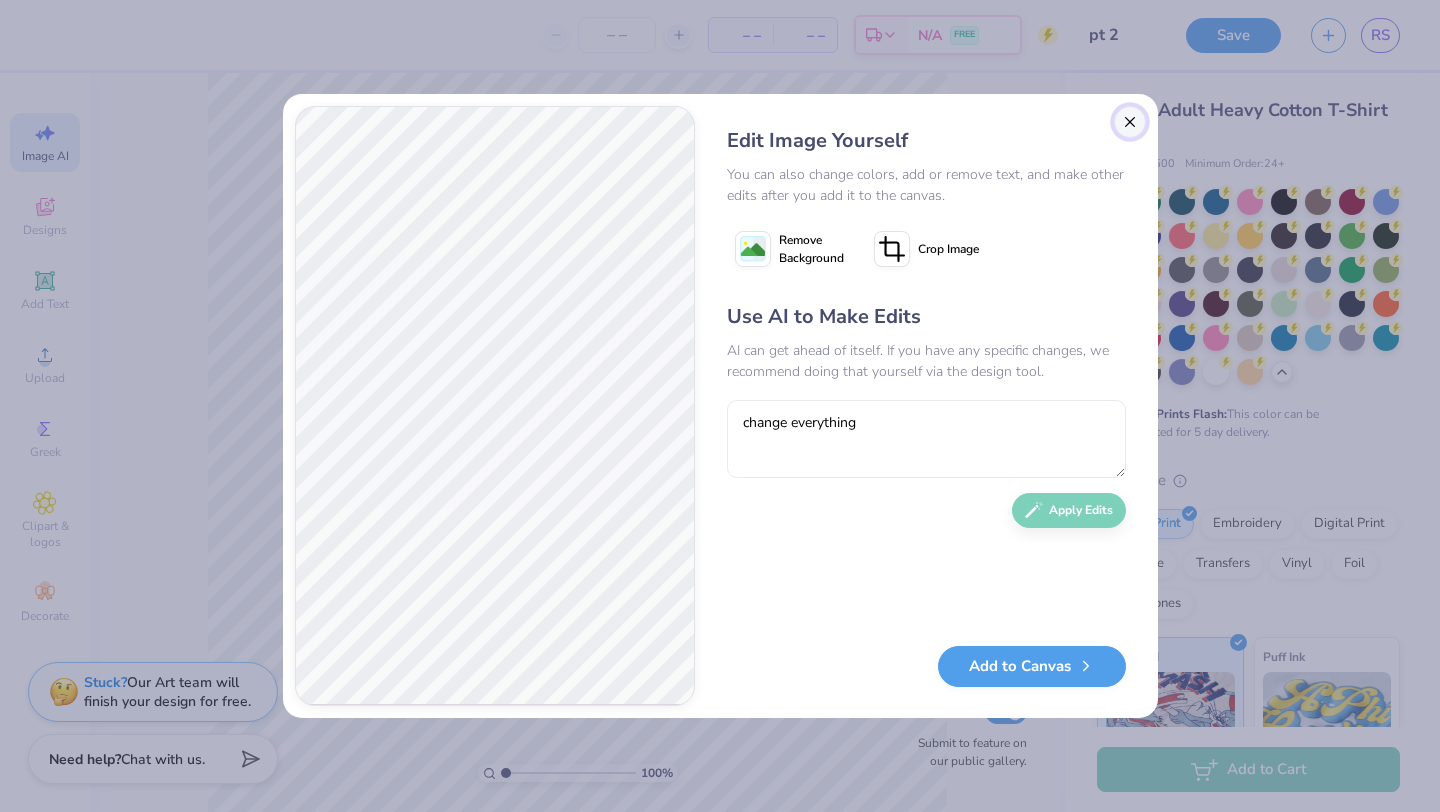 click at bounding box center (1130, 122) 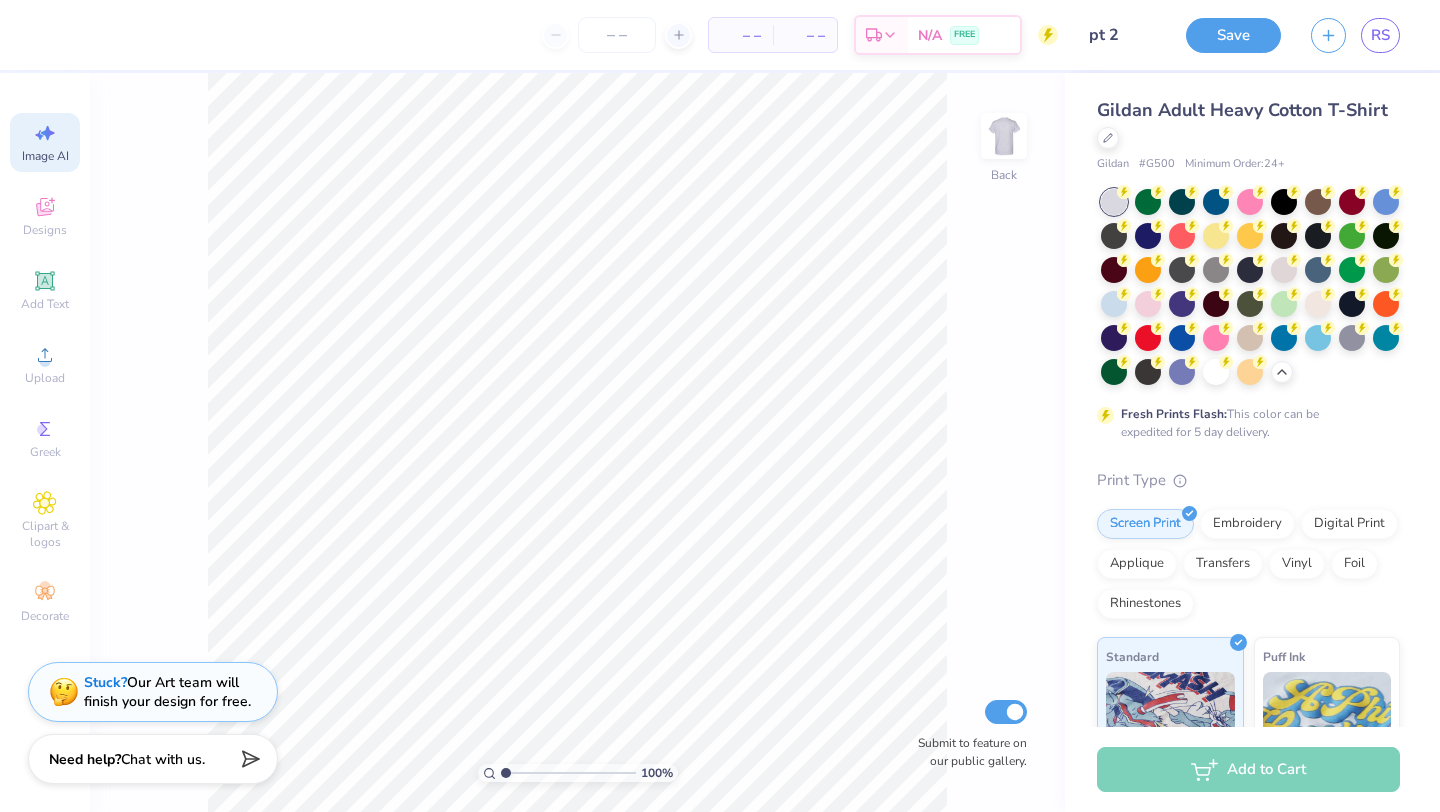 scroll, scrollTop: 0, scrollLeft: 45, axis: horizontal 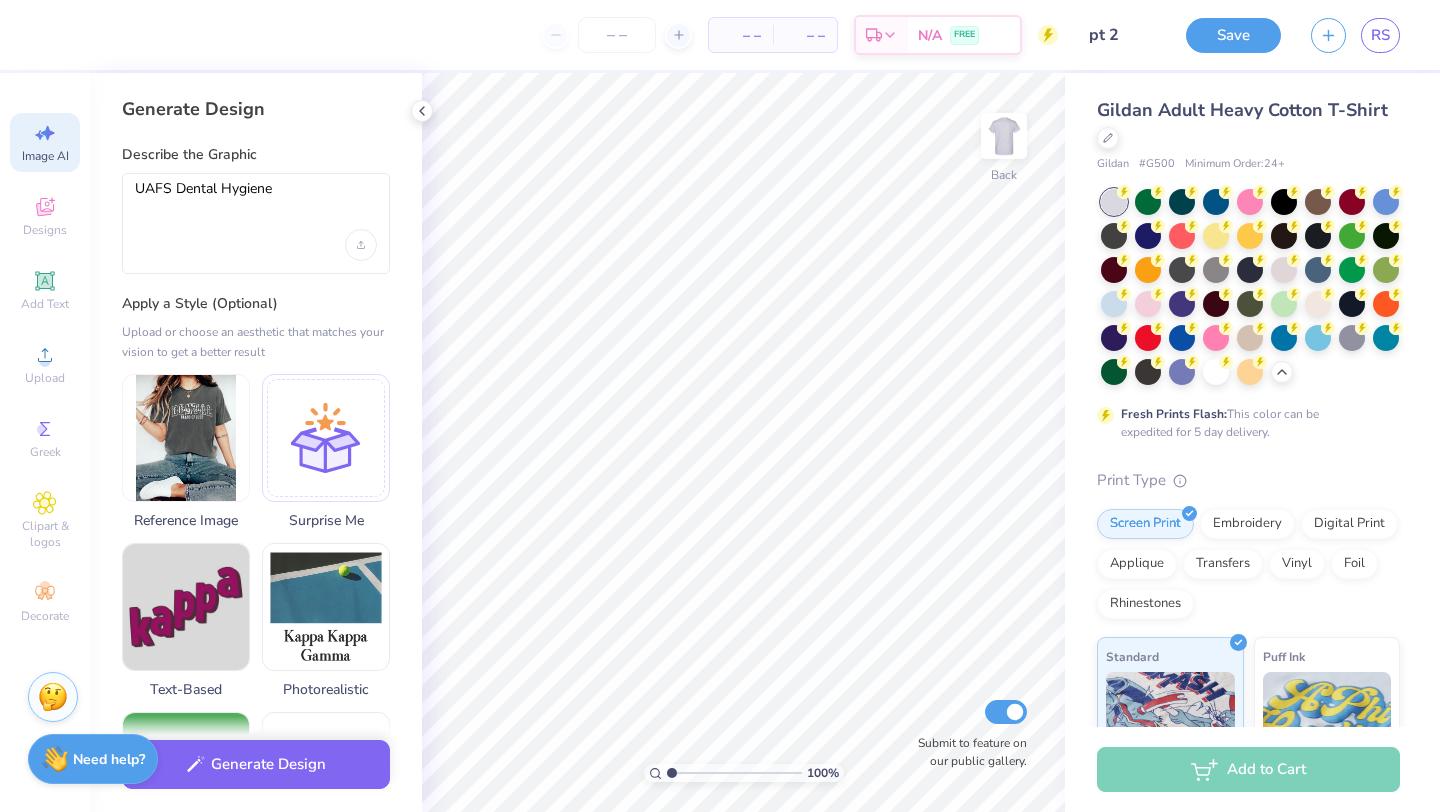 click at bounding box center (186, 1280) 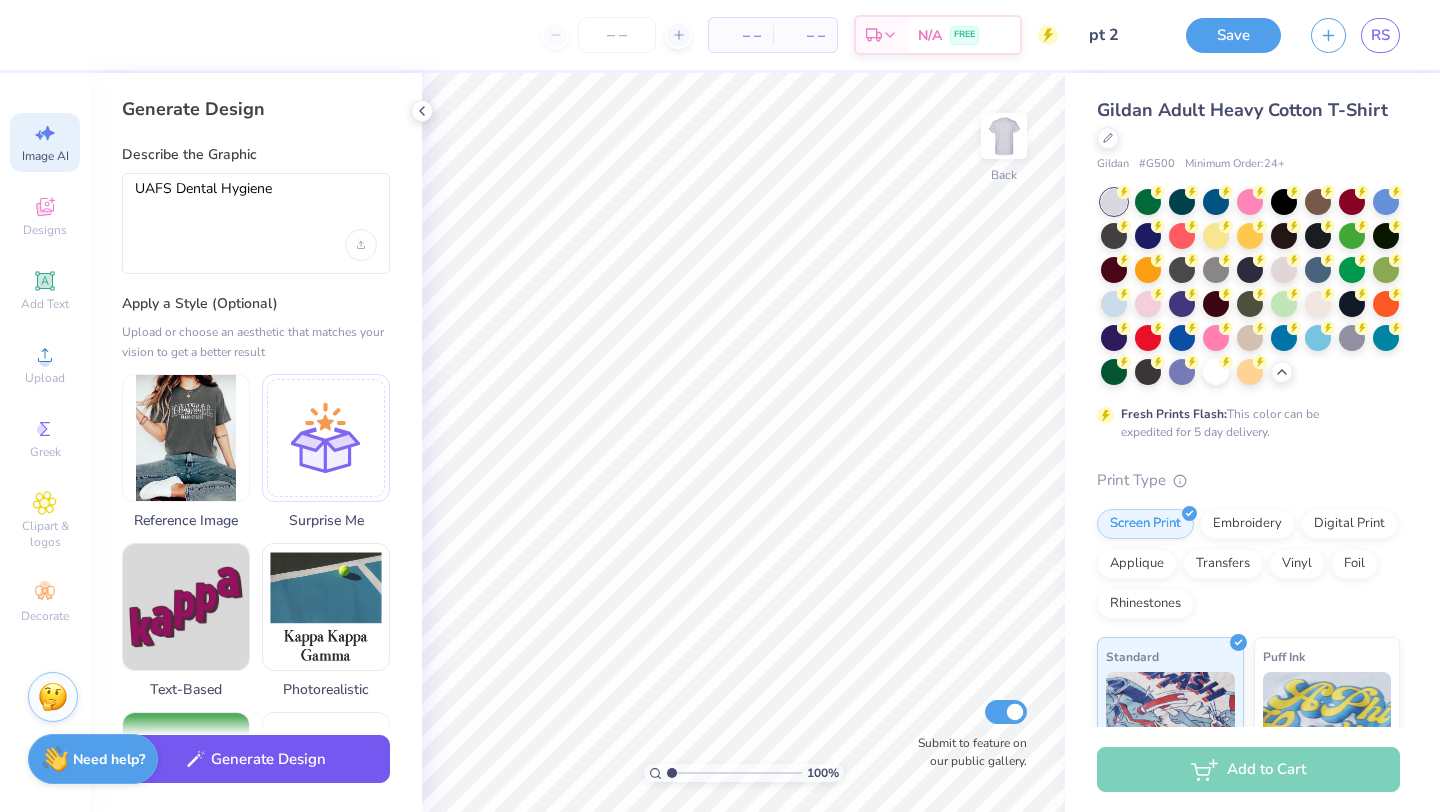 click on "Generate Design" at bounding box center [256, 759] 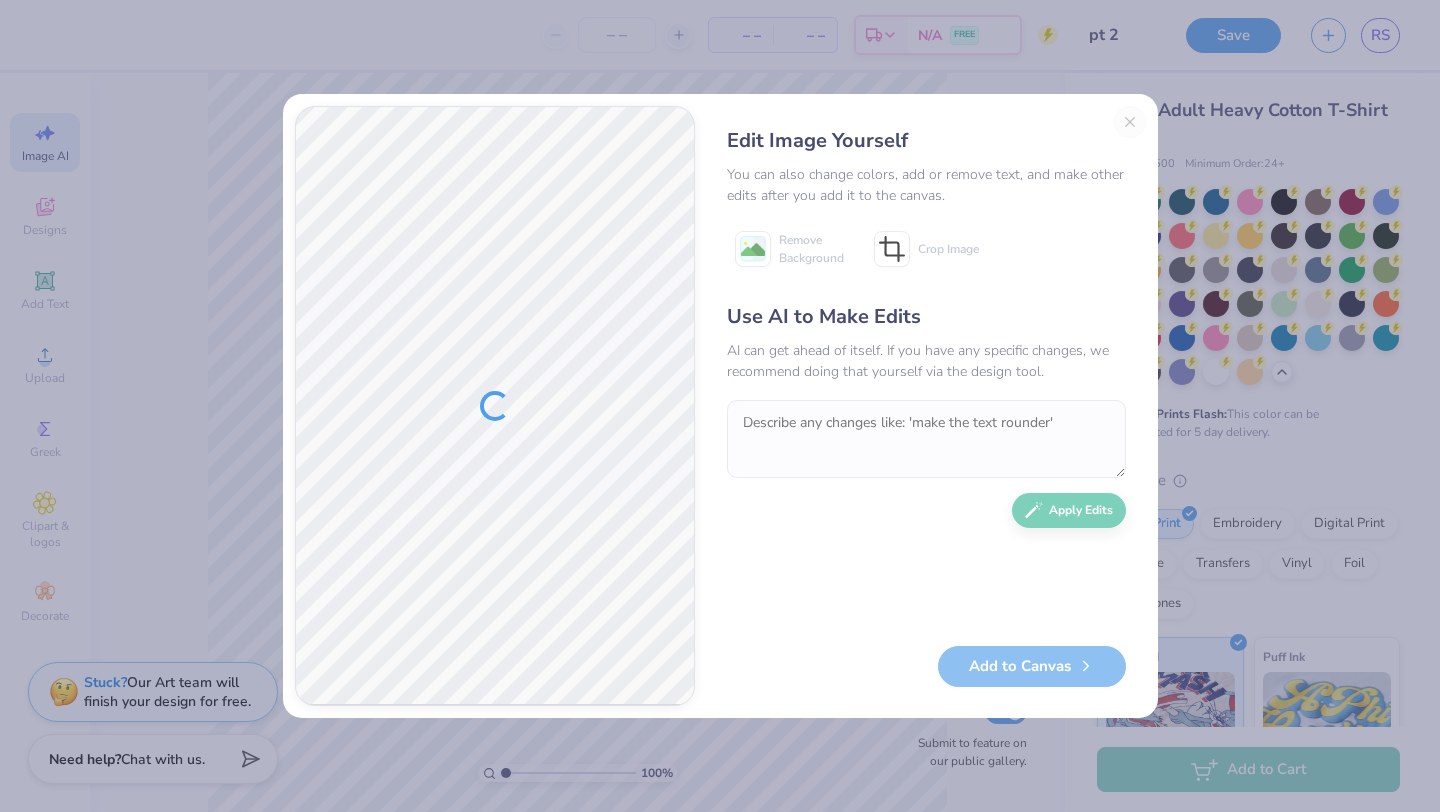 scroll, scrollTop: 0, scrollLeft: 0, axis: both 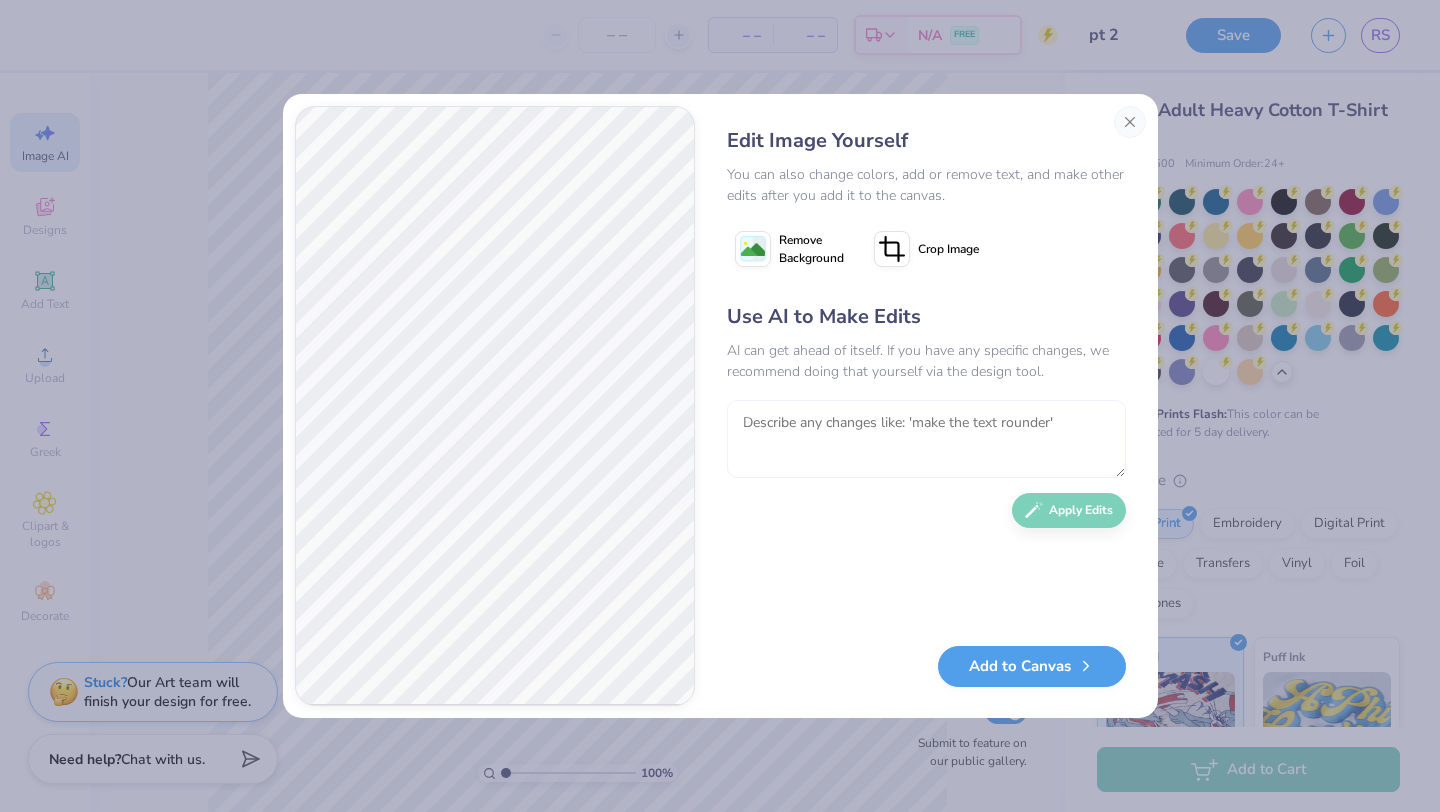 click at bounding box center (926, 439) 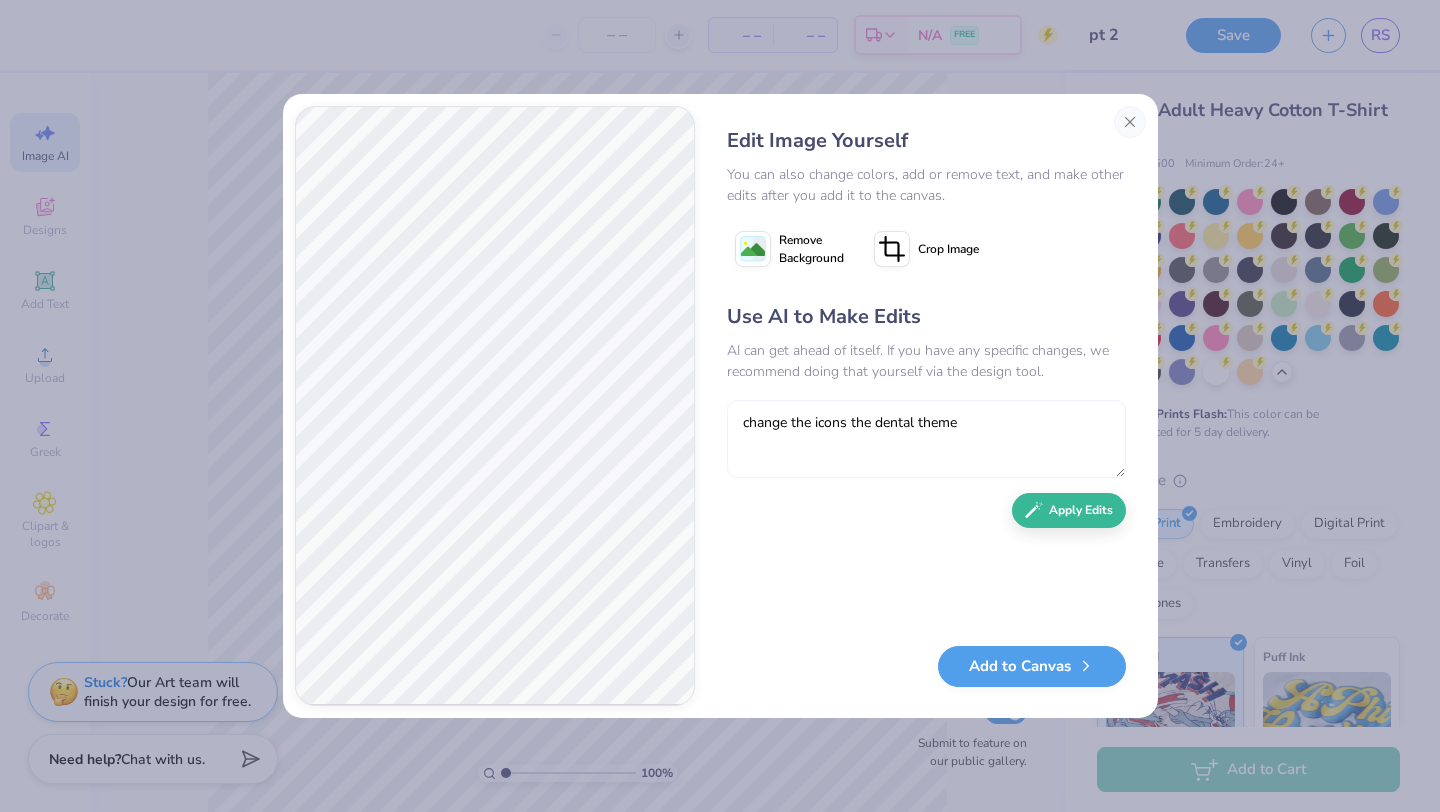 click on "change the icons the dental theme" at bounding box center (926, 439) 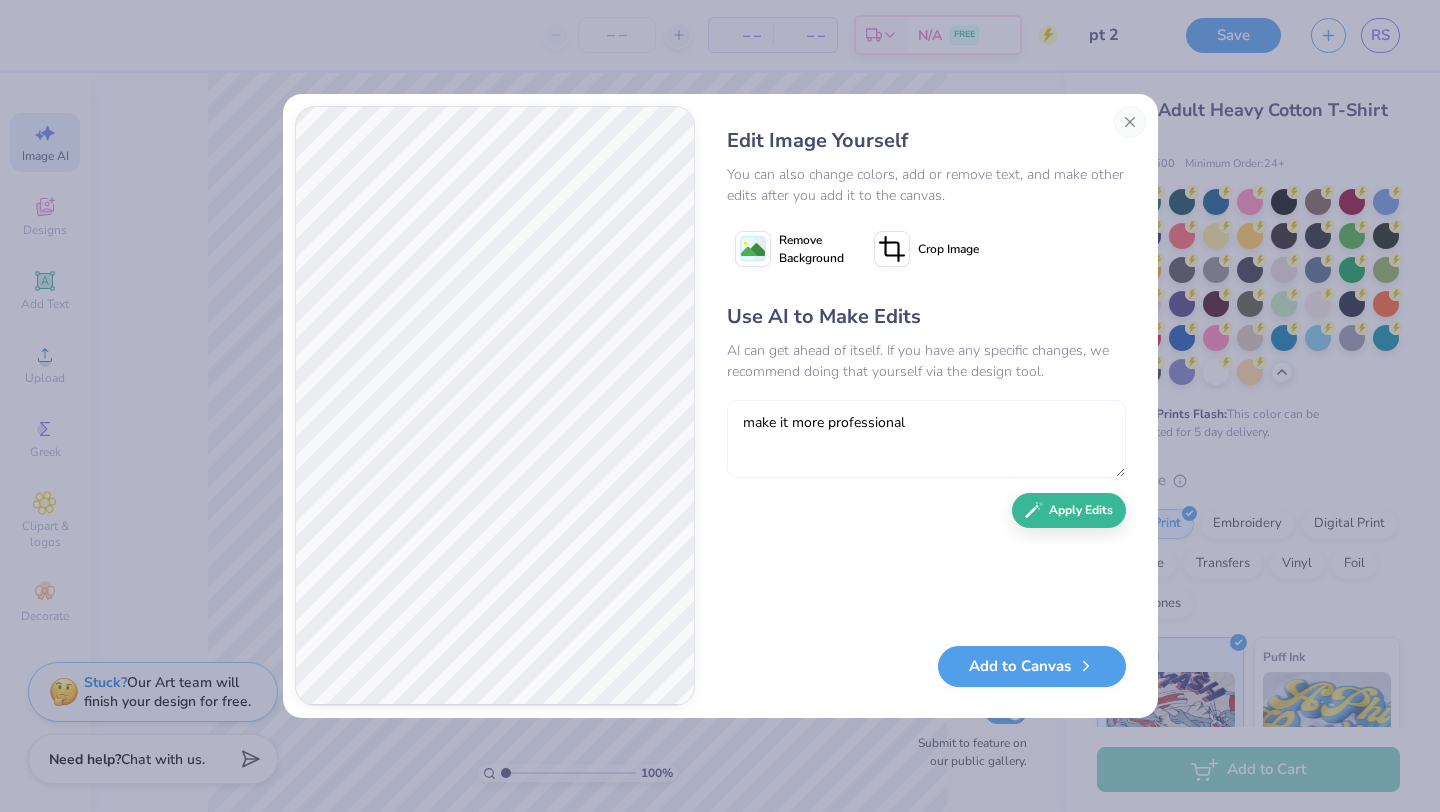 type on "make it more professional" 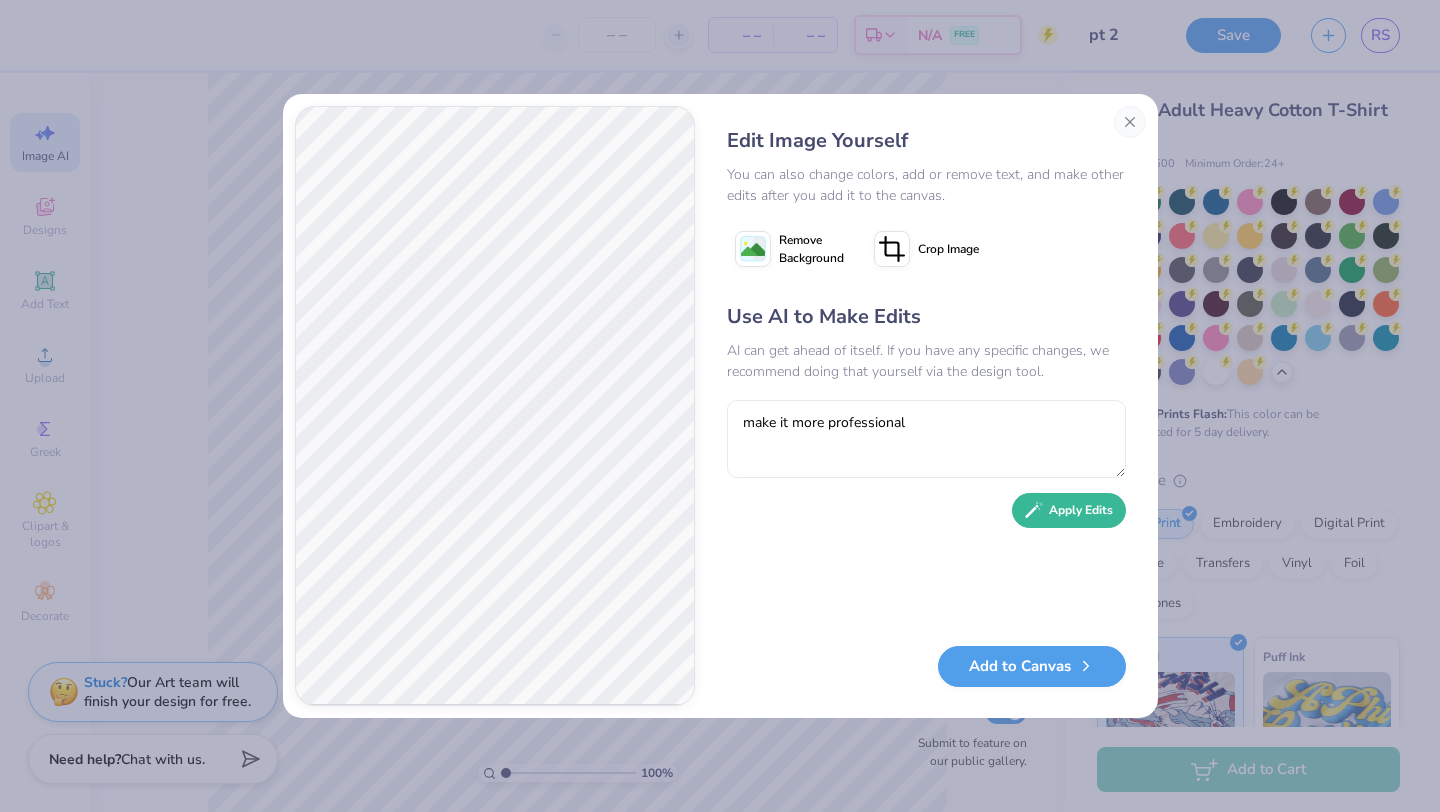 click on "Apply Edits" at bounding box center (1069, 510) 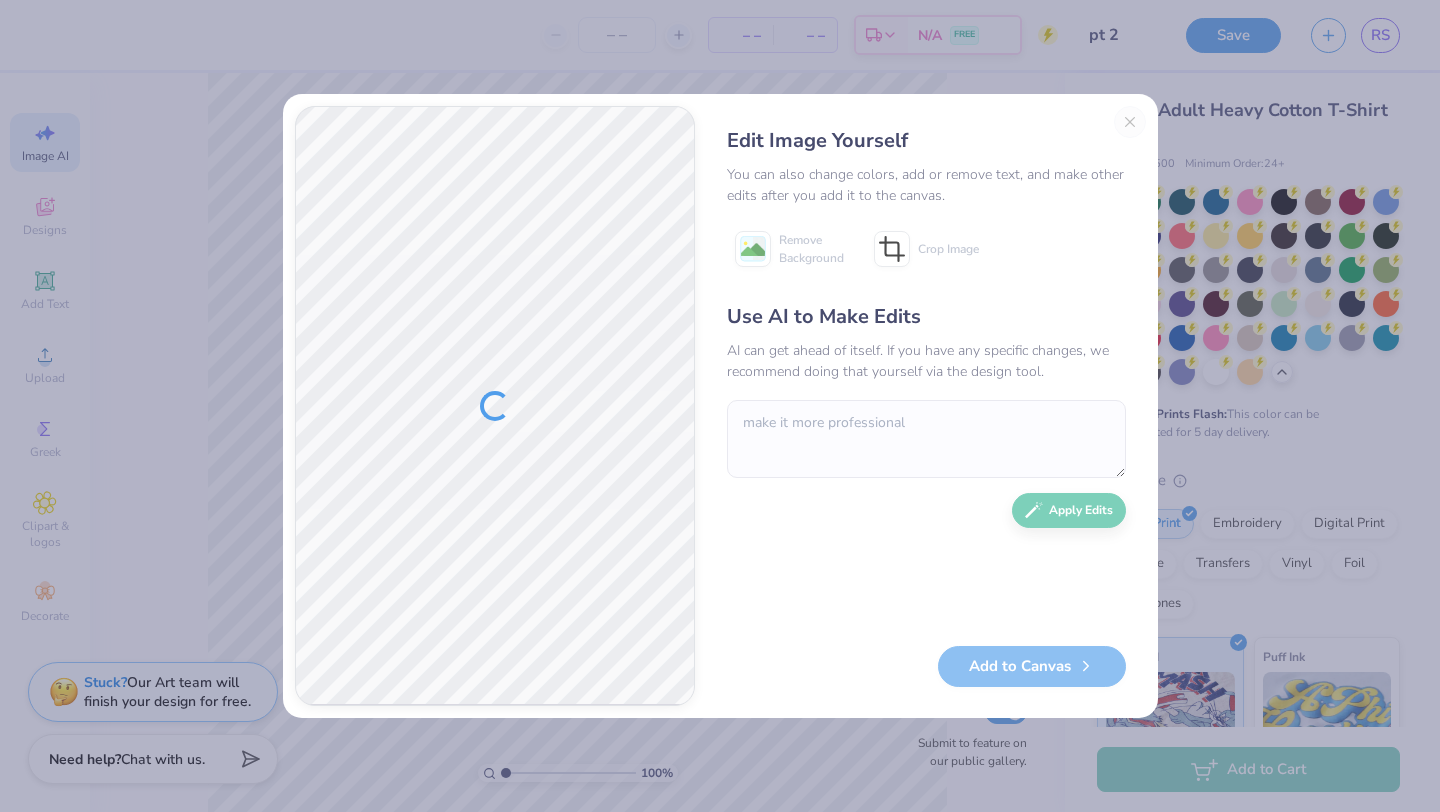 scroll, scrollTop: 0, scrollLeft: 0, axis: both 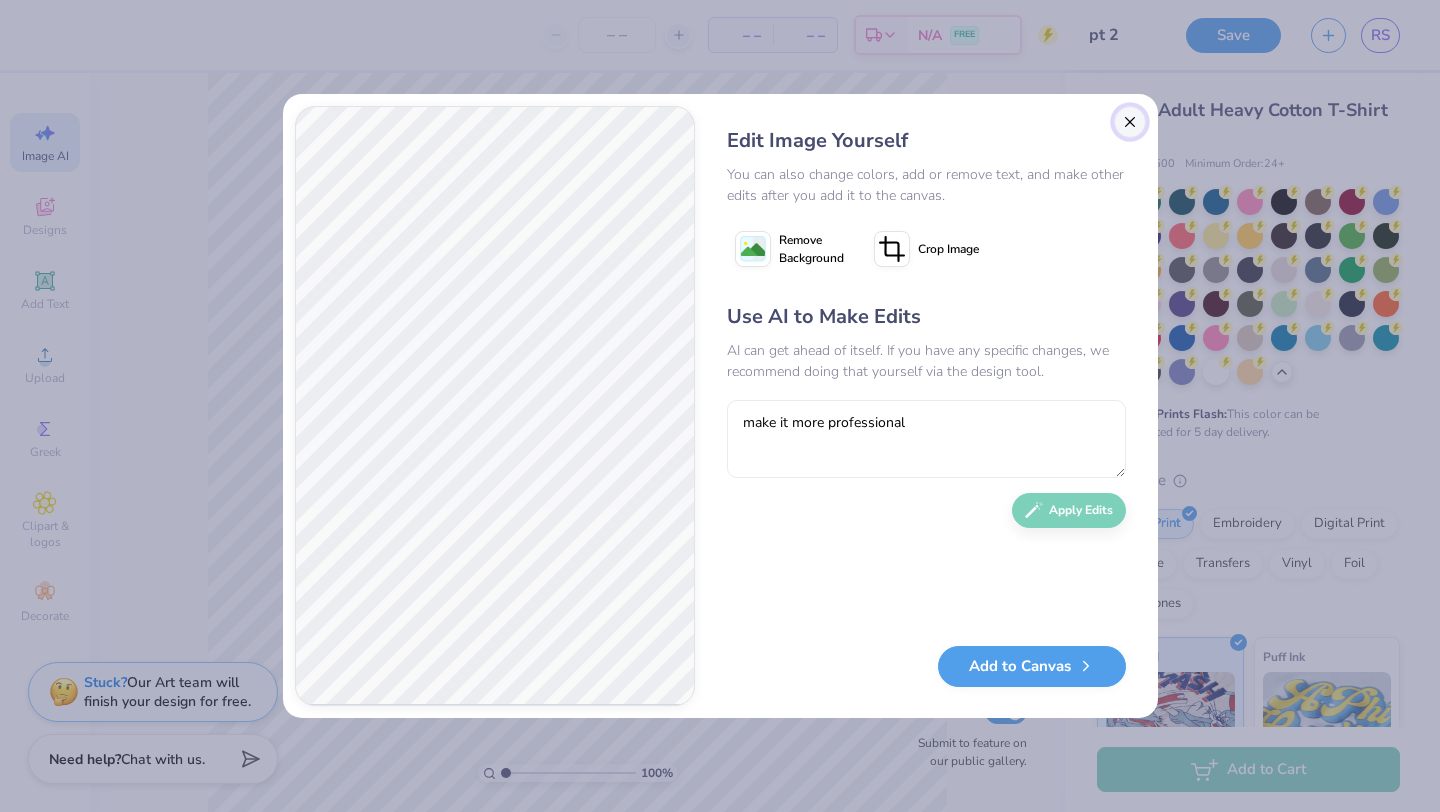 click at bounding box center (1130, 122) 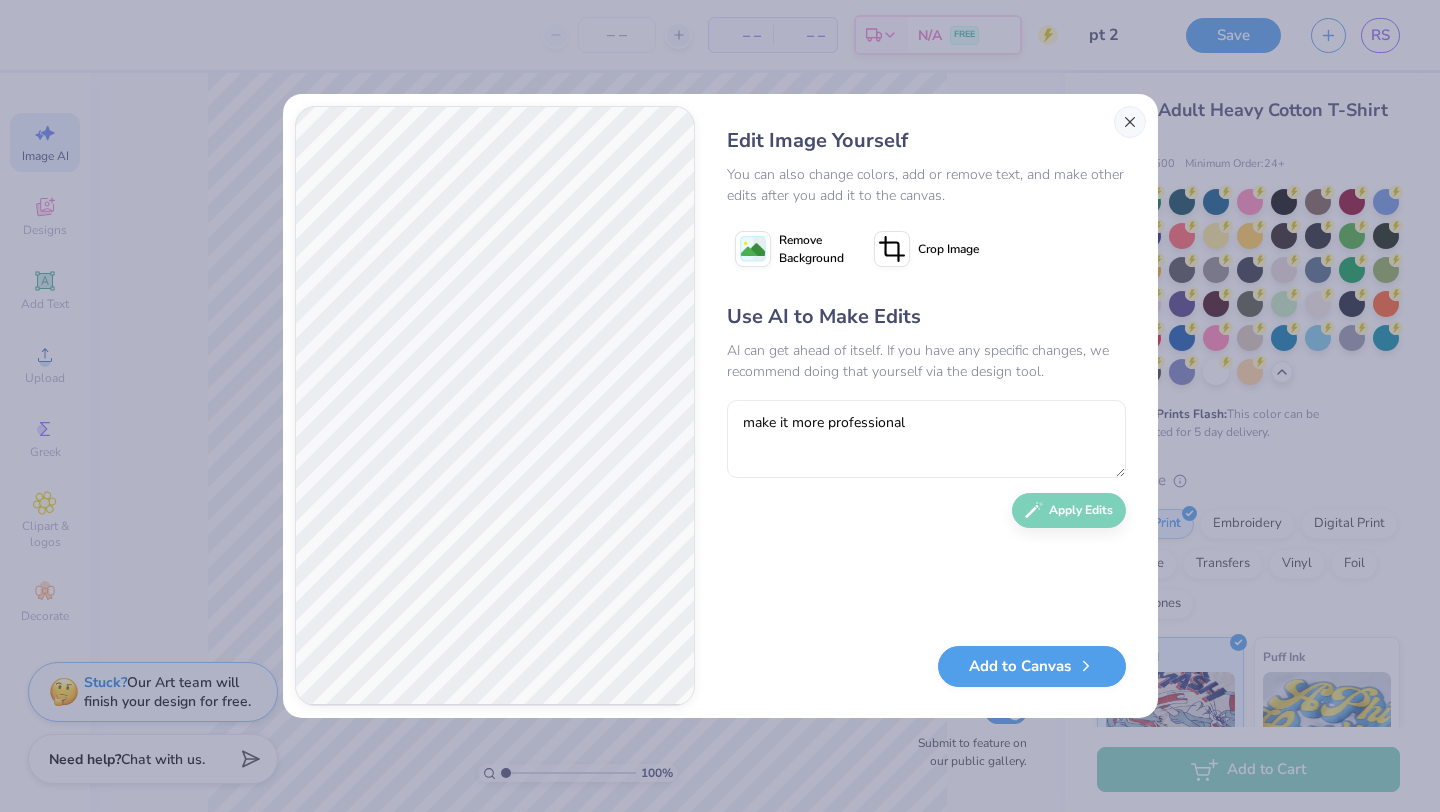 scroll, scrollTop: 0, scrollLeft: 45, axis: horizontal 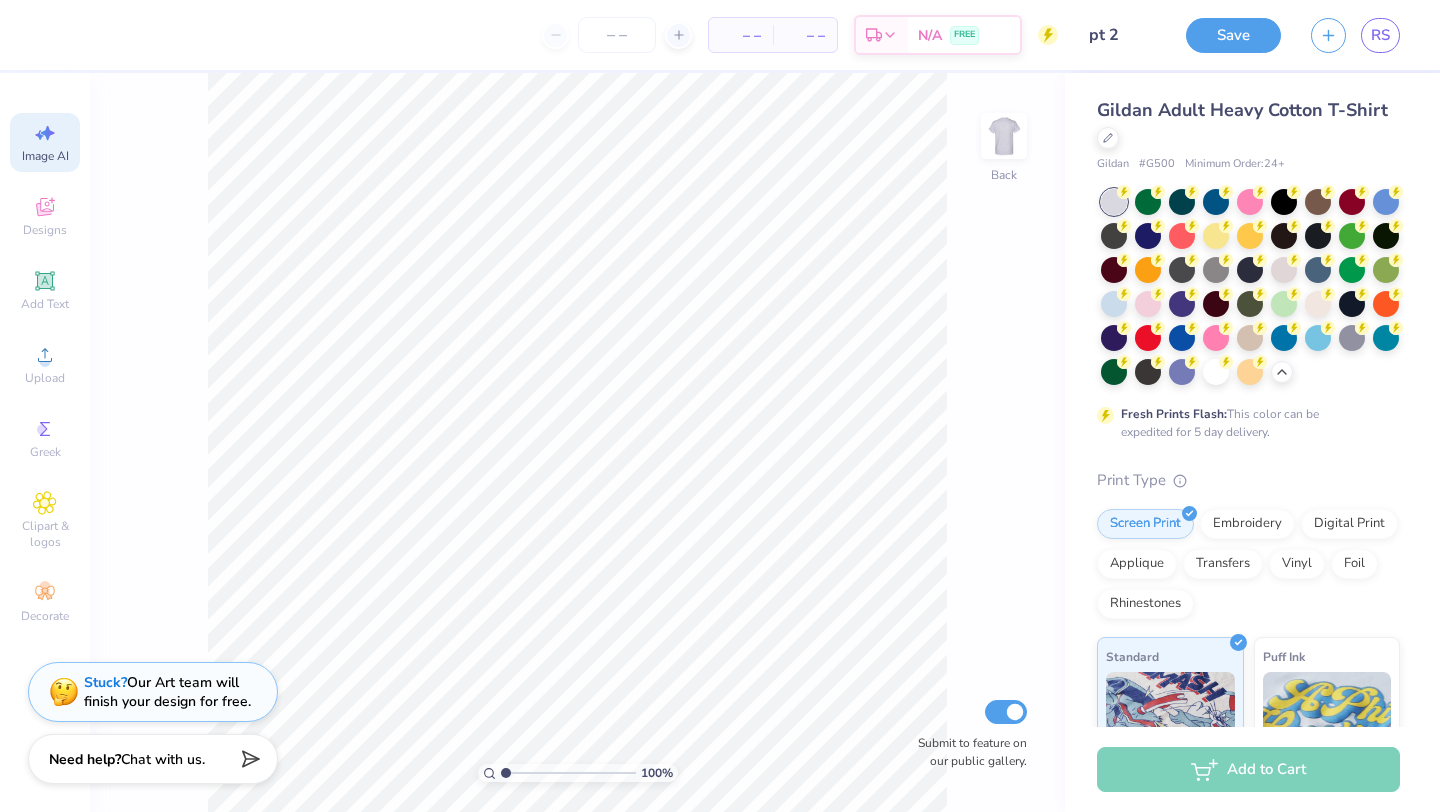 click on "Image AI" at bounding box center [45, 156] 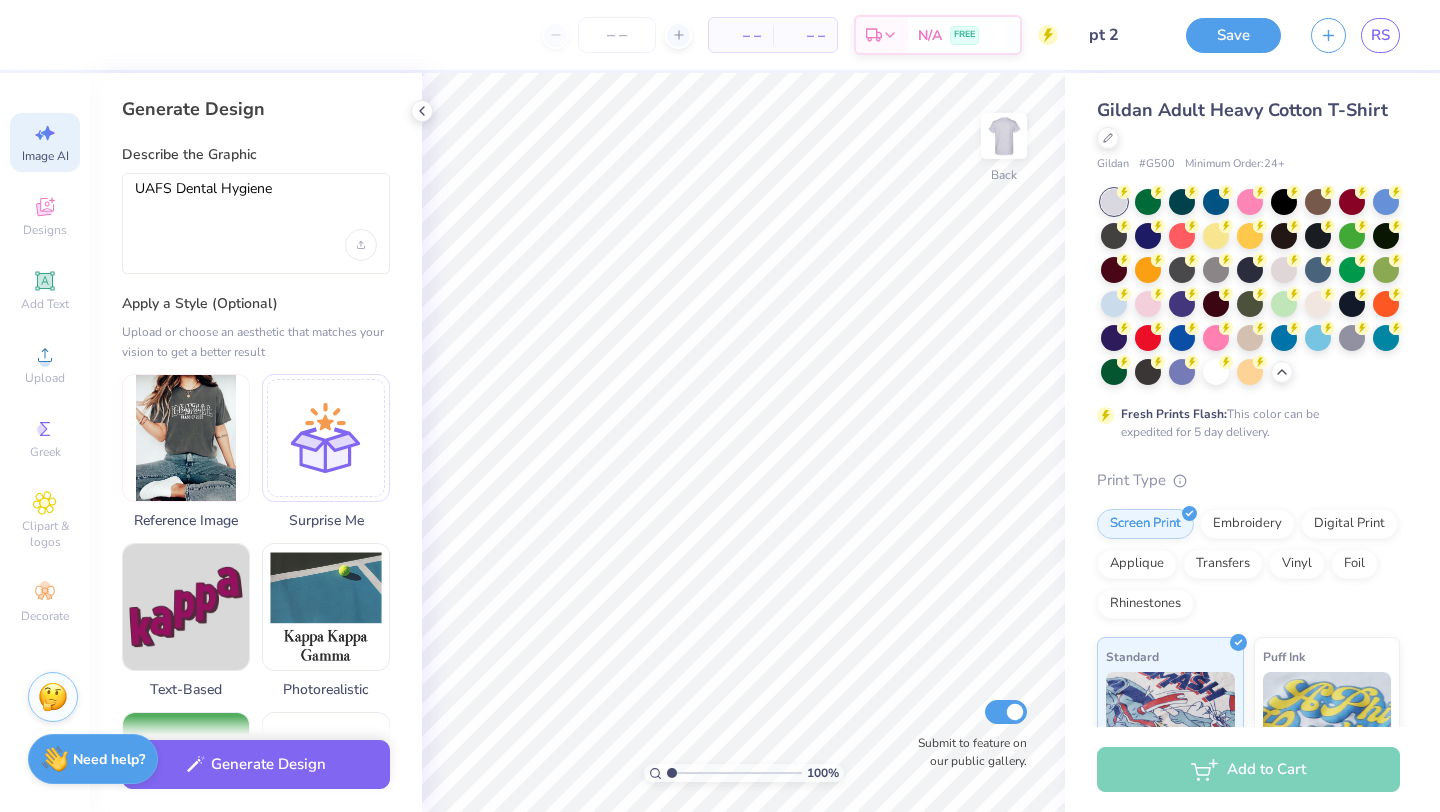 scroll, scrollTop: 0, scrollLeft: 0, axis: both 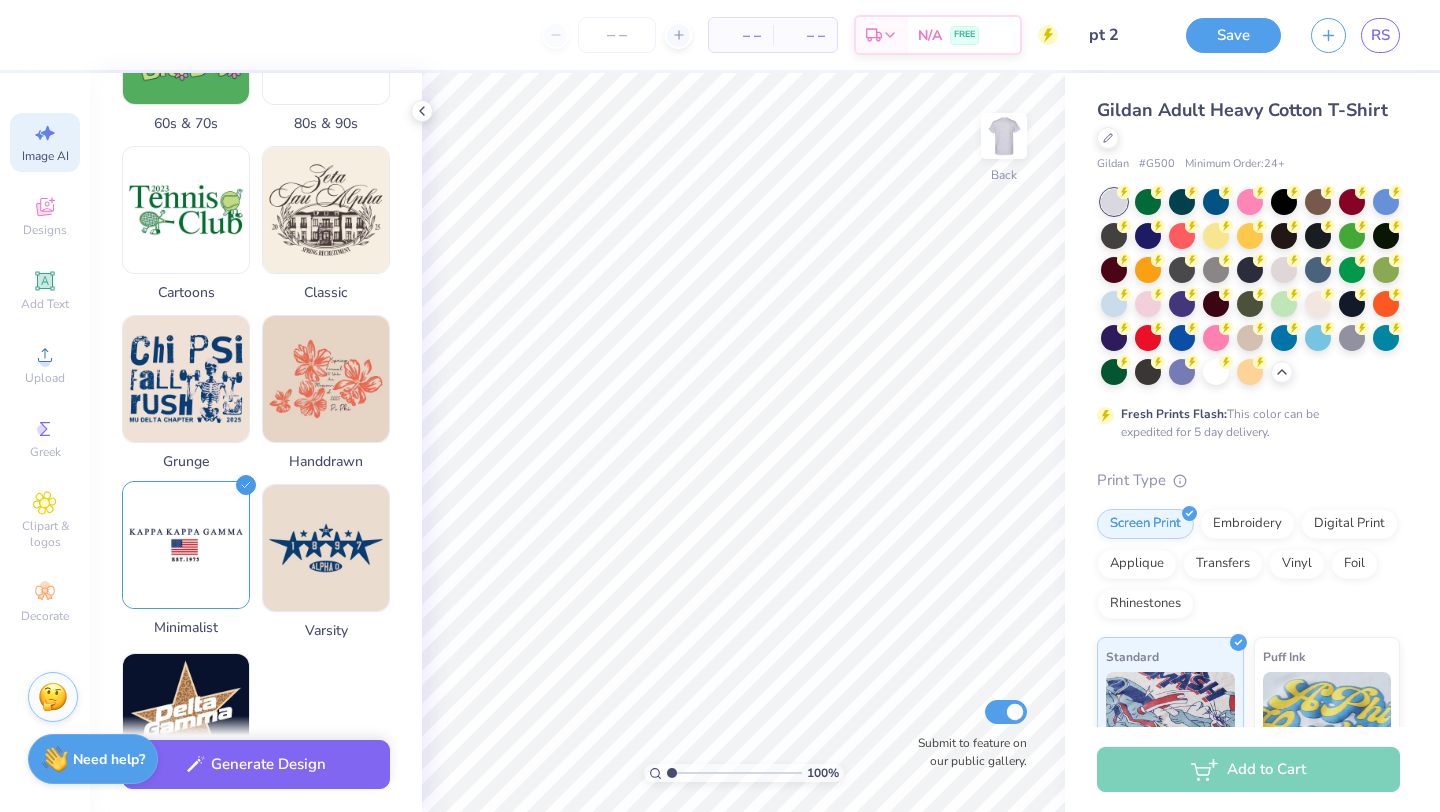 click at bounding box center (186, 545) 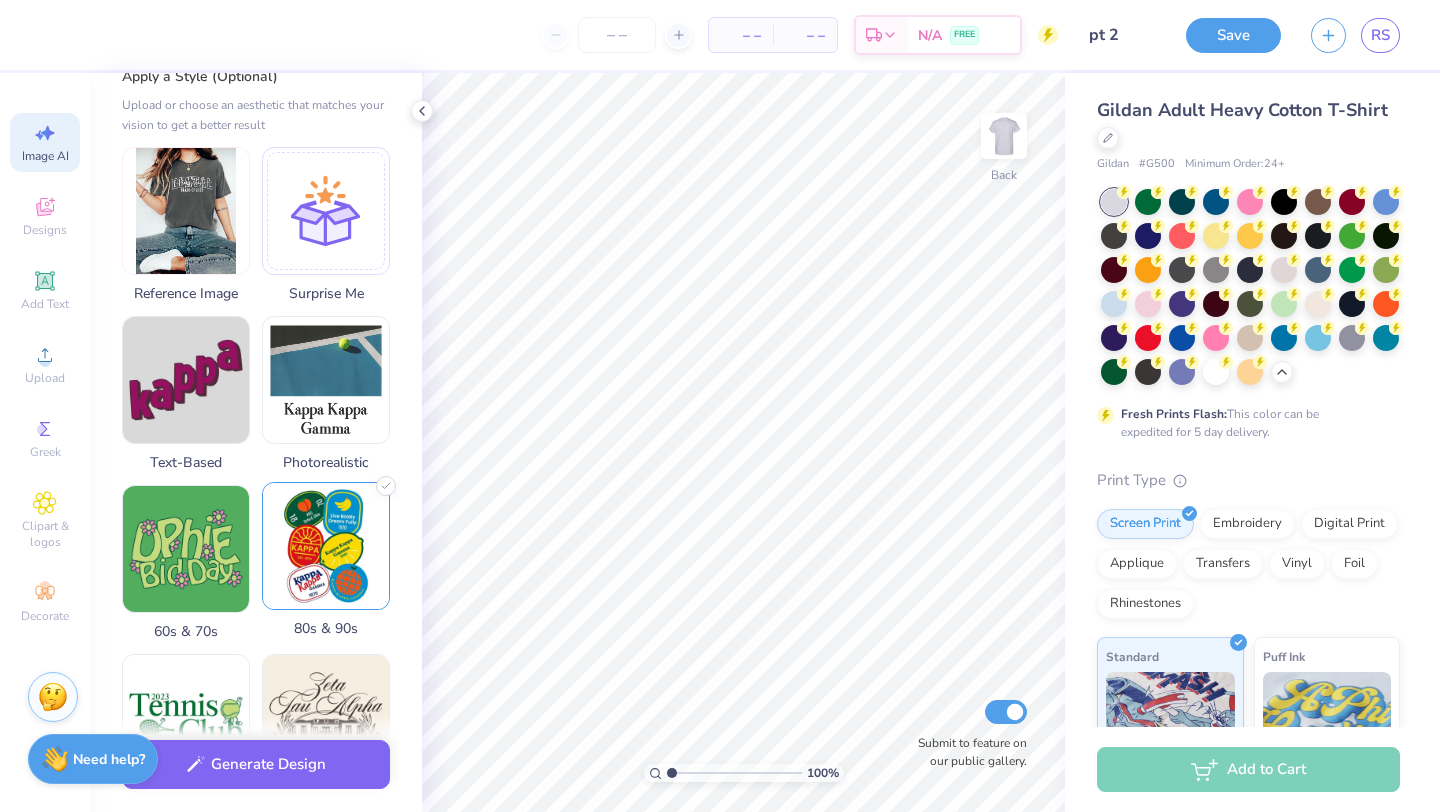 scroll, scrollTop: 212, scrollLeft: 0, axis: vertical 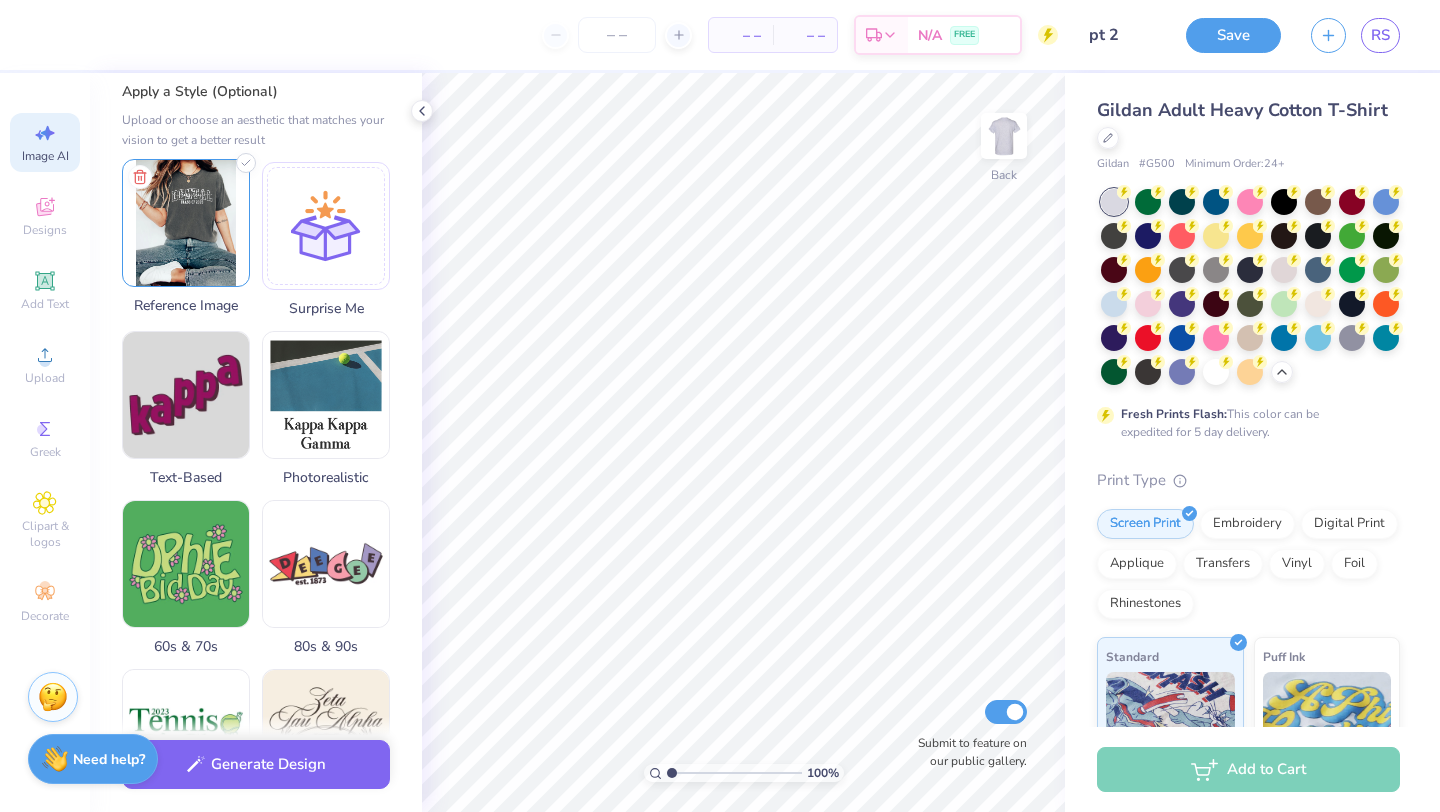 click at bounding box center [186, 223] 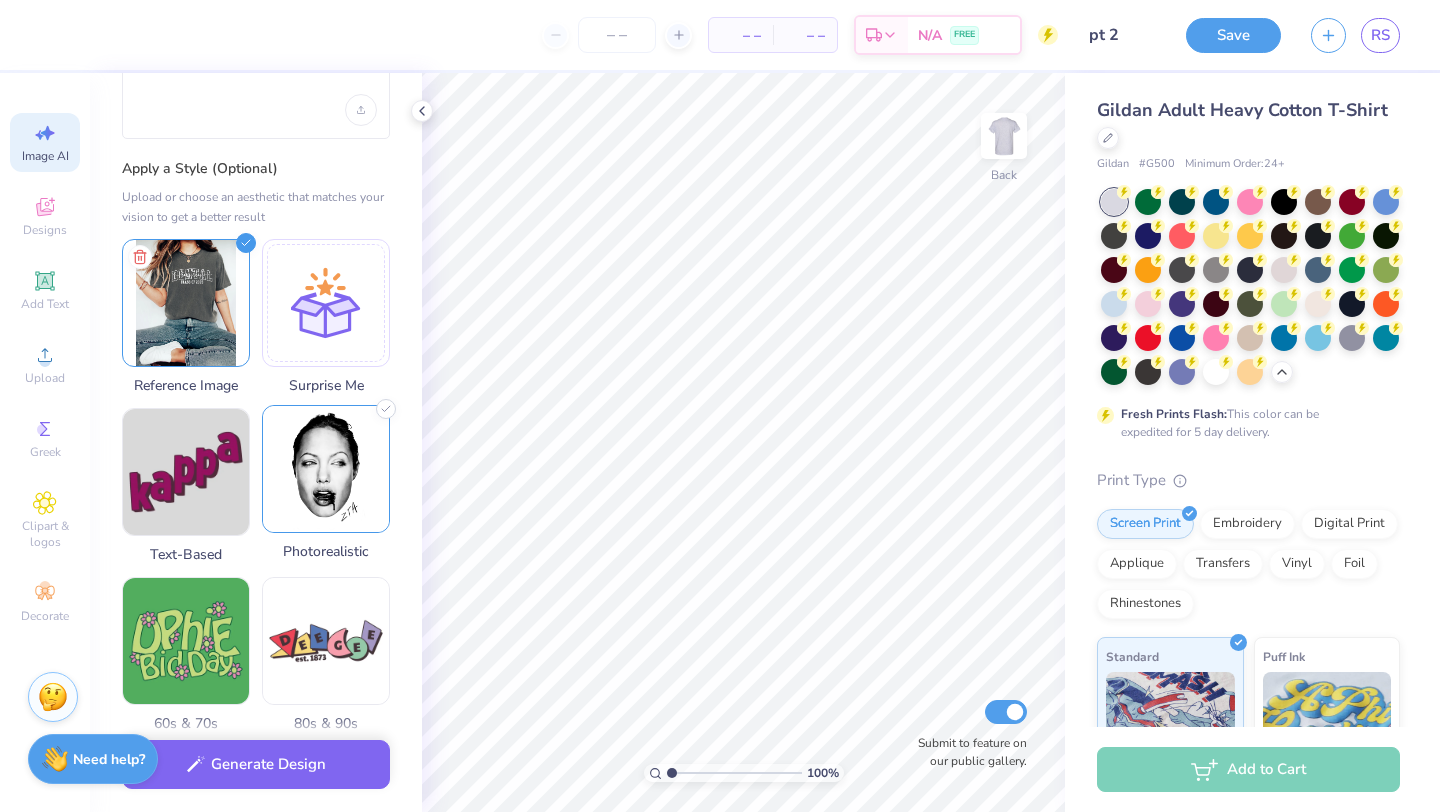 scroll, scrollTop: 0, scrollLeft: 0, axis: both 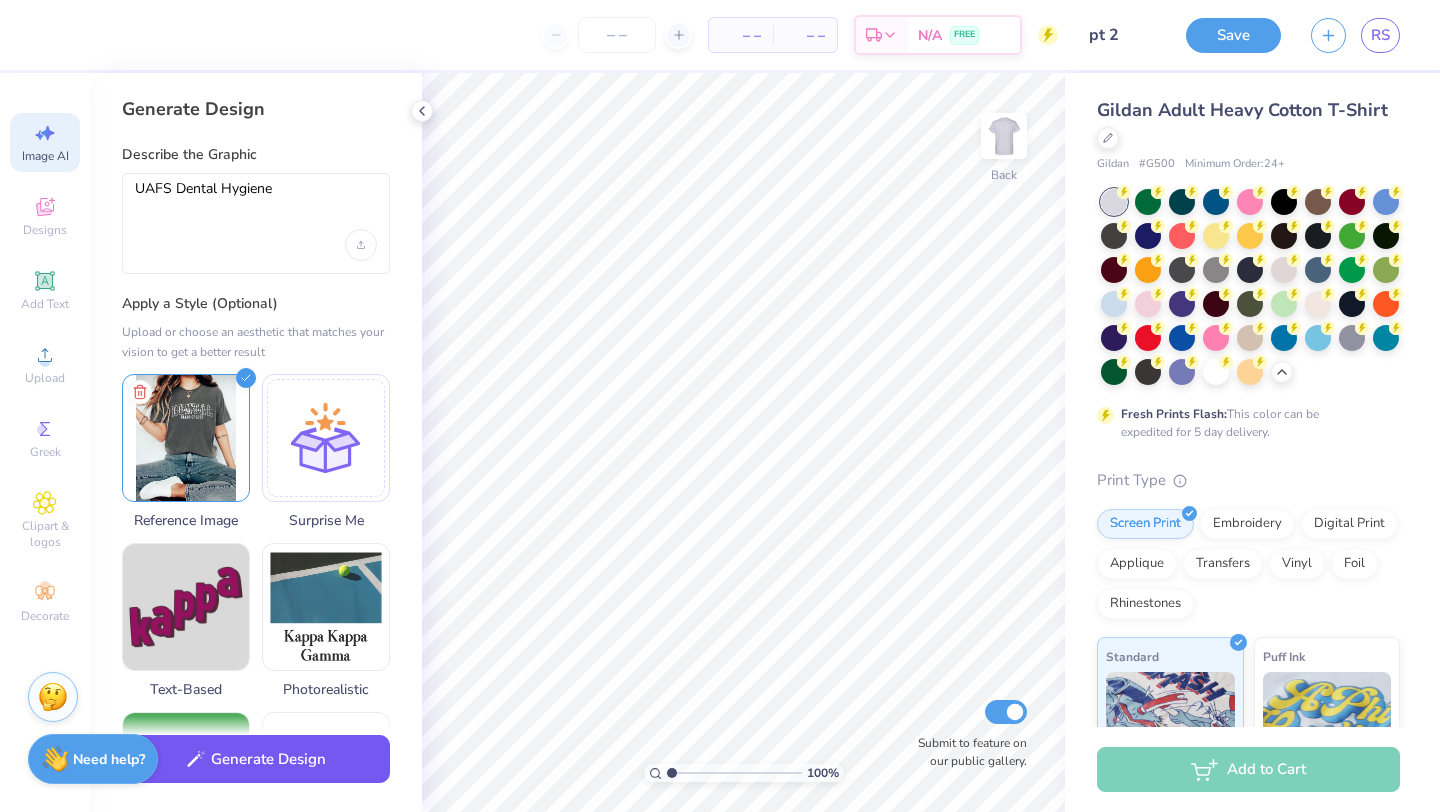click on "Generate Design" at bounding box center (256, 759) 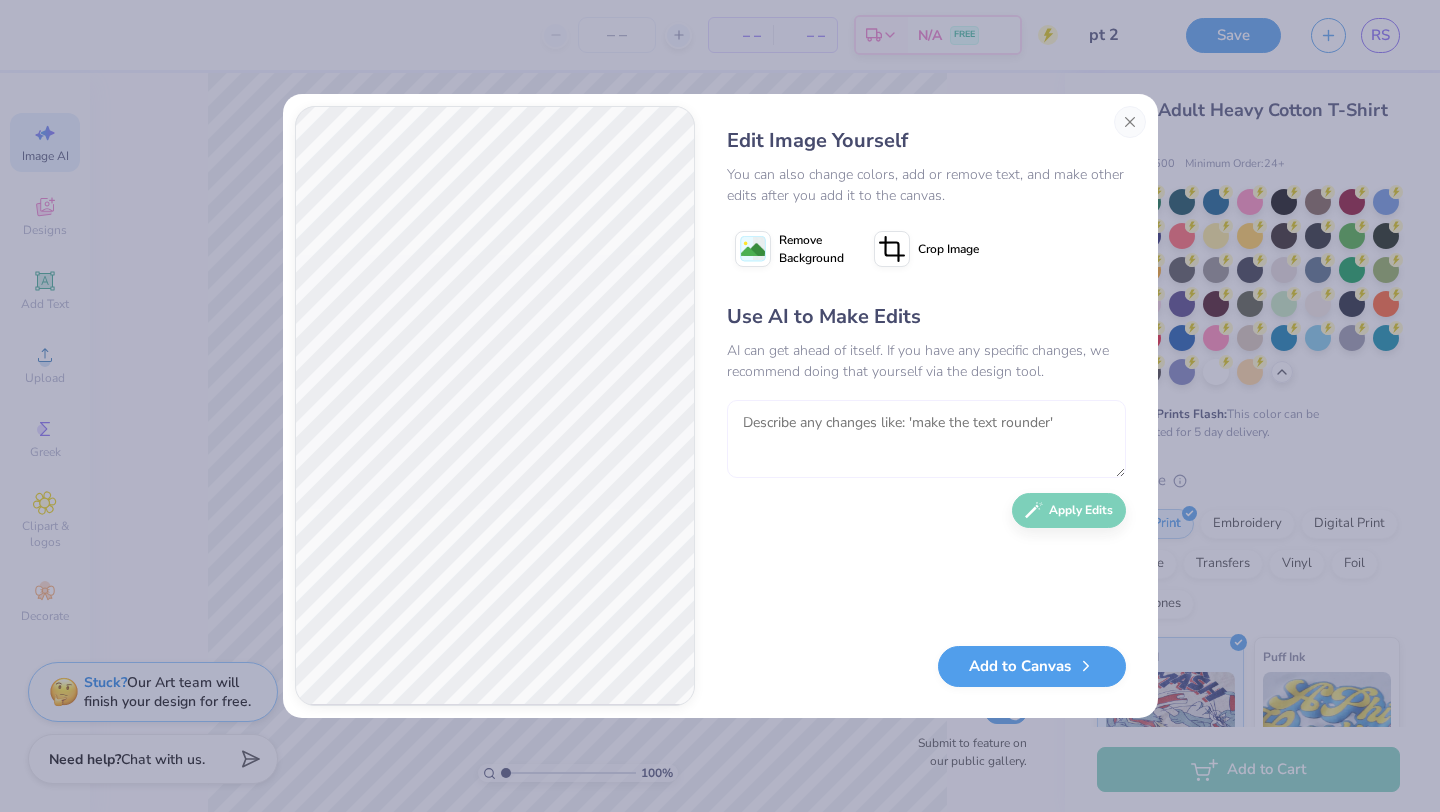 click at bounding box center [926, 439] 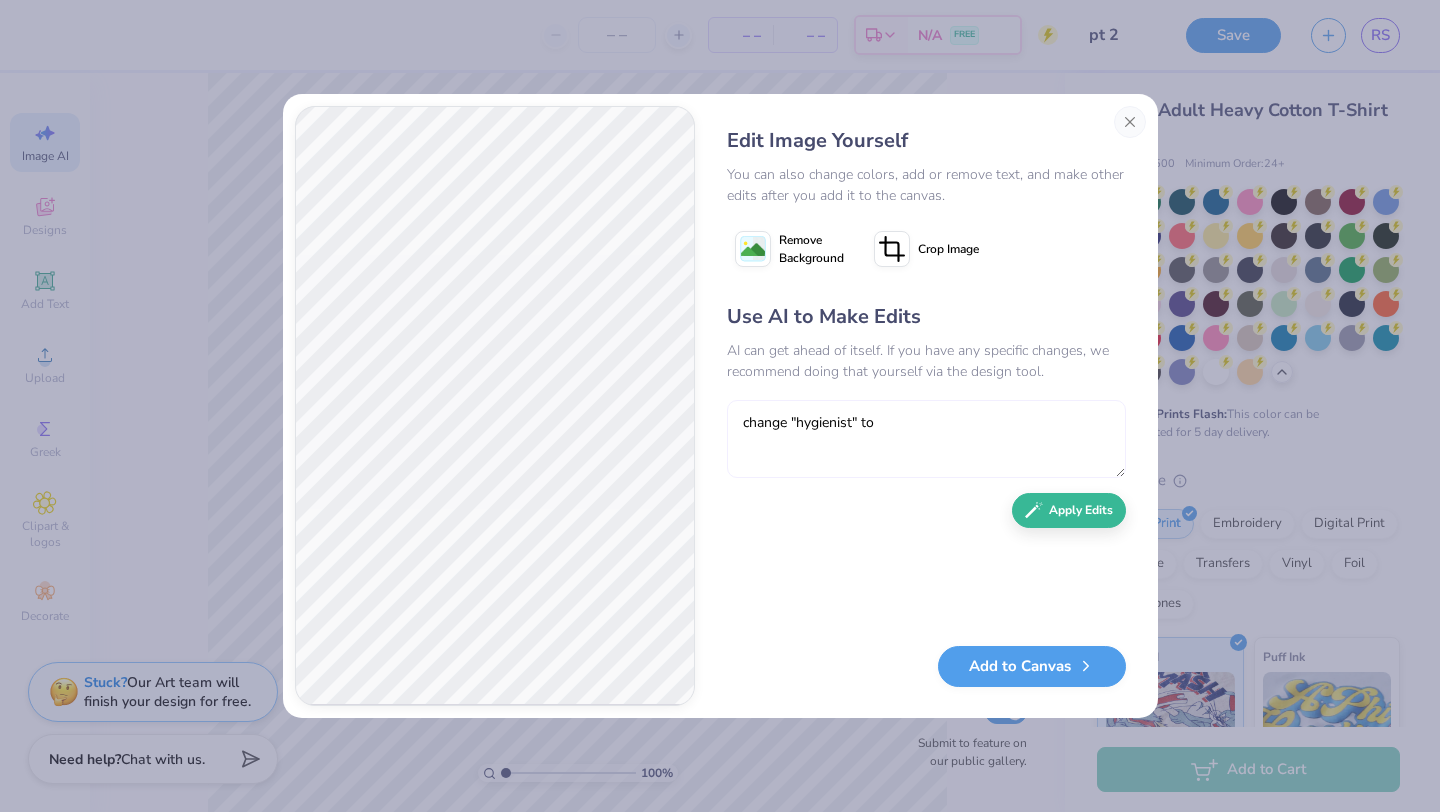 type on "change "hygienist" to" 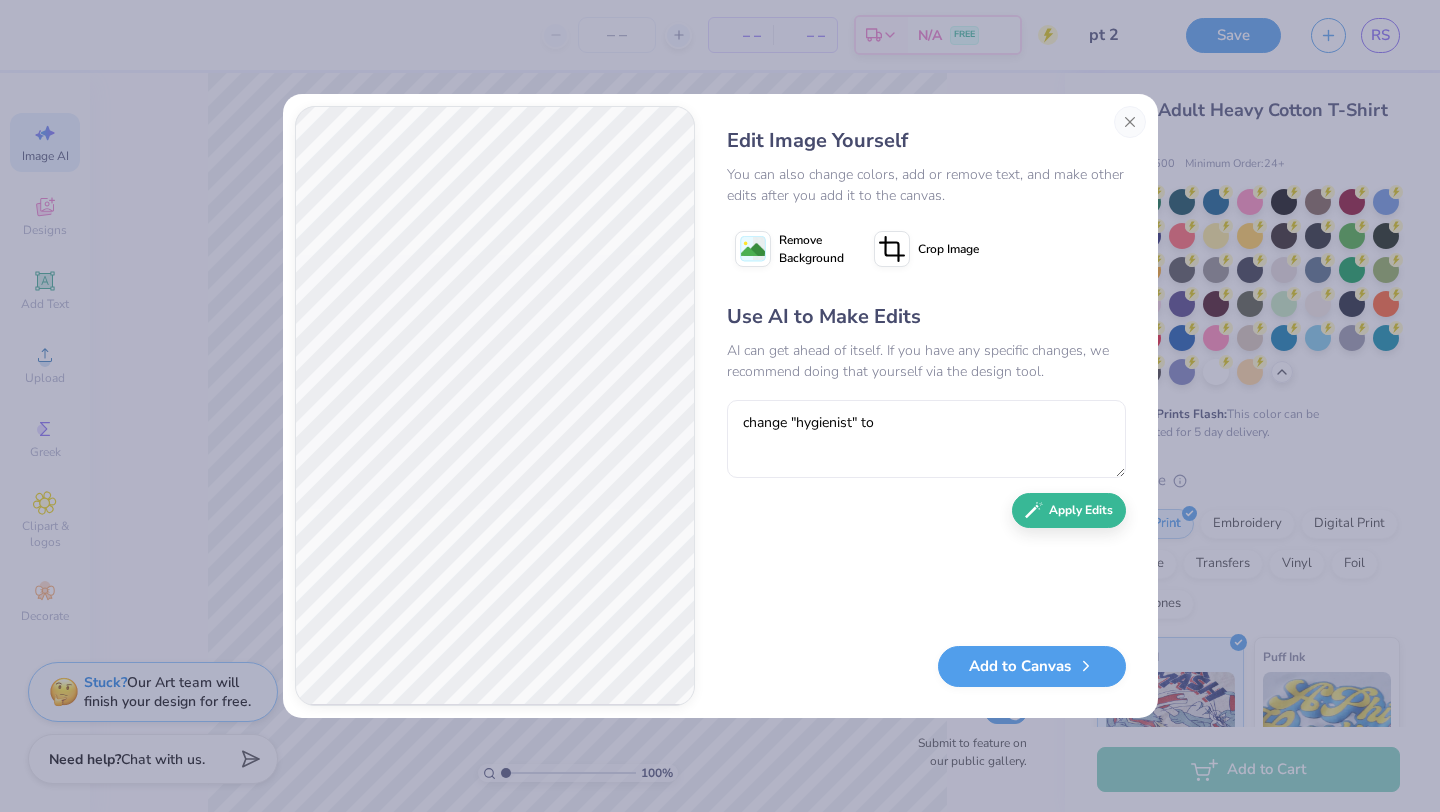 scroll, scrollTop: 0, scrollLeft: 0, axis: both 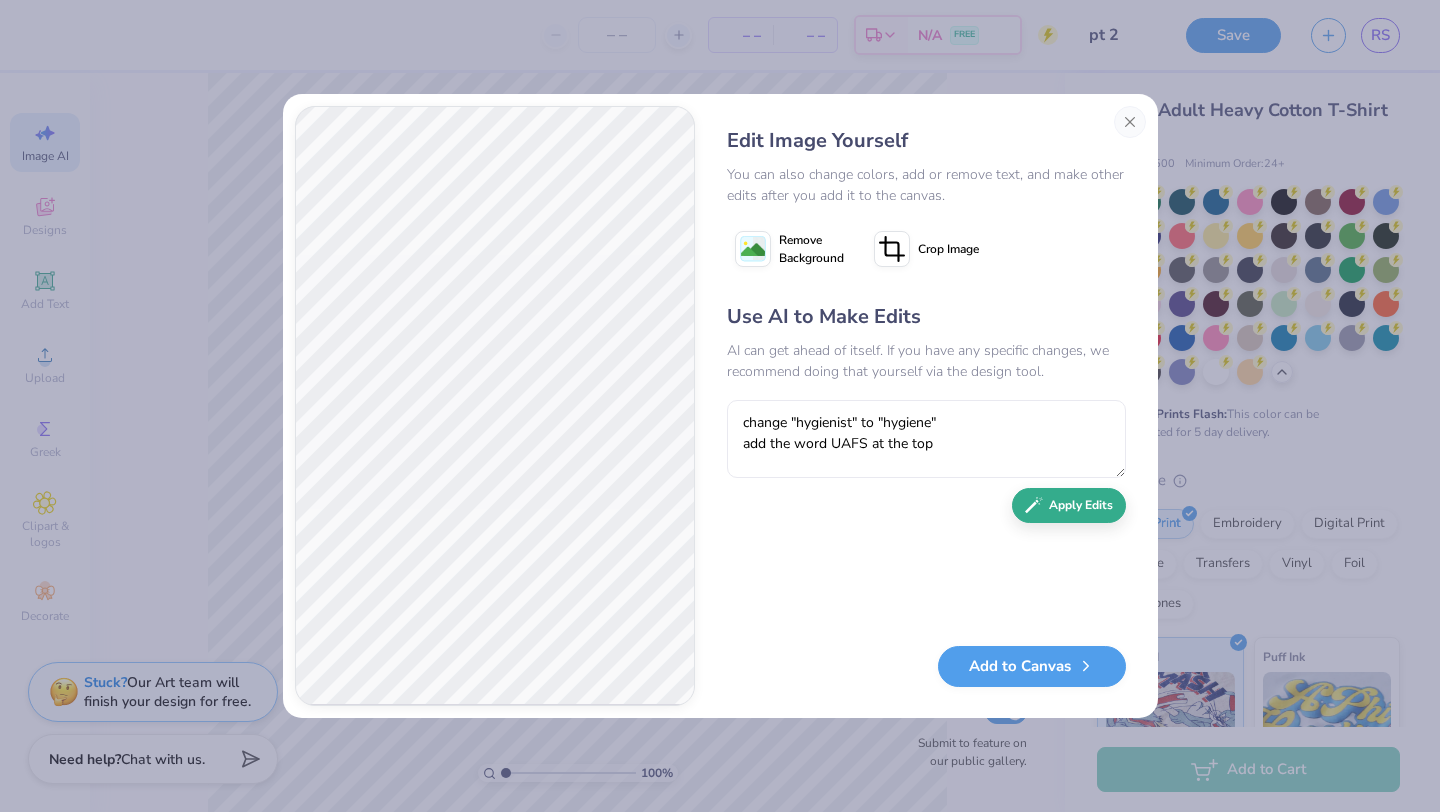 type on "change "hygienist" to "hygiene"
add the word UAFS at the top" 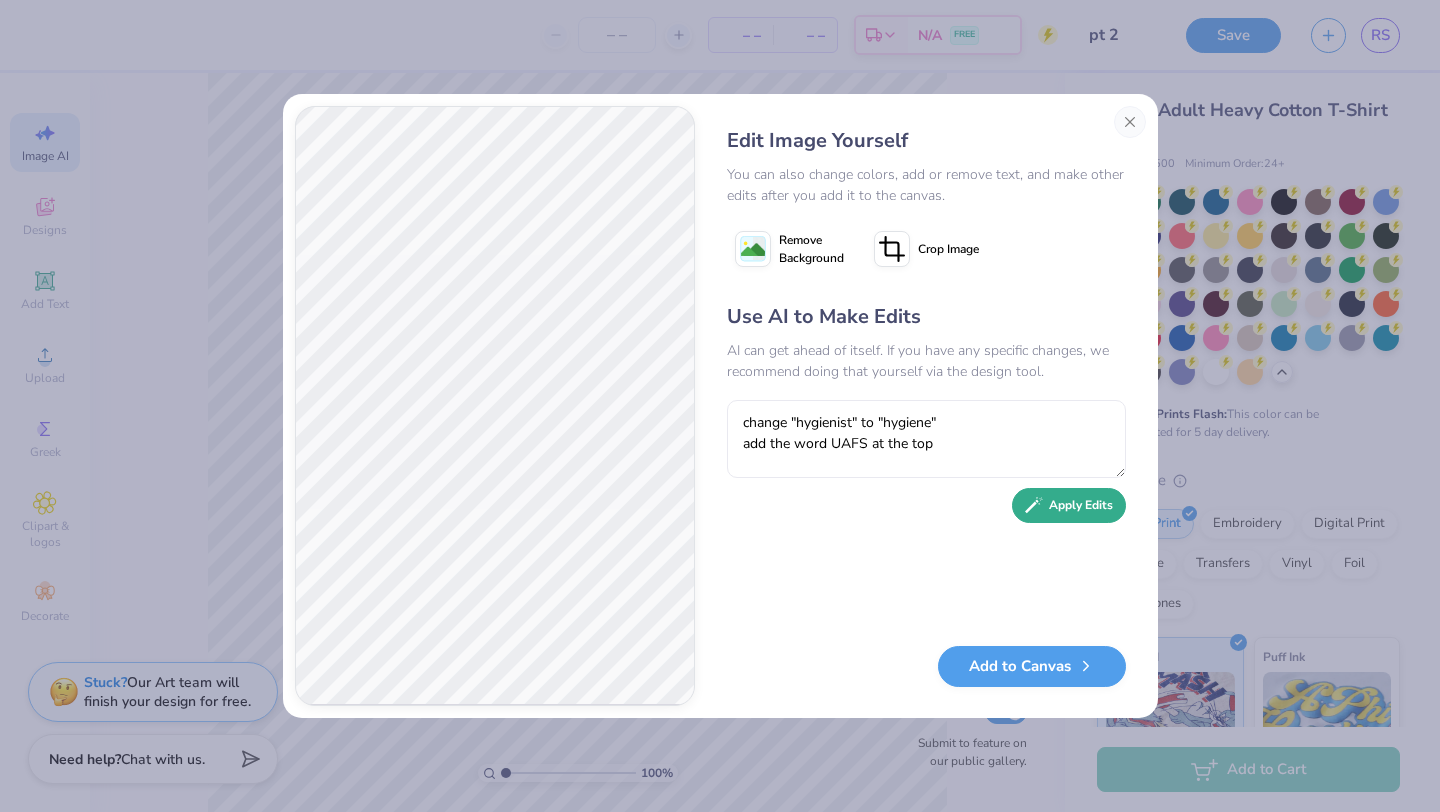 click 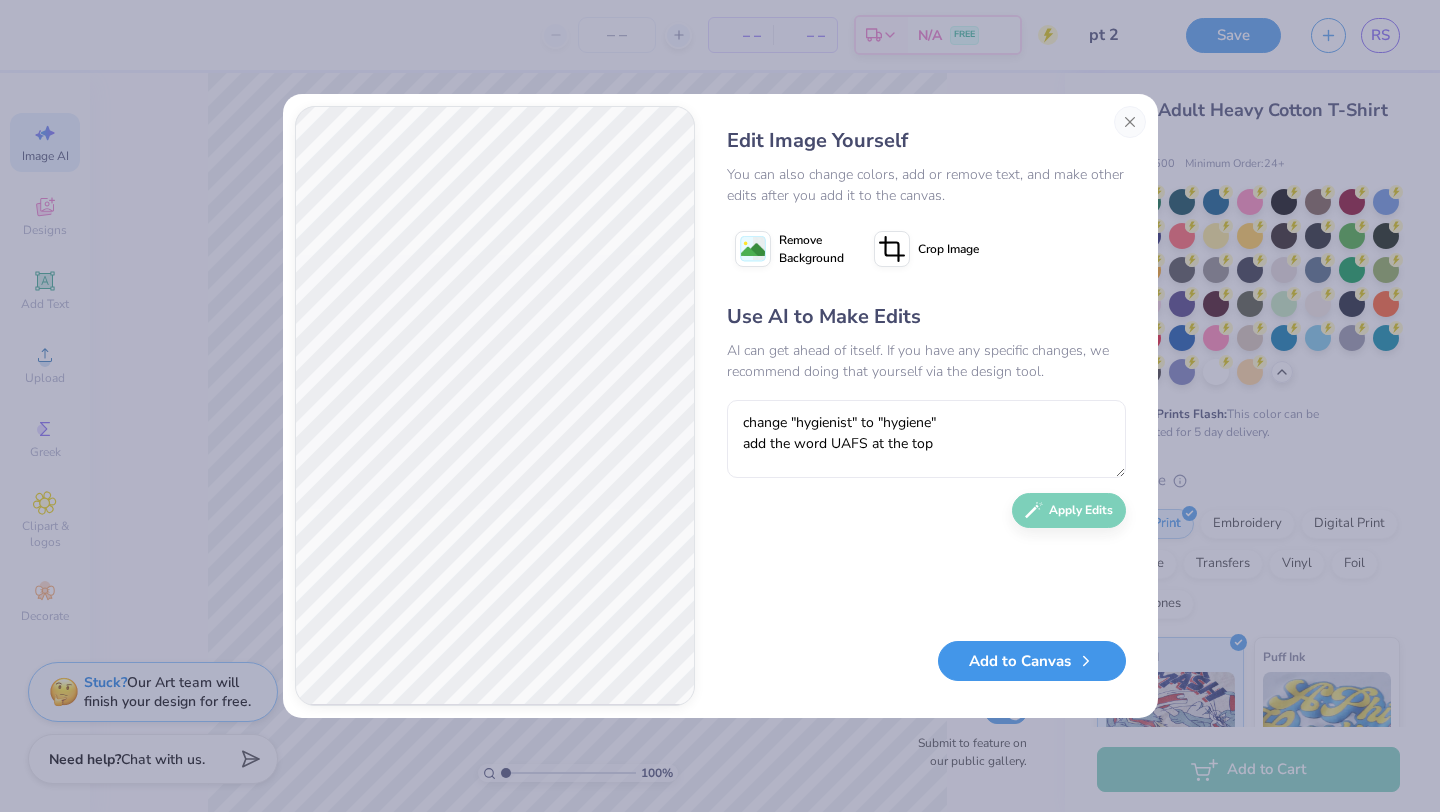 click on "Add to Canvas" at bounding box center (1032, 661) 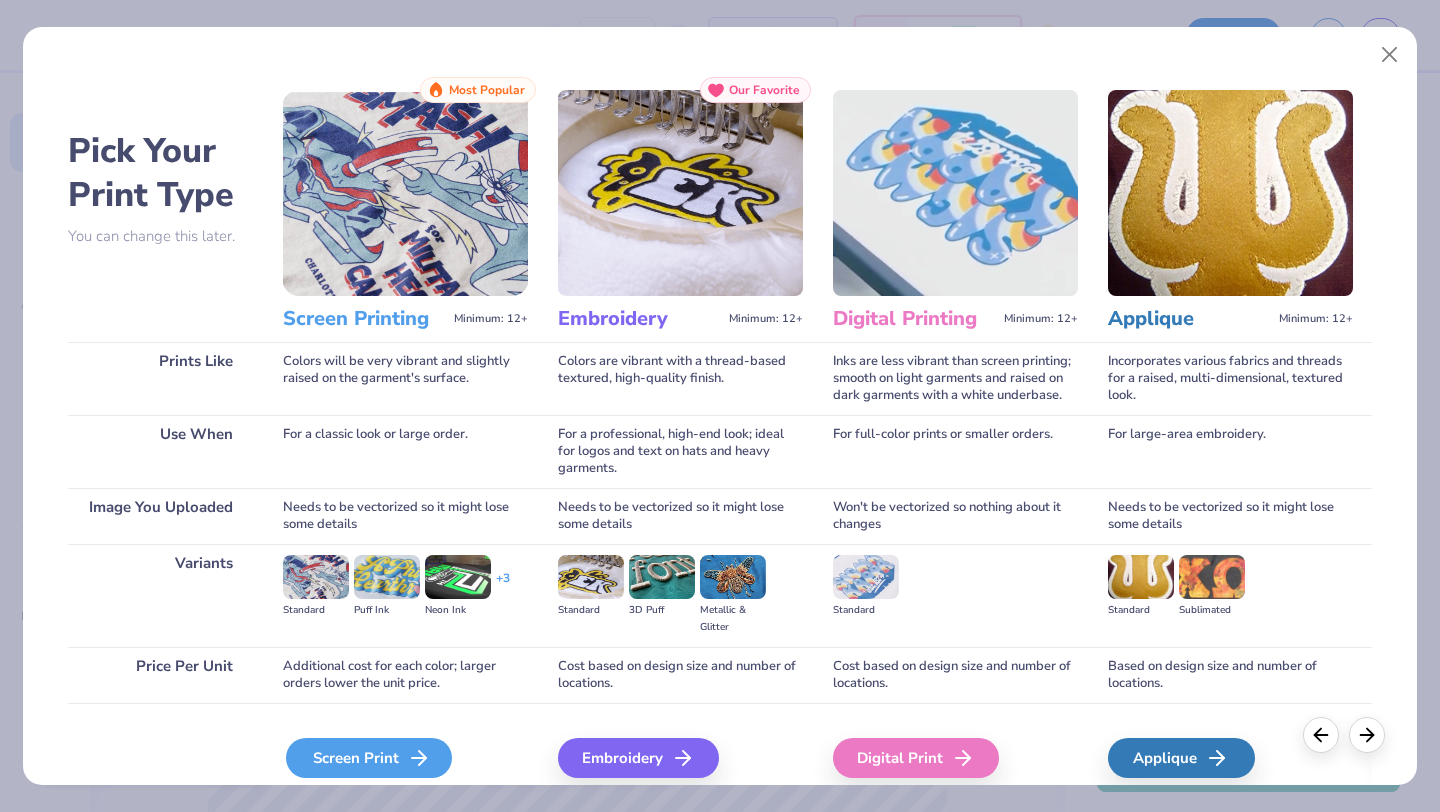 click on "Screen Print" at bounding box center [369, 758] 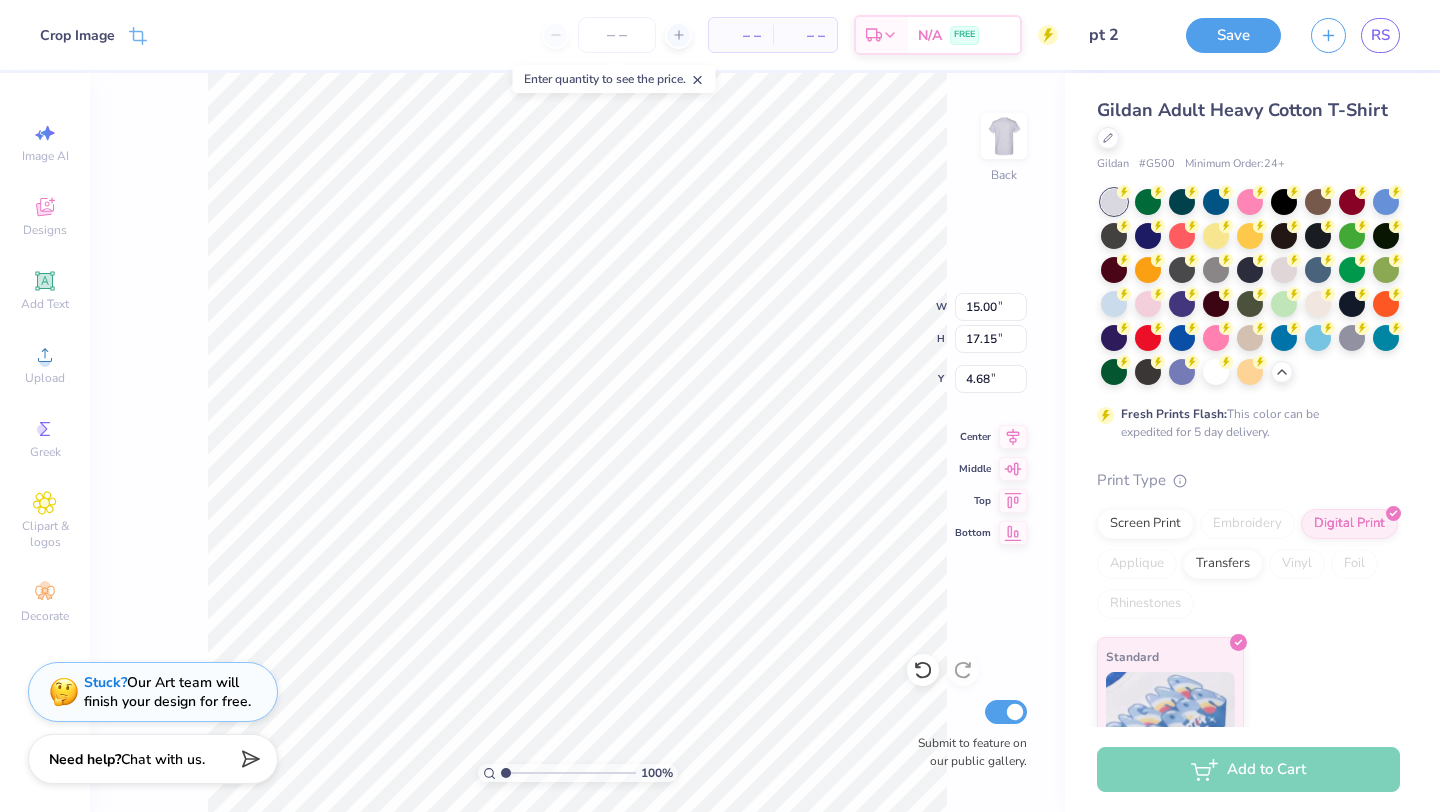scroll, scrollTop: 0, scrollLeft: 0, axis: both 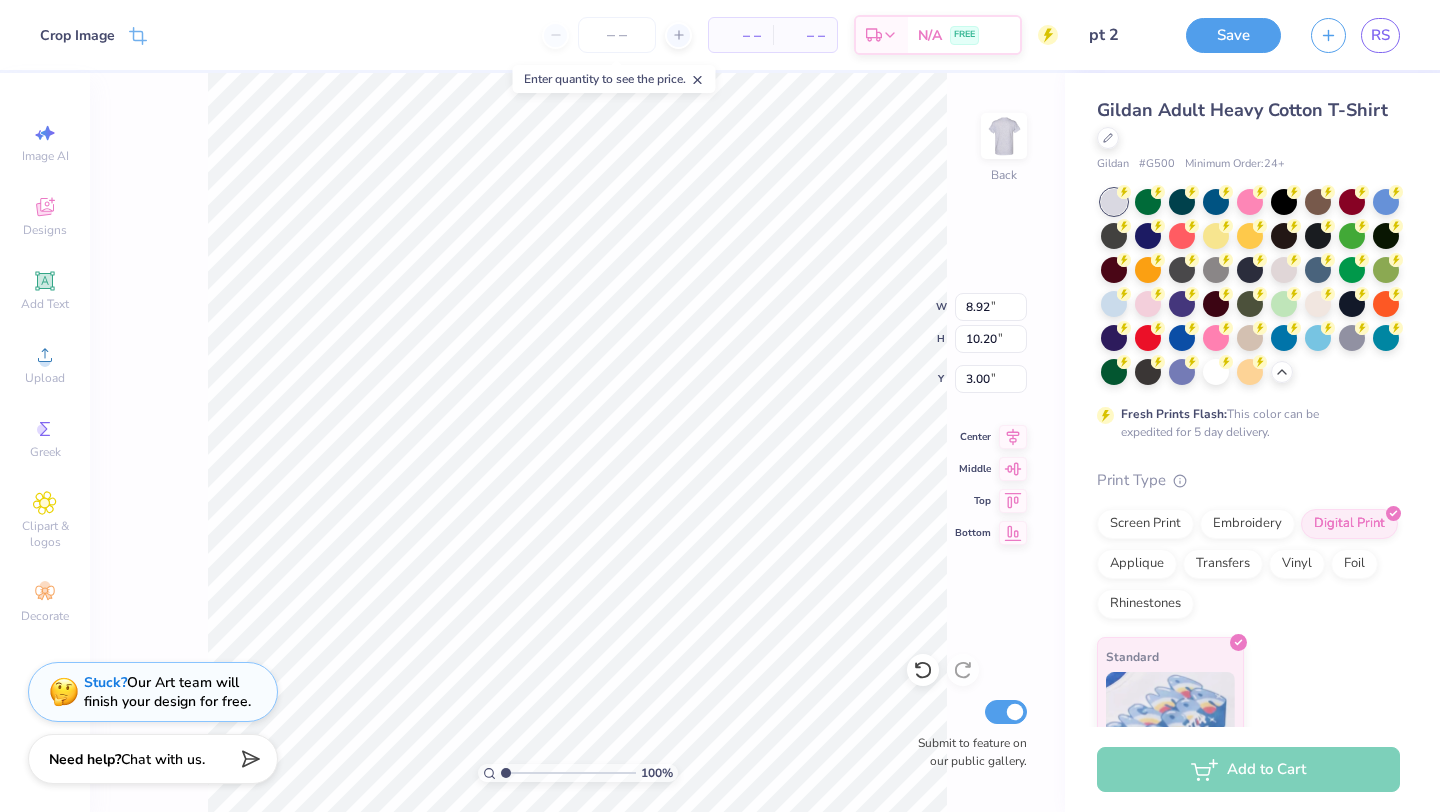 type on "3.00" 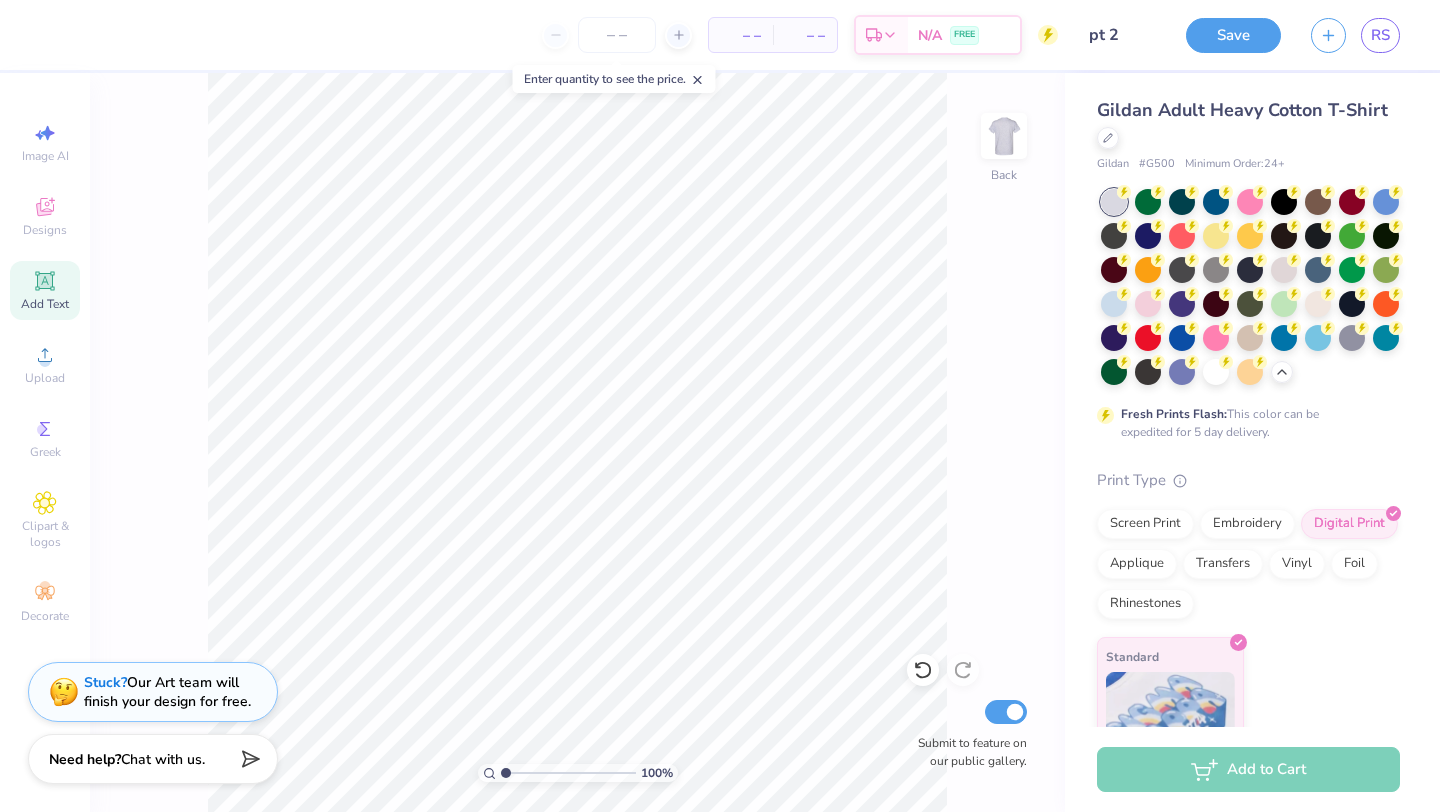 click on "Add Text" at bounding box center [45, 290] 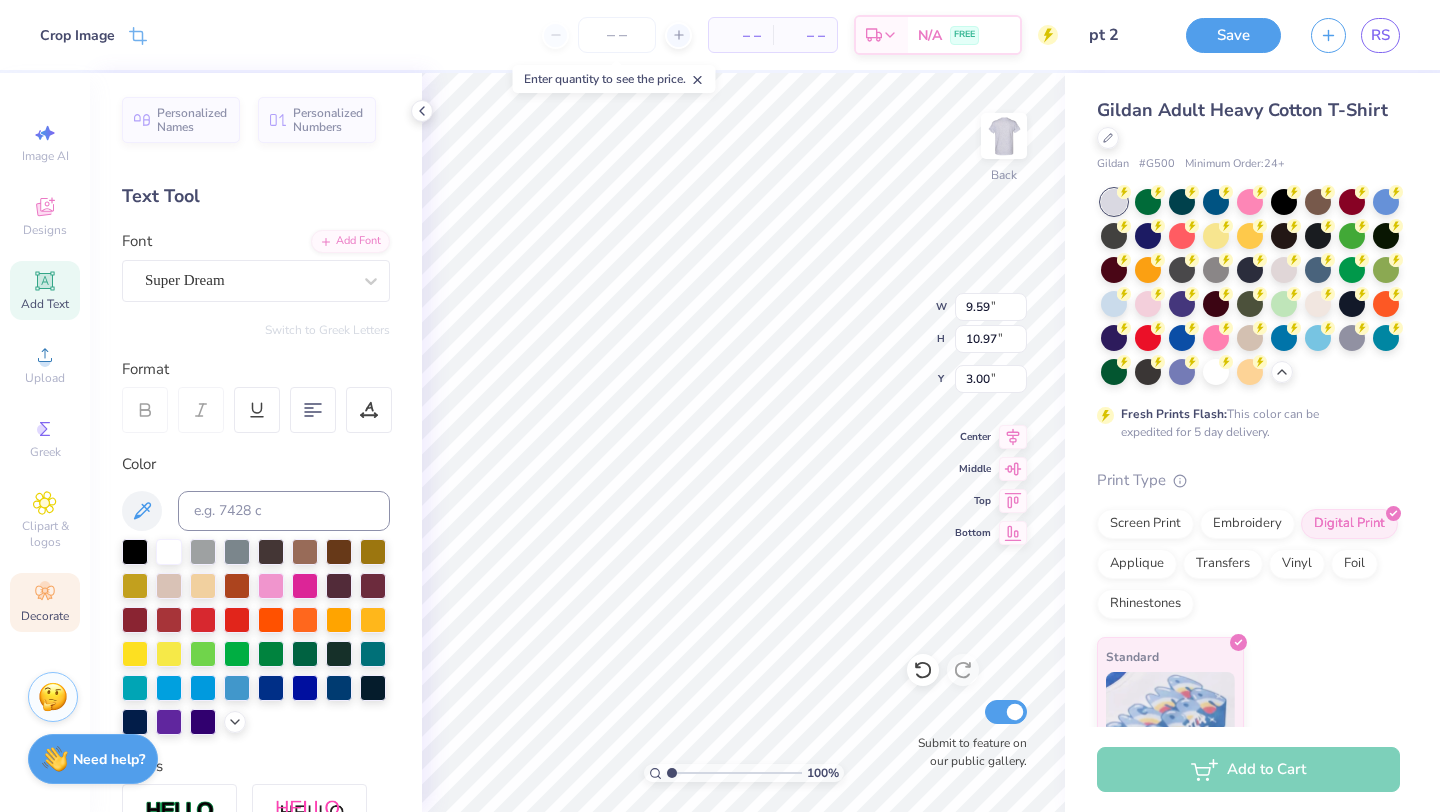click on "Decorate" at bounding box center (45, 602) 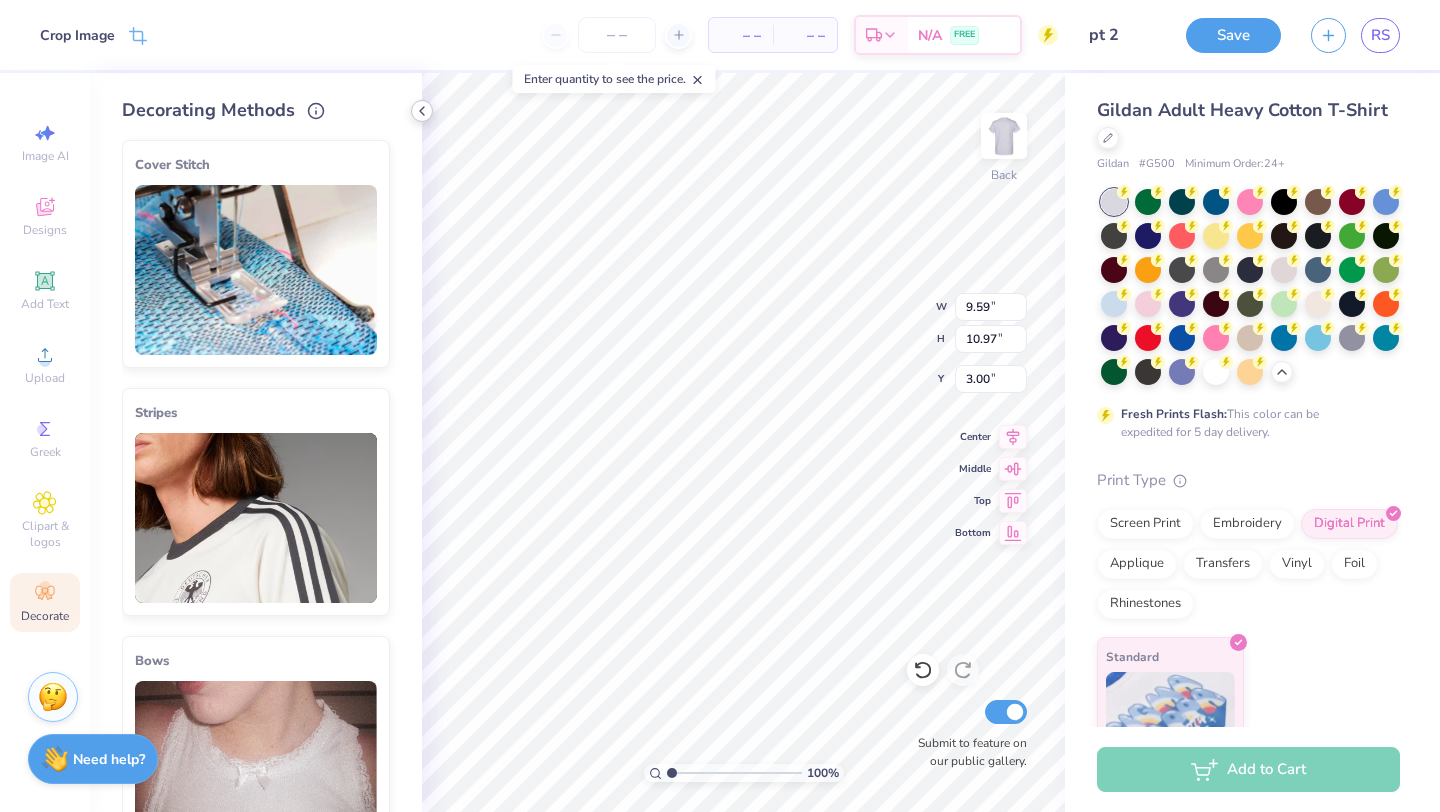 click 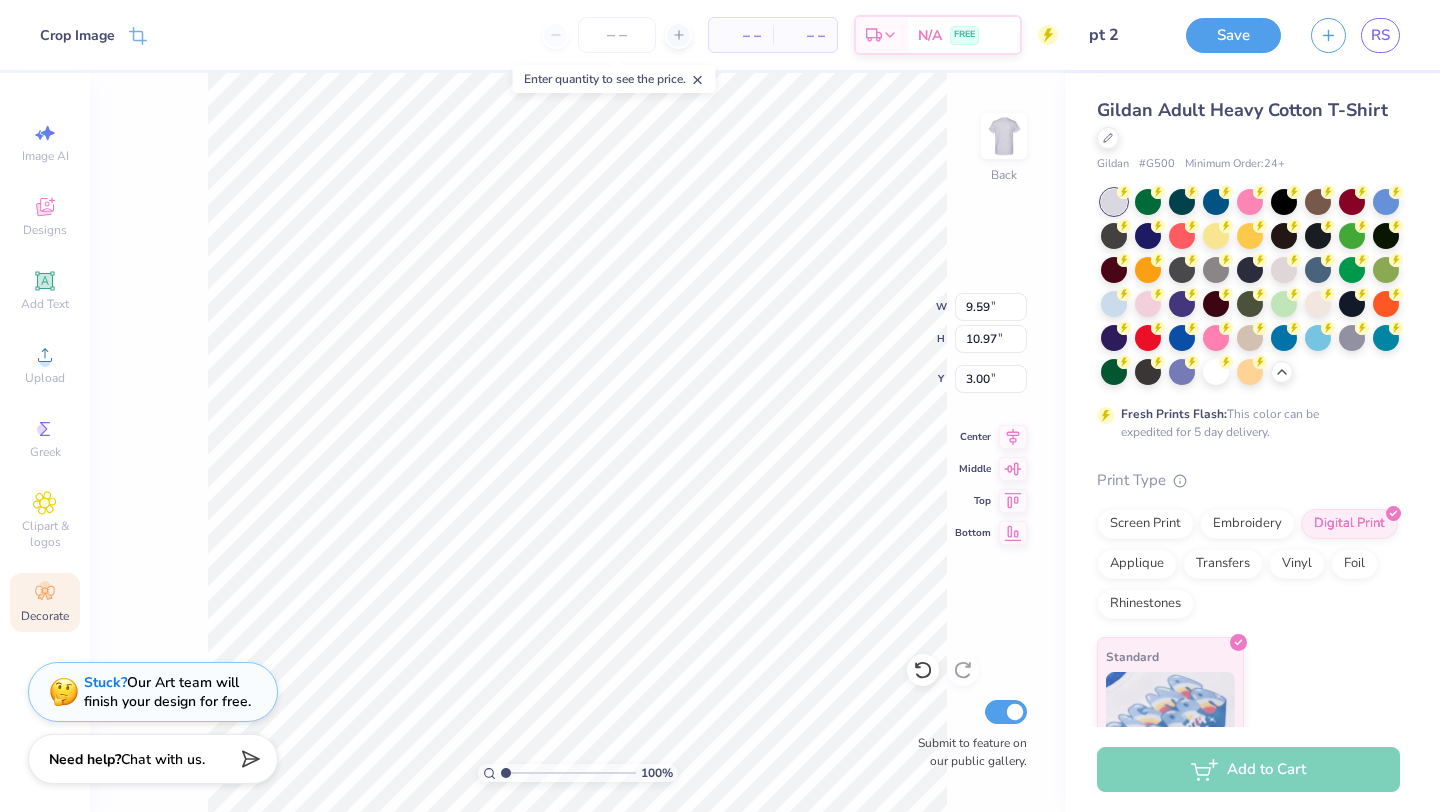 click on "100  % Back W 9.59 9.59 " H 10.97 10.97 " Y 3.00 3.00 " Center Middle Top Bottom Submit to feature on our public gallery." at bounding box center (577, 442) 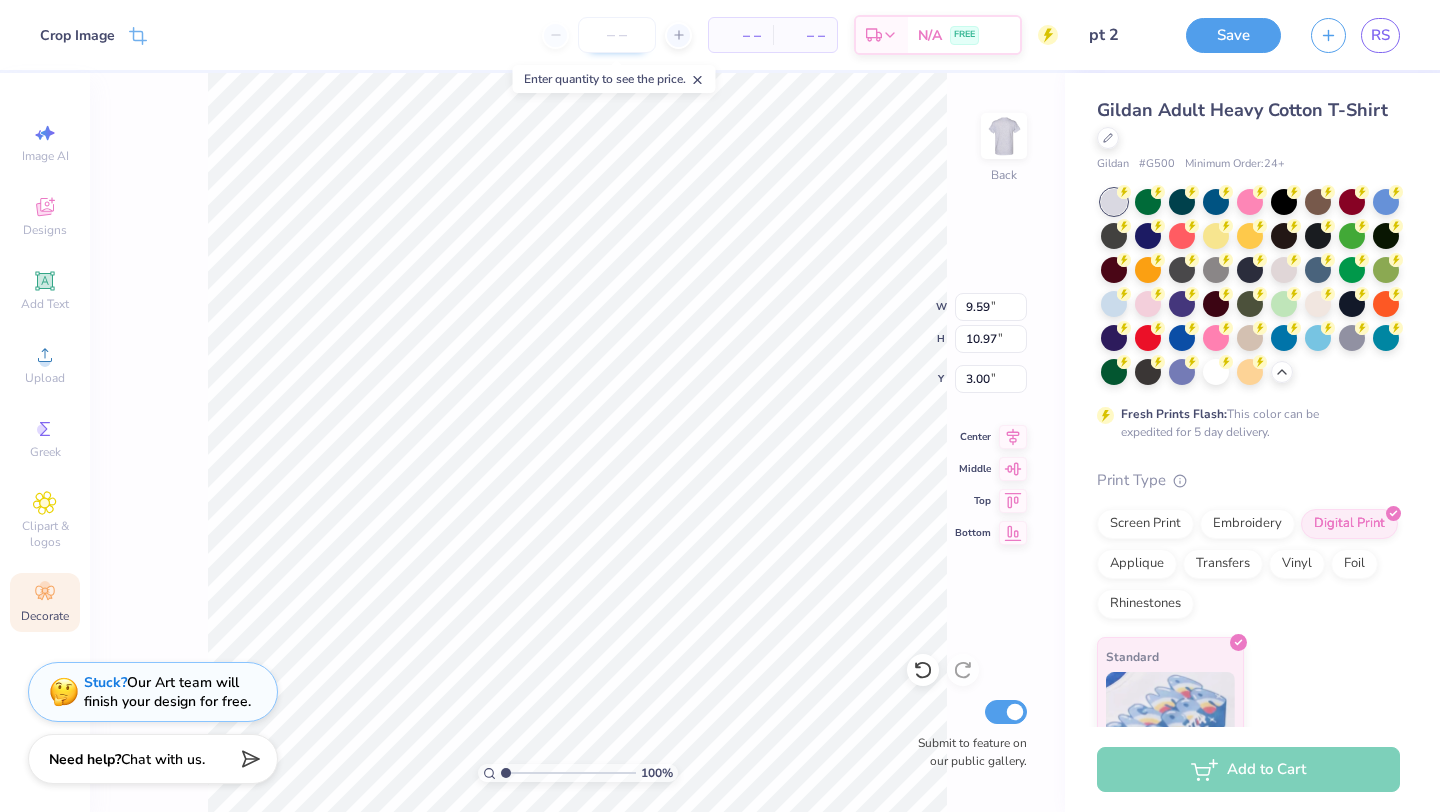 click at bounding box center [617, 35] 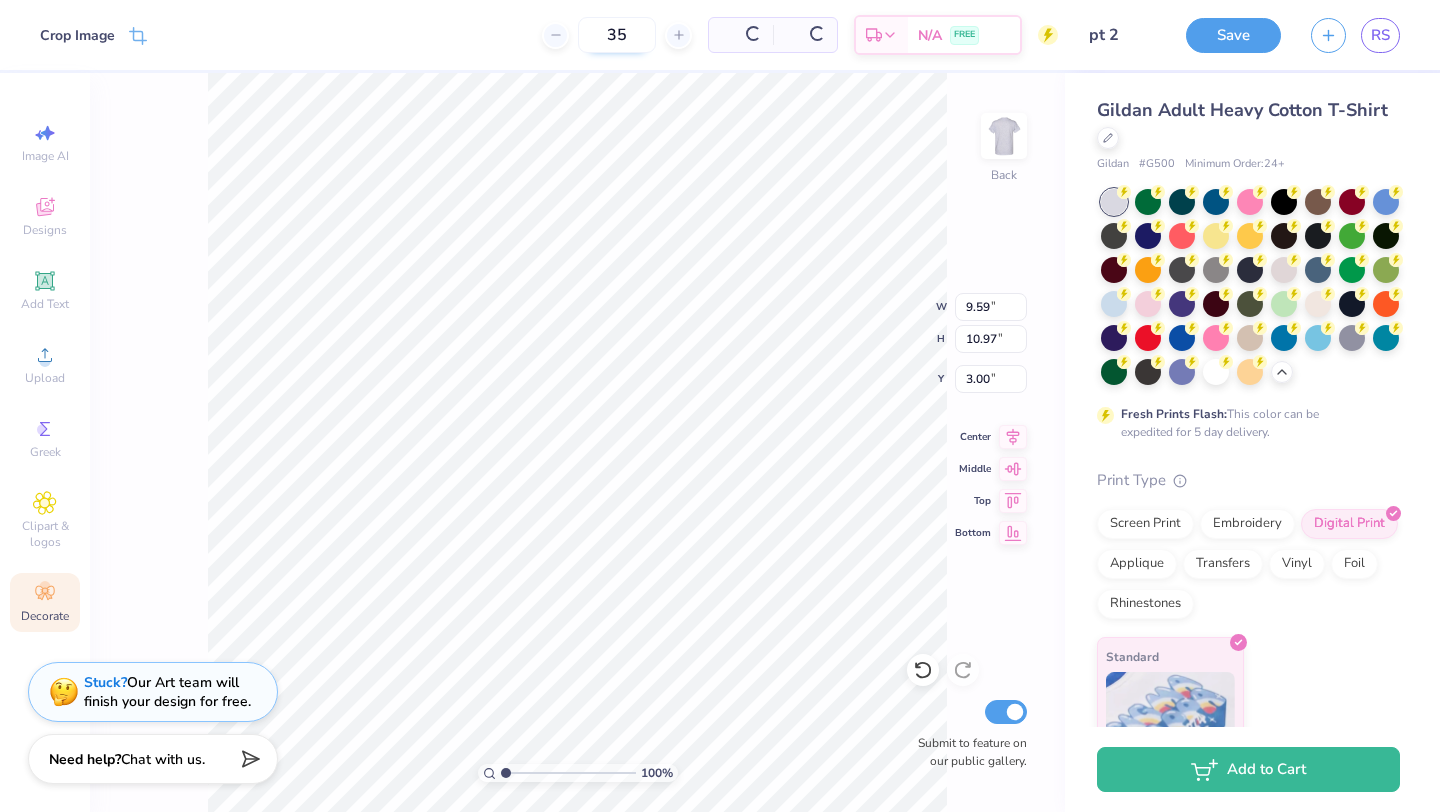 type on "35" 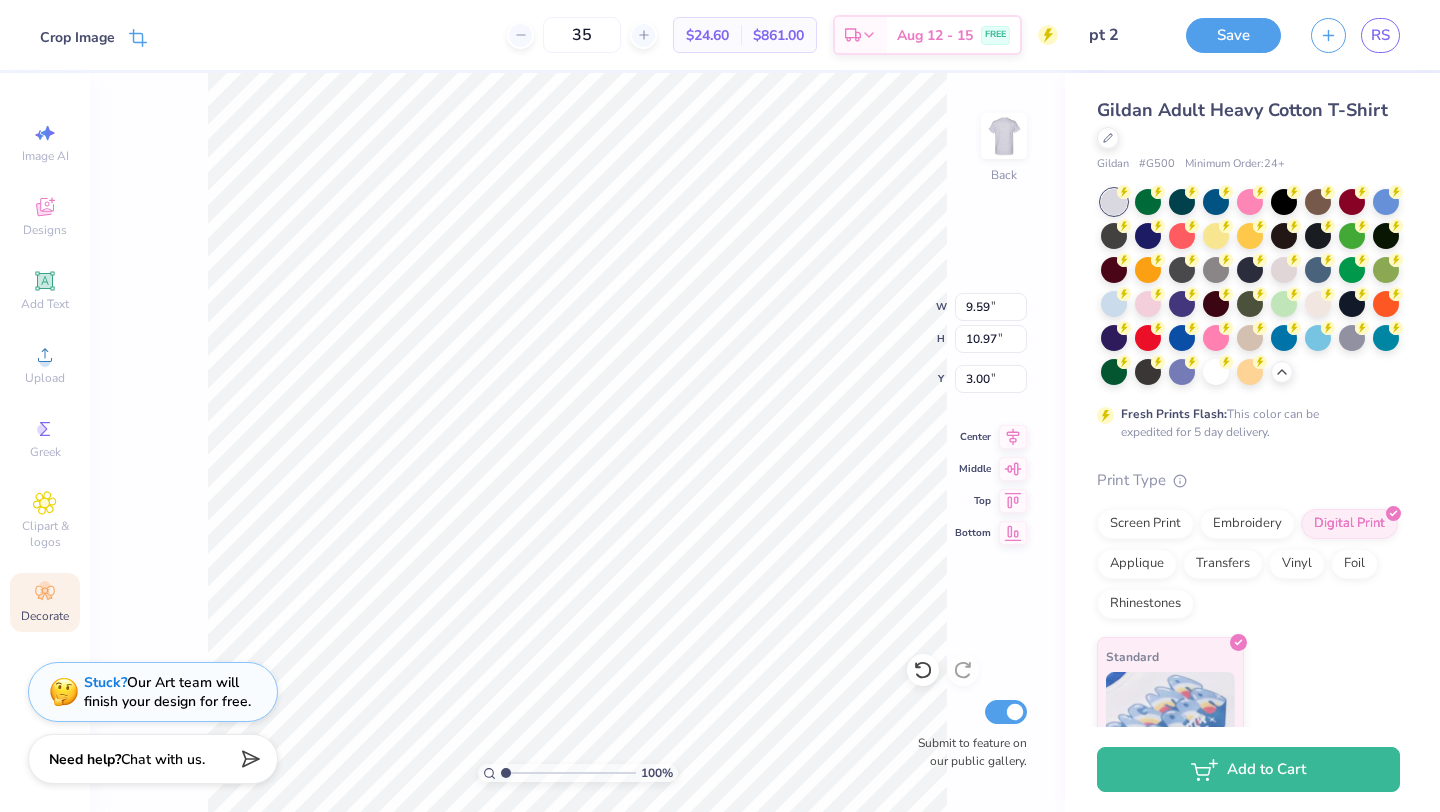 click on "Crop Image" at bounding box center [93, 37] 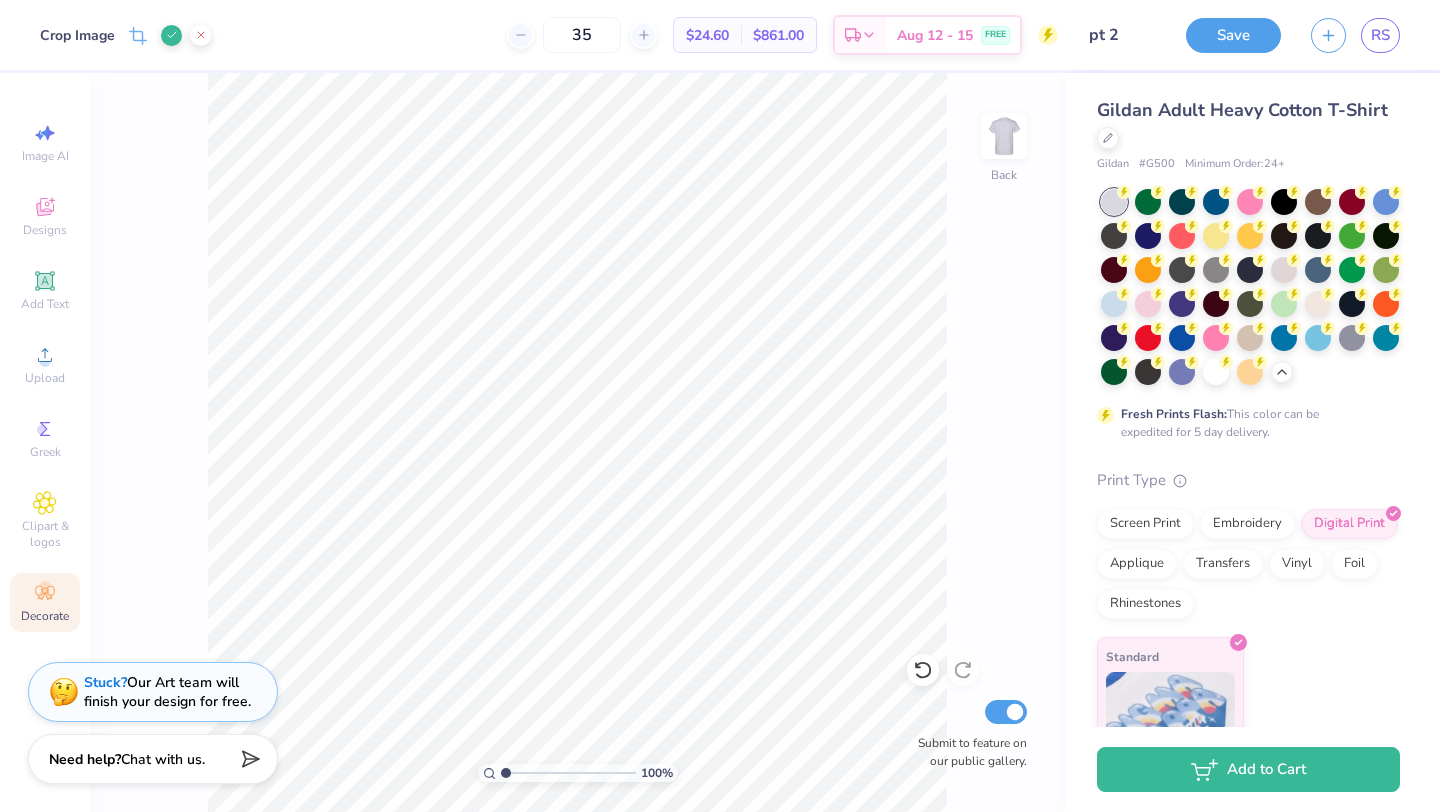 click 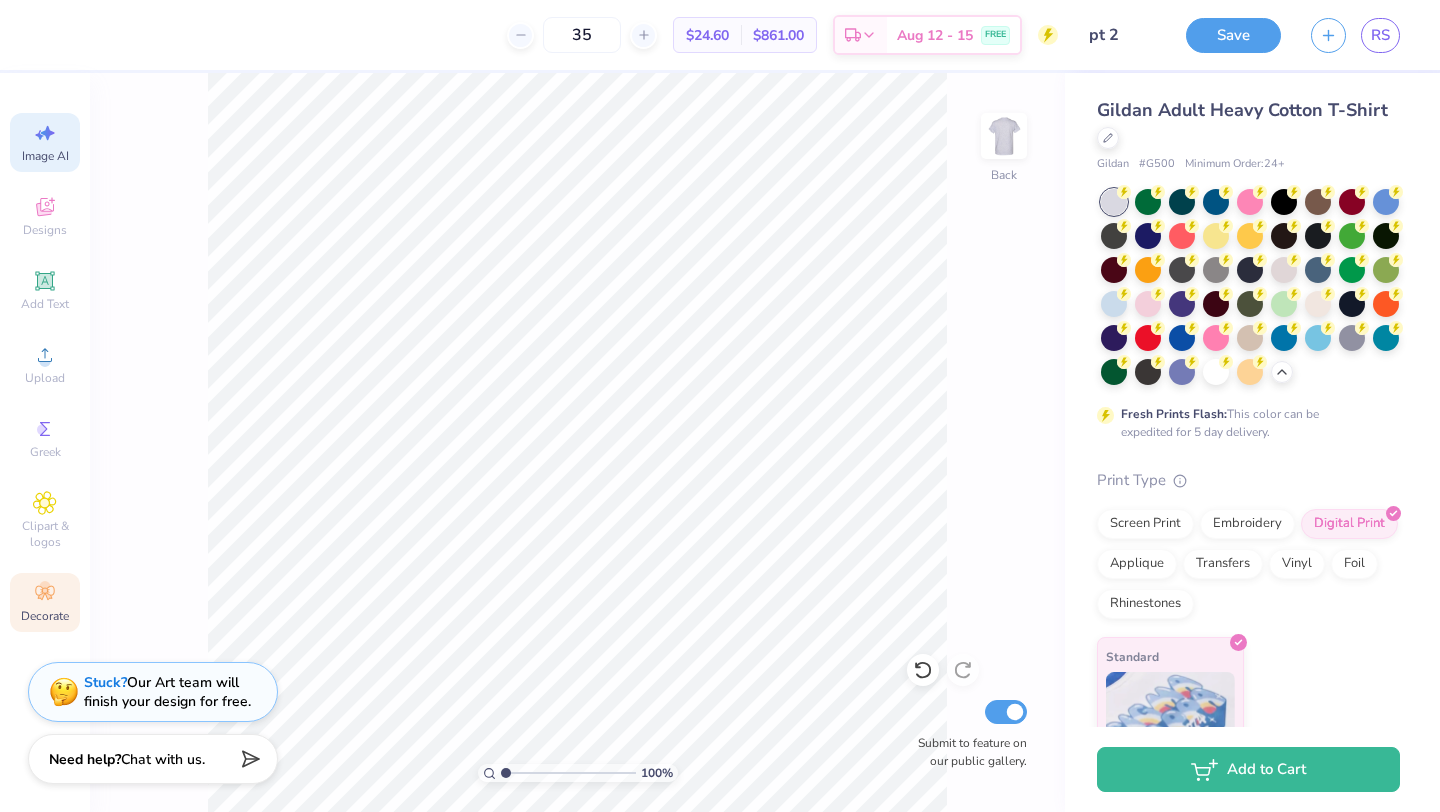 click 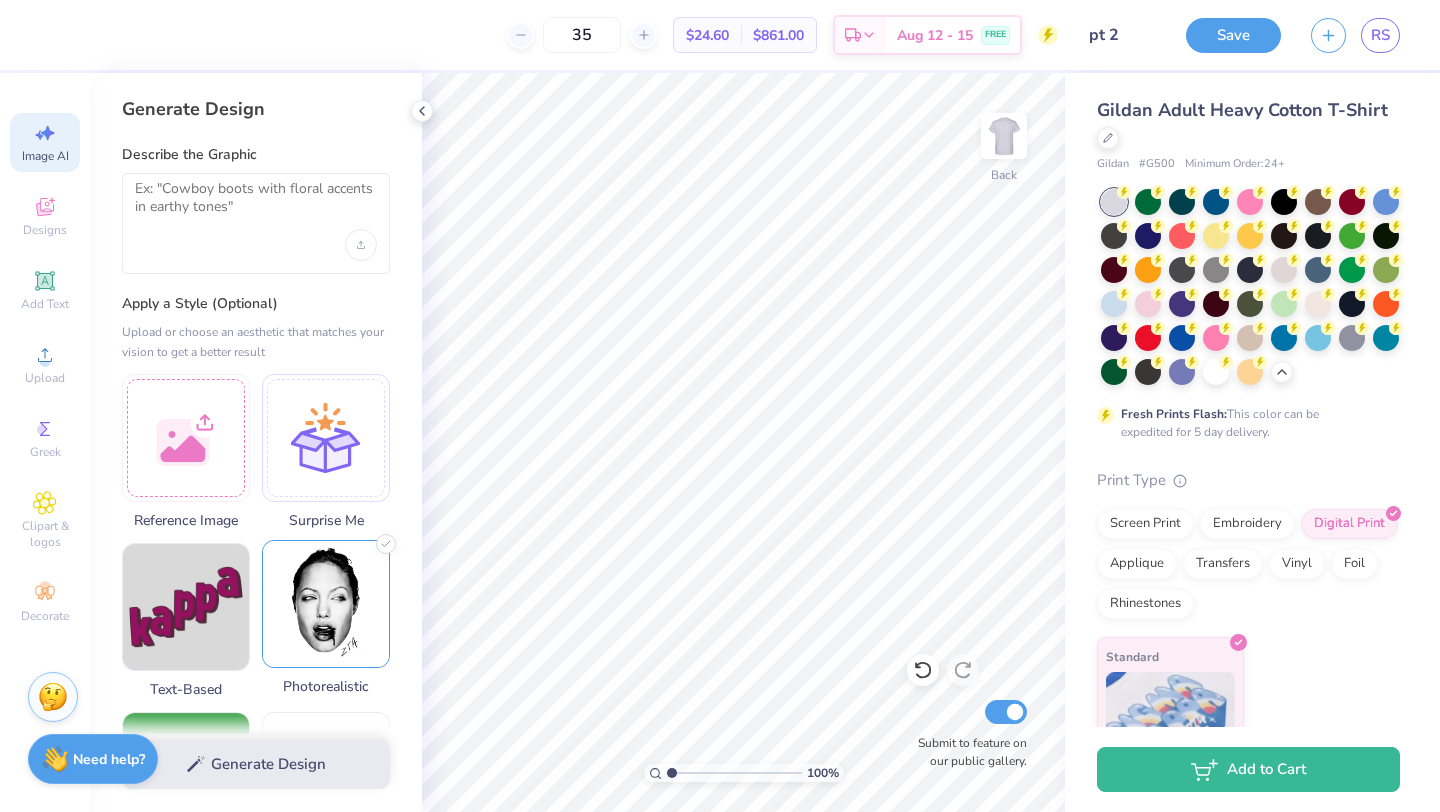 scroll, scrollTop: 69, scrollLeft: 0, axis: vertical 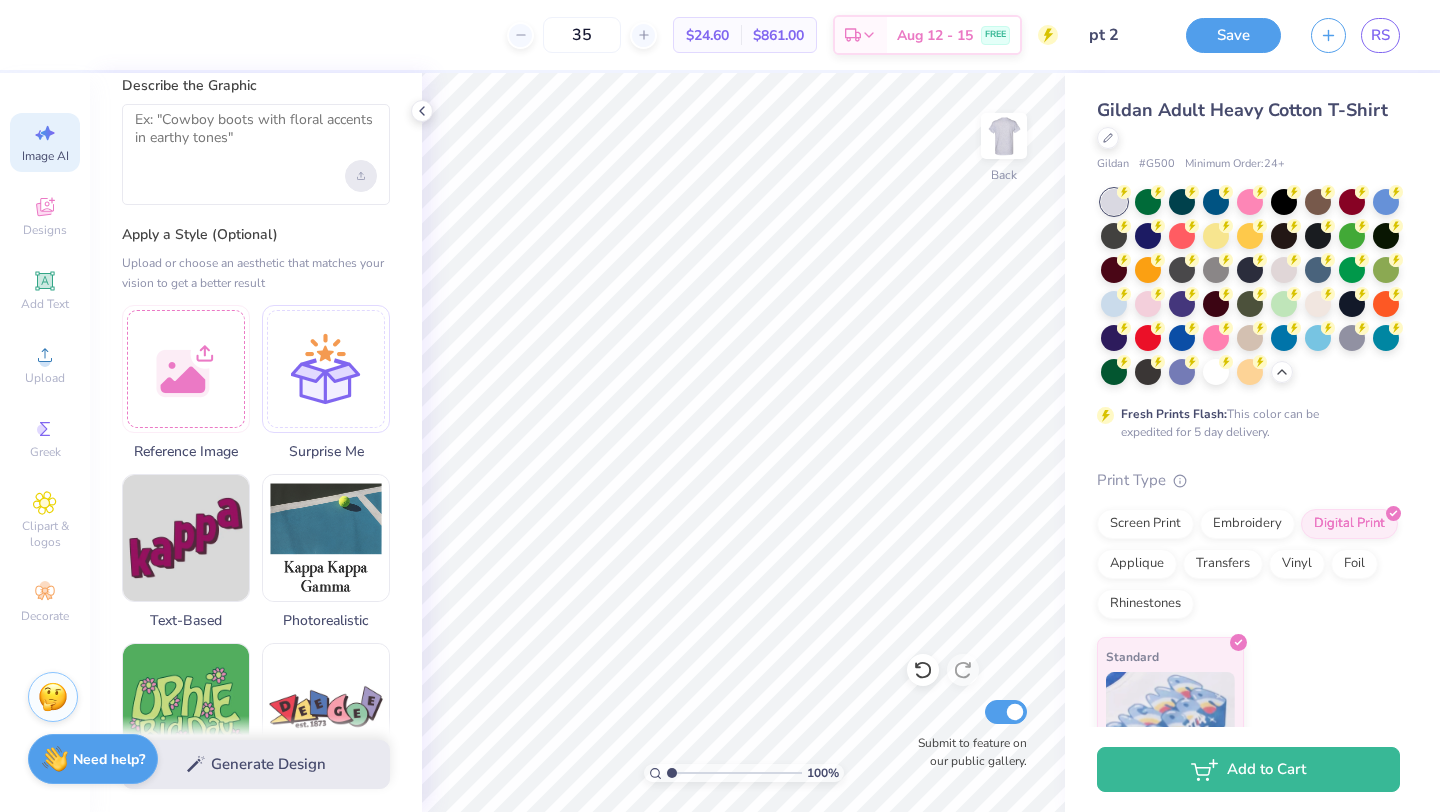 click 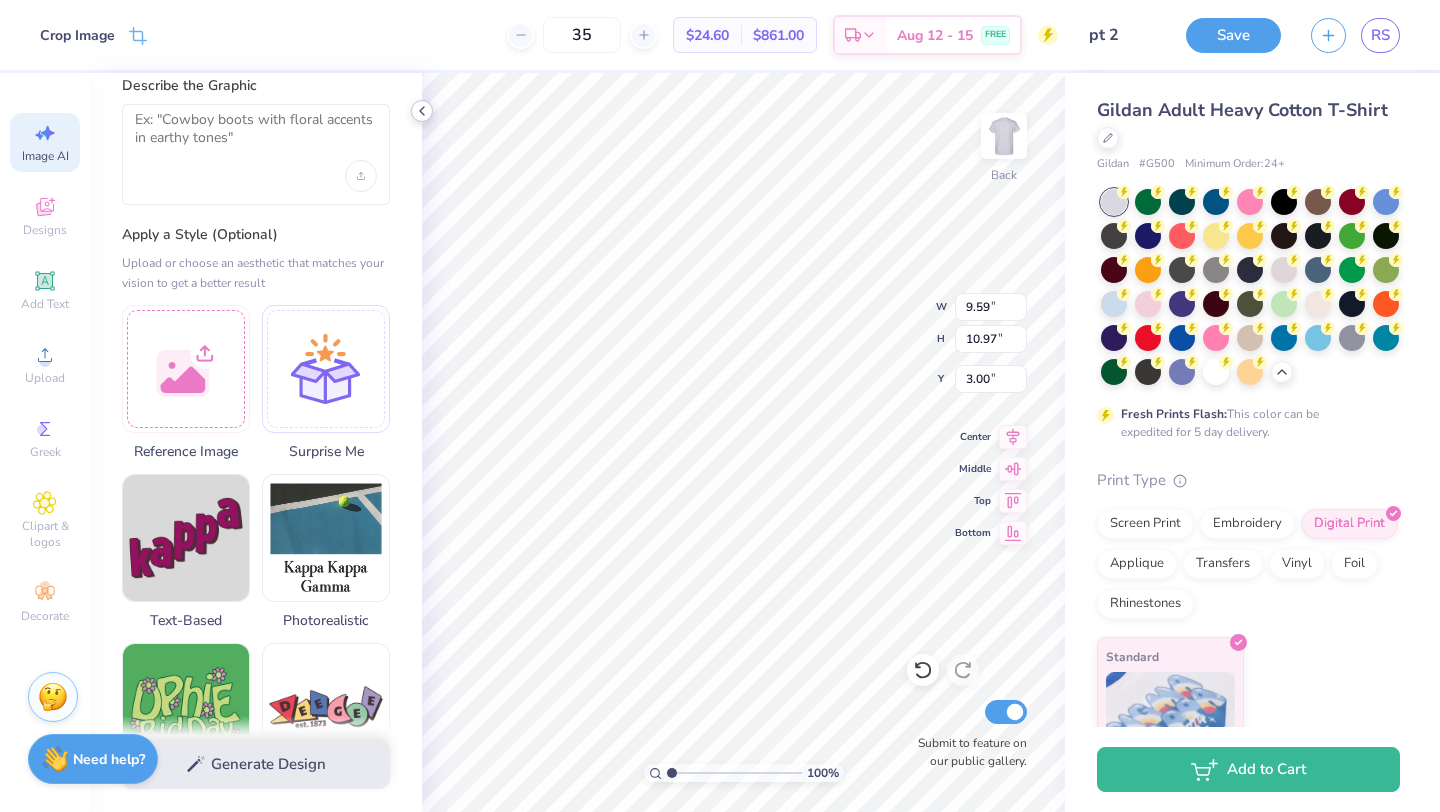 click 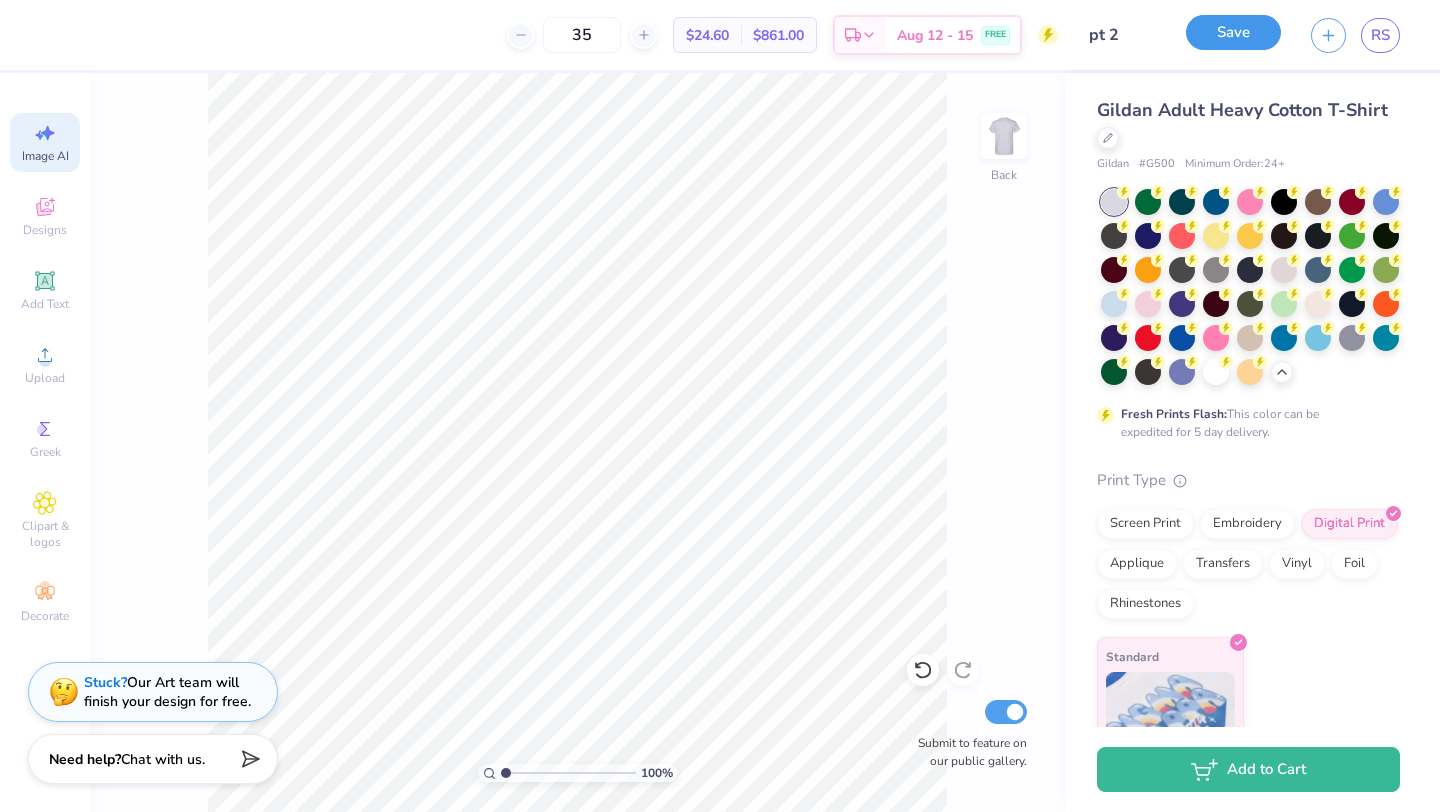 click on "Save" at bounding box center (1233, 32) 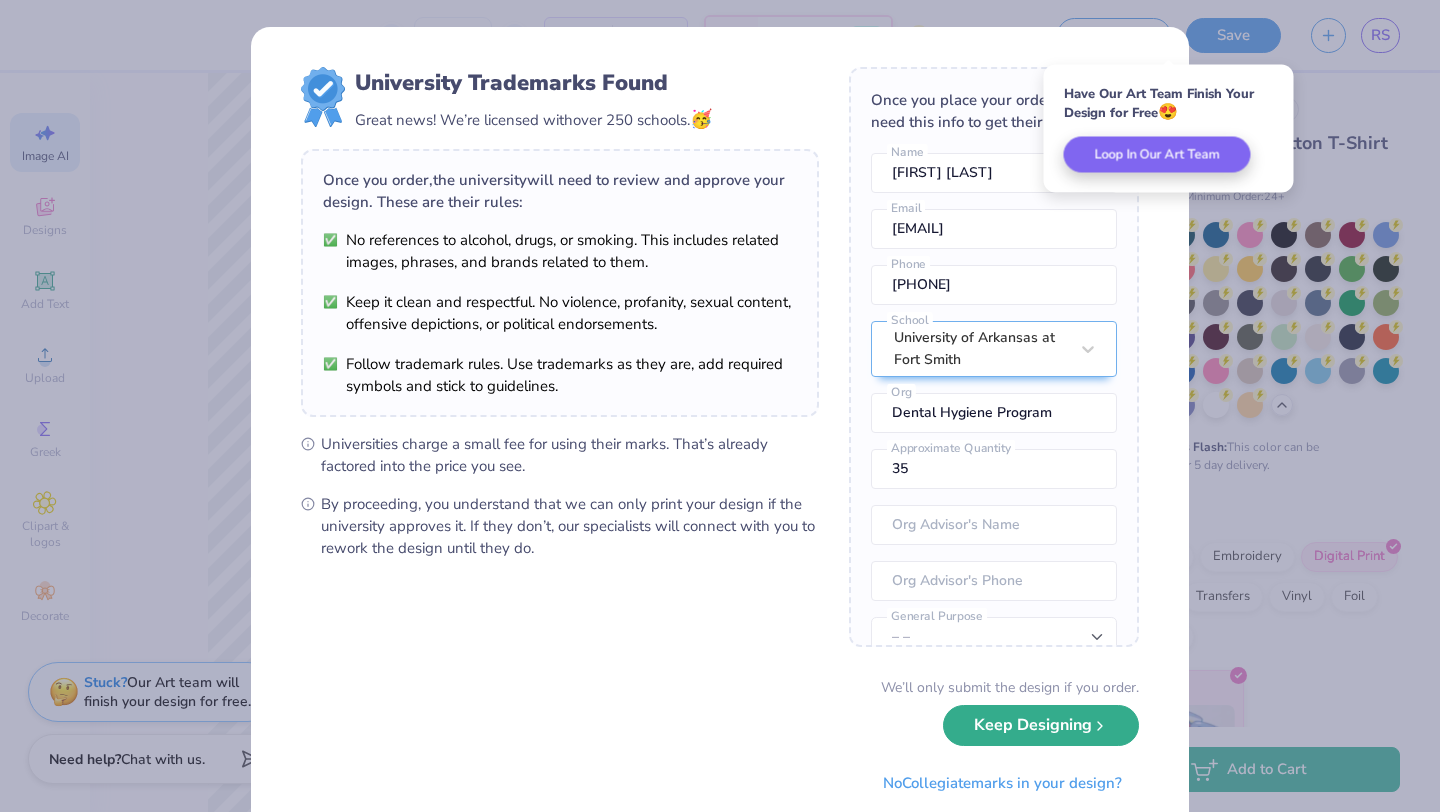 click on "Keep Designing" at bounding box center (1041, 725) 